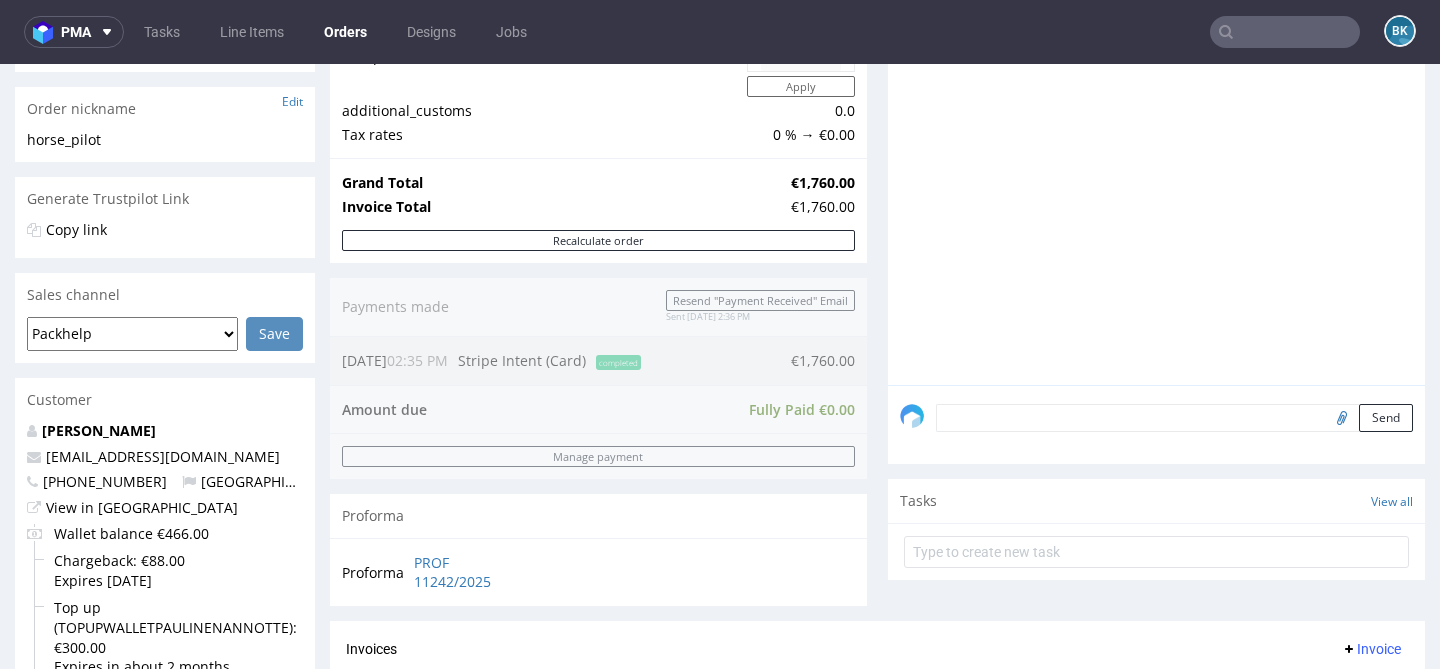scroll, scrollTop: 308, scrollLeft: 0, axis: vertical 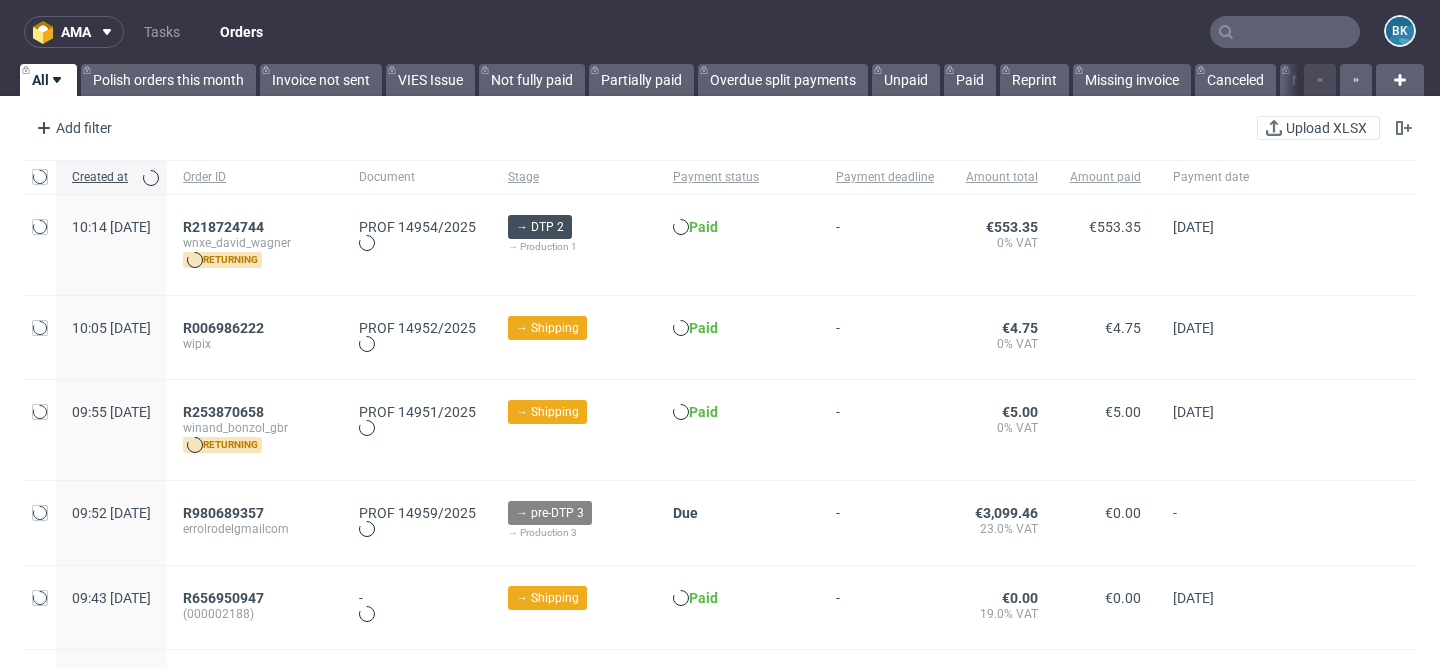 click at bounding box center [1285, 32] 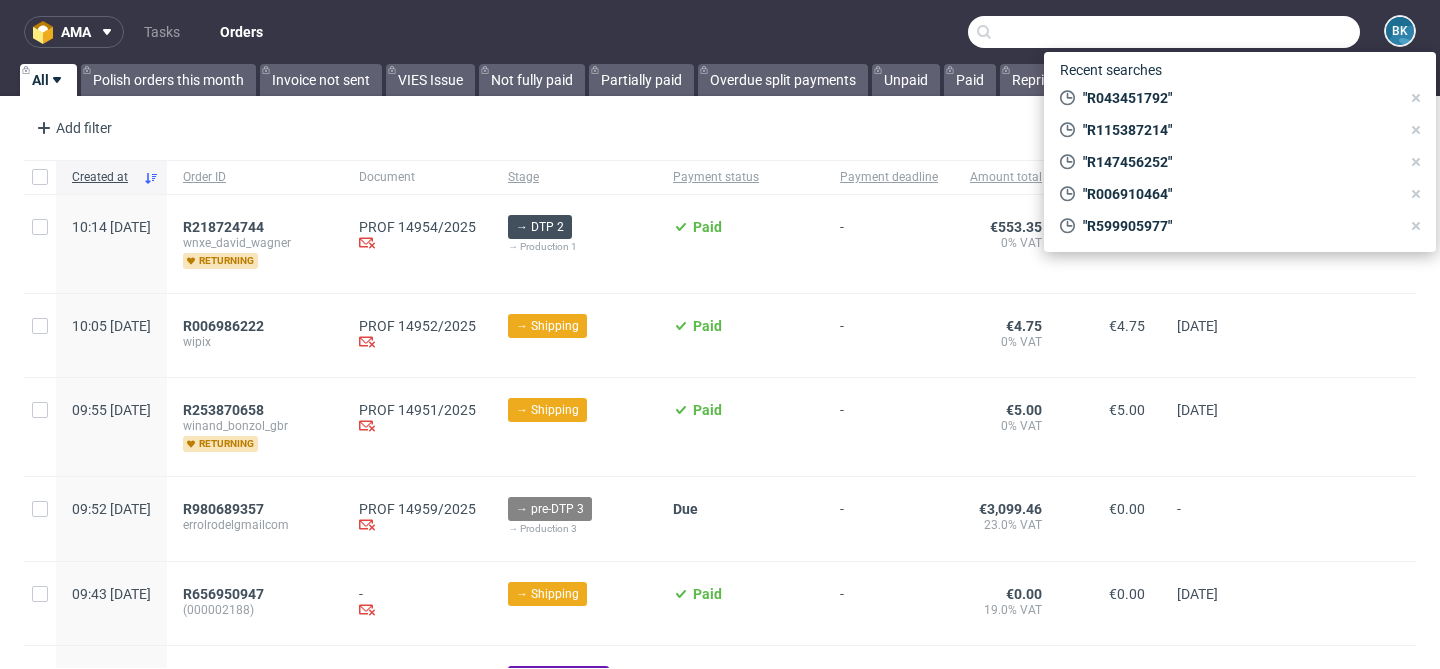 paste on "R599905977" 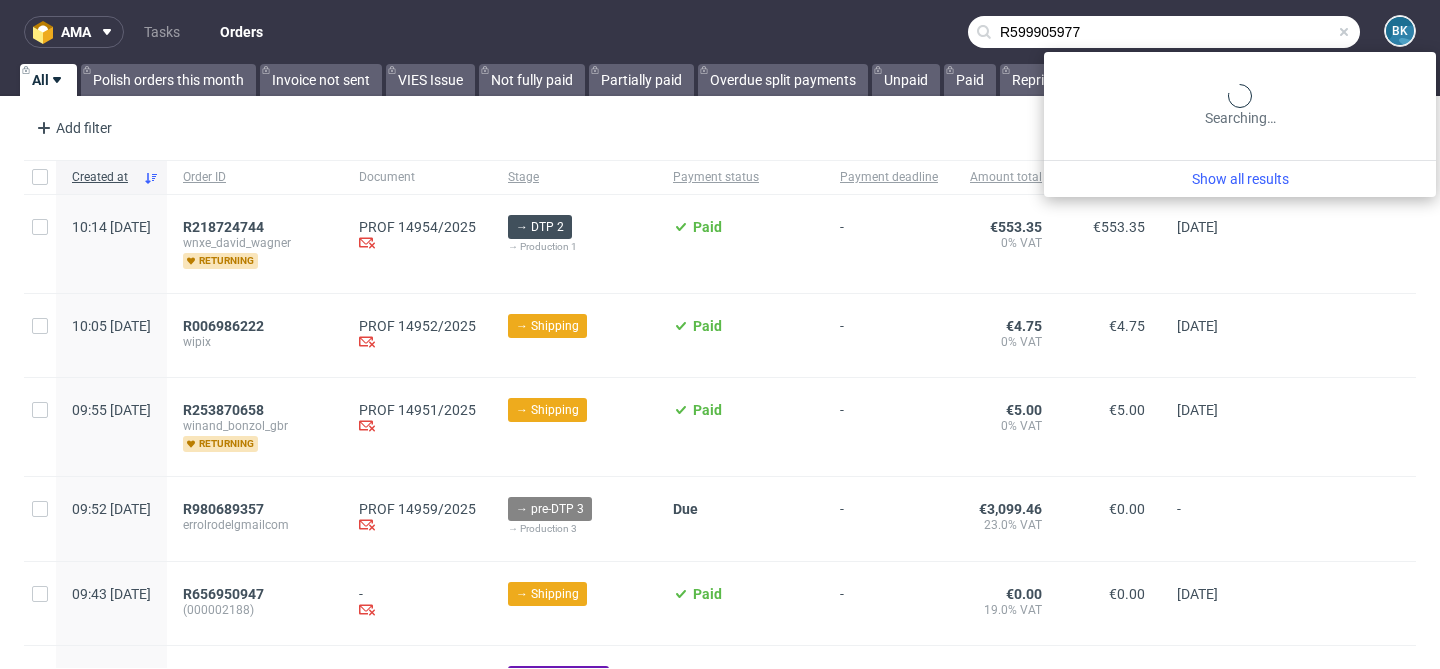 type on "R599905977" 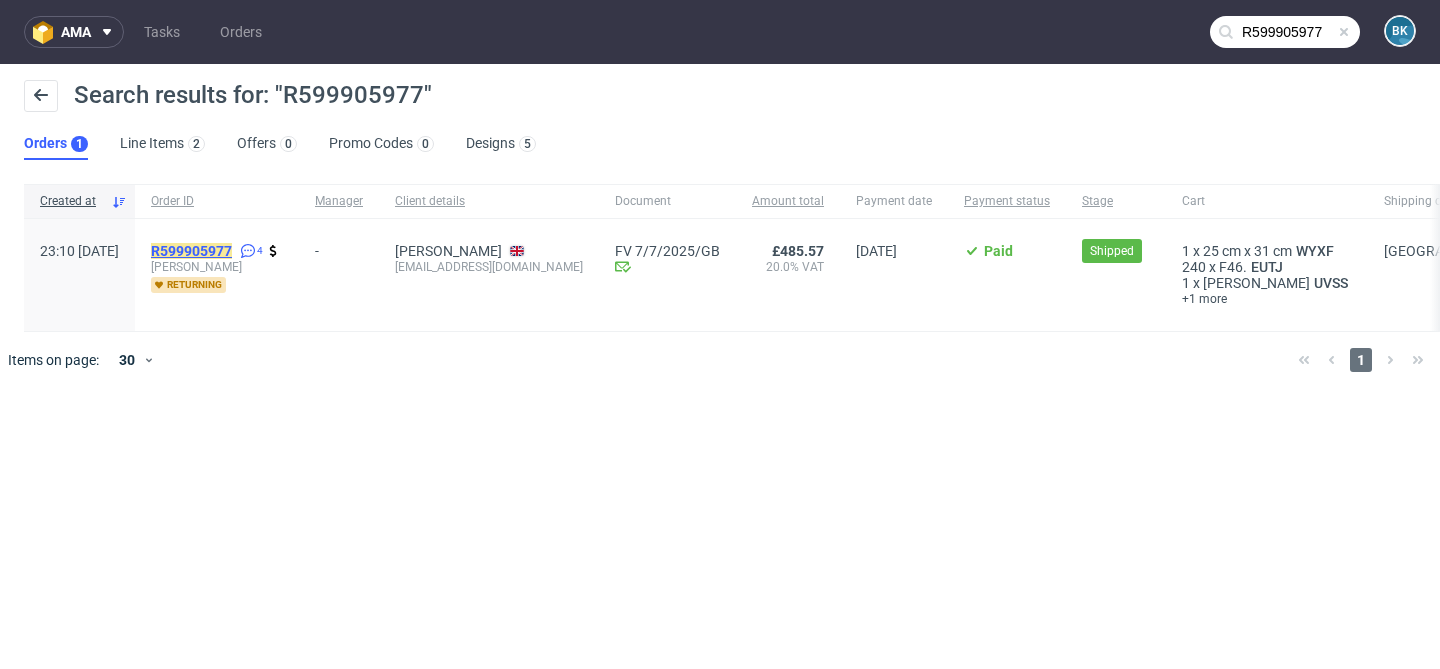click on "R599905977" 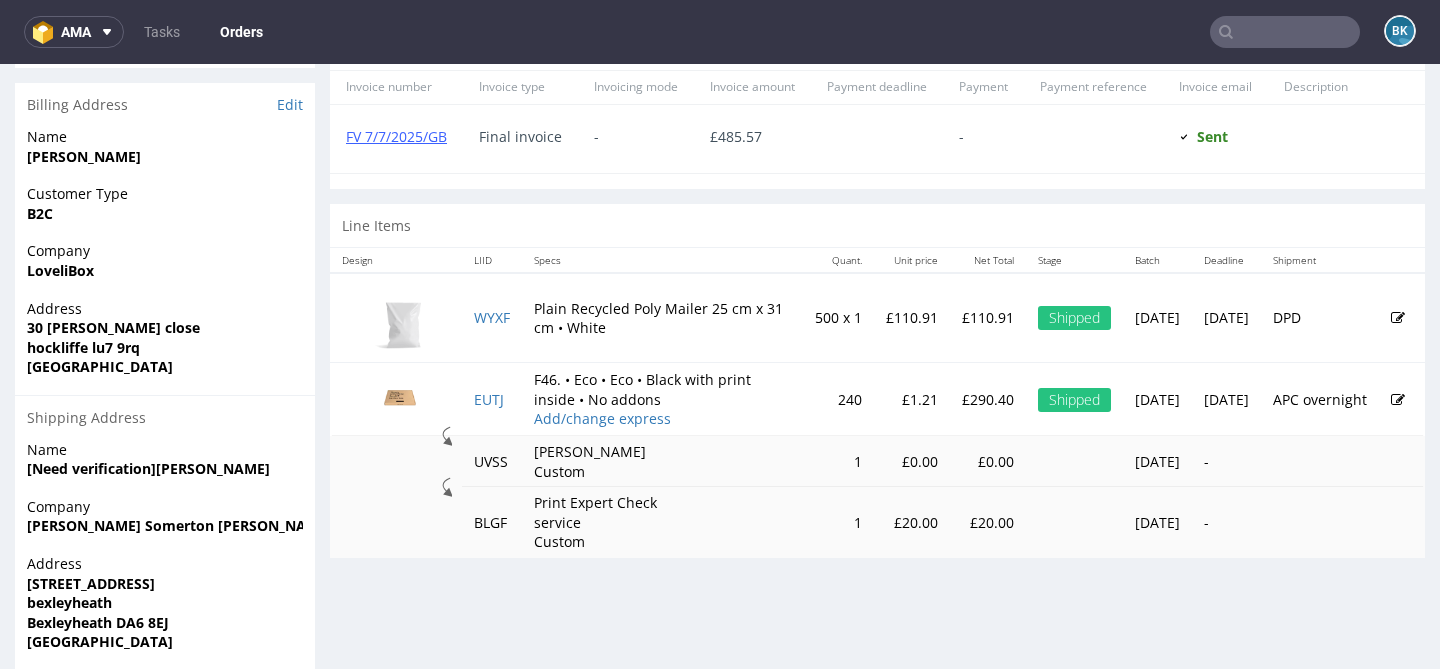 scroll, scrollTop: 947, scrollLeft: 0, axis: vertical 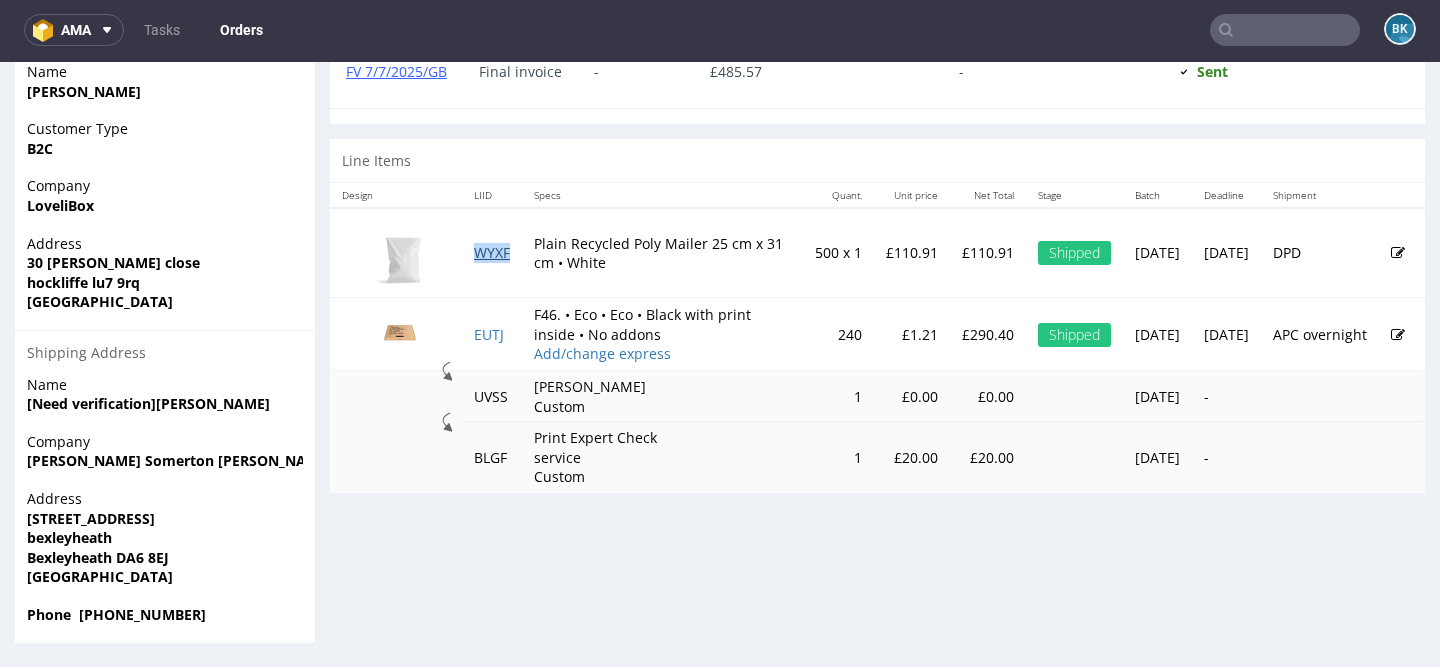 click on "WYXF" at bounding box center (492, 252) 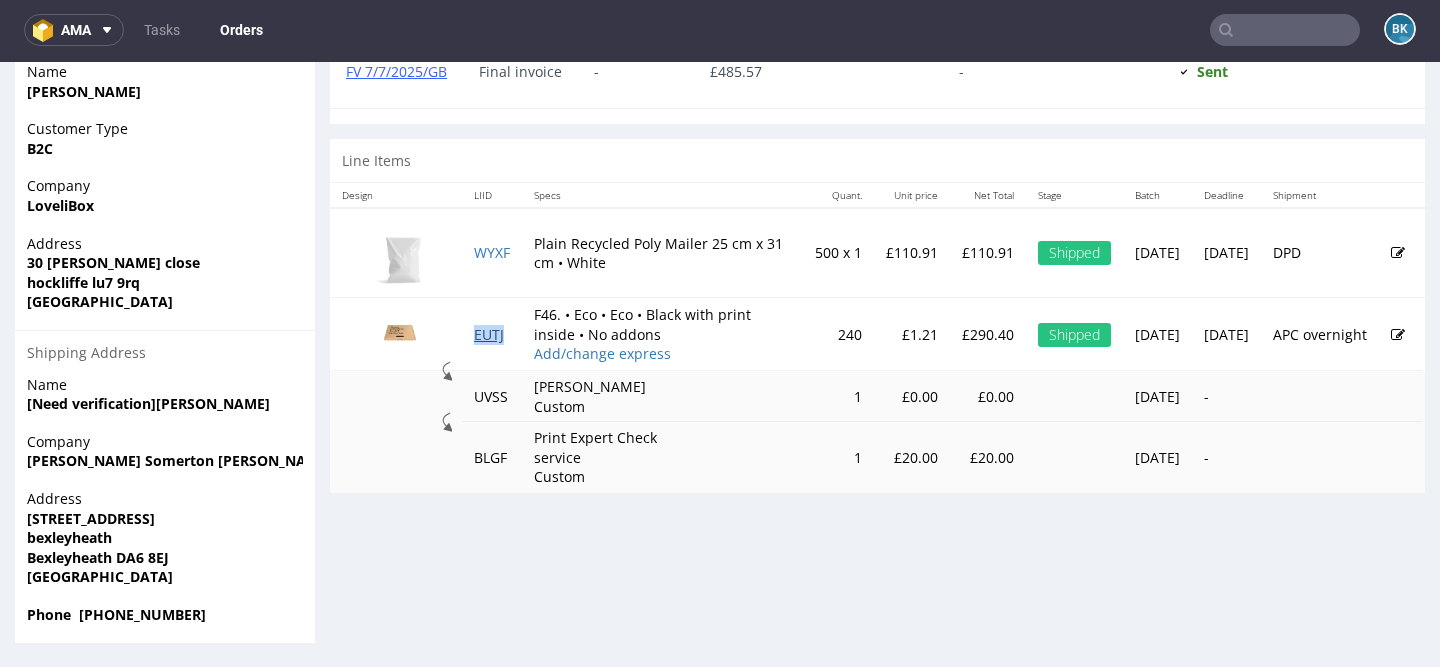 click on "EUTJ" at bounding box center [489, 334] 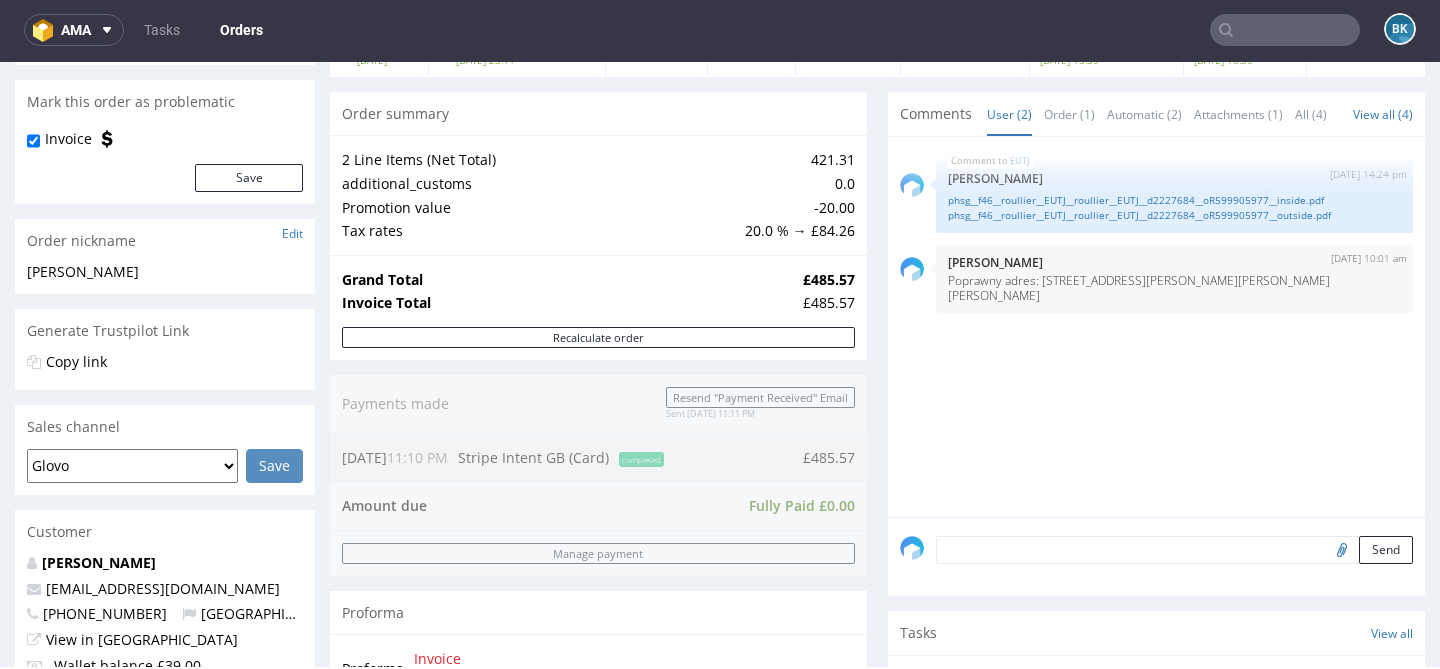 scroll, scrollTop: 70, scrollLeft: 0, axis: vertical 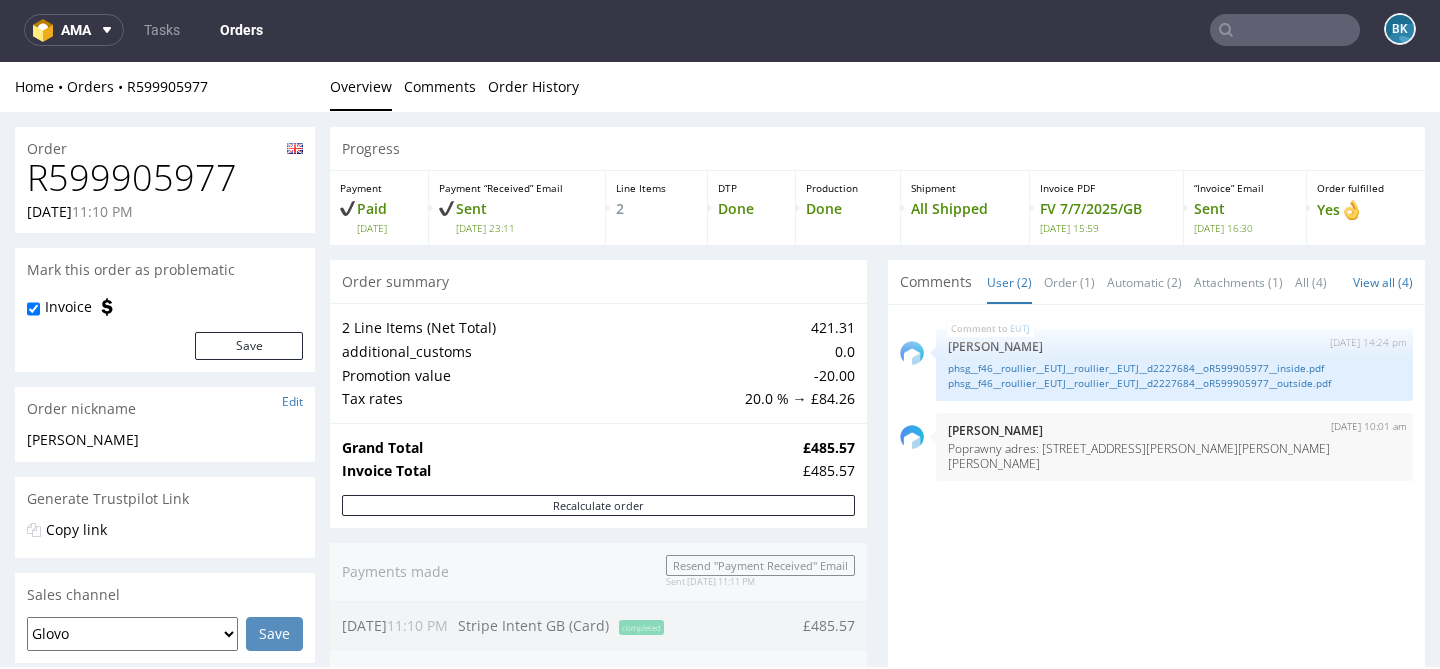 click on "R599905977" at bounding box center [165, 178] 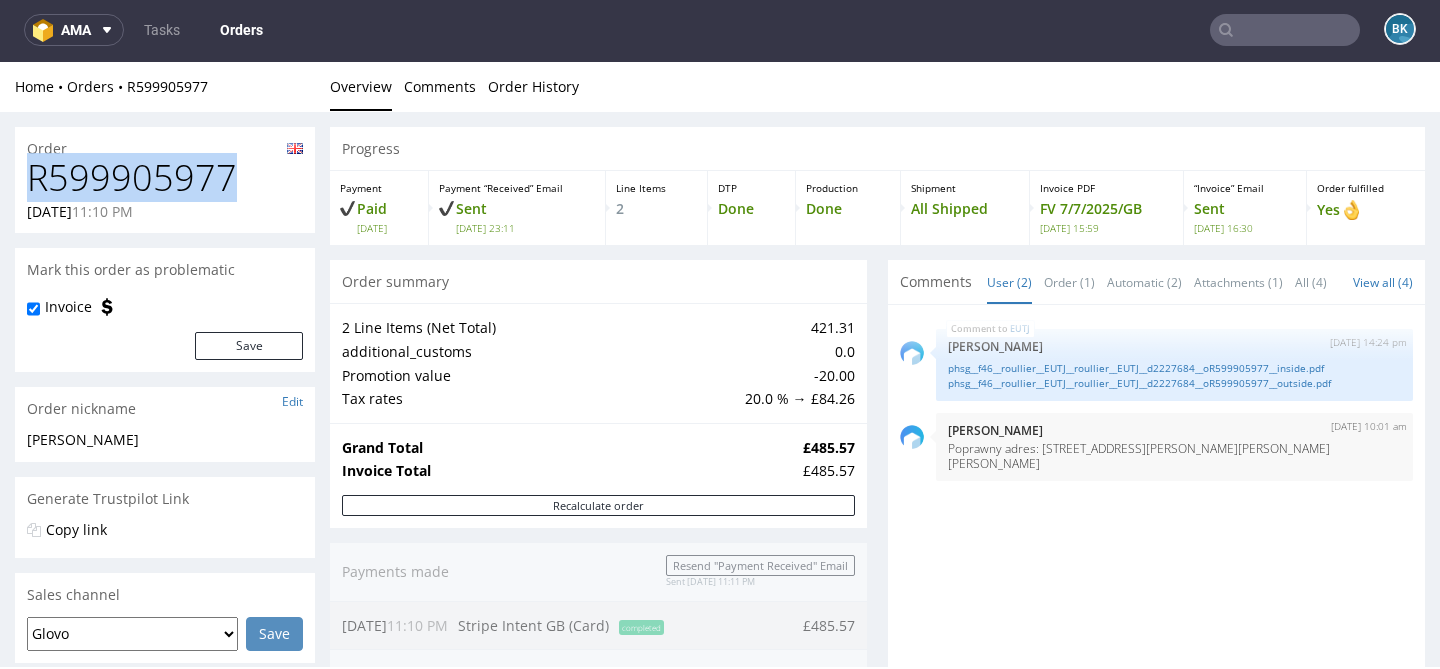 drag, startPoint x: 239, startPoint y: 169, endPoint x: 28, endPoint y: 188, distance: 211.85373 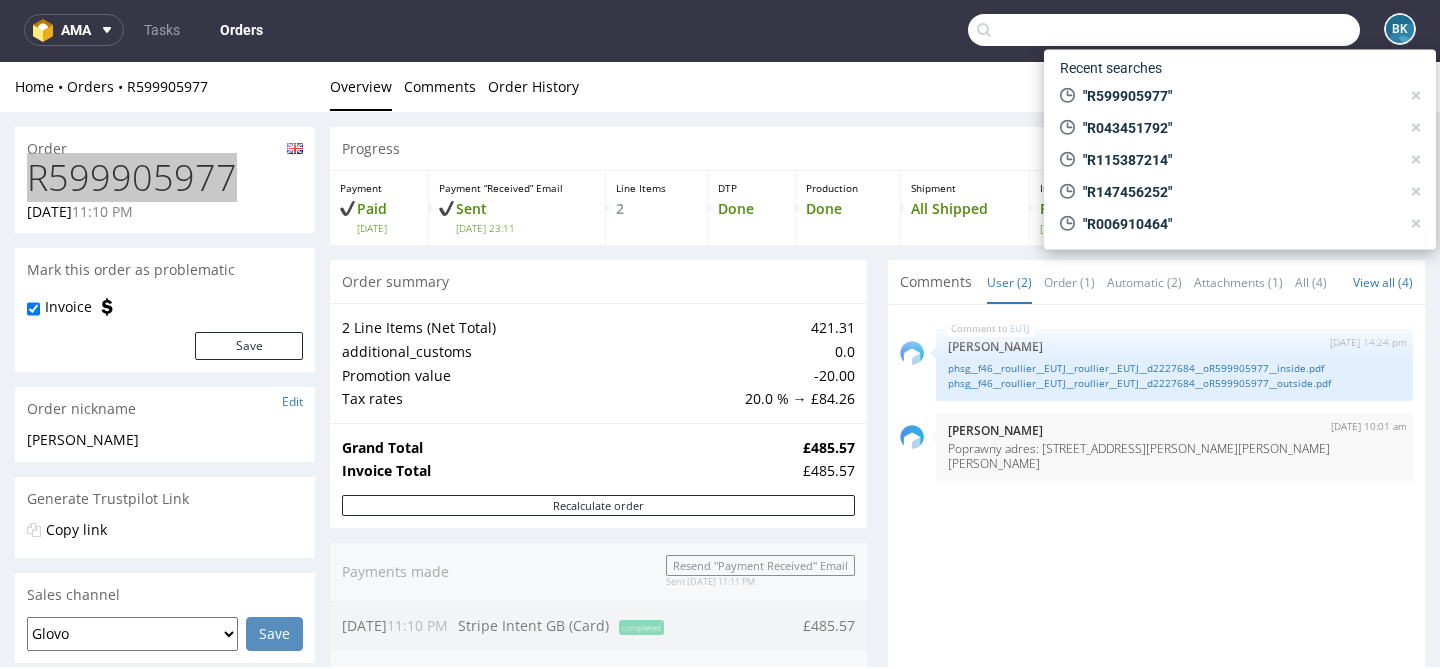 click at bounding box center (1164, 30) 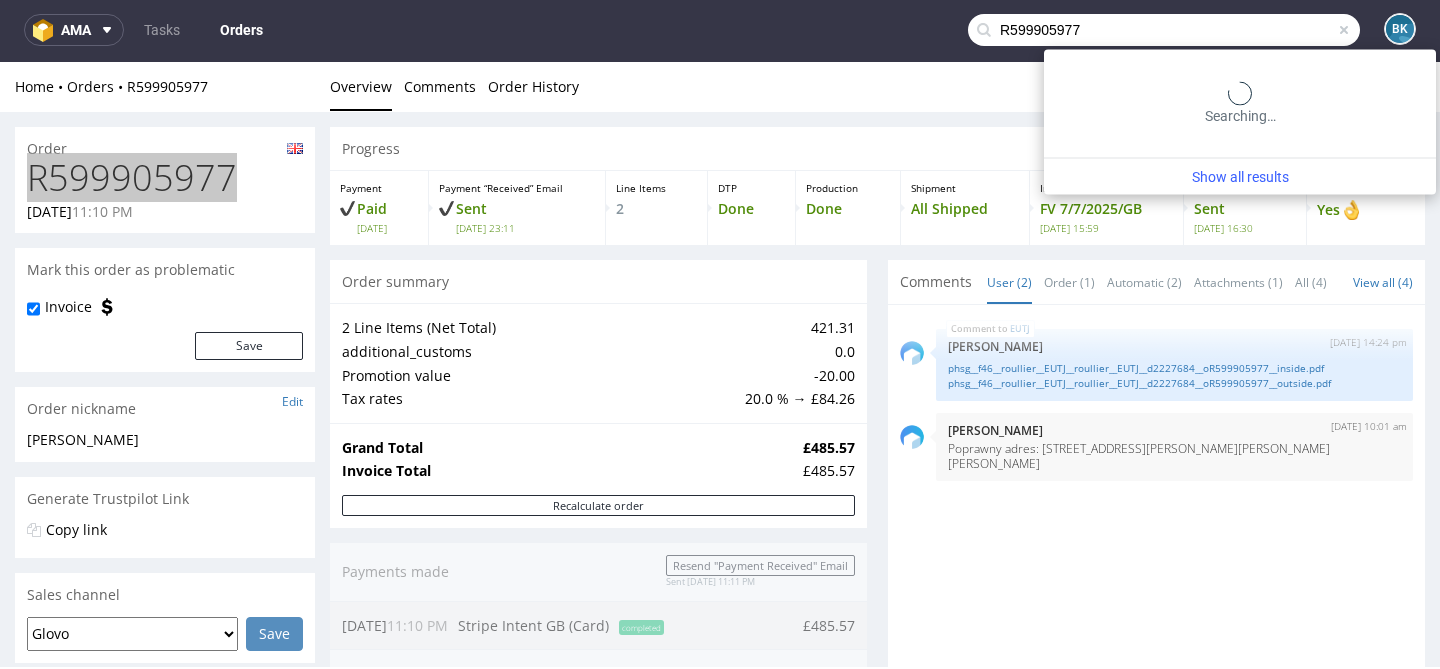 type on "R599905977" 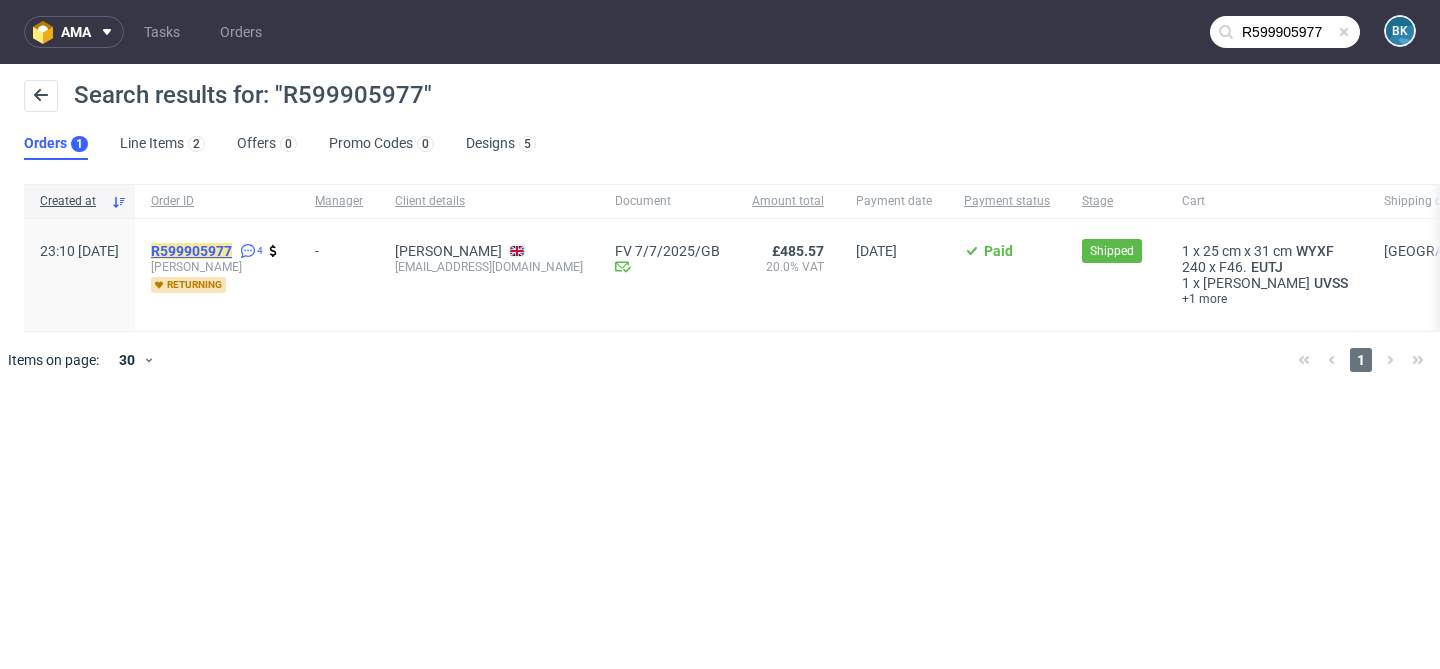 click on "R599905977" 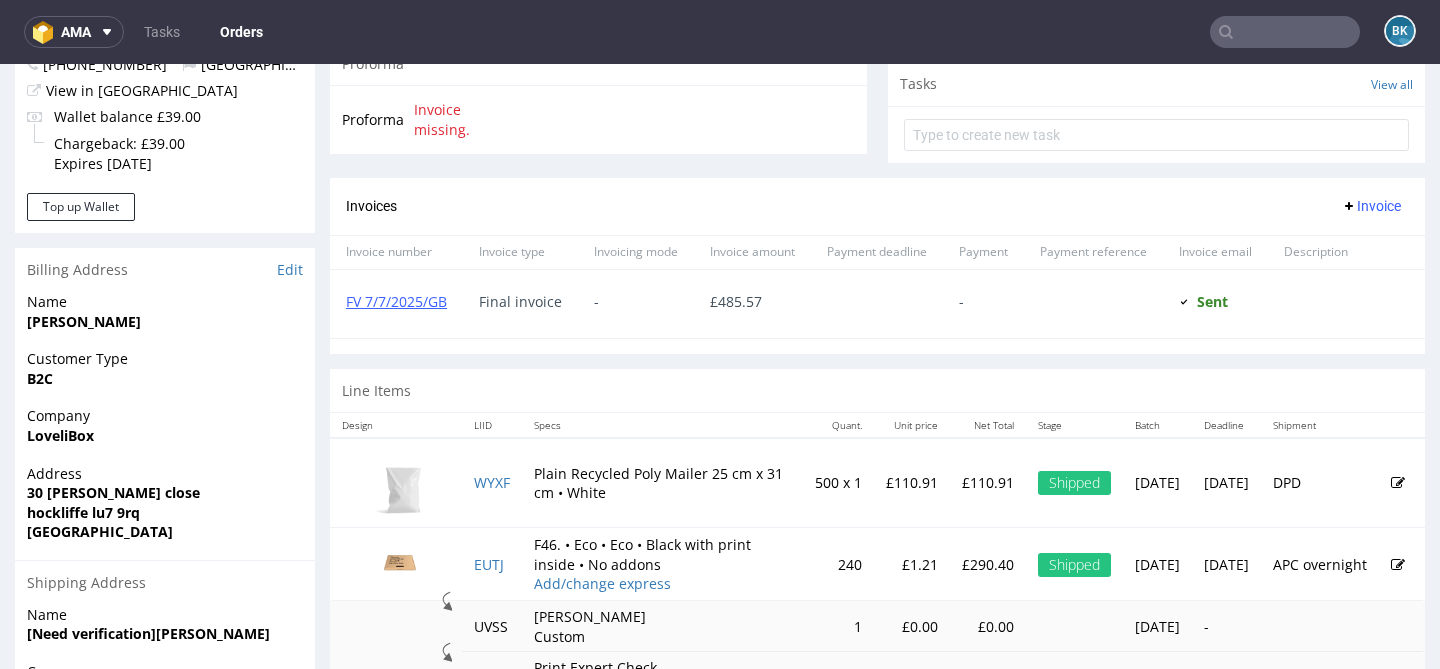 scroll, scrollTop: 947, scrollLeft: 0, axis: vertical 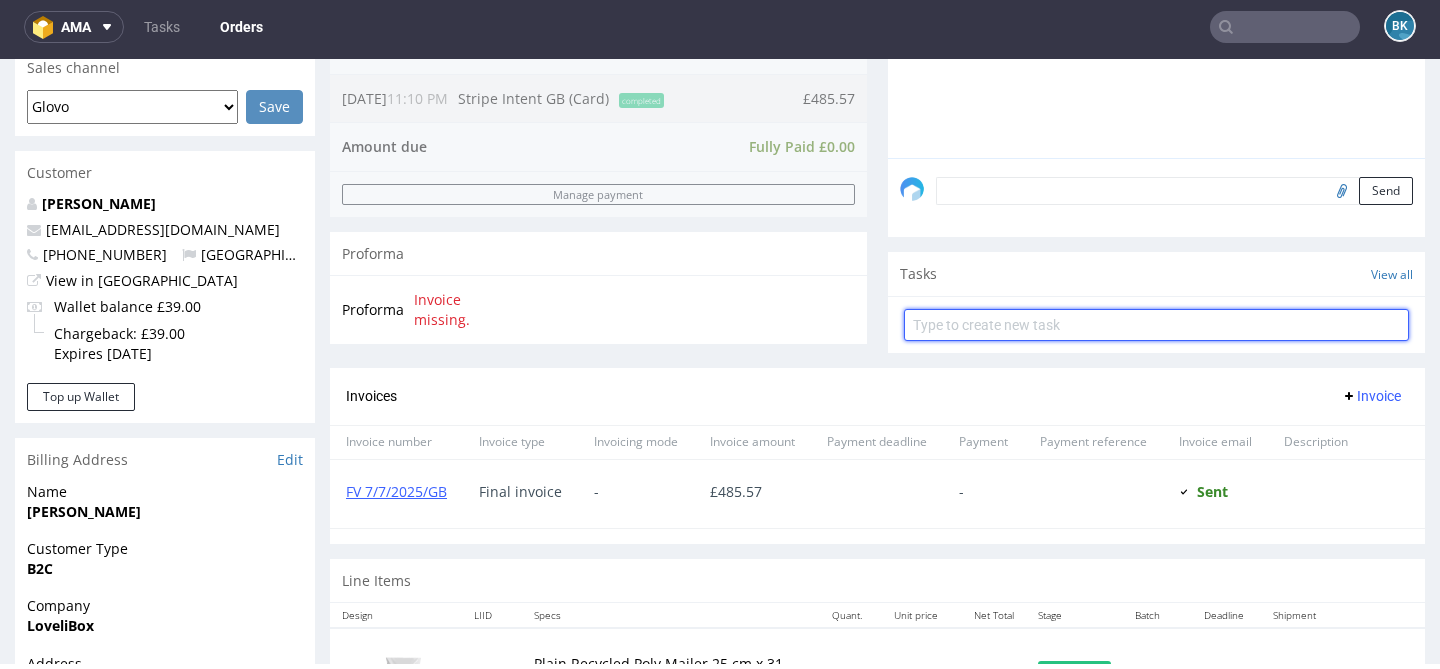 click at bounding box center (1156, 325) 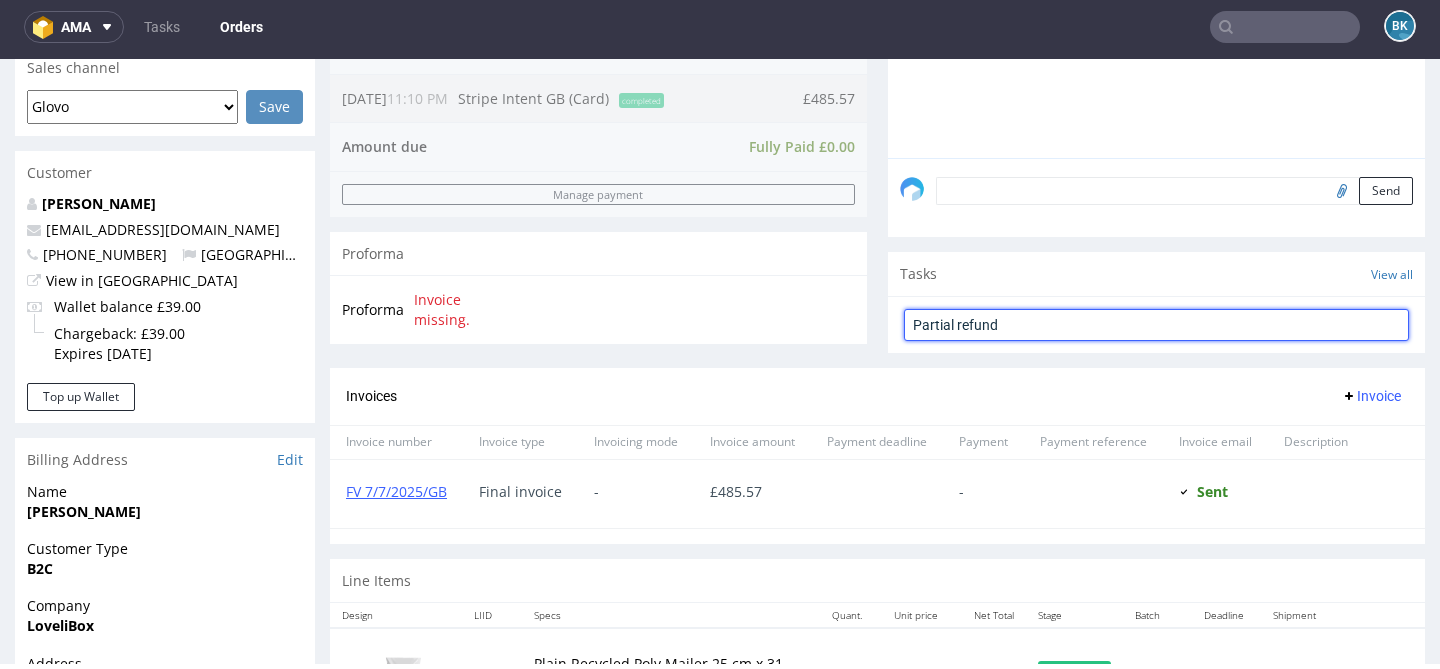 type on "Partial refund" 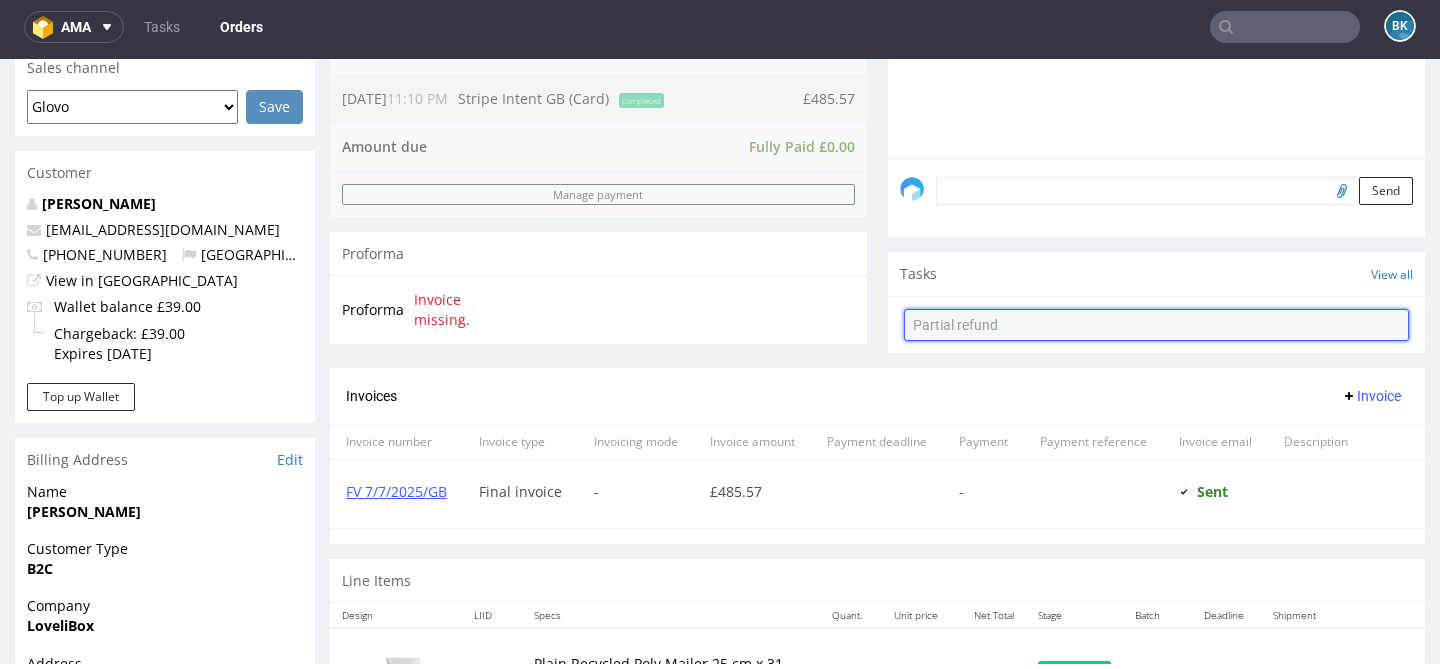 type 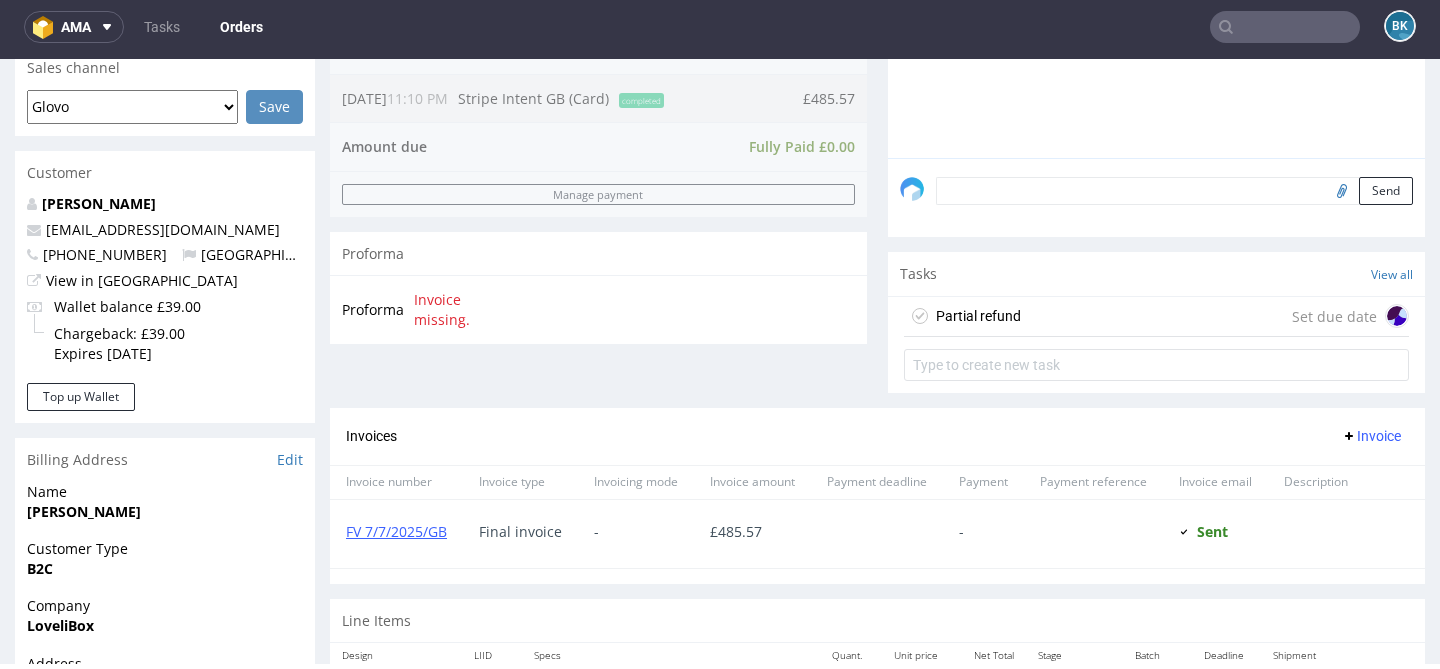 click on "Partial refund Set due date" at bounding box center (1156, 317) 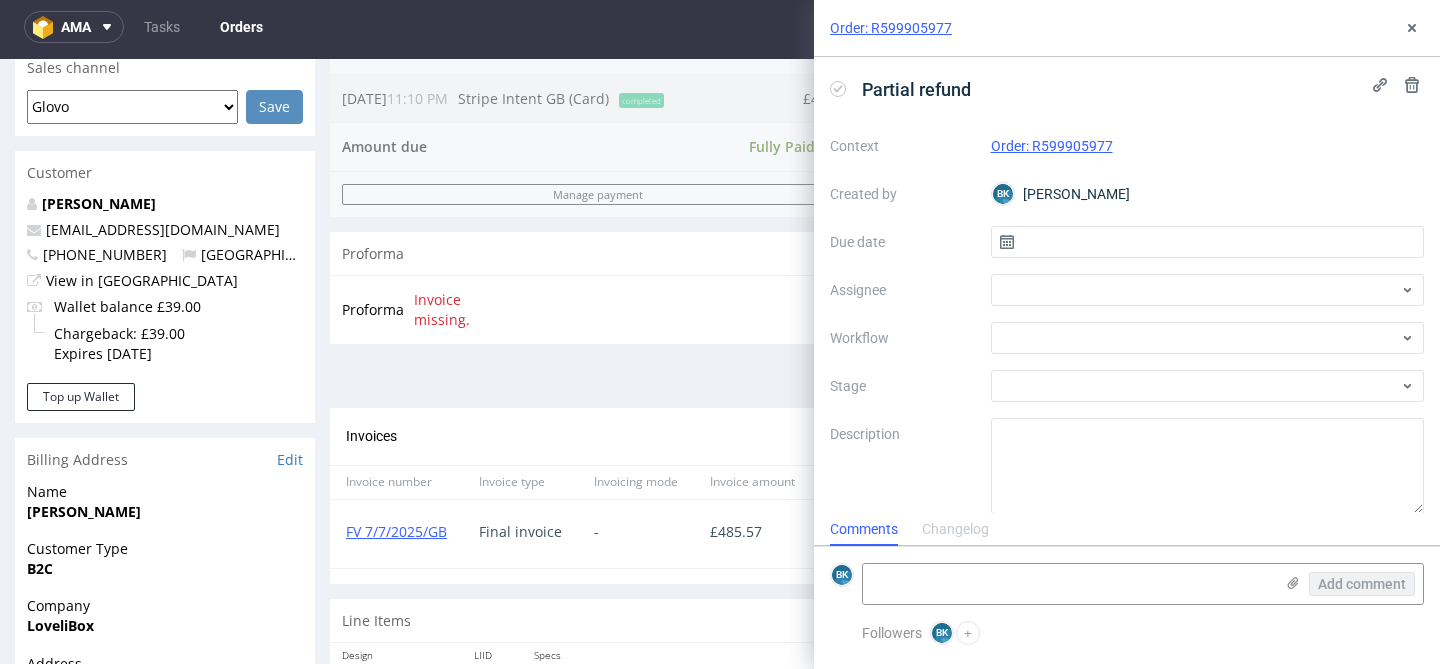 scroll, scrollTop: 16, scrollLeft: 0, axis: vertical 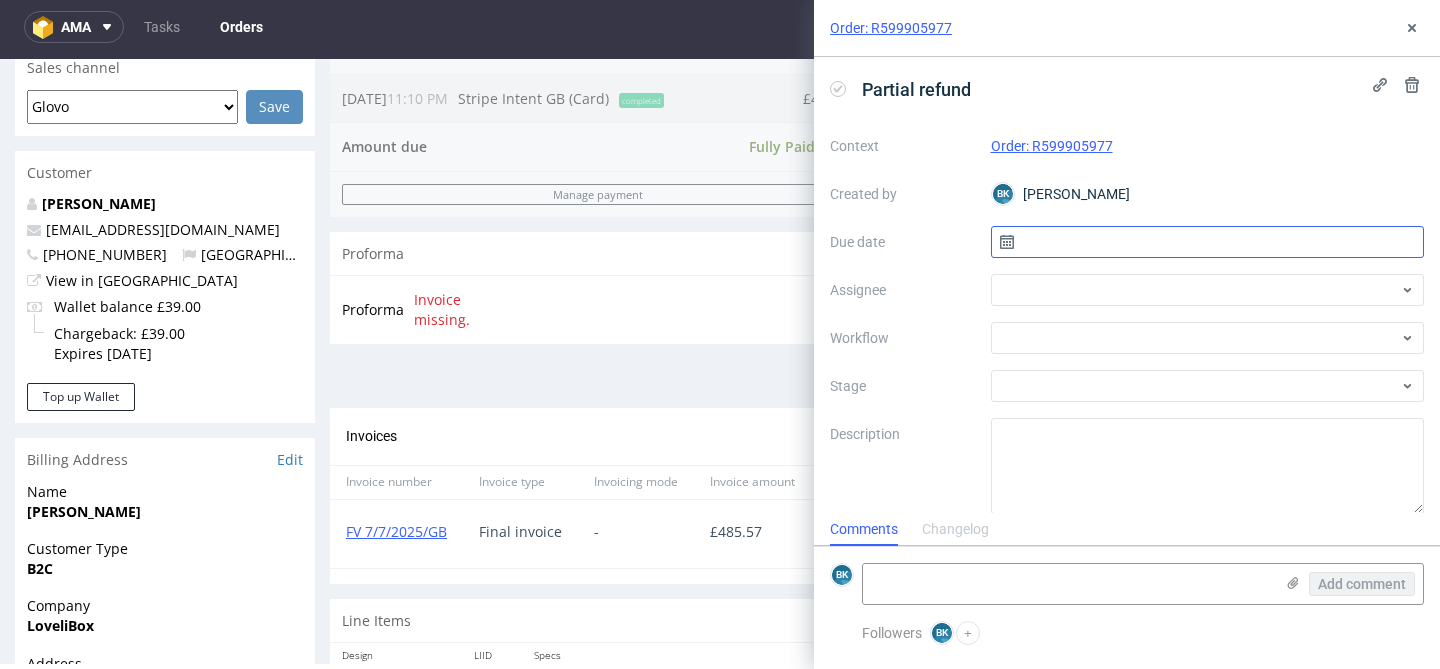 click at bounding box center [1208, 242] 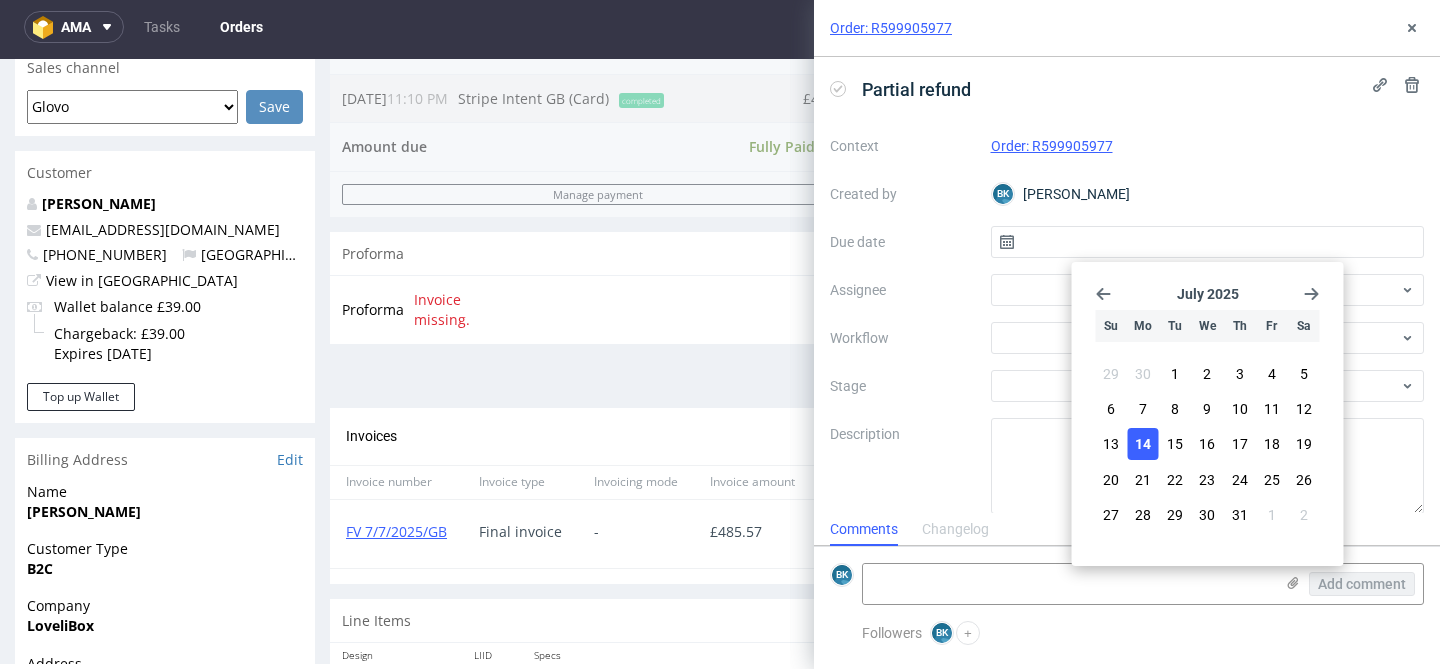 click on "14" at bounding box center [1143, 444] 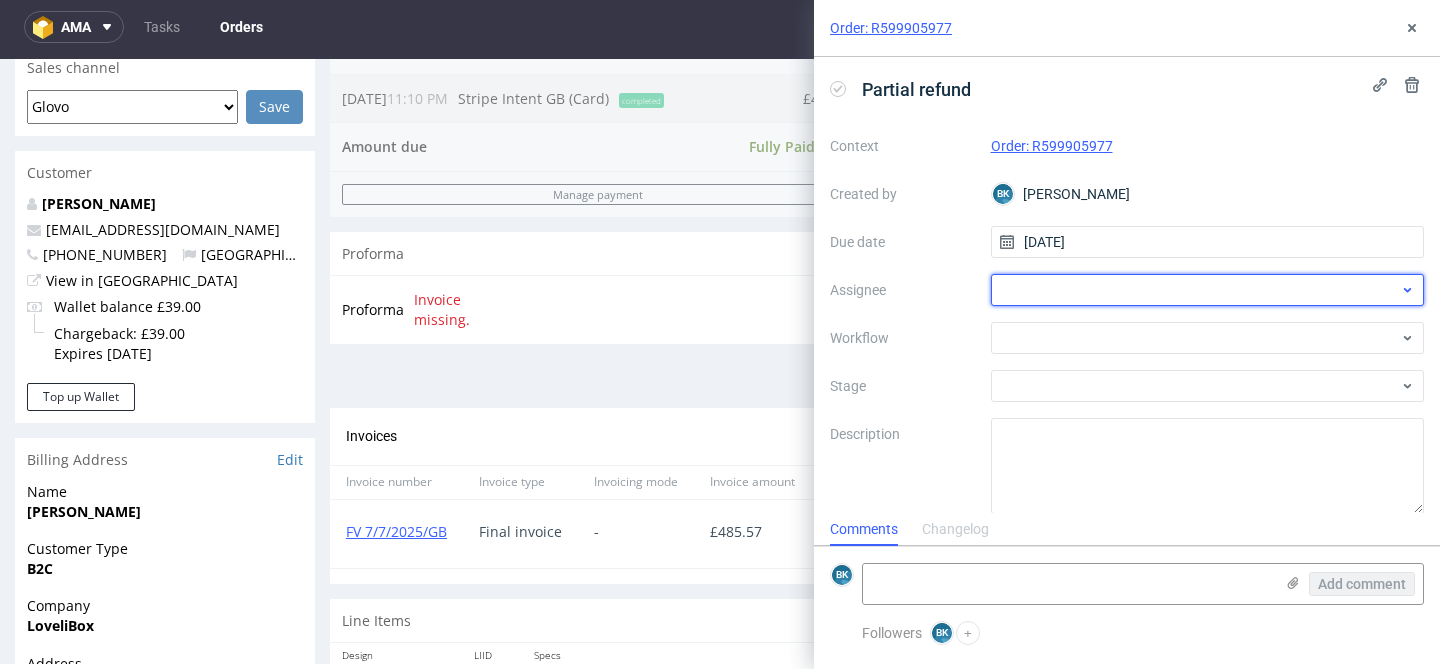 click at bounding box center [1208, 290] 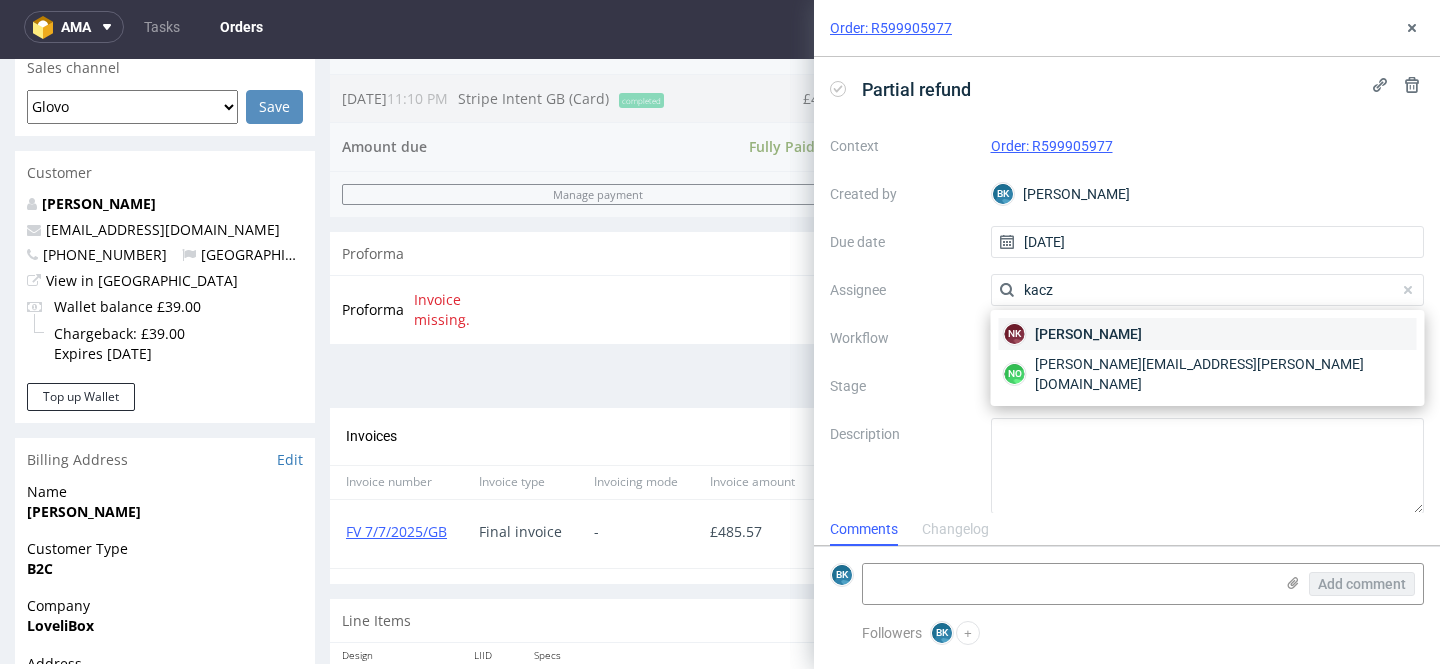 type on "kacz" 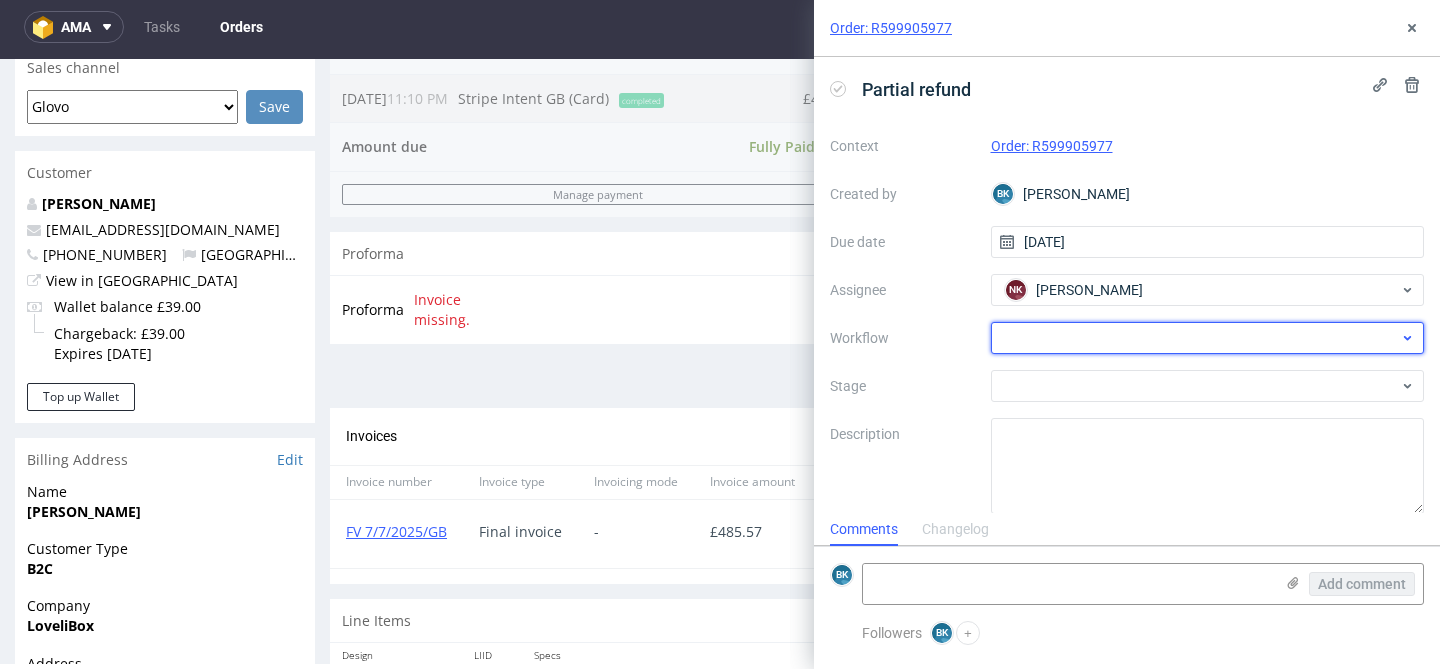click at bounding box center [1208, 338] 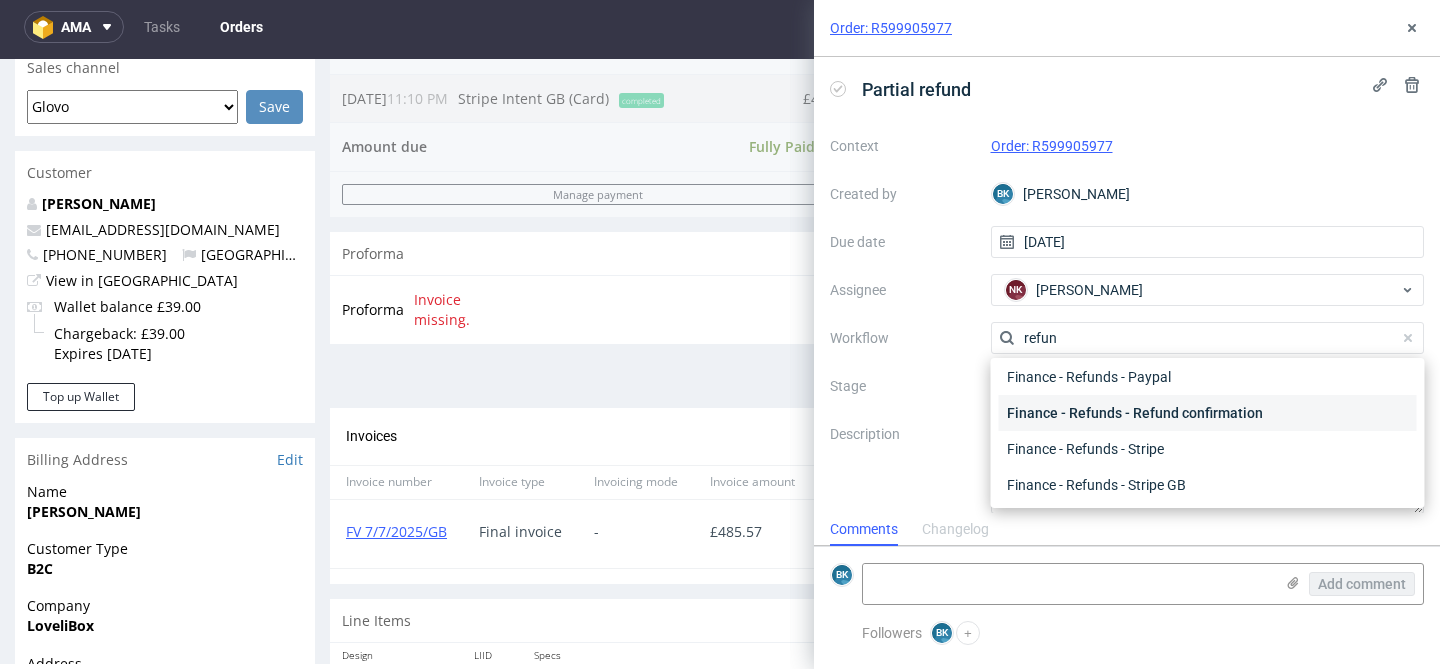 scroll, scrollTop: 108, scrollLeft: 0, axis: vertical 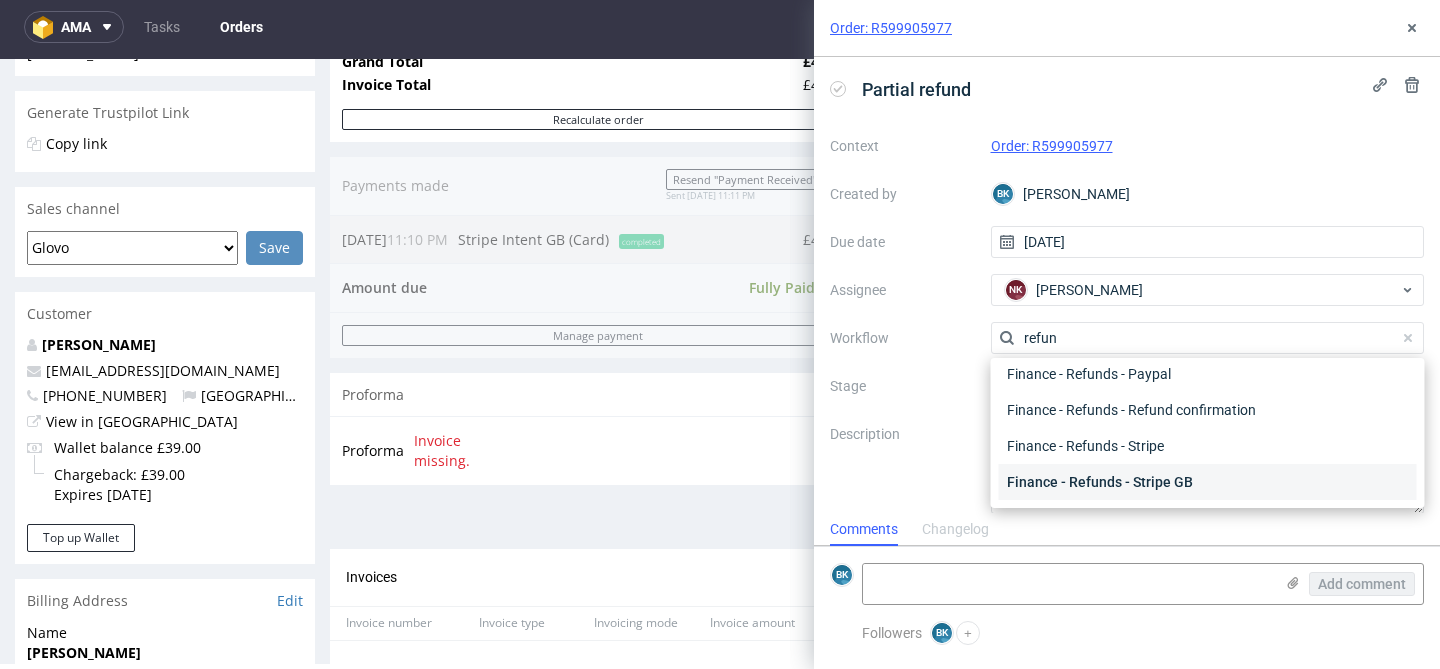 type on "refun" 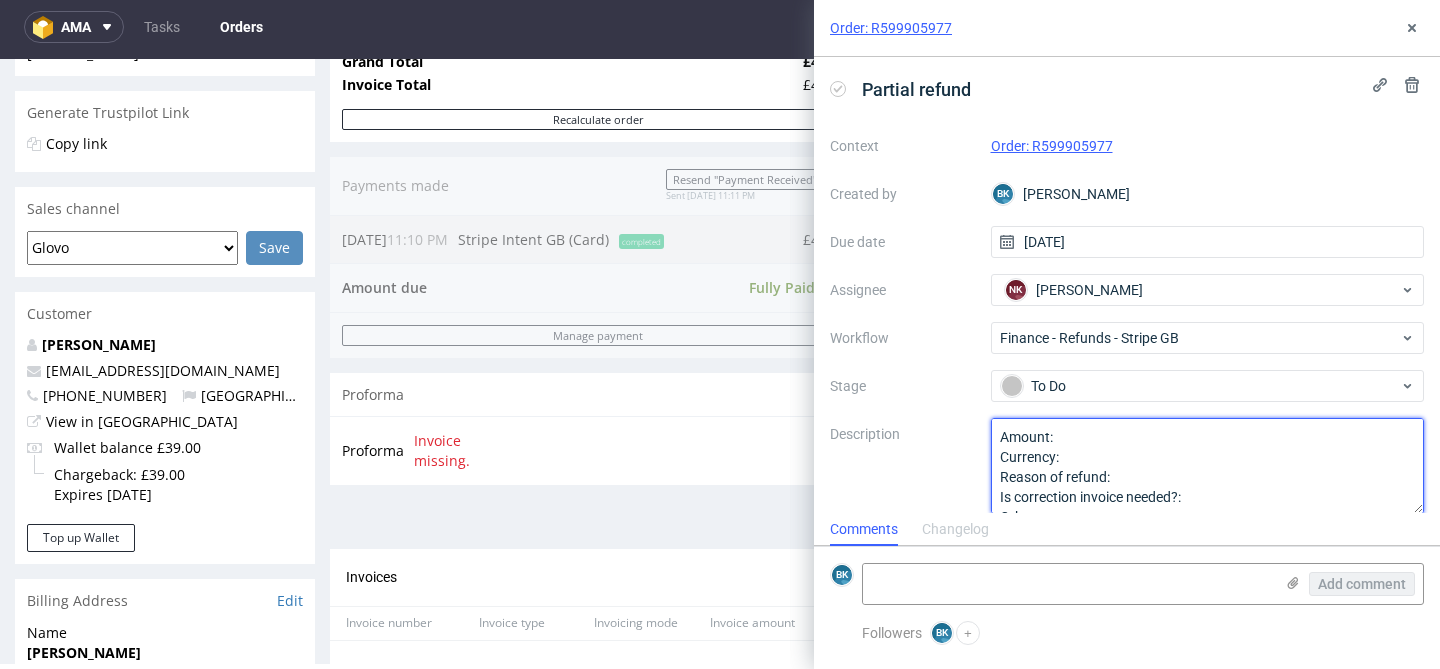 click on "Amount:
Currency:
Reason of refund:
Is correction invoice needed?:
Other:" at bounding box center (1208, 466) 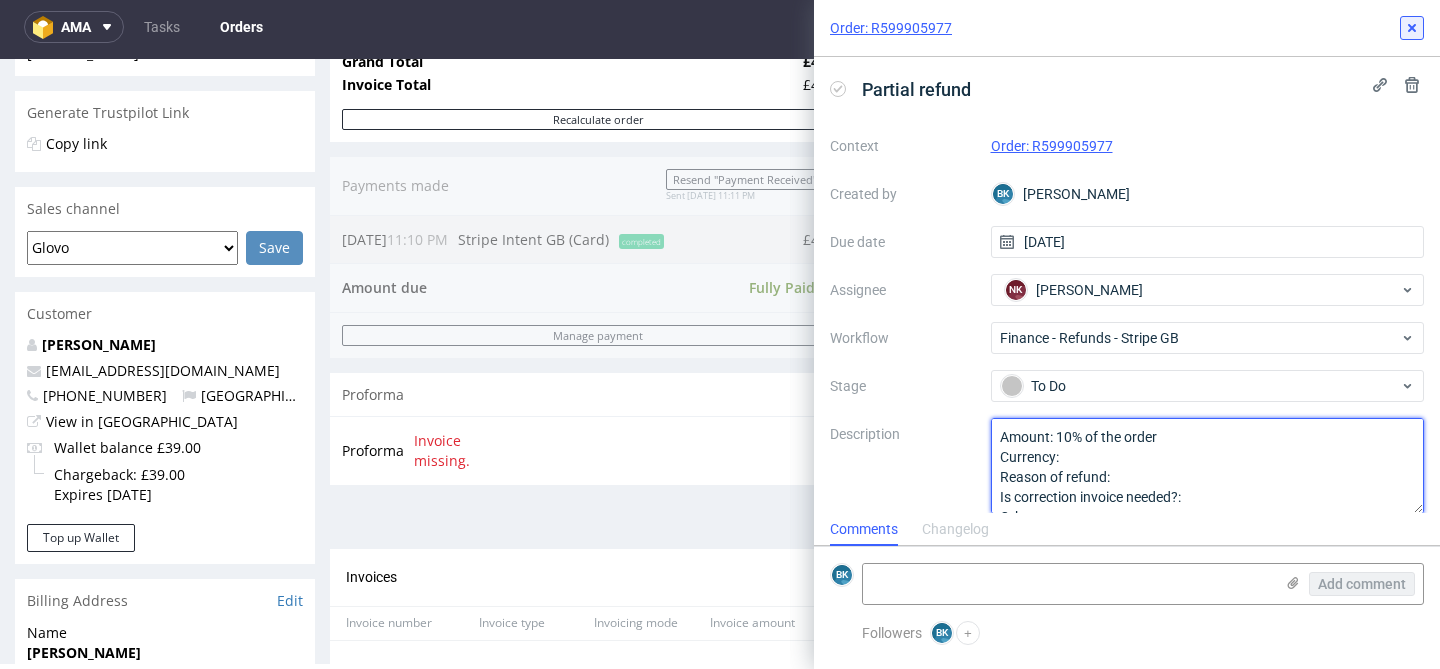 type on "Amount: 10% of the order
Currency:
Reason of refund:
Is correction invoice needed?:
Other:" 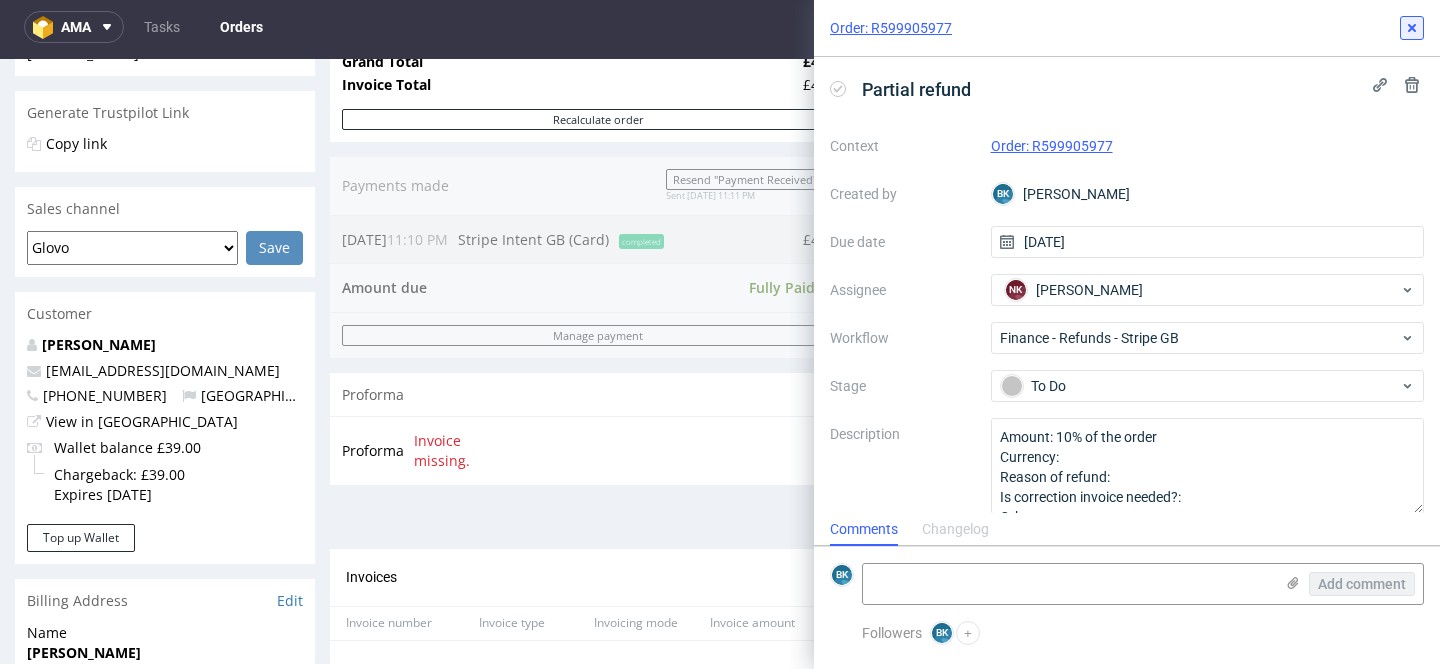 click 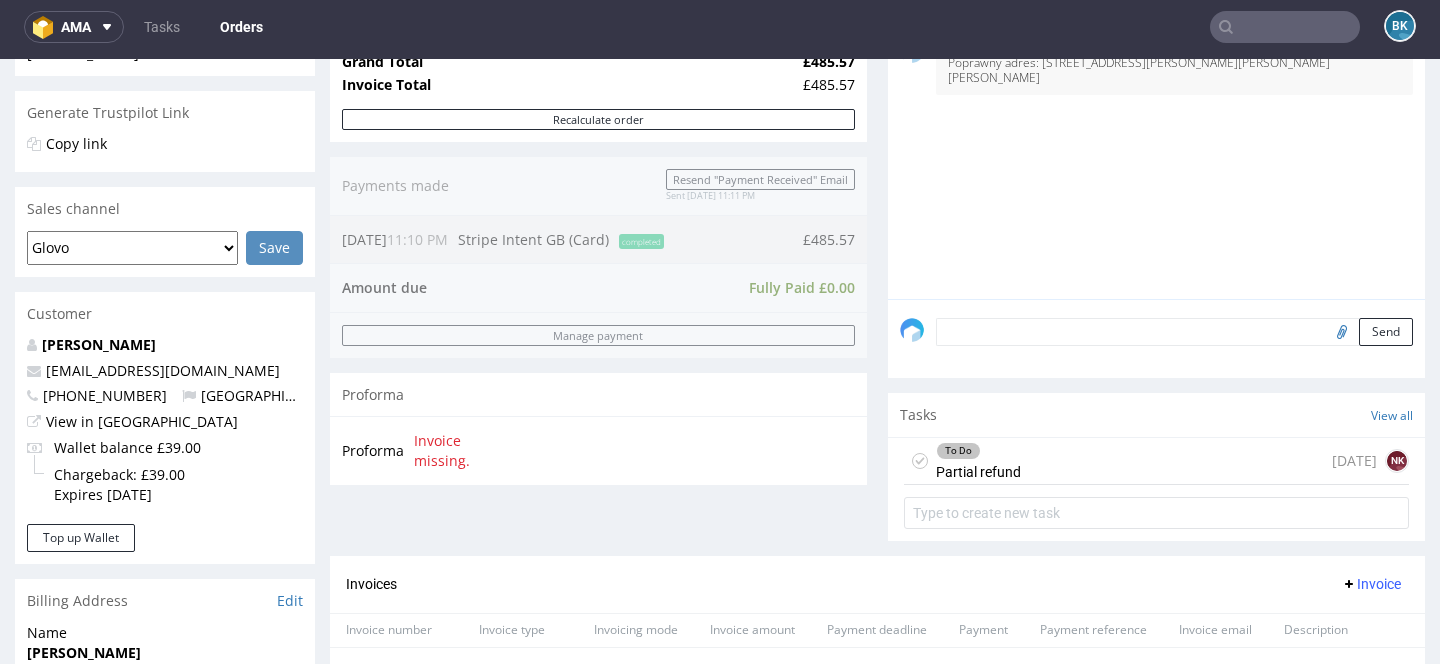 click on "To Do Partial refund" at bounding box center [978, 461] 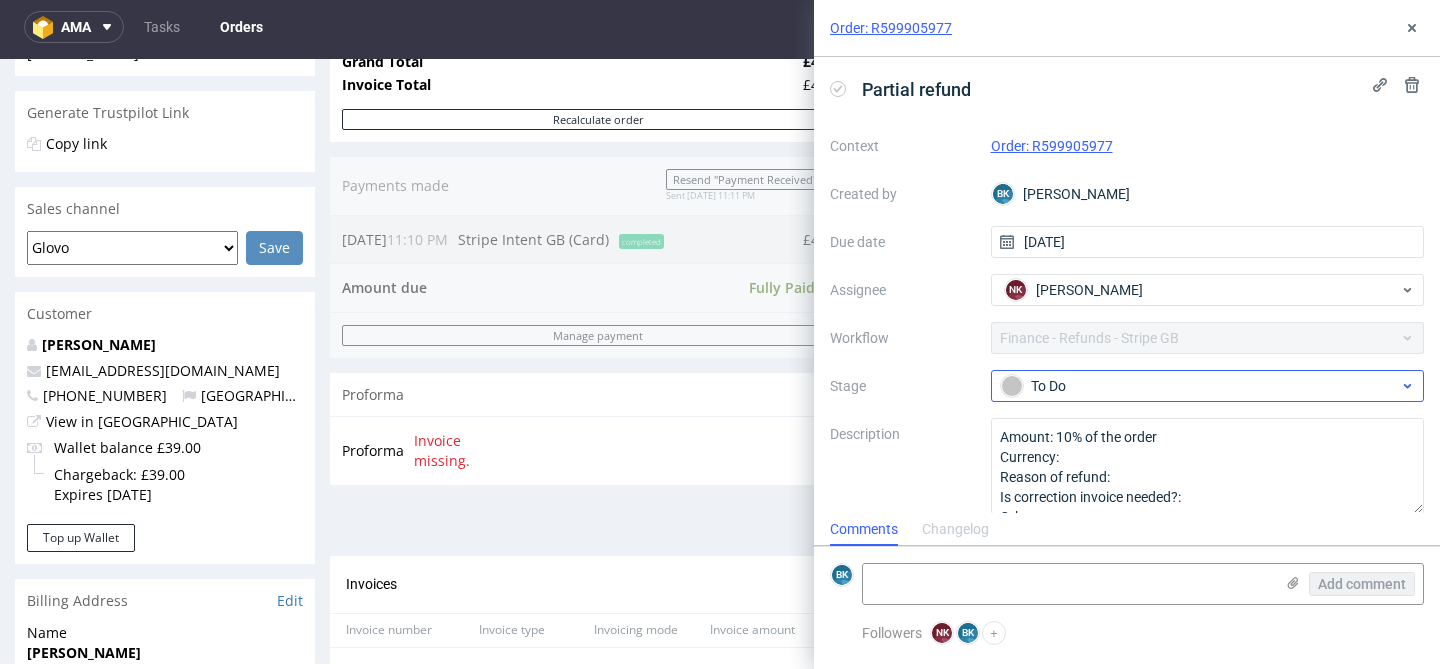scroll, scrollTop: 16, scrollLeft: 0, axis: vertical 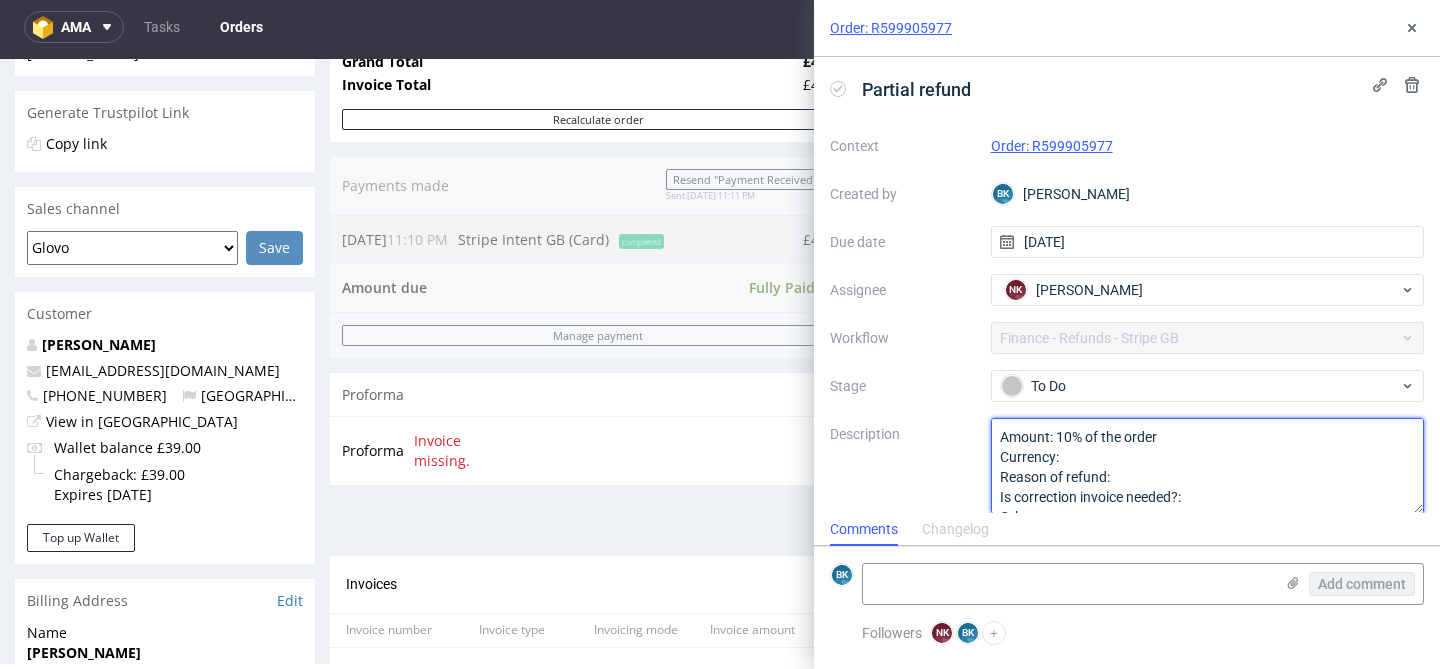 click on "Amount: 10% of the order
Currency:
Reason of refund:
Is correction invoice needed?:
Other:" at bounding box center (1208, 466) 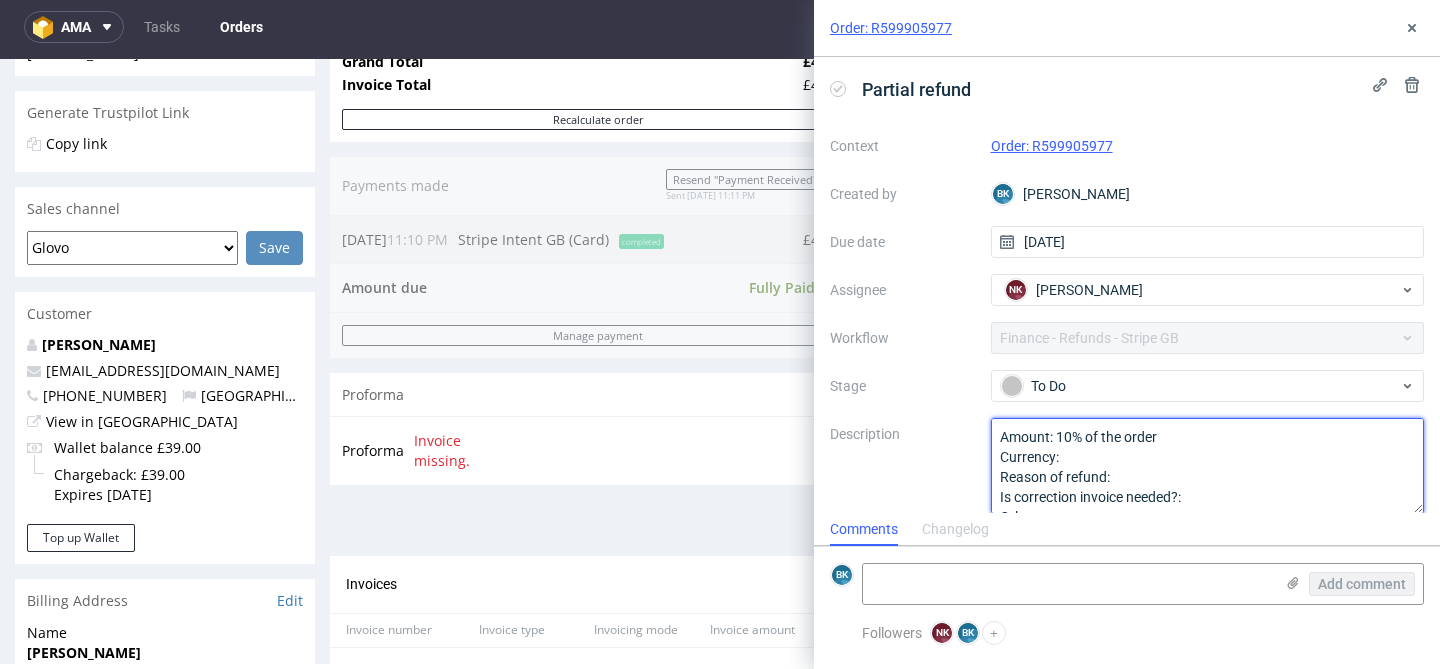 drag, startPoint x: 1175, startPoint y: 437, endPoint x: 1126, endPoint y: 438, distance: 49.010204 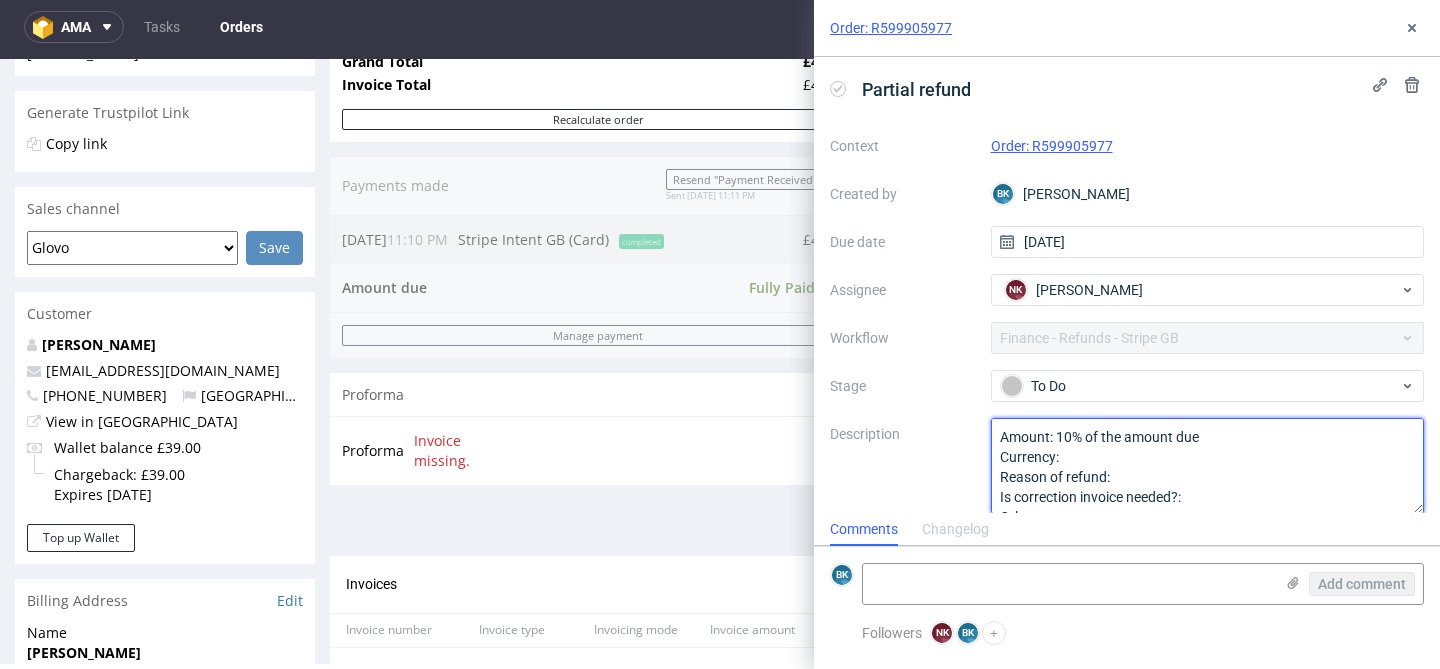drag, startPoint x: 1223, startPoint y: 439, endPoint x: 1126, endPoint y: 440, distance: 97.00516 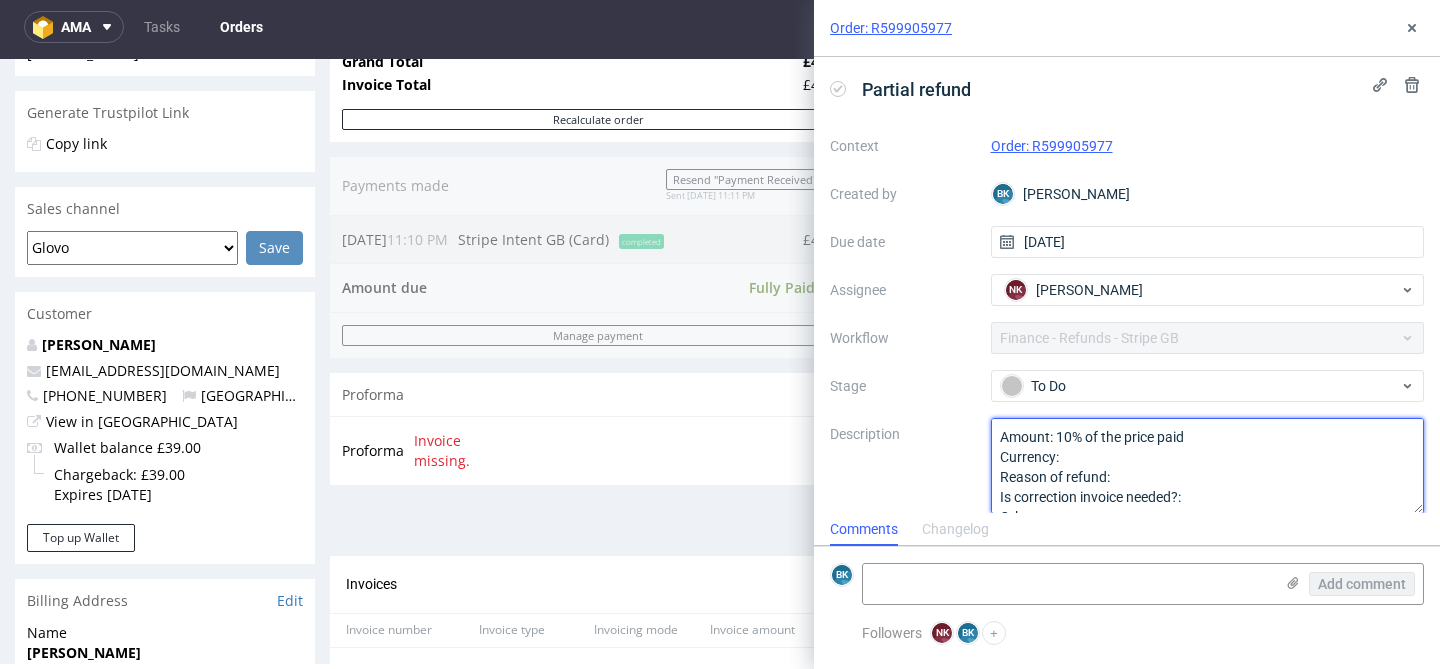 click on "Amount: 10% of the order
Currency:
Reason of refund:
Is correction invoice needed?:
Other:" at bounding box center (1208, 466) 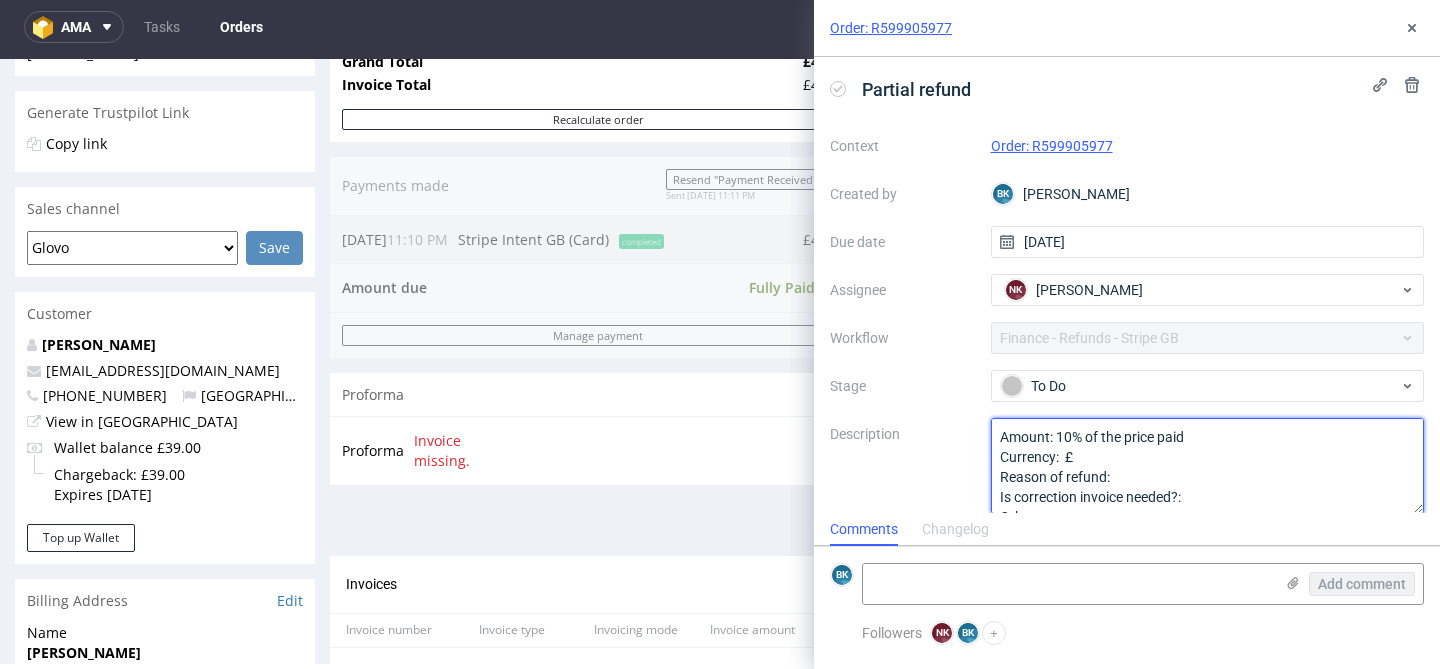 click on "Amount: 10% of the order
Currency:
Reason of refund:
Is correction invoice needed?:
Other:" at bounding box center (1208, 466) 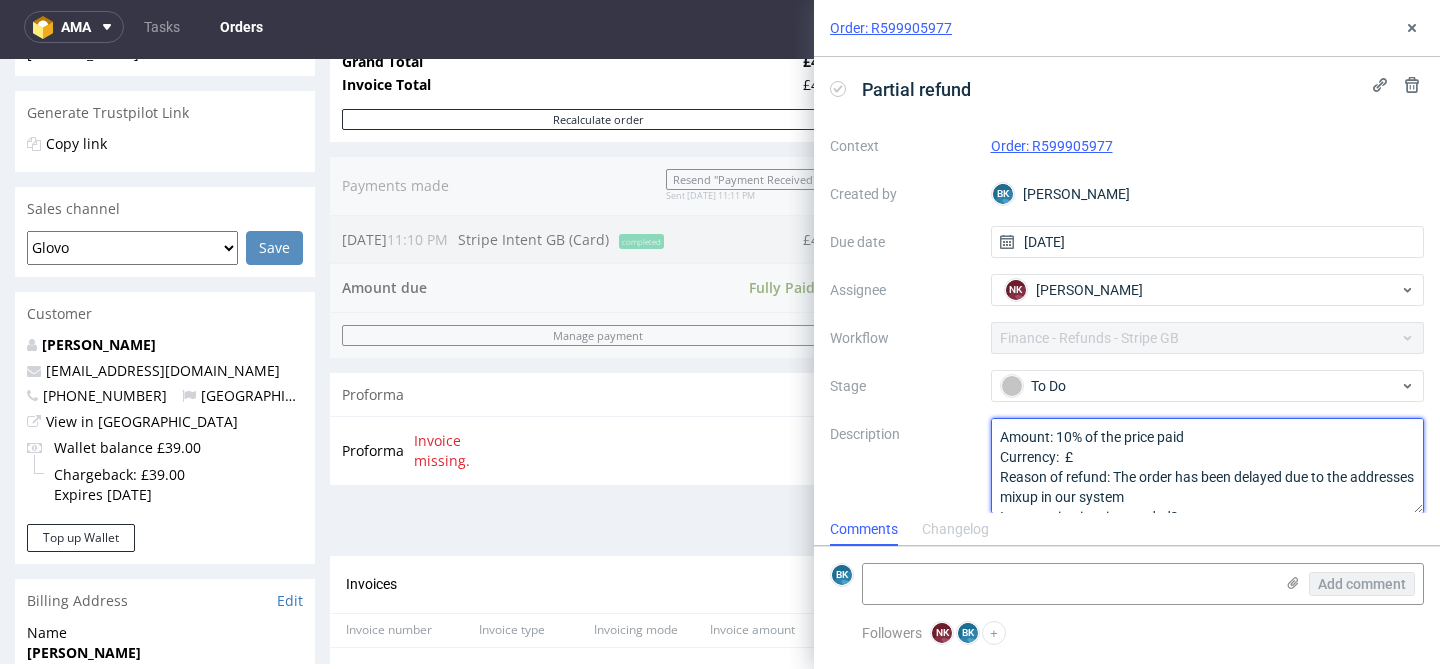 click on "Amount: 10% of the order
Currency:
Reason of refund:
Is correction invoice needed?:
Other:" at bounding box center (1208, 466) 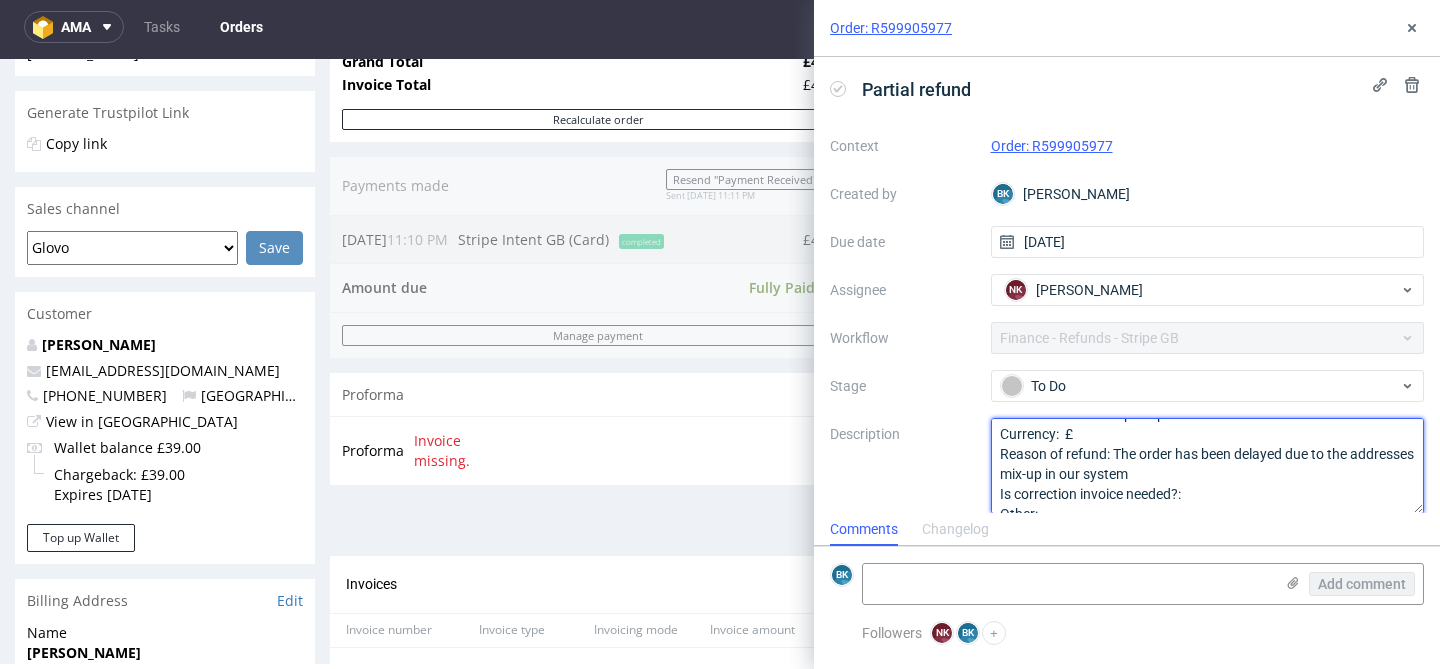 scroll, scrollTop: 42, scrollLeft: 0, axis: vertical 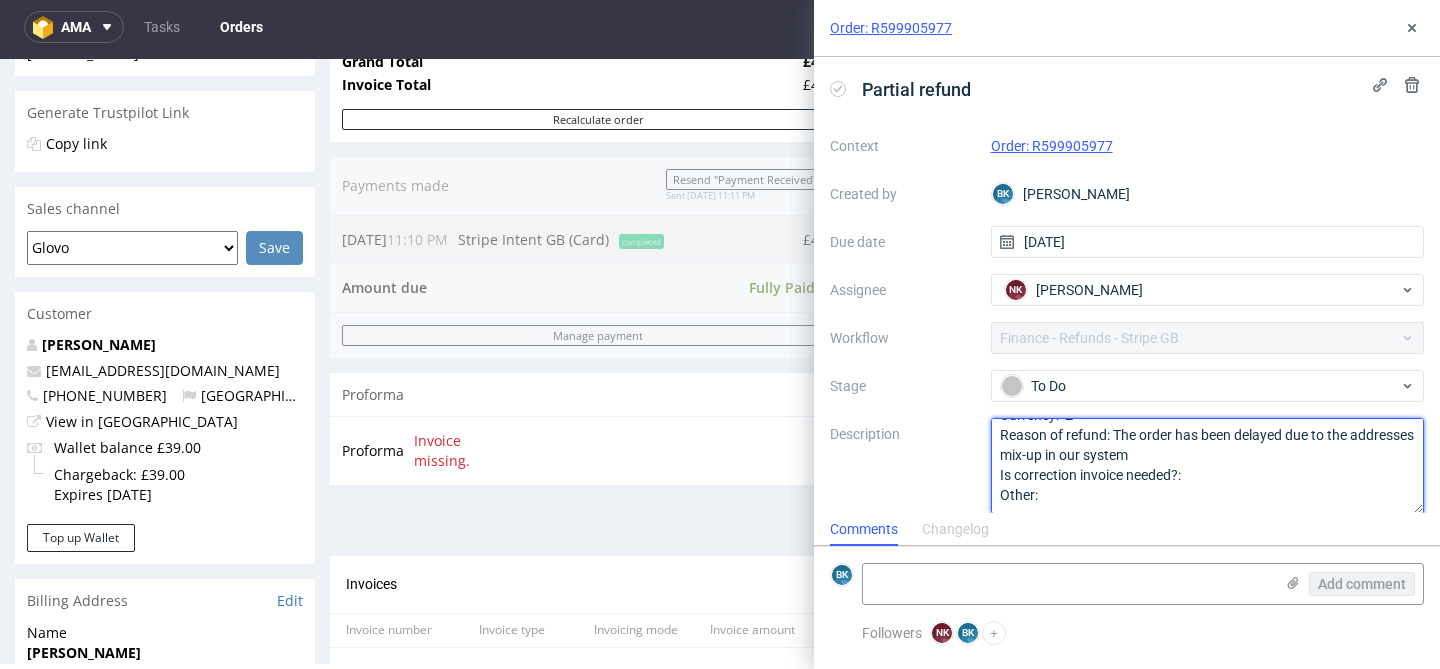 click on "Amount: 10% of the order
Currency:
Reason of refund:
Is correction invoice needed?:
Other:" at bounding box center [1208, 466] 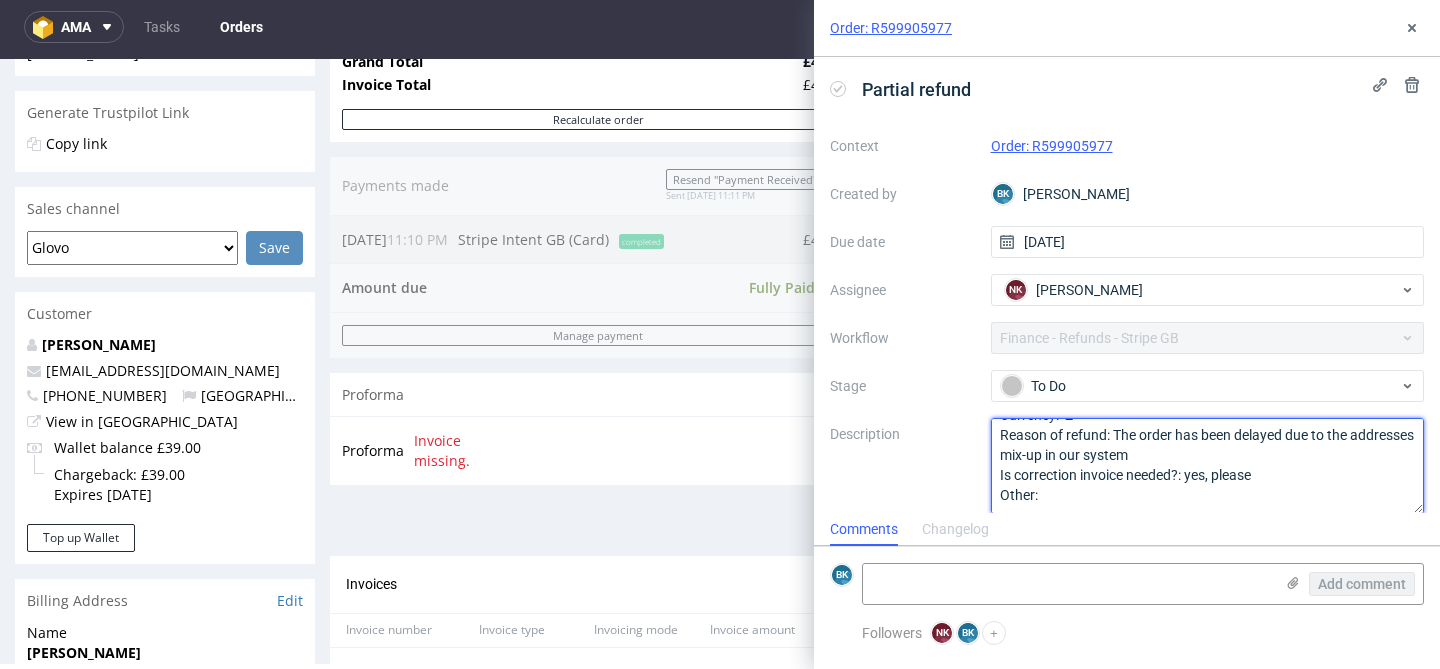type on "Amount: 10% of the price paid
Currency:  £
Reason of refund: The order has been delayed due to the addresses mix-up in our system
Is correction invoice needed?: yes, please
Other:" 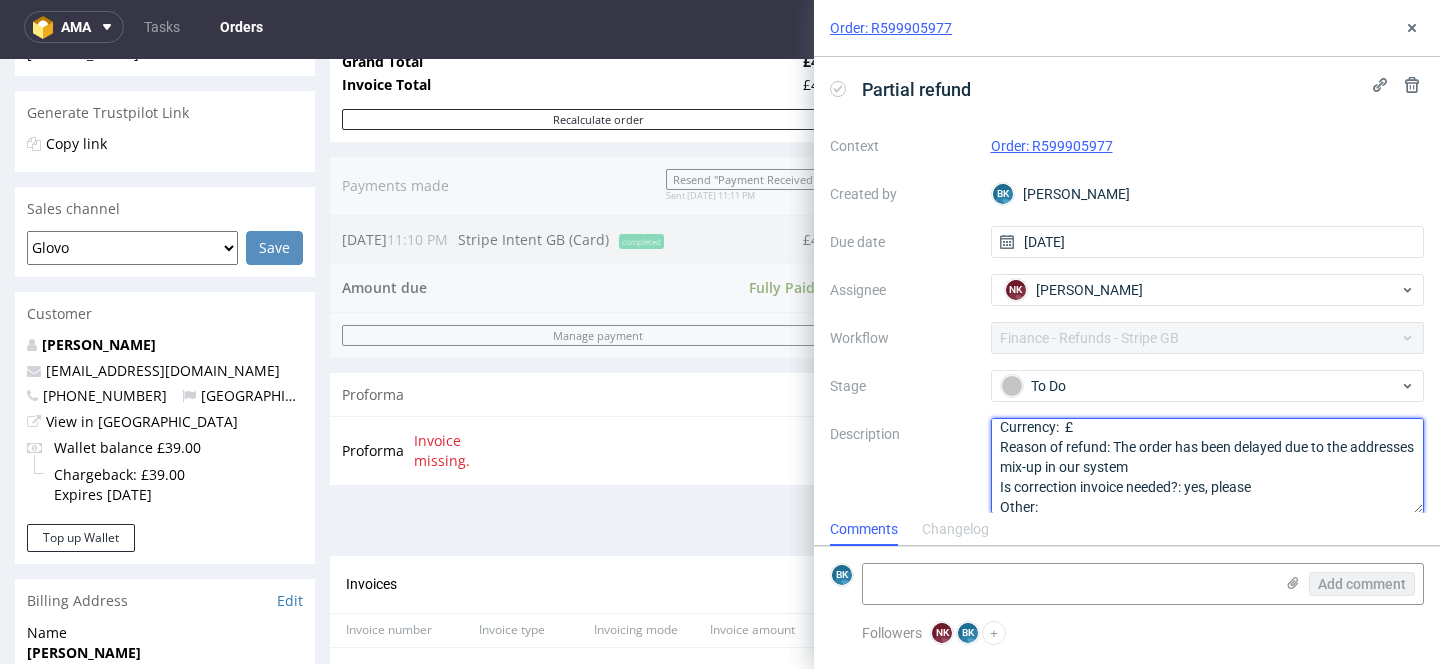 scroll, scrollTop: 42, scrollLeft: 0, axis: vertical 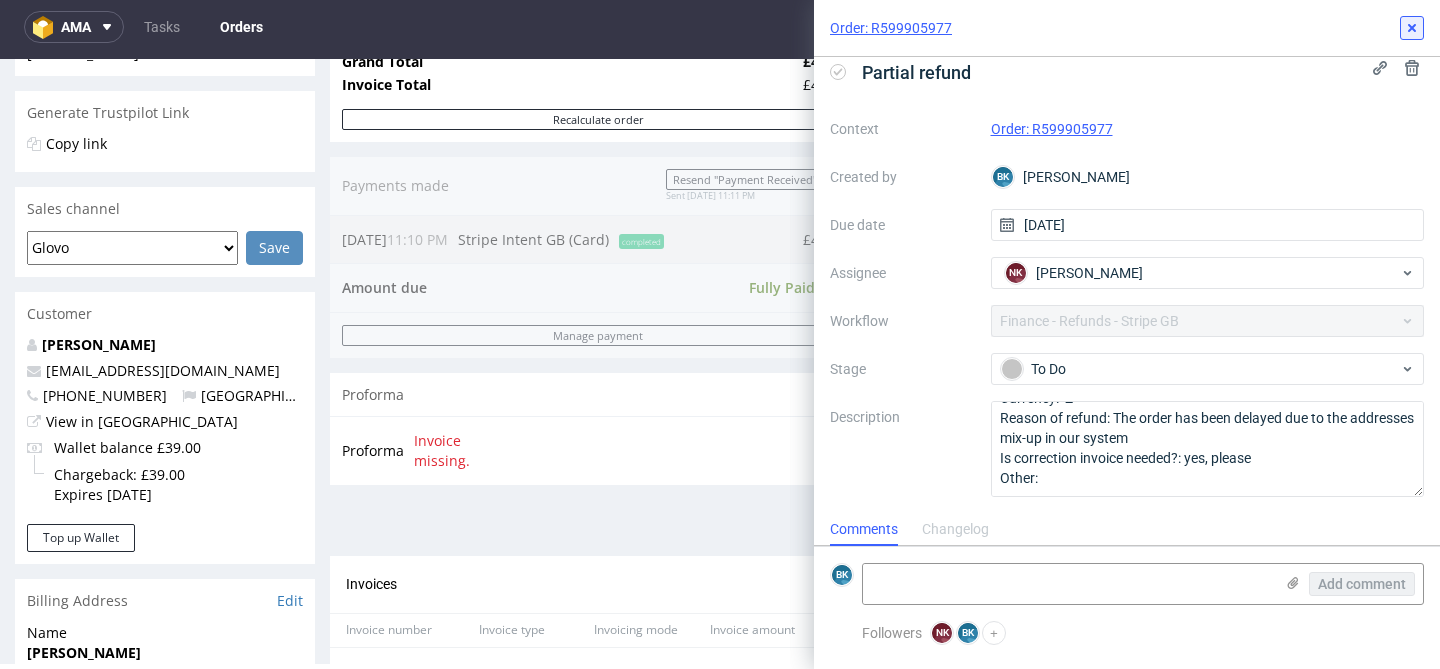 click 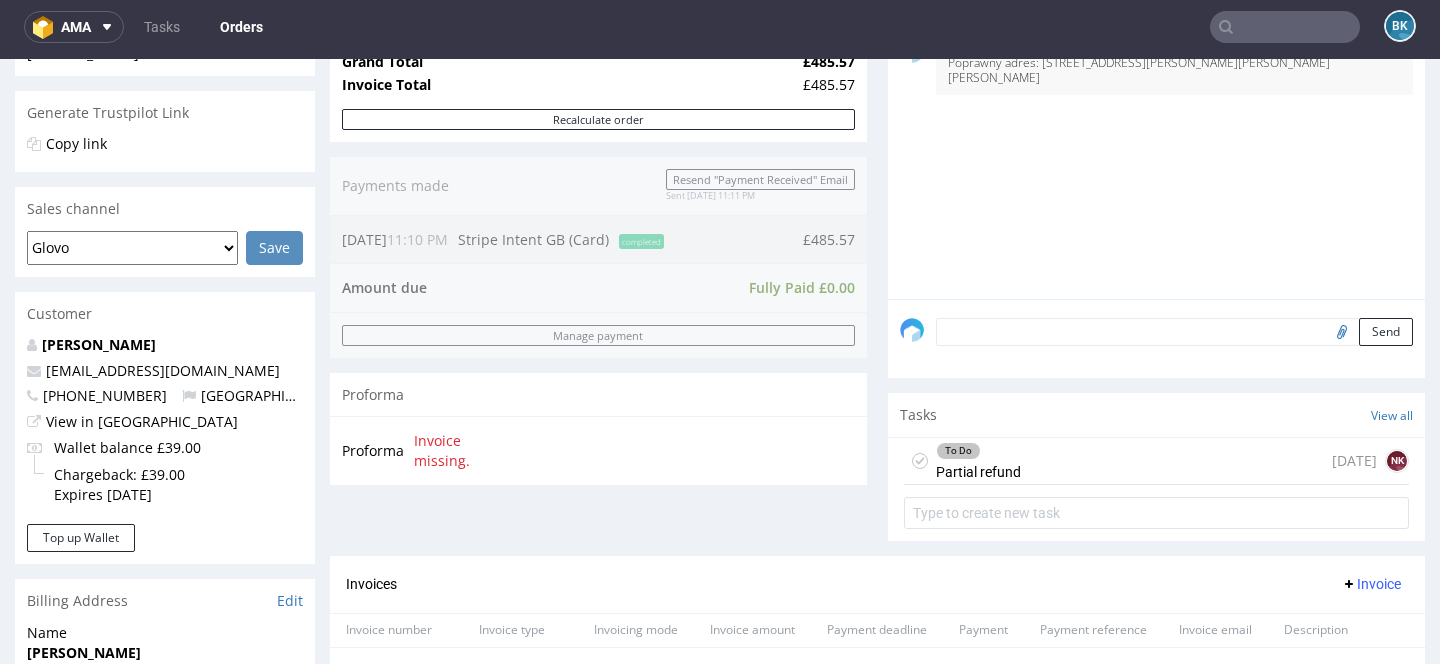 click on "To Do Partial refund today NK" at bounding box center (1156, 461) 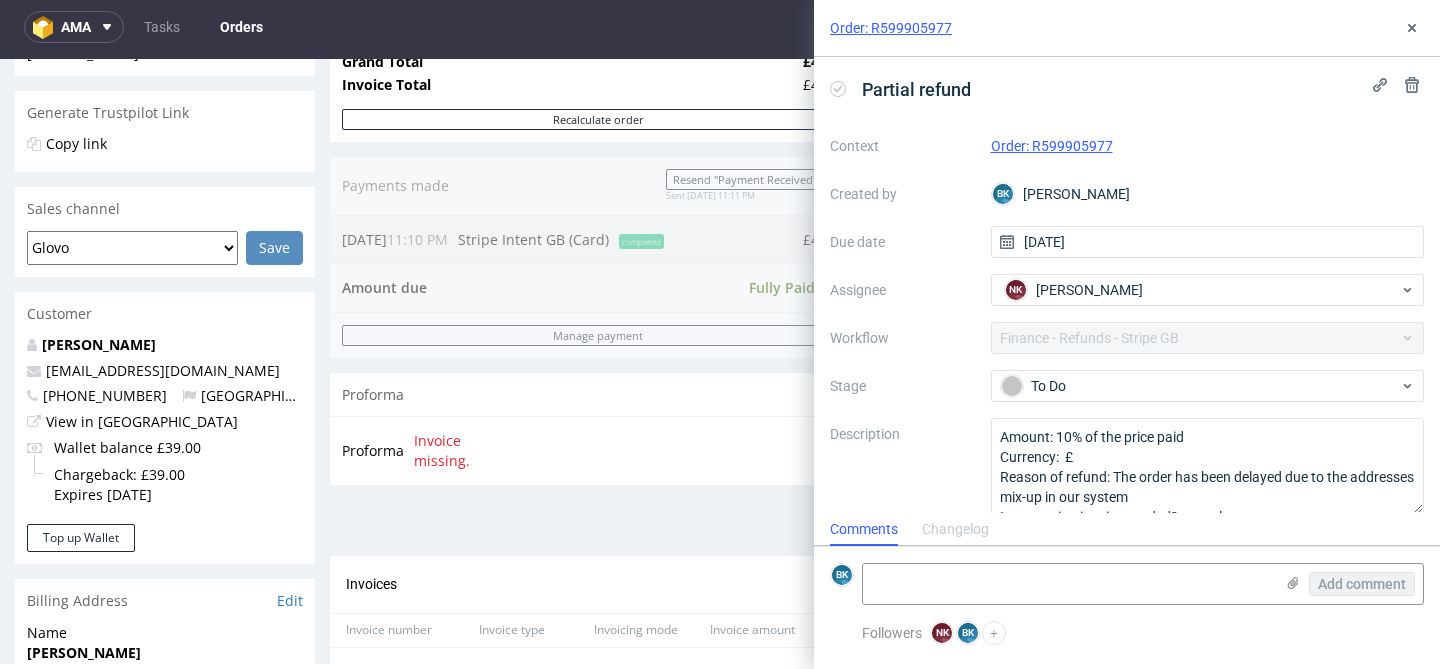 scroll, scrollTop: 16, scrollLeft: 0, axis: vertical 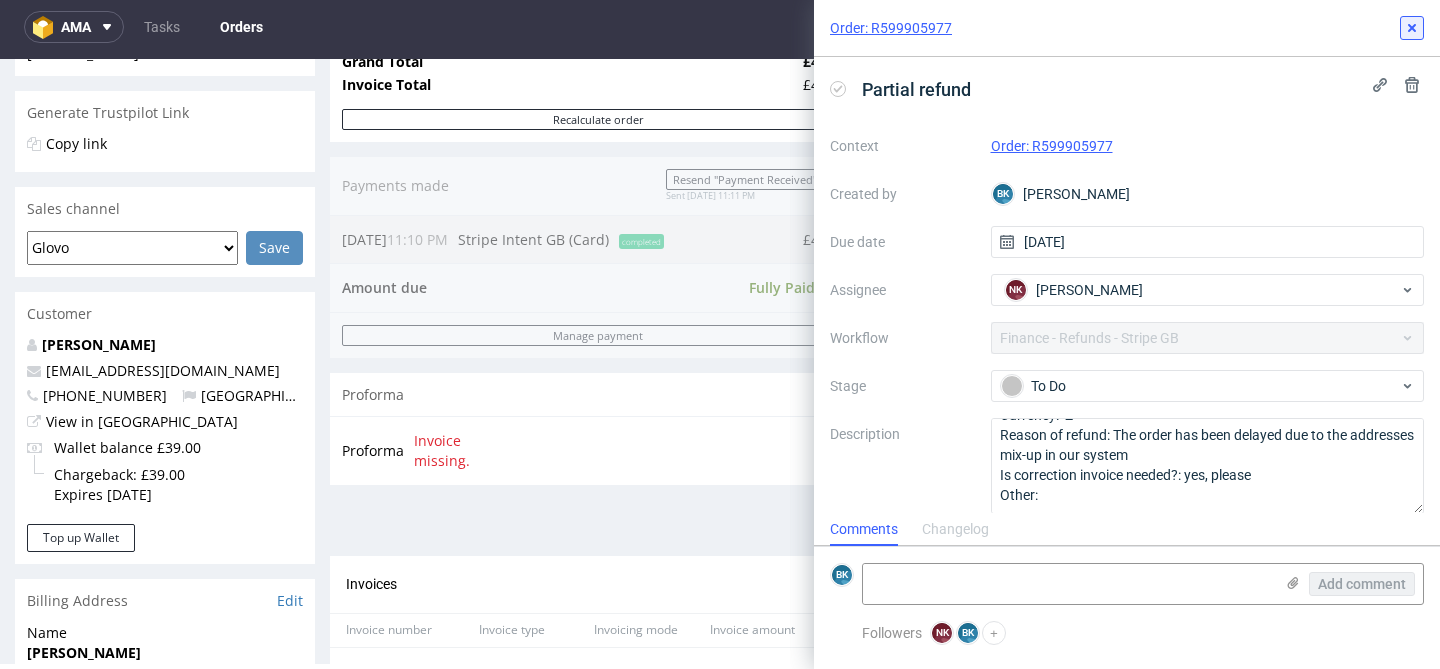 click 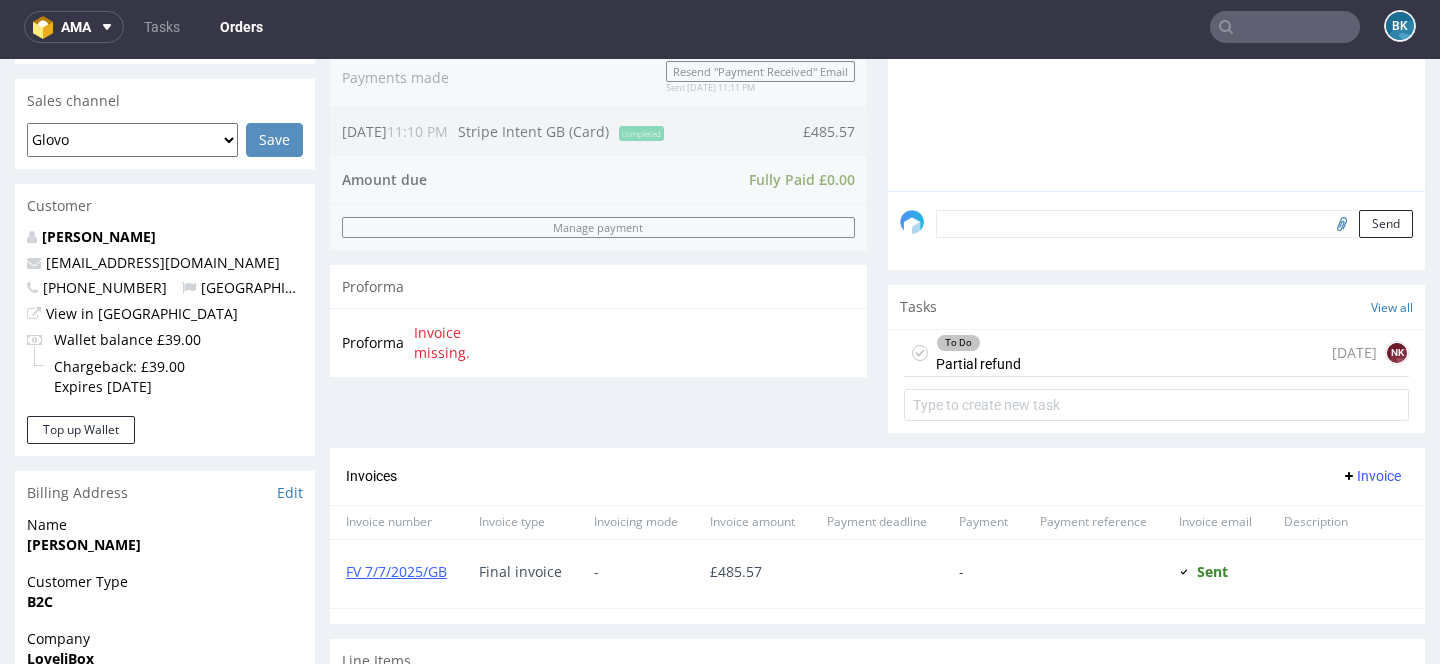 scroll, scrollTop: 514, scrollLeft: 0, axis: vertical 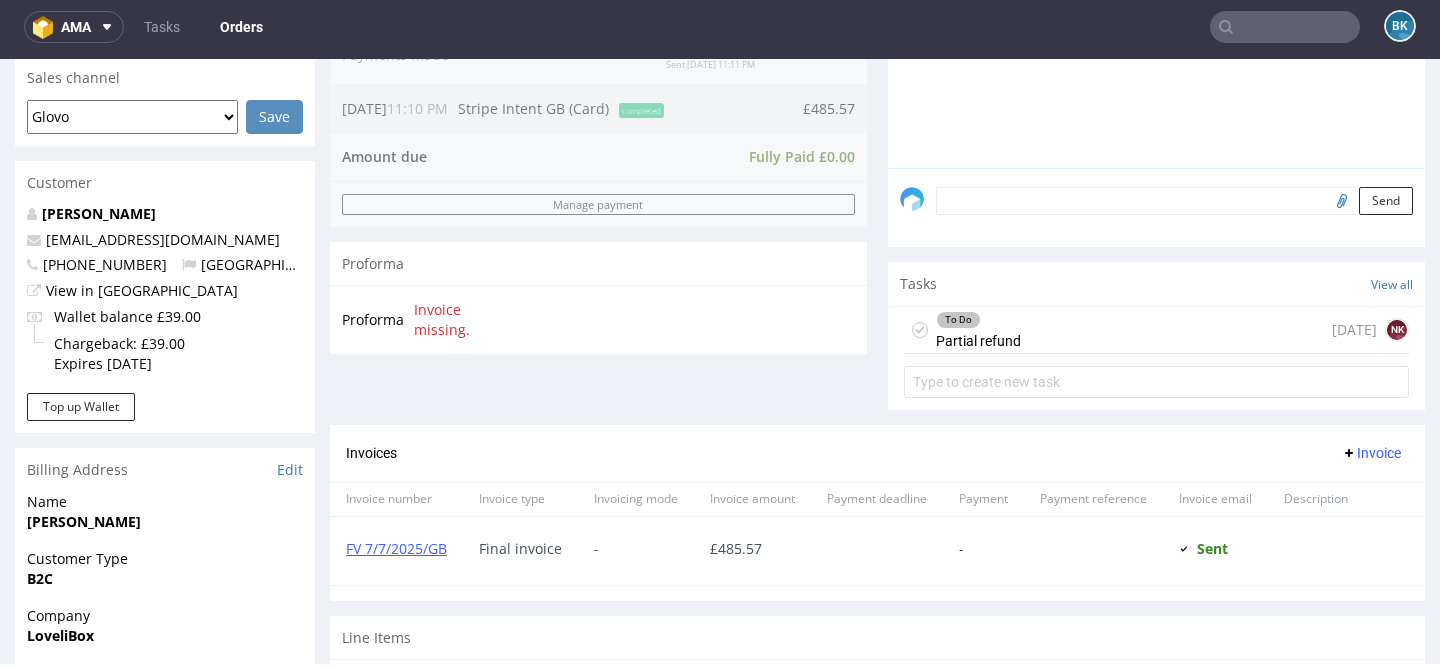 click on "To Do Partial refund today NK" at bounding box center [1156, 330] 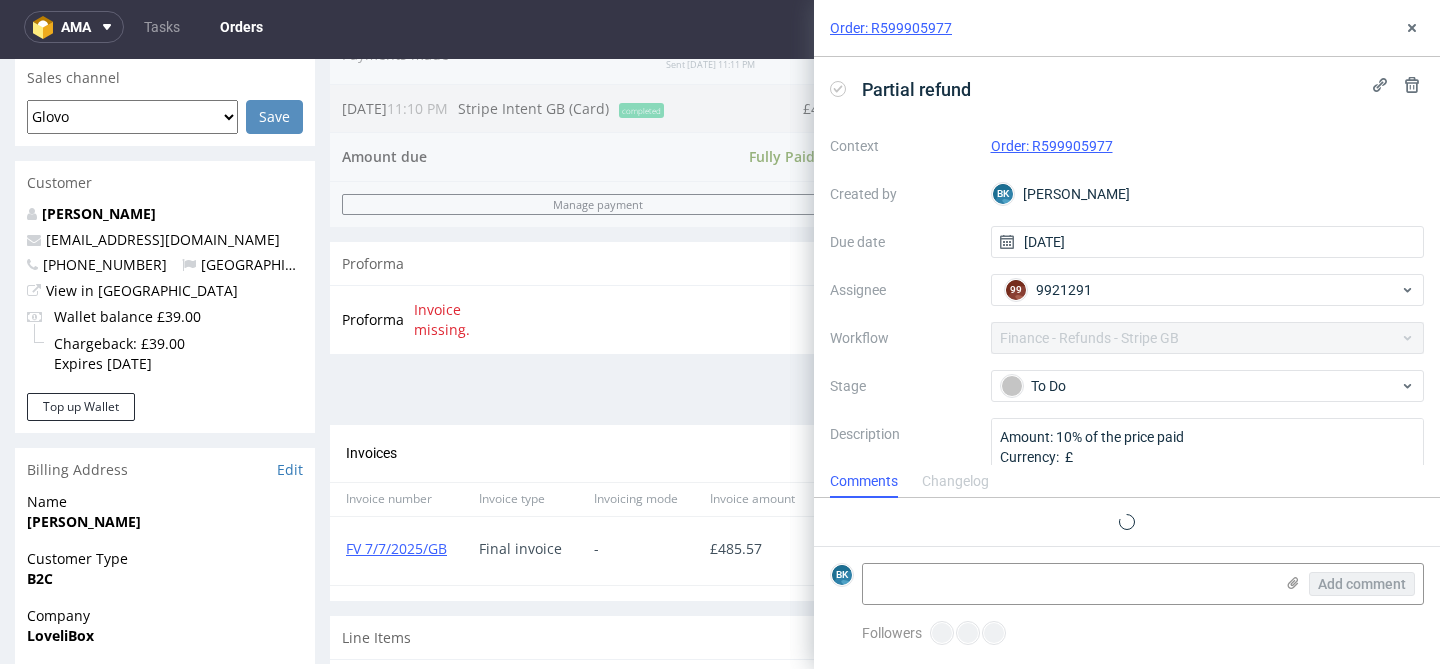 scroll, scrollTop: 16, scrollLeft: 0, axis: vertical 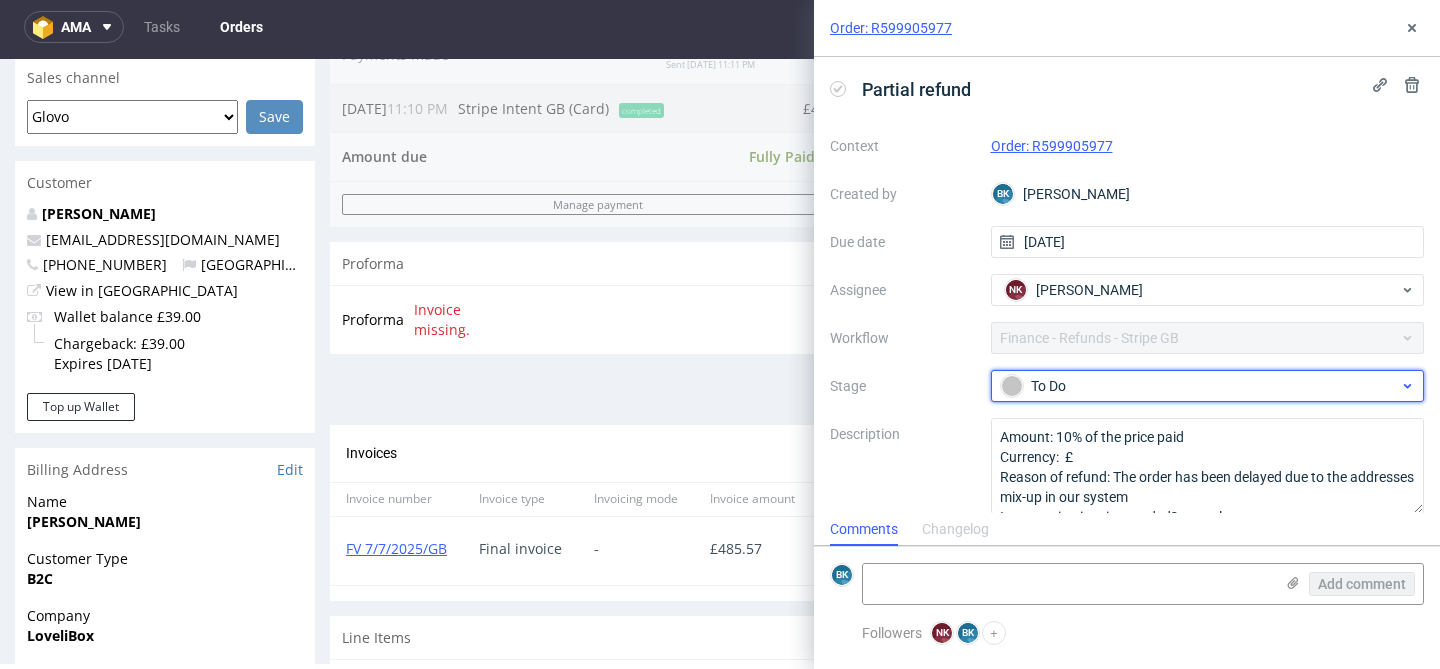 click on "To Do" at bounding box center [1200, 386] 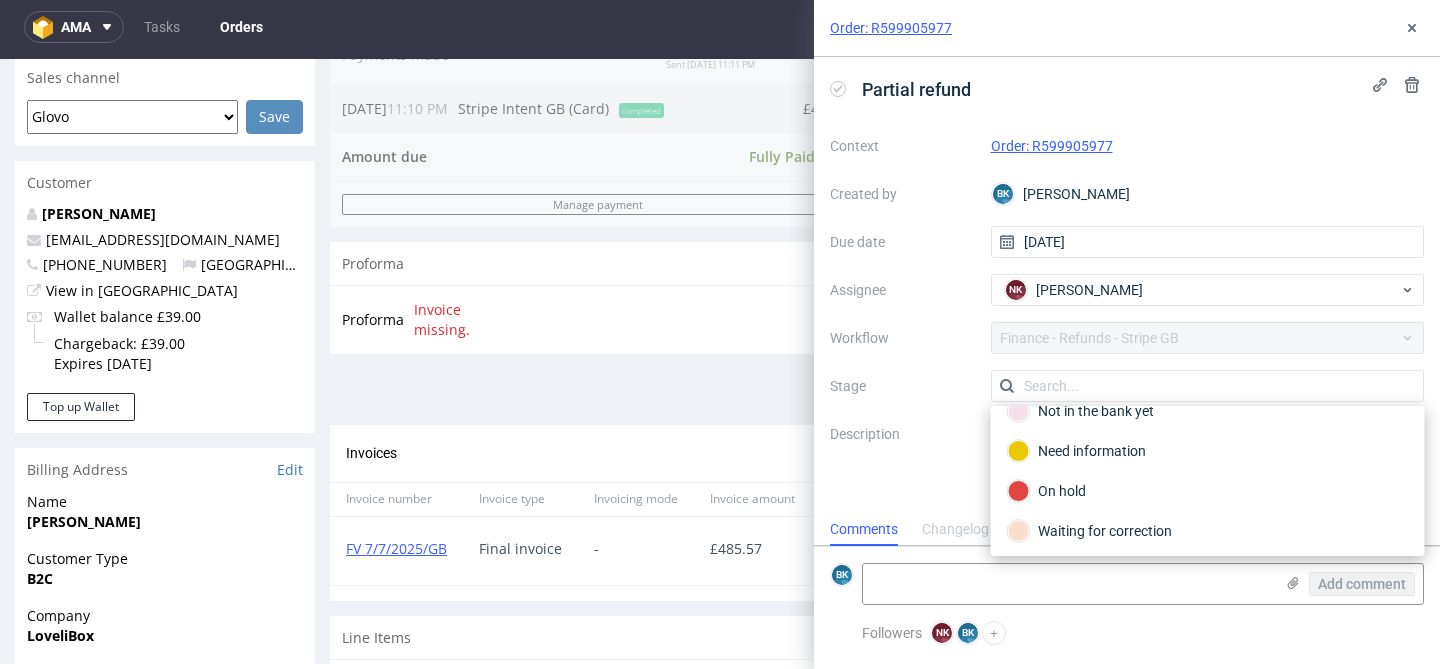 scroll, scrollTop: 65, scrollLeft: 0, axis: vertical 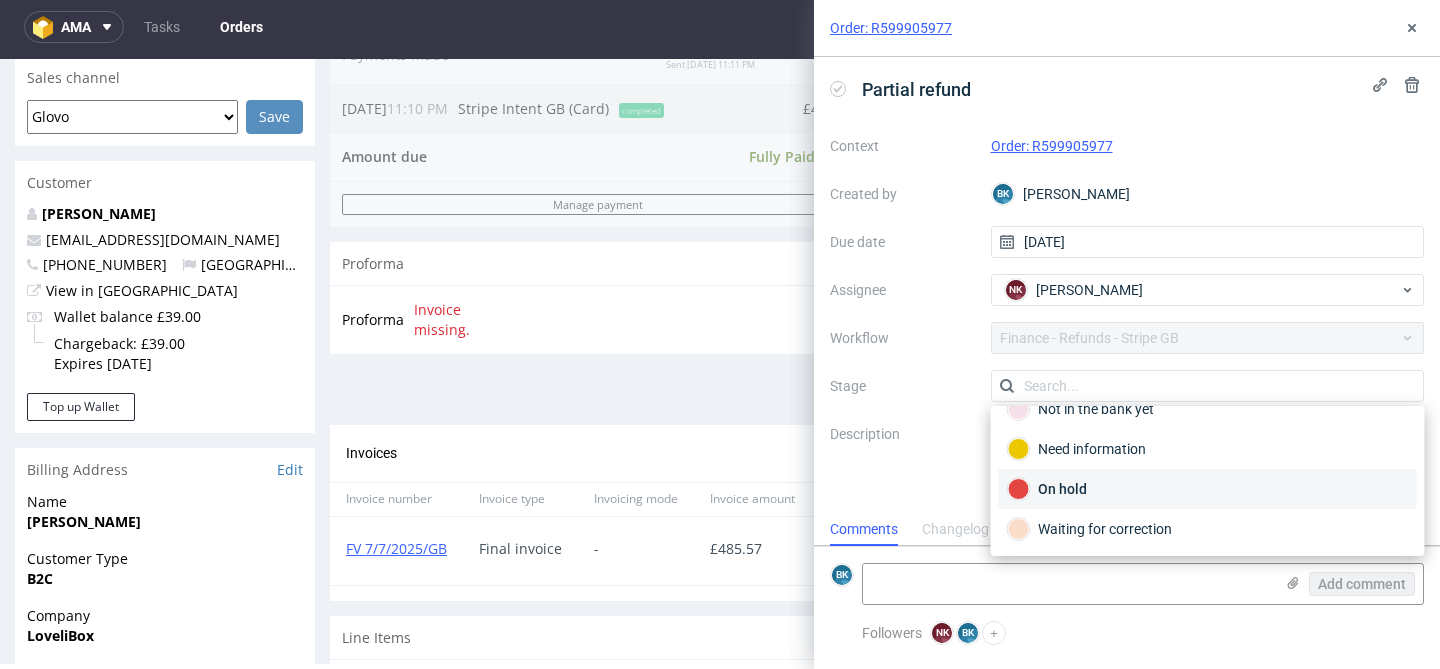 click on "On hold" at bounding box center (1208, 489) 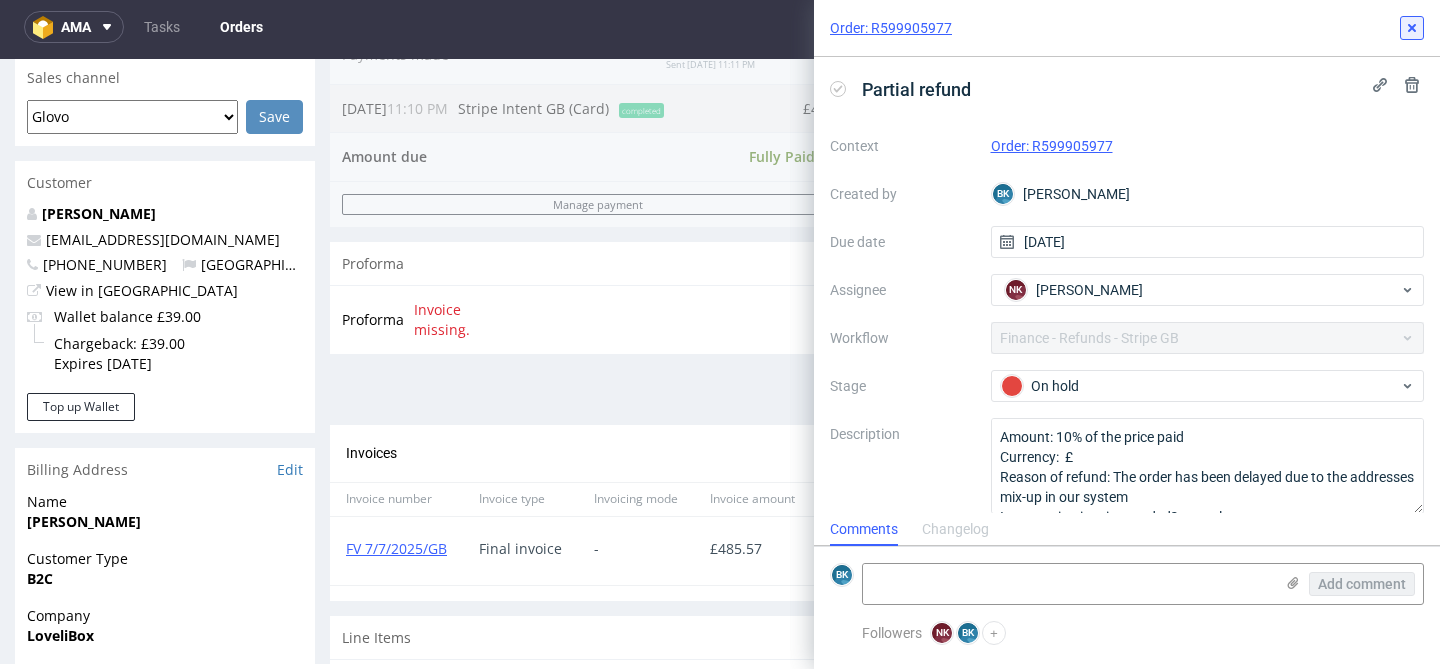 click 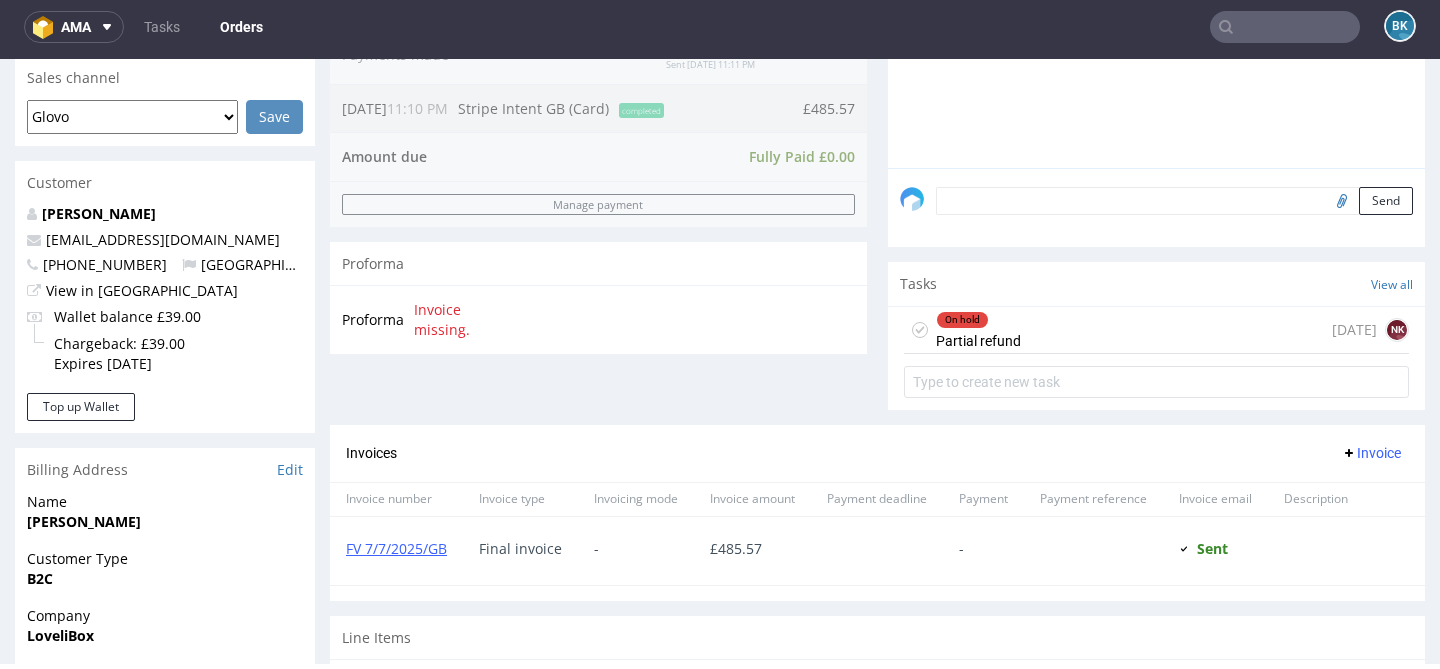 click at bounding box center [1285, 27] 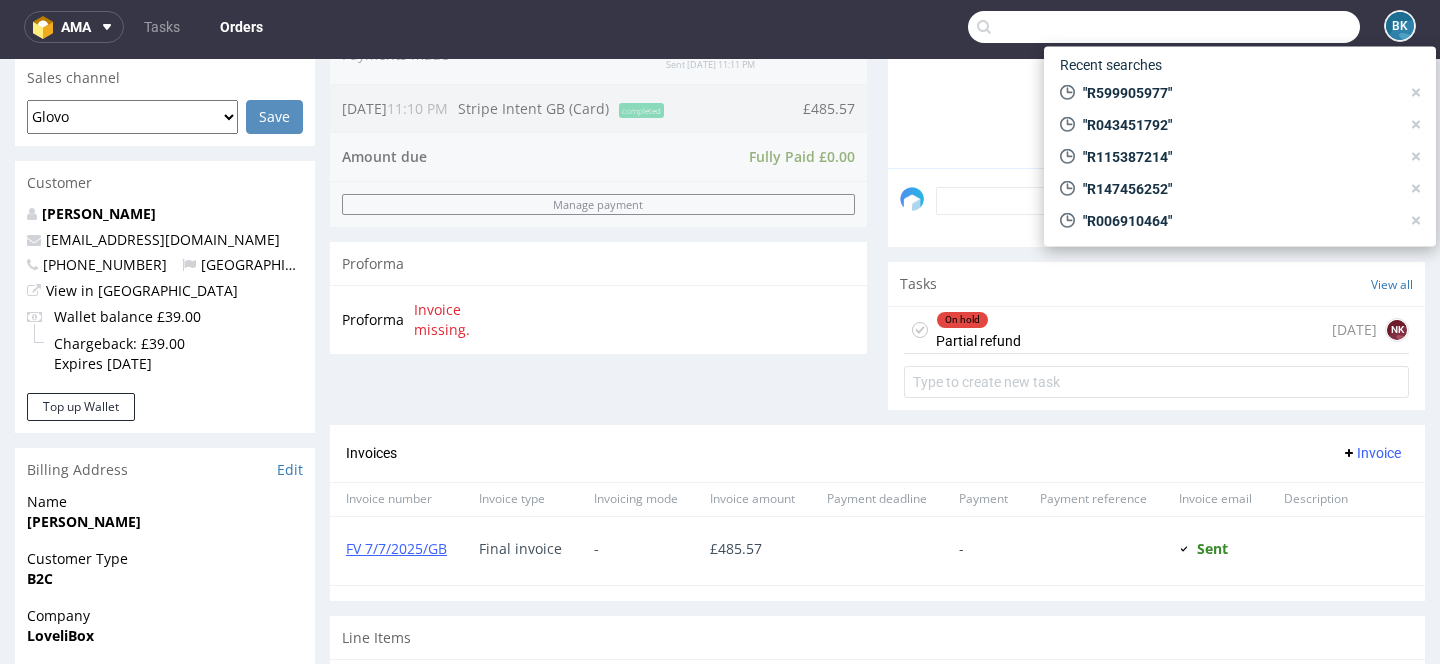 paste on "R711755338" 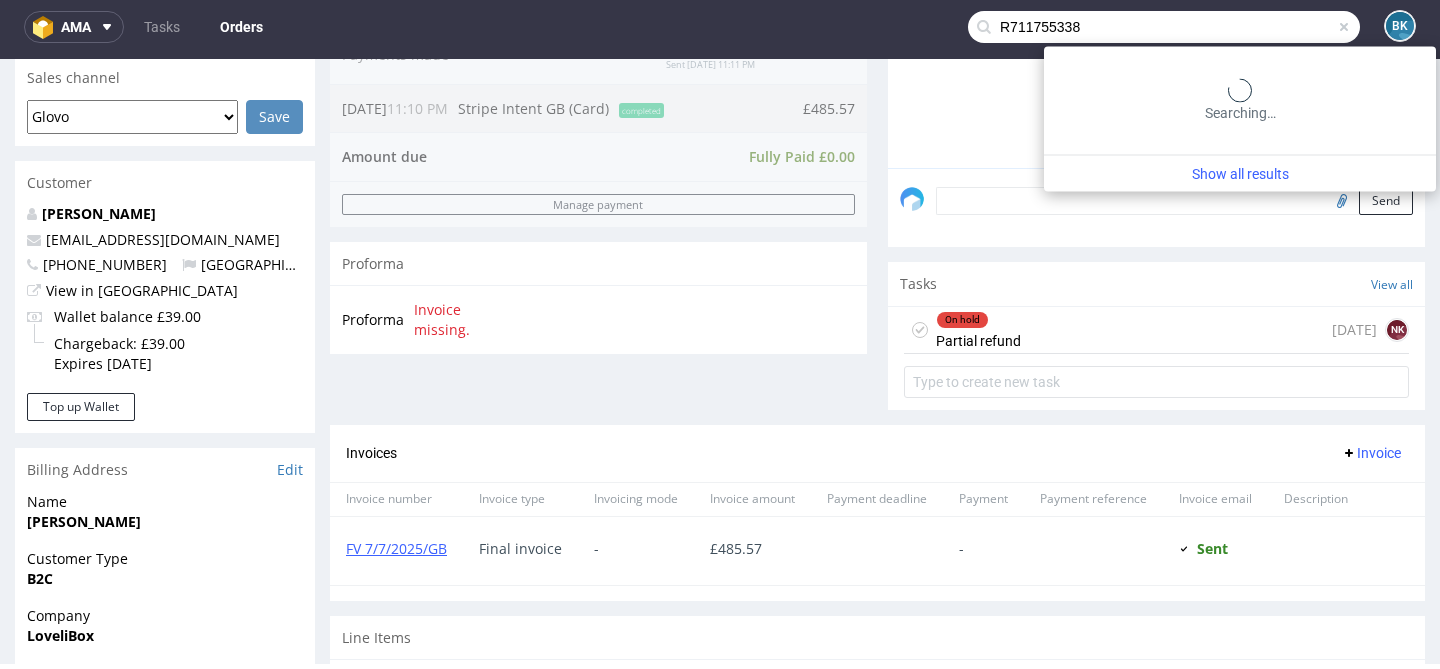 type on "R711755338" 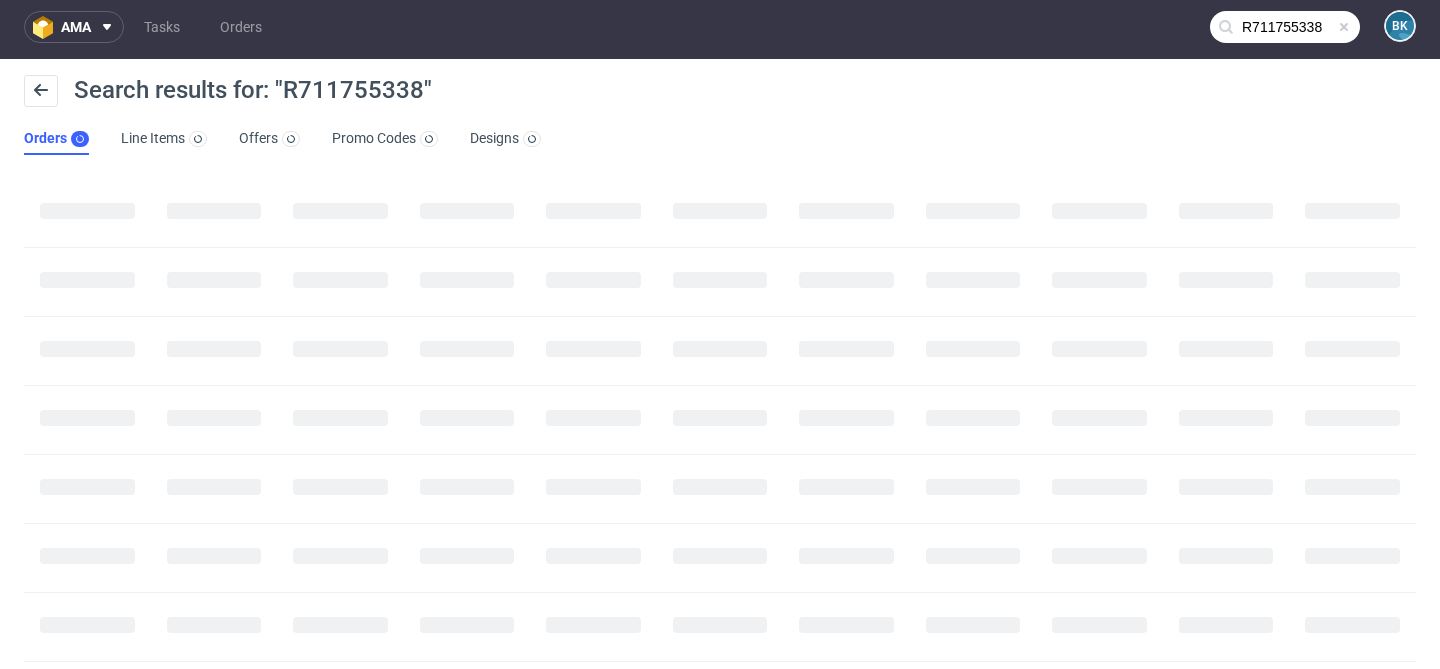 scroll, scrollTop: 0, scrollLeft: 0, axis: both 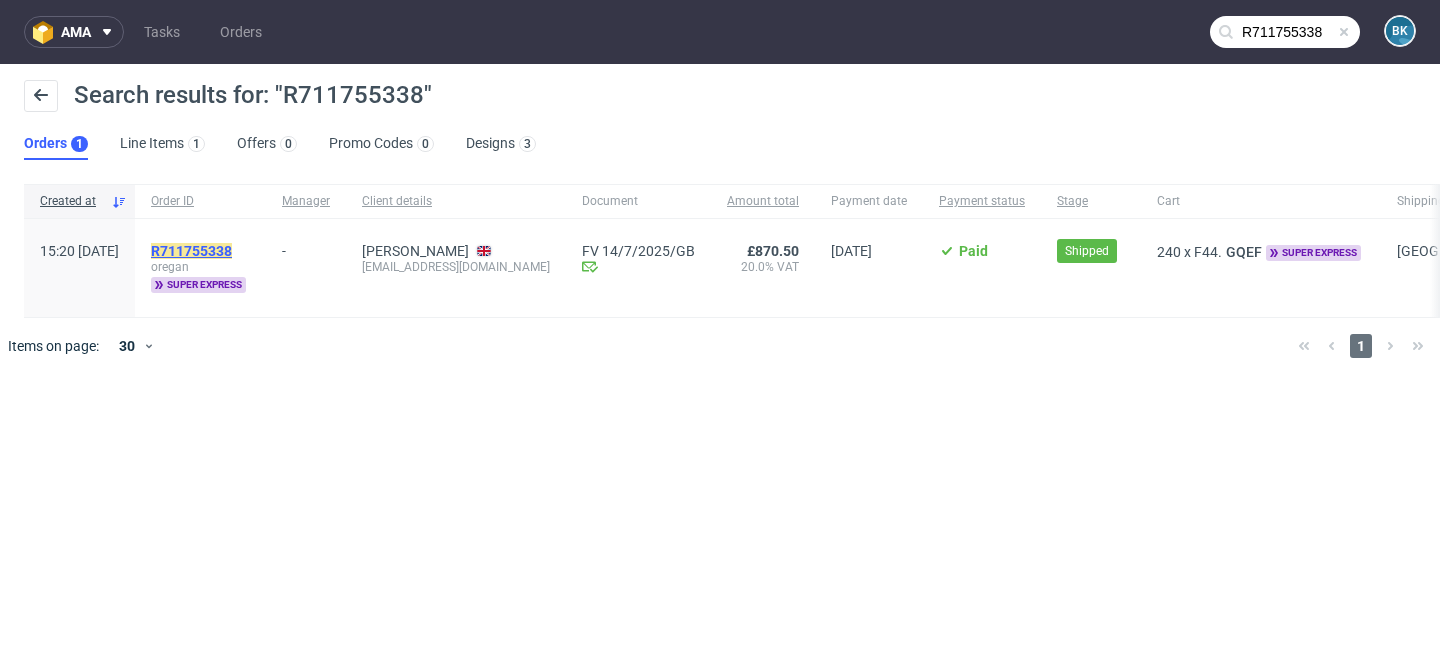 click on "R711755338" 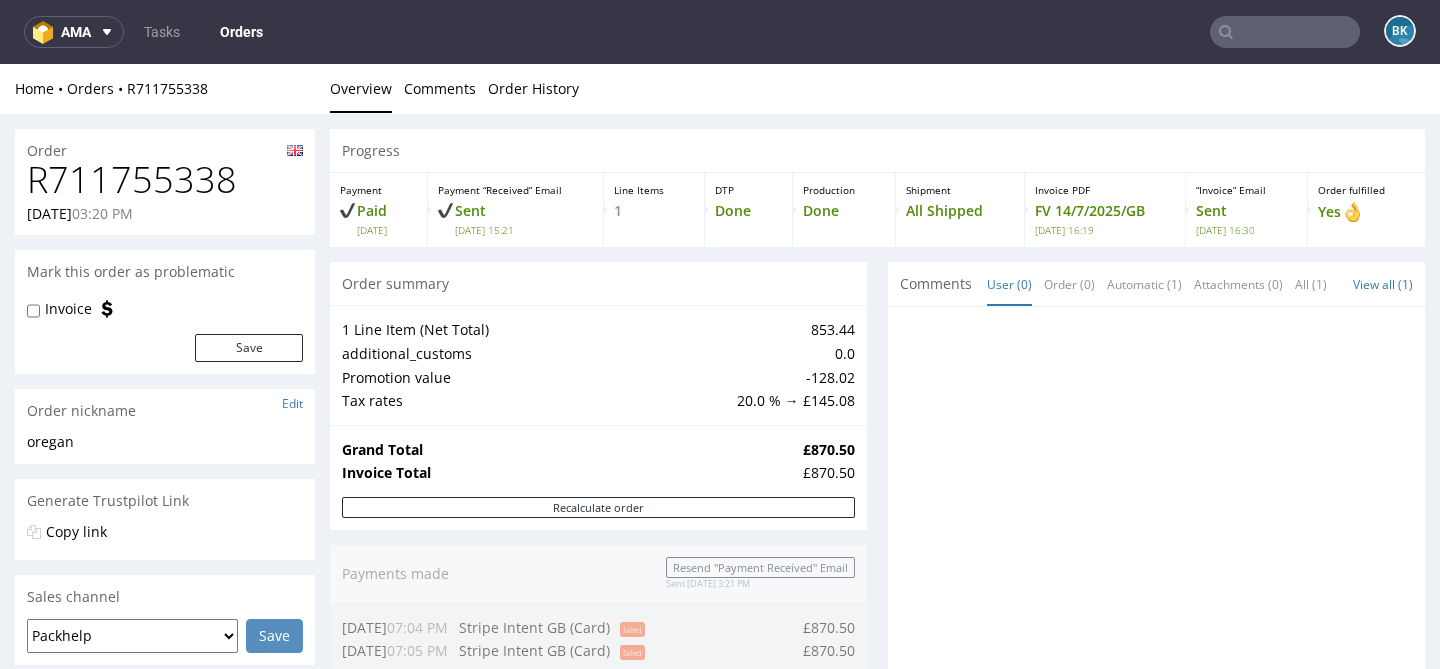 scroll, scrollTop: 0, scrollLeft: 0, axis: both 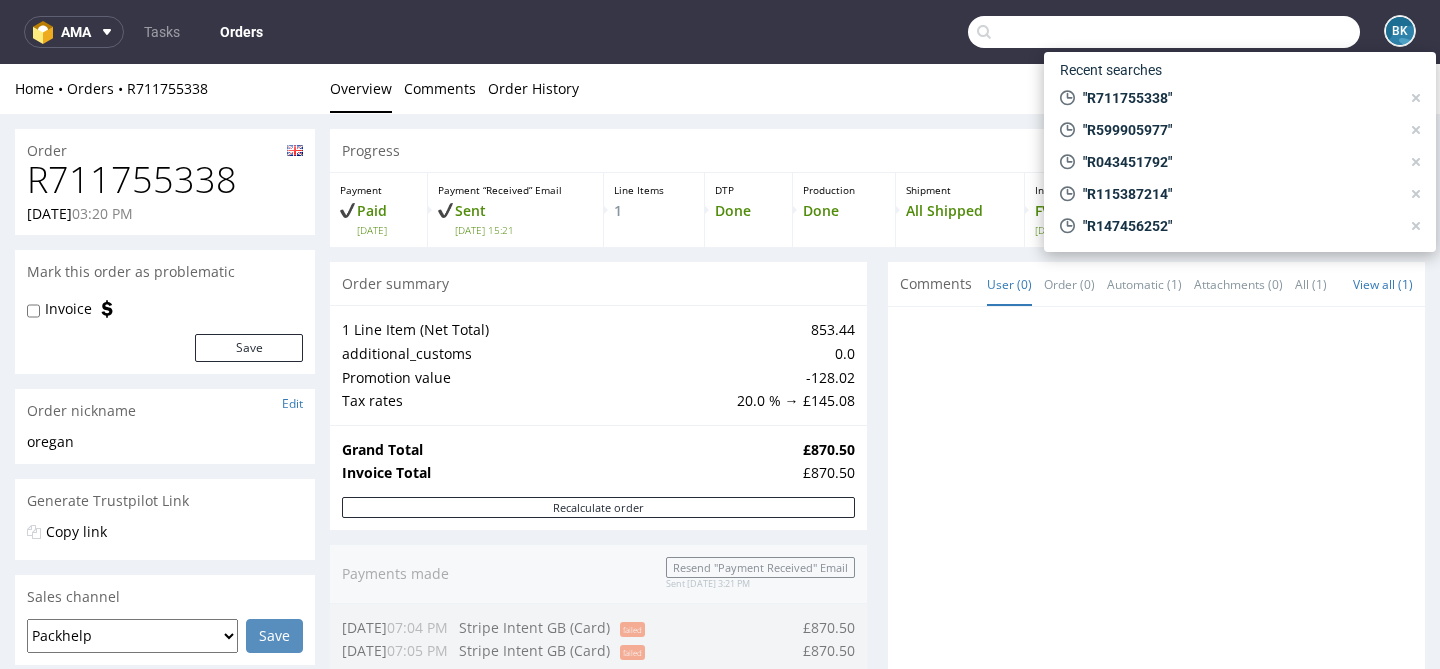 paste on "R711755338" 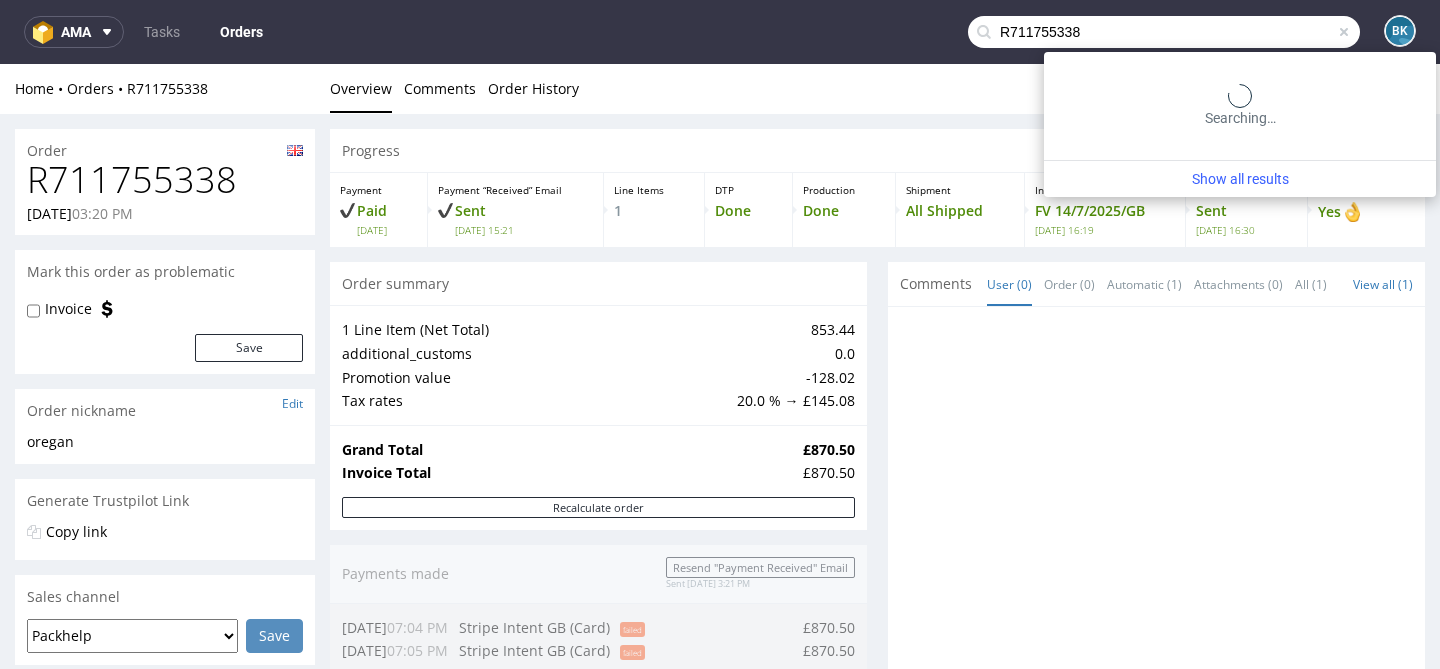 type on "R711755338" 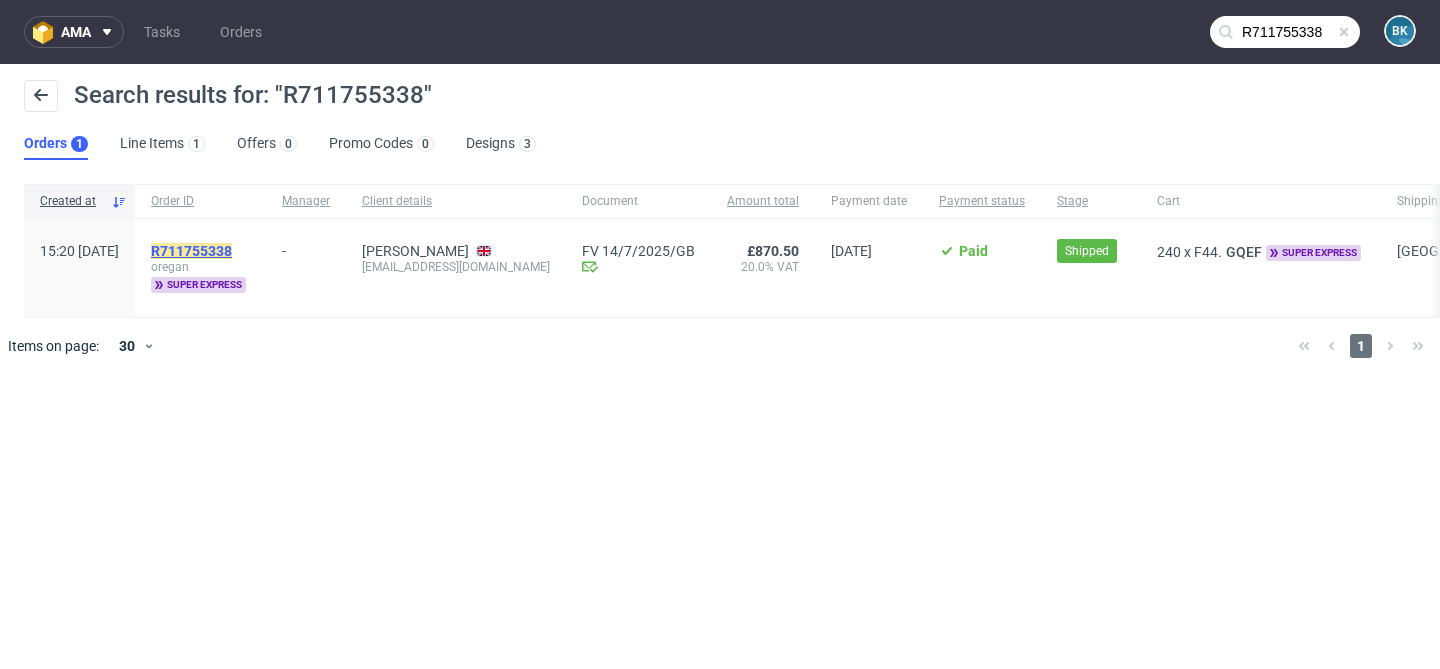 click on "R711755338" 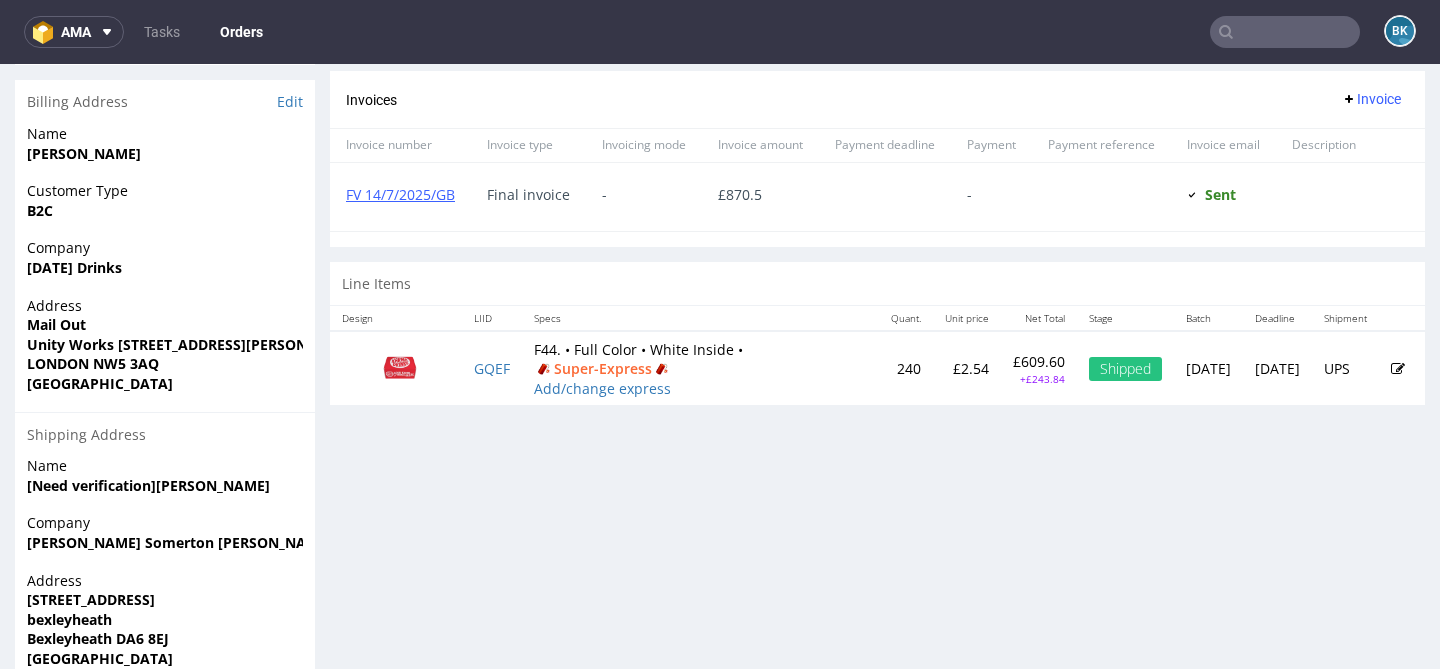 scroll, scrollTop: 922, scrollLeft: 0, axis: vertical 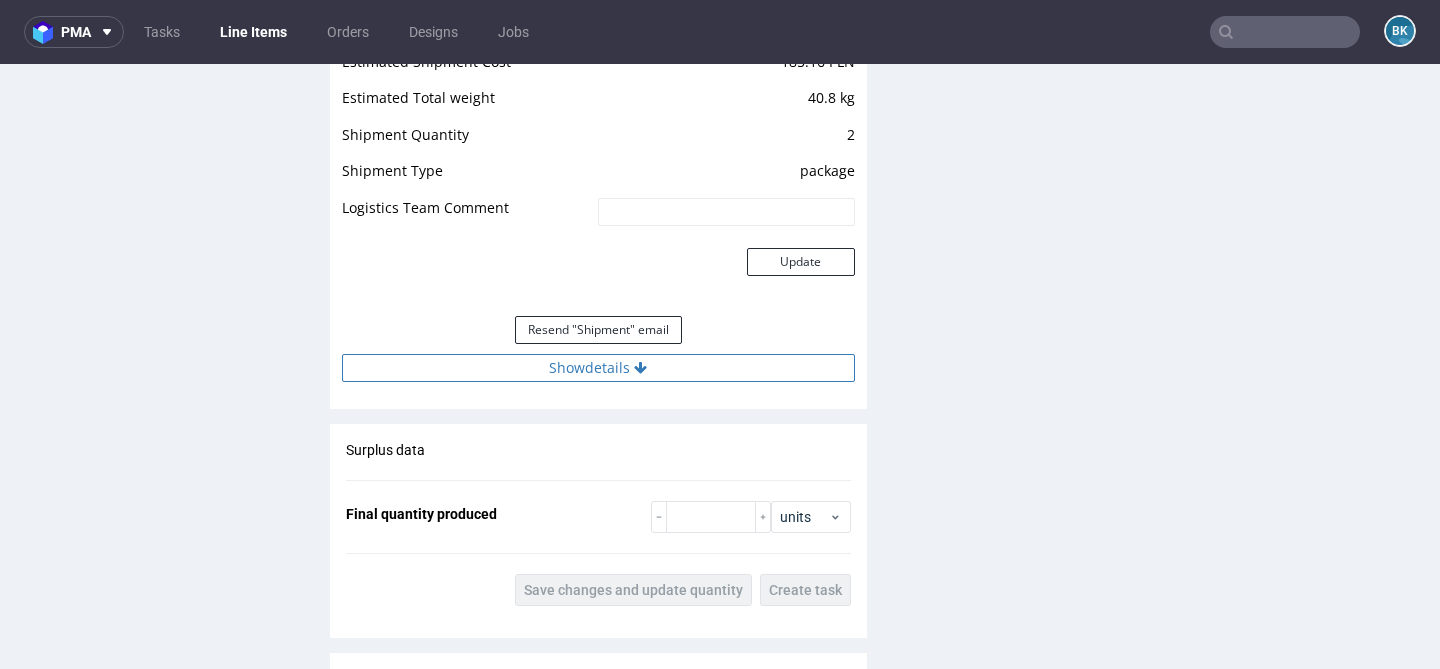click at bounding box center [640, 368] 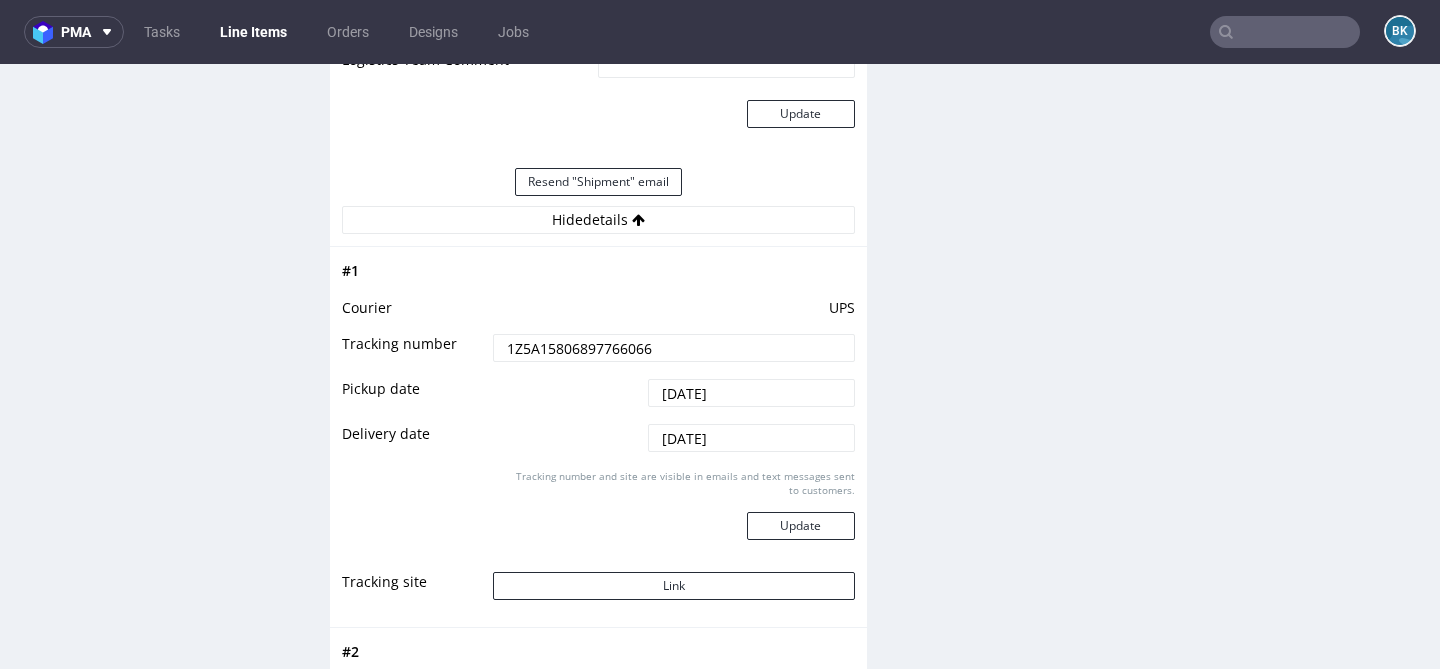 scroll, scrollTop: 2353, scrollLeft: 0, axis: vertical 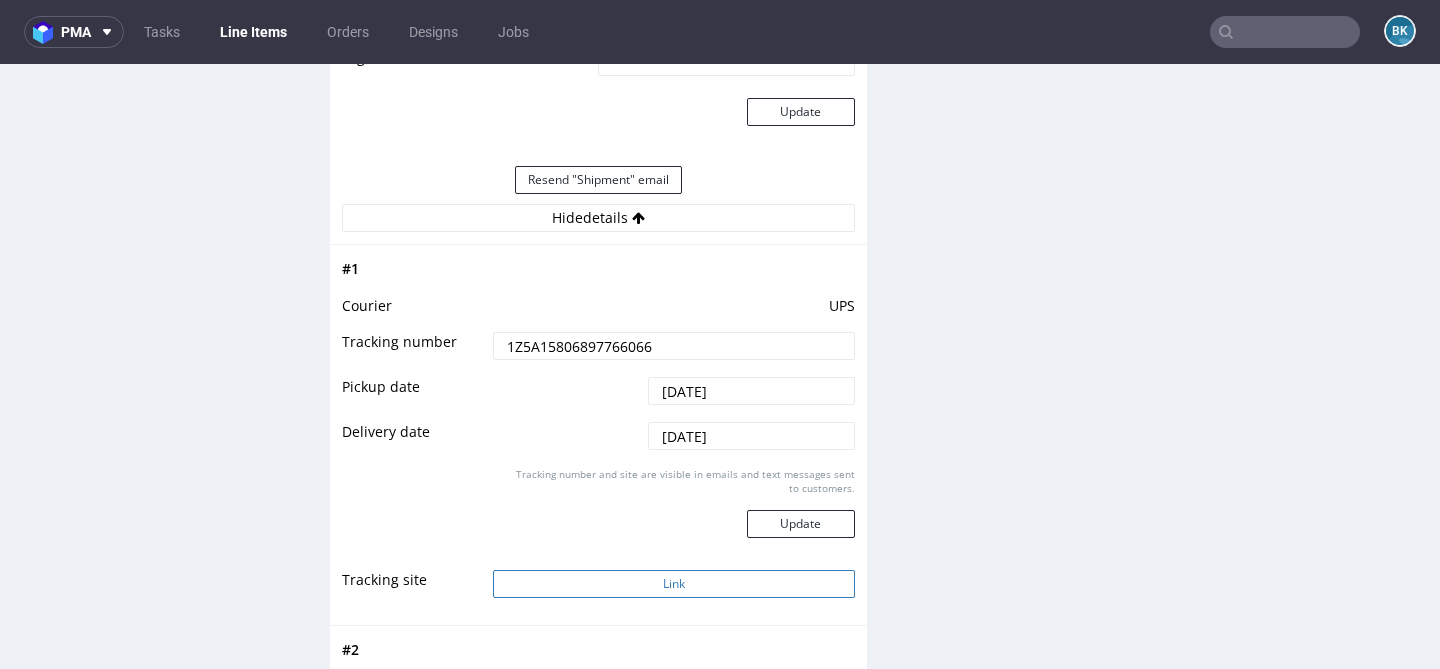 type 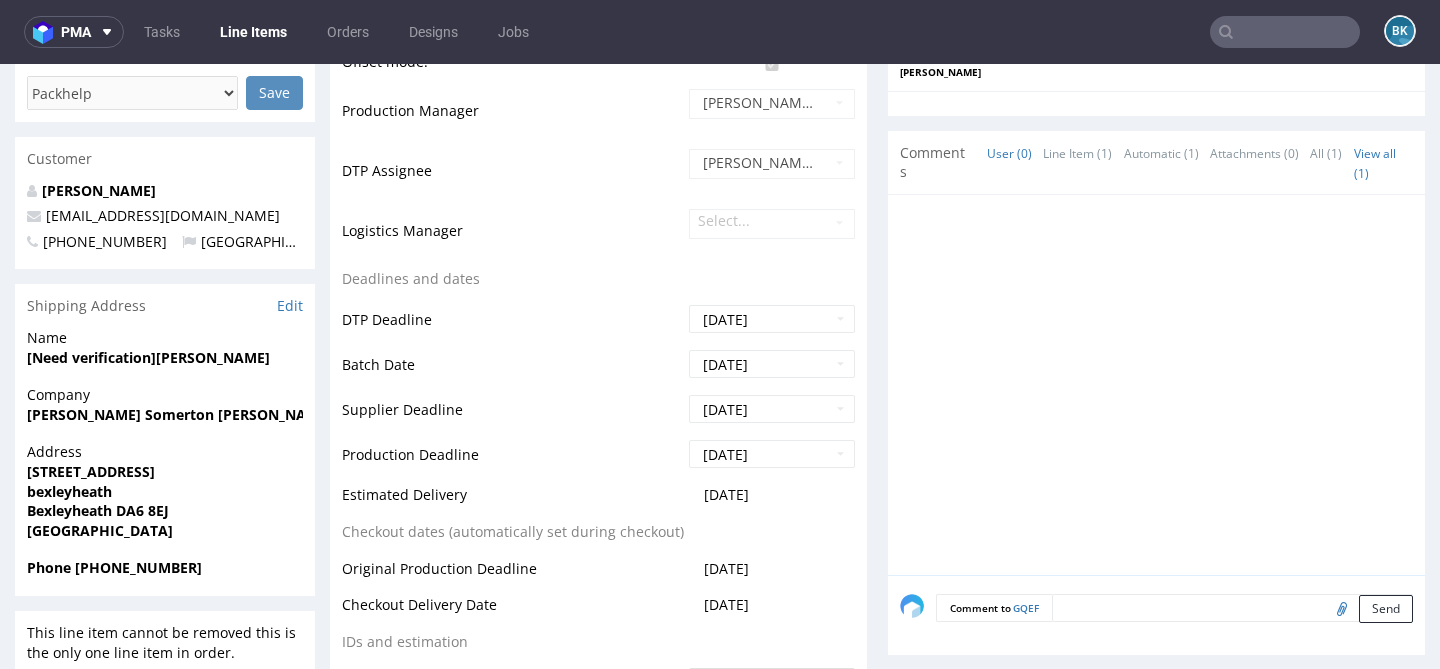 scroll, scrollTop: 586, scrollLeft: 0, axis: vertical 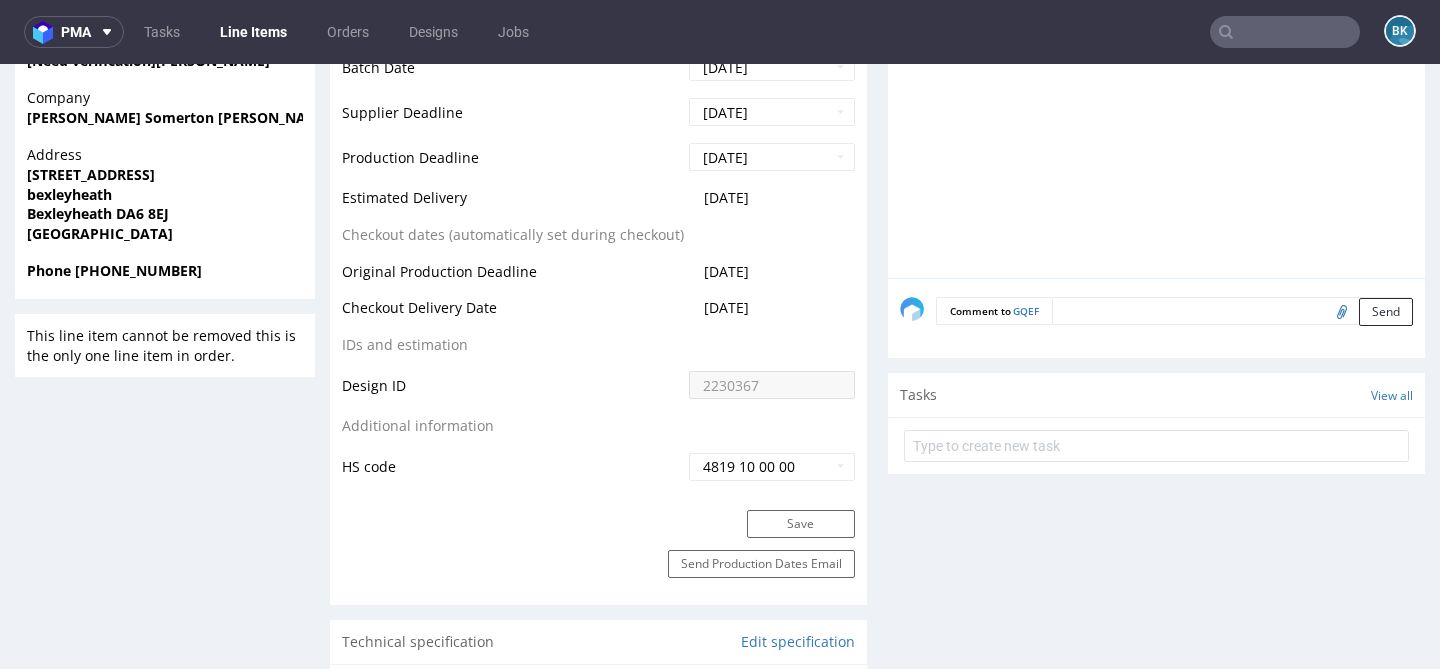 click at bounding box center (1285, 32) 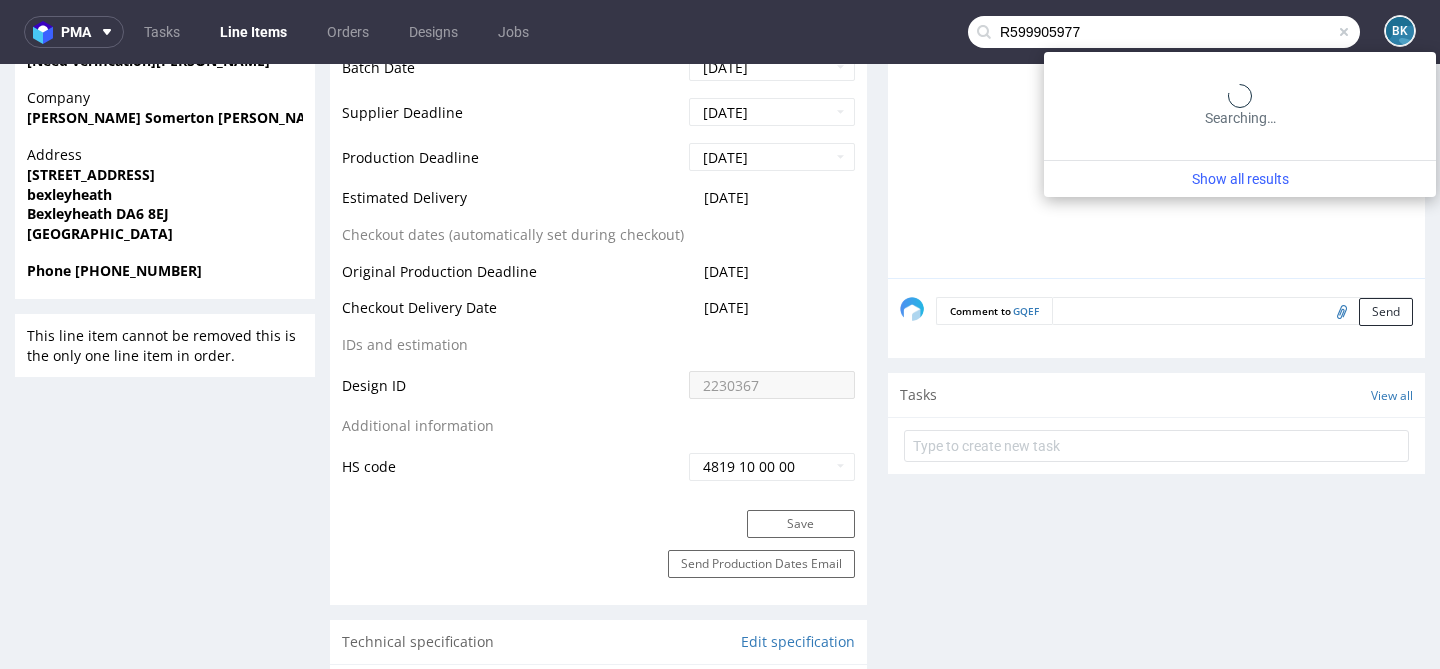 type on "R599905977" 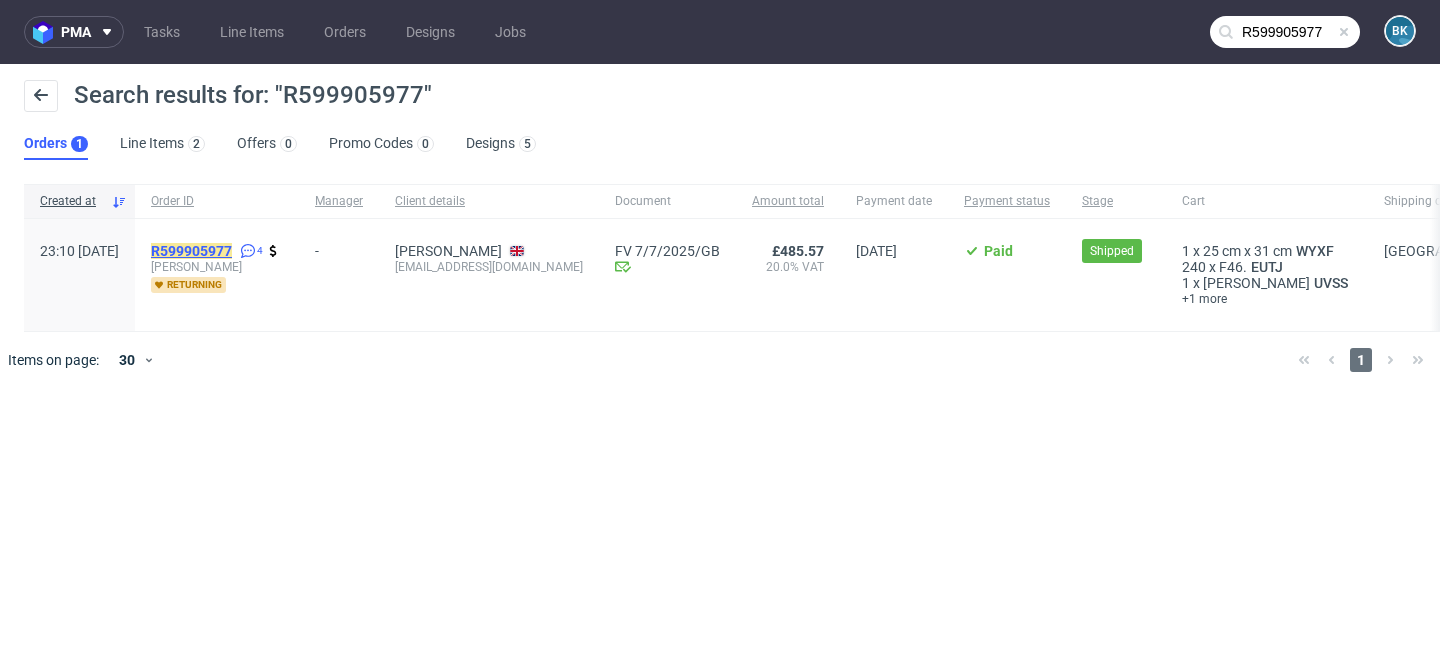click on "R599905977" 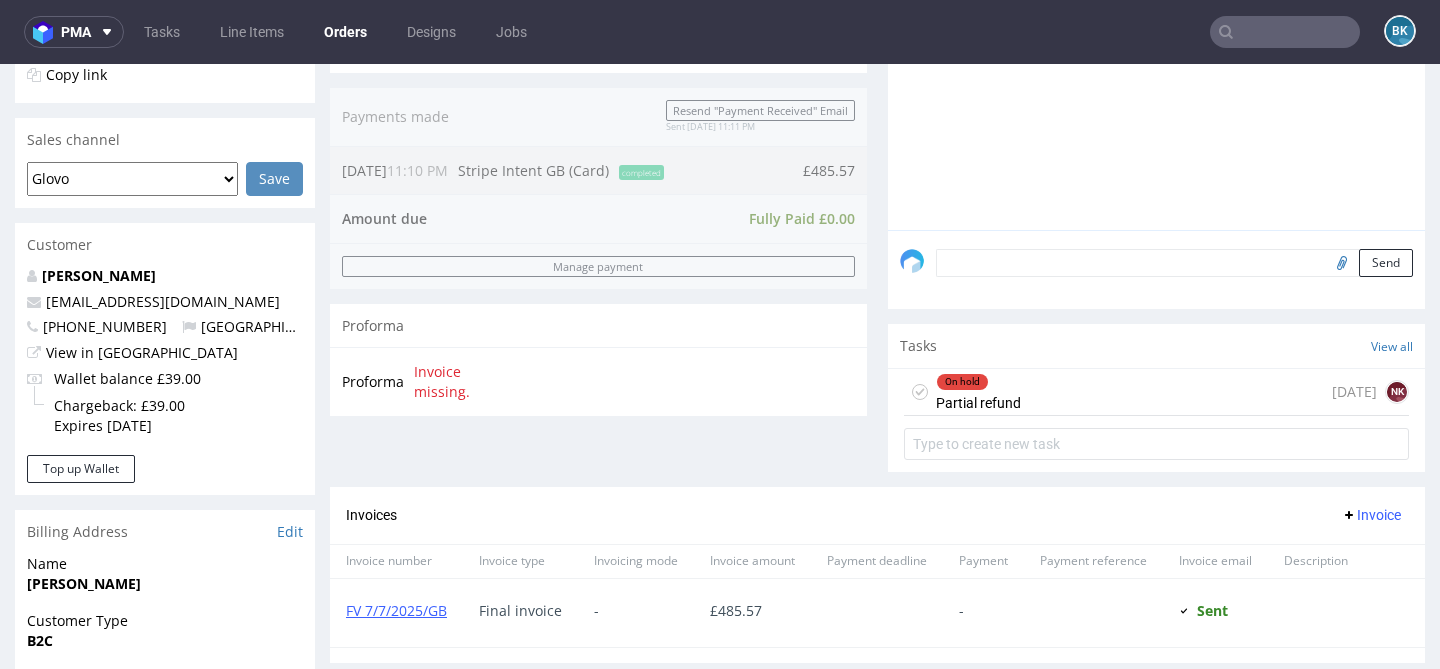 scroll, scrollTop: 449, scrollLeft: 0, axis: vertical 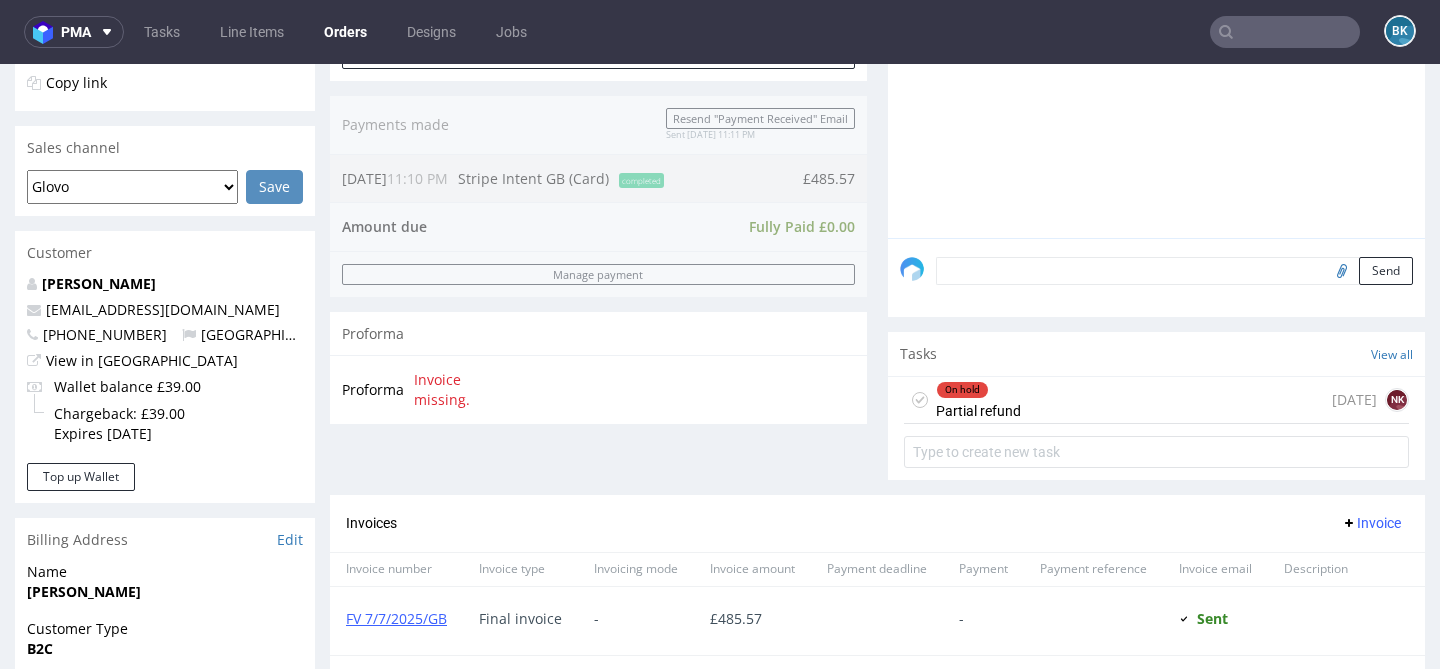 click on "On hold Partial refund today NK" at bounding box center (1156, 400) 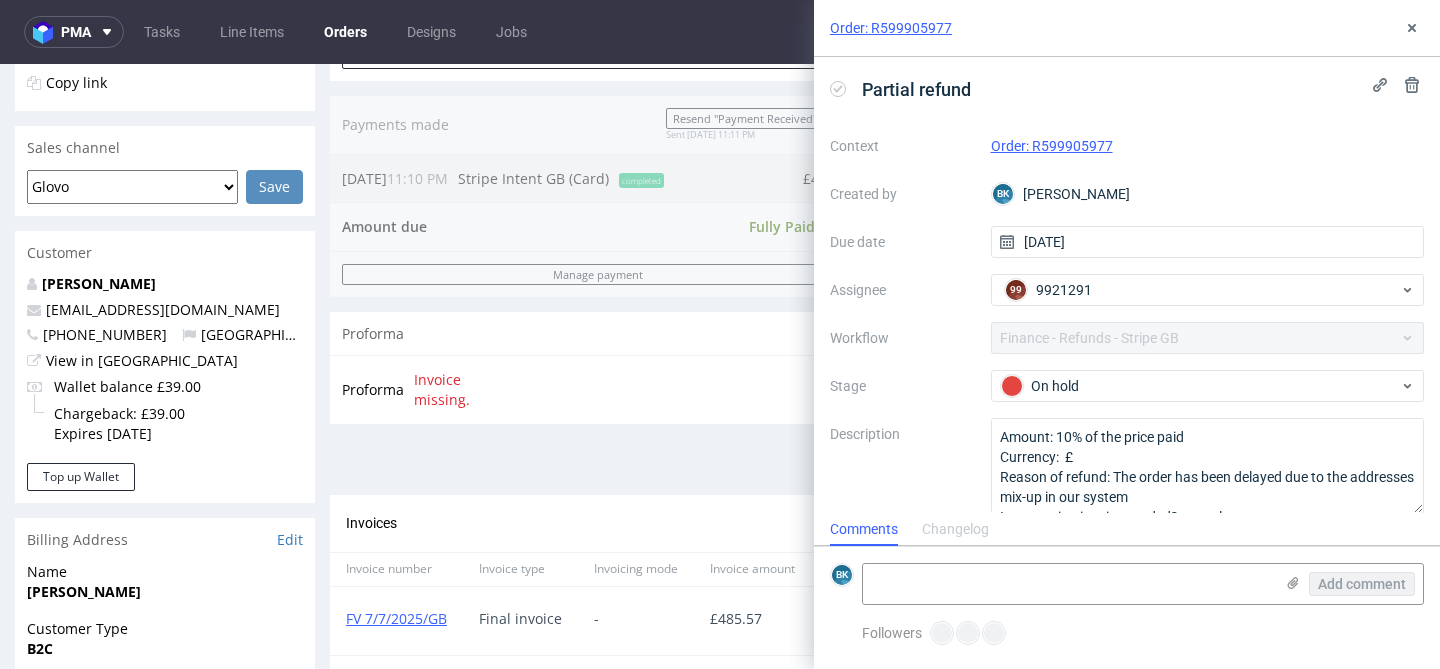 scroll, scrollTop: 16, scrollLeft: 0, axis: vertical 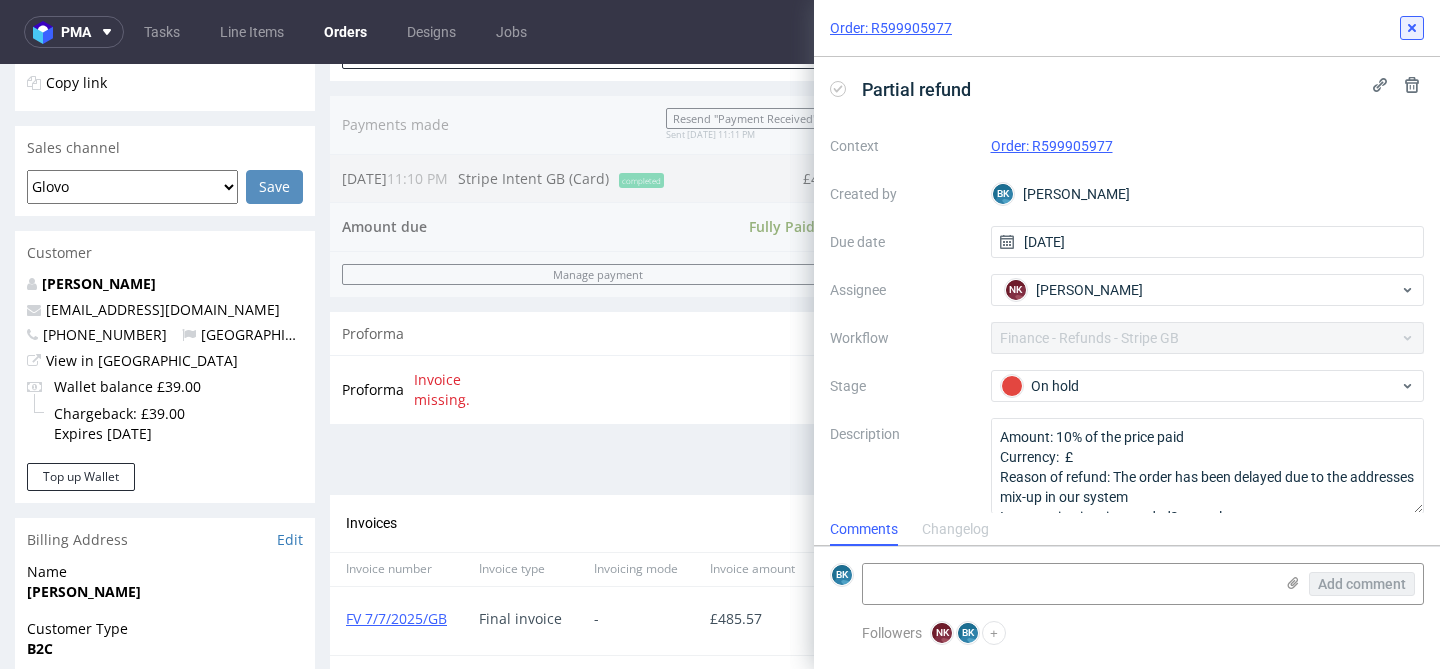 click 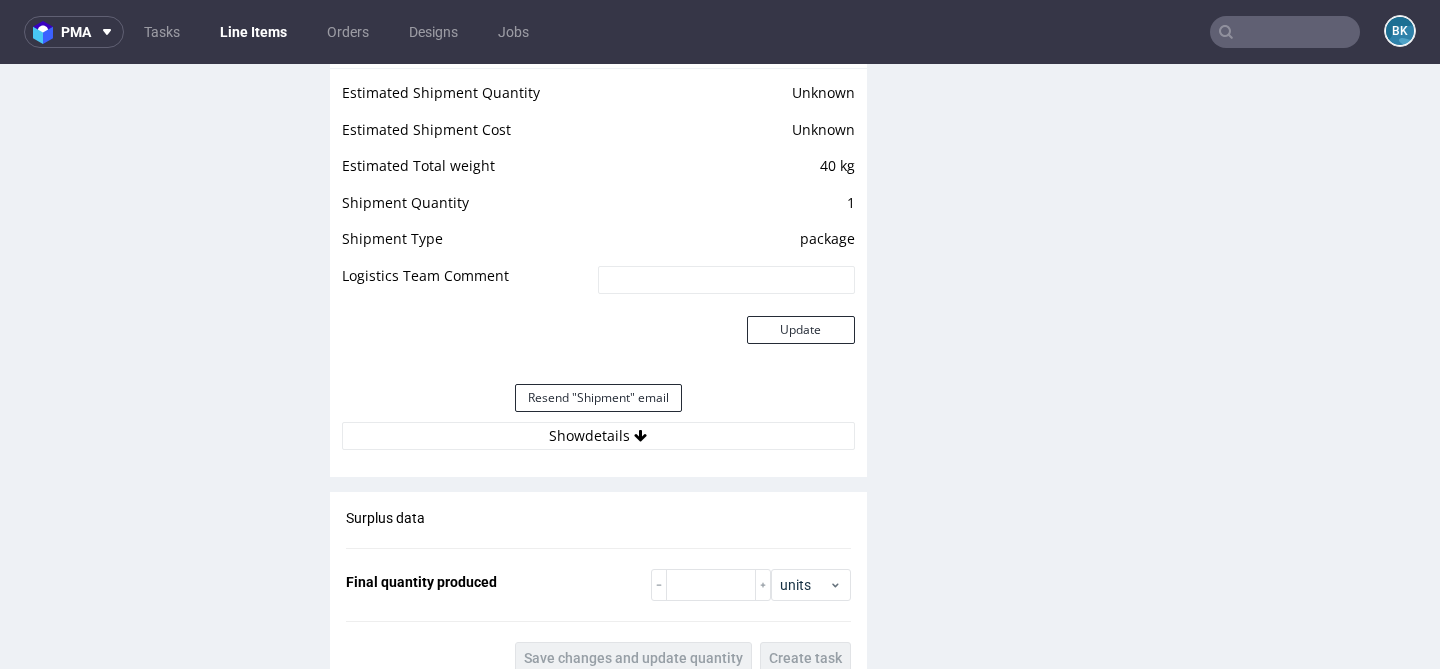 scroll, scrollTop: 1833, scrollLeft: 0, axis: vertical 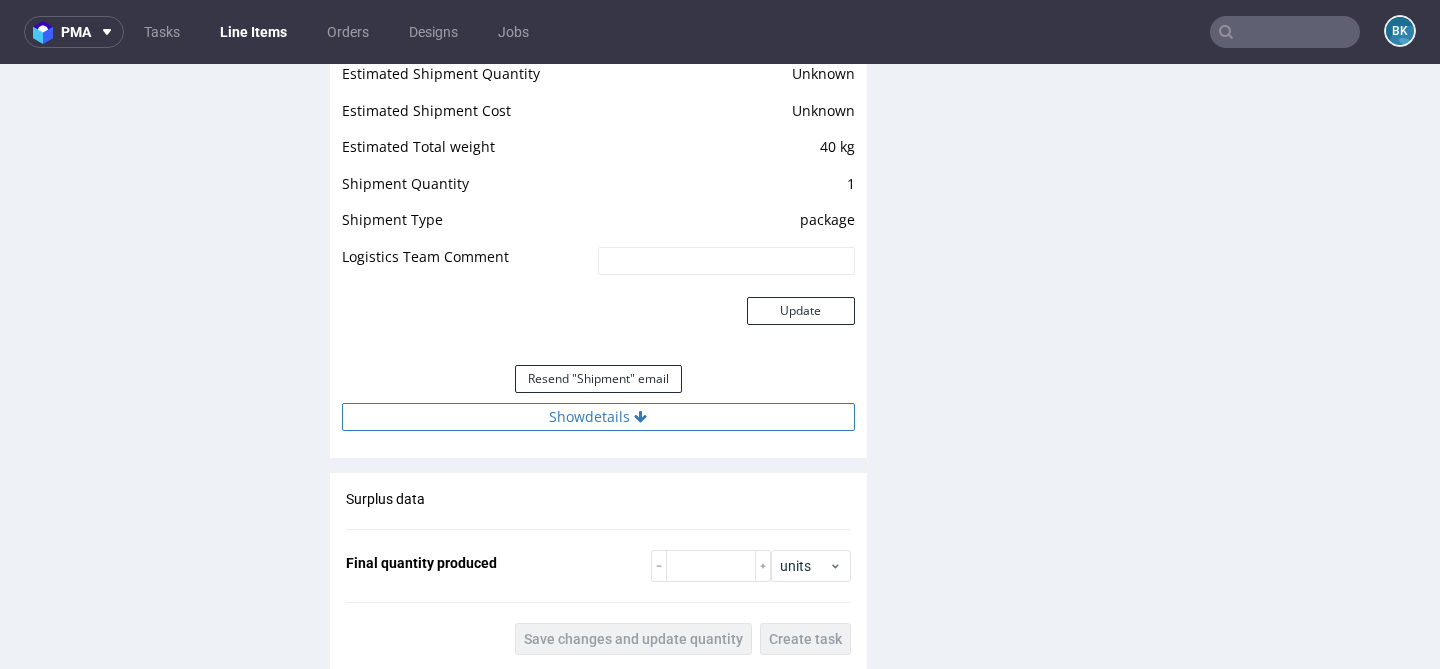 click on "Show  details" at bounding box center [598, 417] 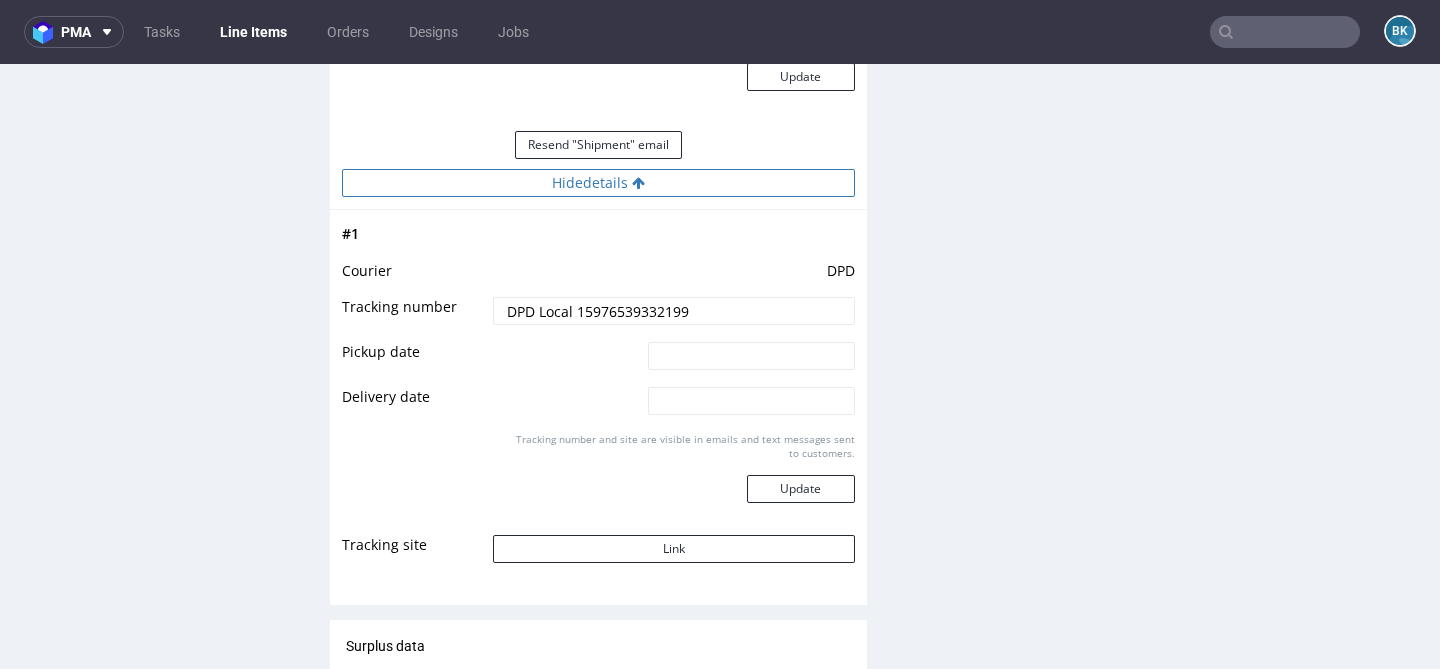 scroll, scrollTop: 2071, scrollLeft: 0, axis: vertical 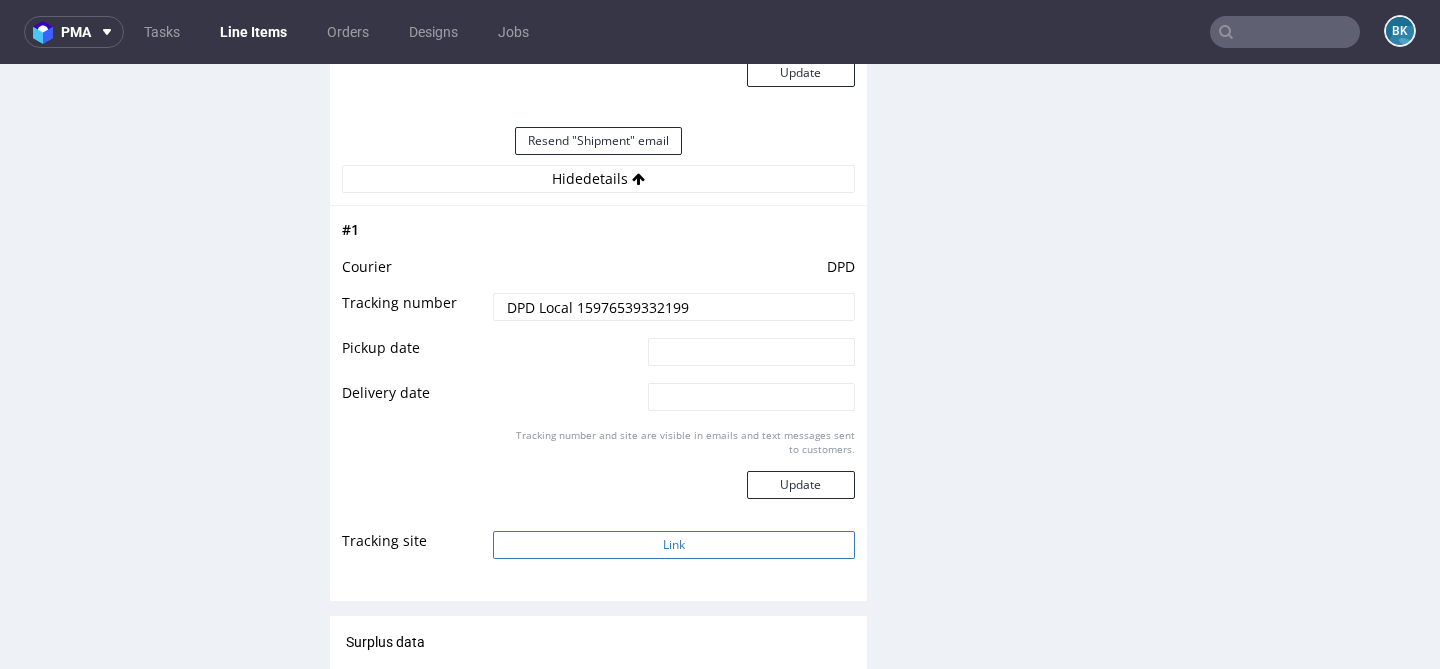 click on "Link" at bounding box center (673, 545) 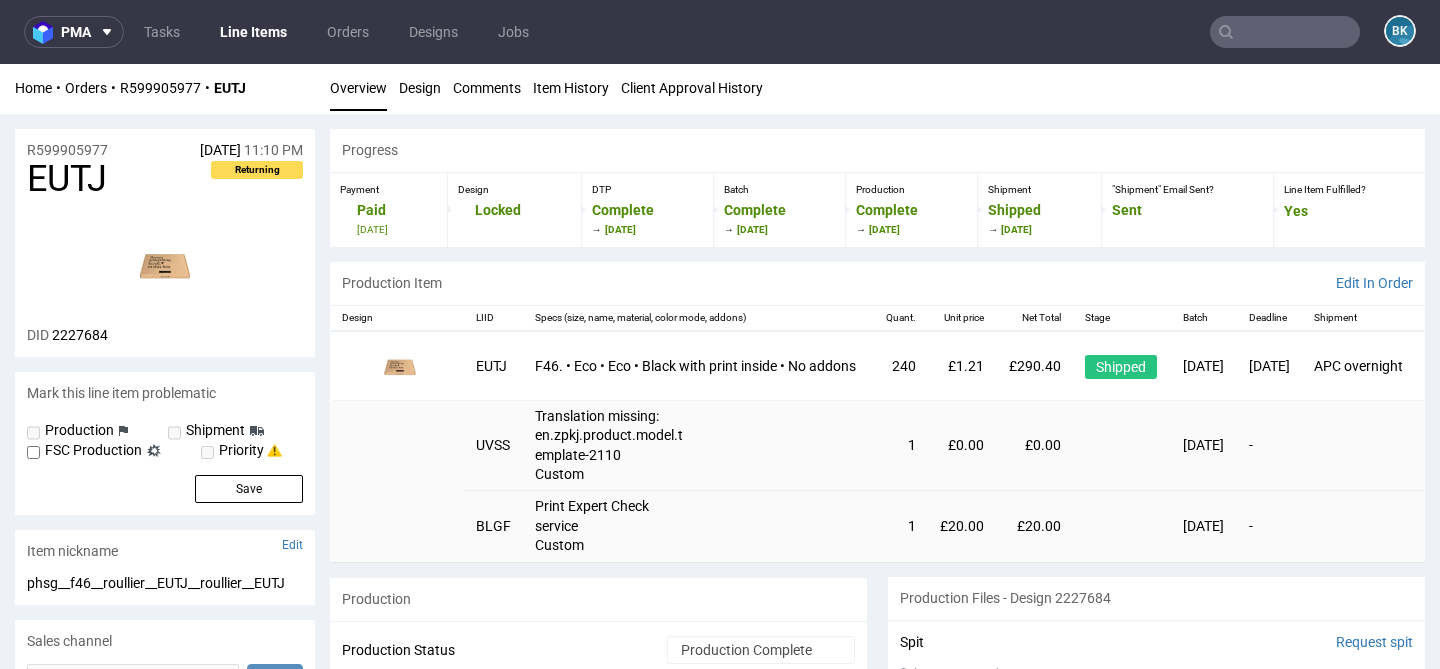 scroll, scrollTop: 0, scrollLeft: 0, axis: both 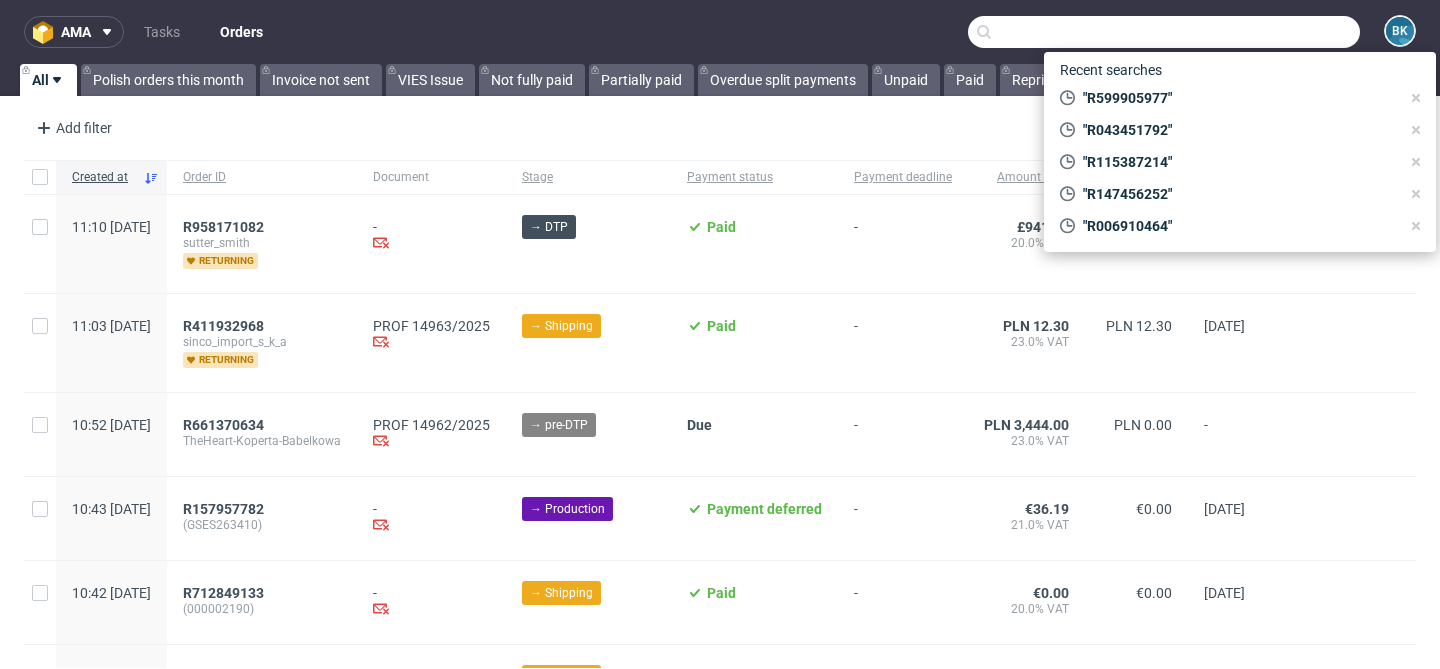 click at bounding box center [1164, 32] 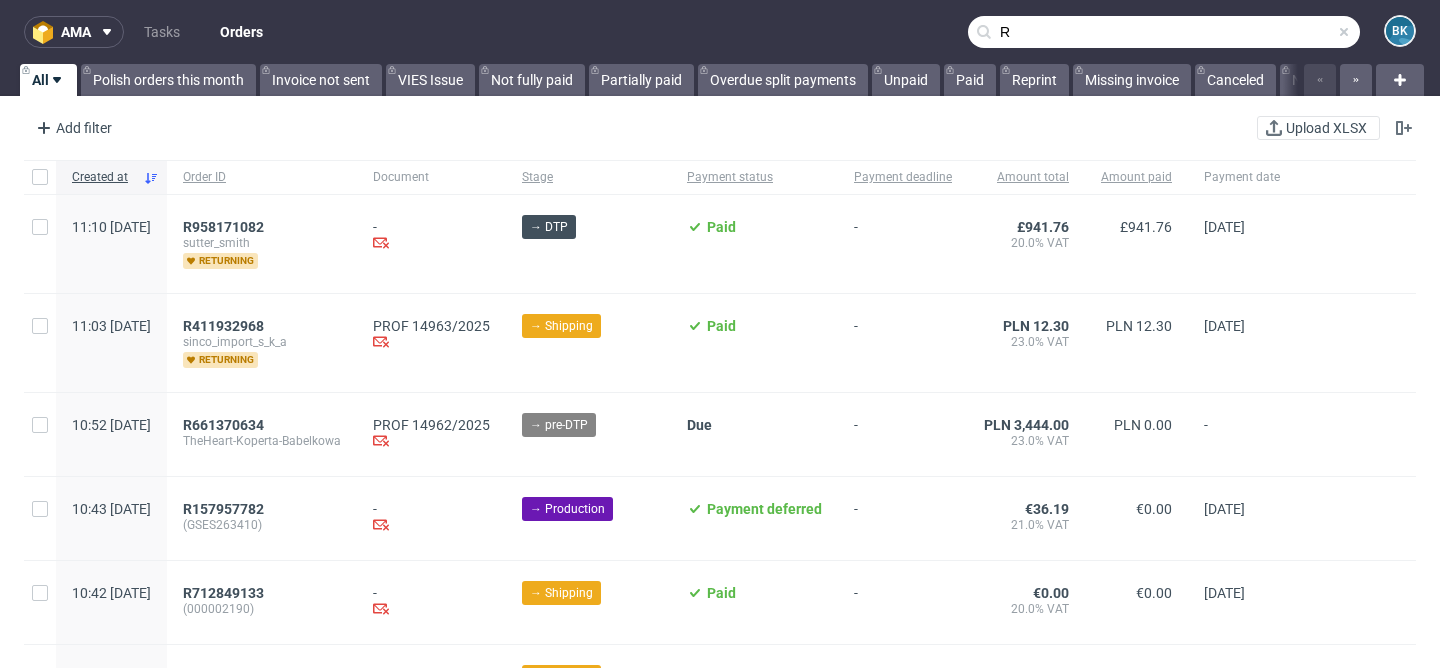 type on "R" 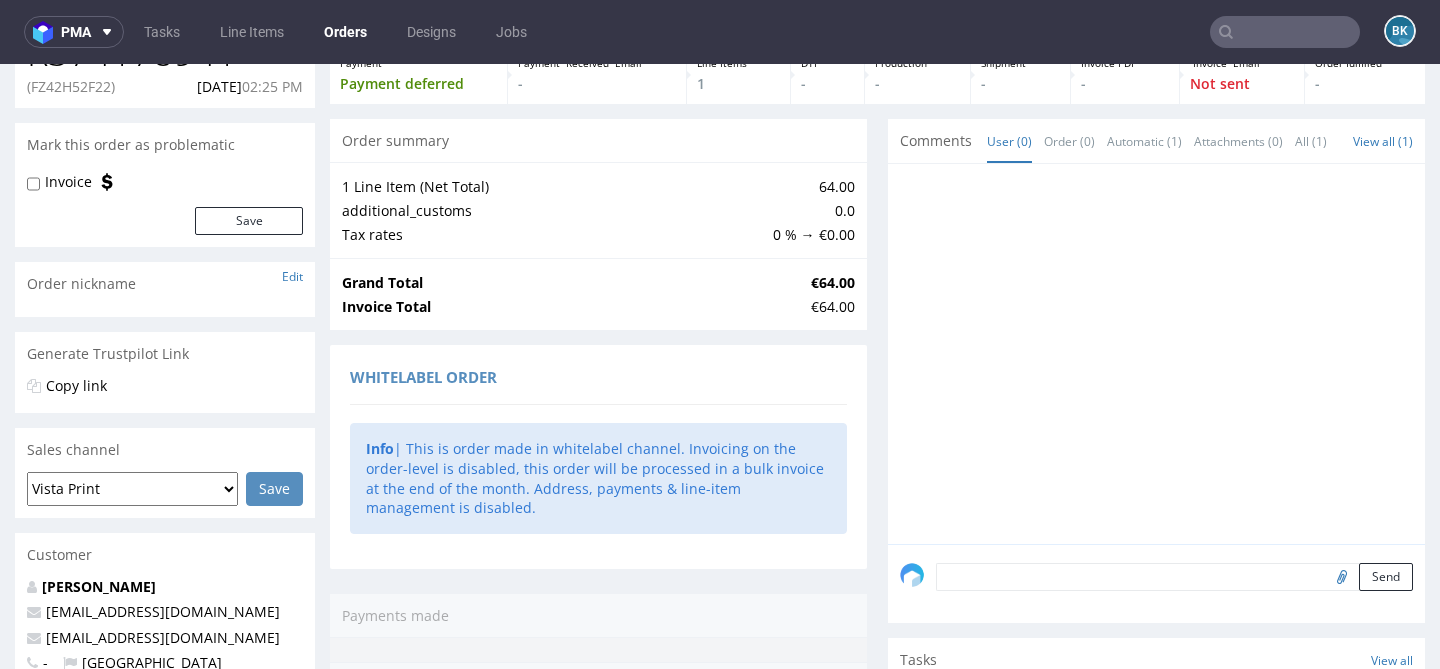 scroll, scrollTop: 0, scrollLeft: 0, axis: both 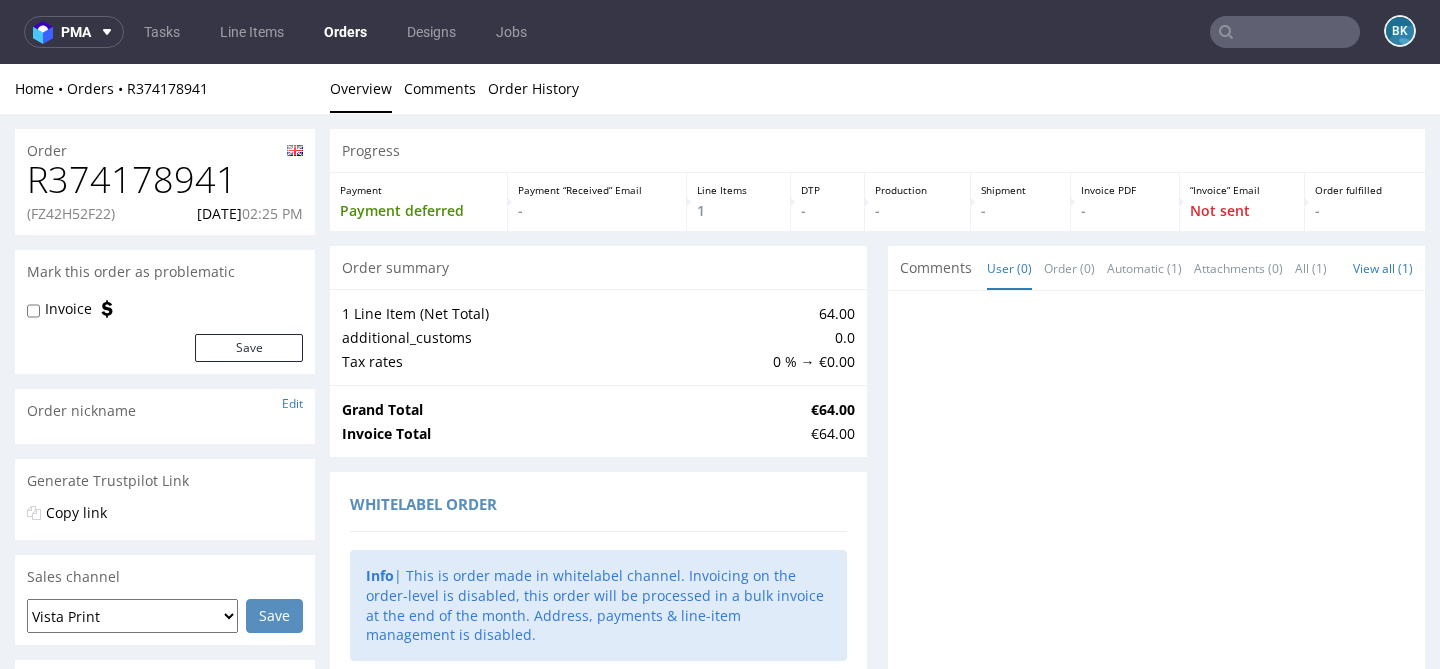 click on "R374178941" at bounding box center [165, 180] 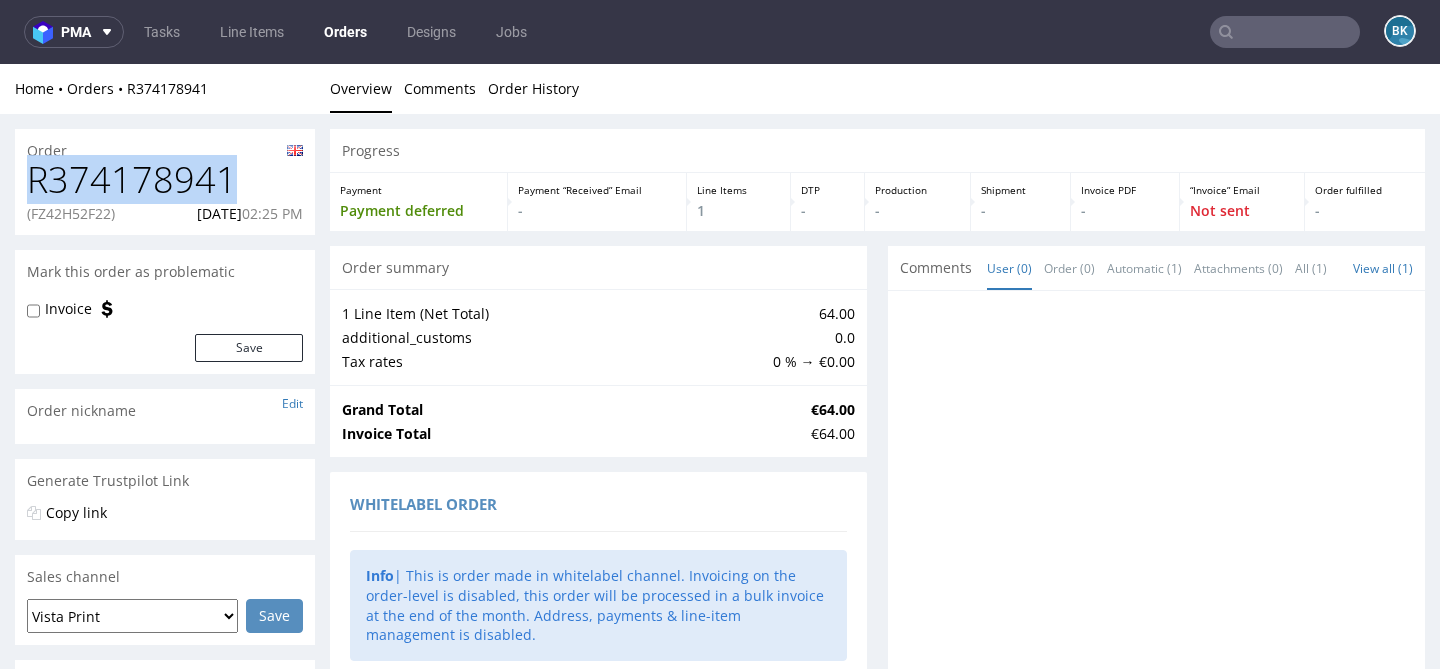 click on "R374178941" at bounding box center [165, 180] 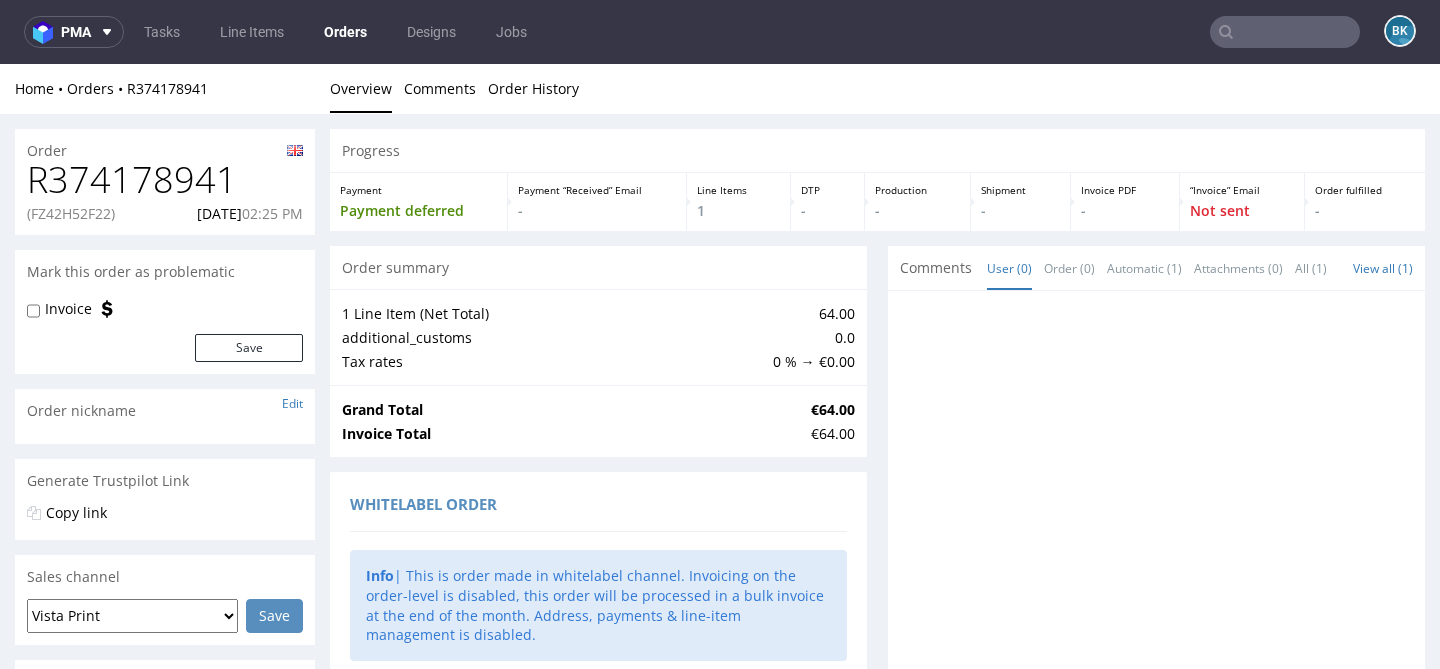 scroll, scrollTop: 0, scrollLeft: 0, axis: both 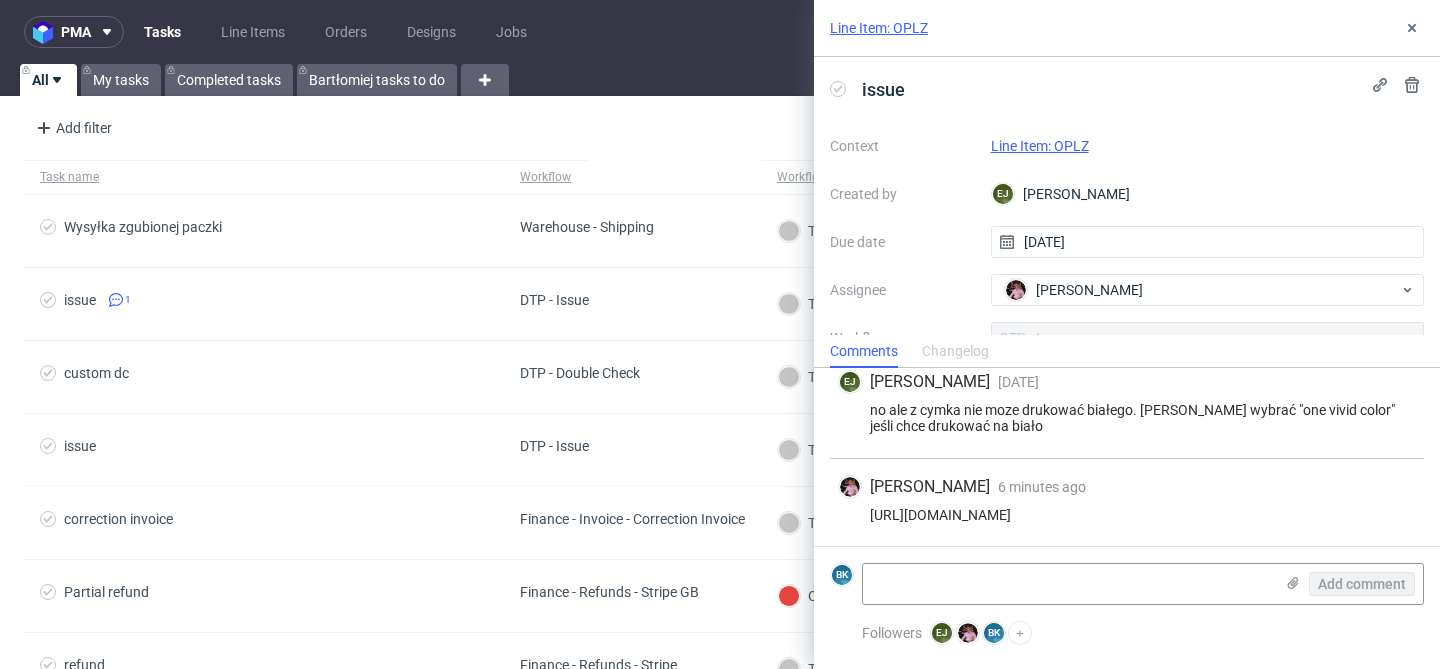 click on "https://app-eu1.hubspot.com/contacts/25600958/record/0-5/178843966678/?interaction=email" at bounding box center (1127, 515) 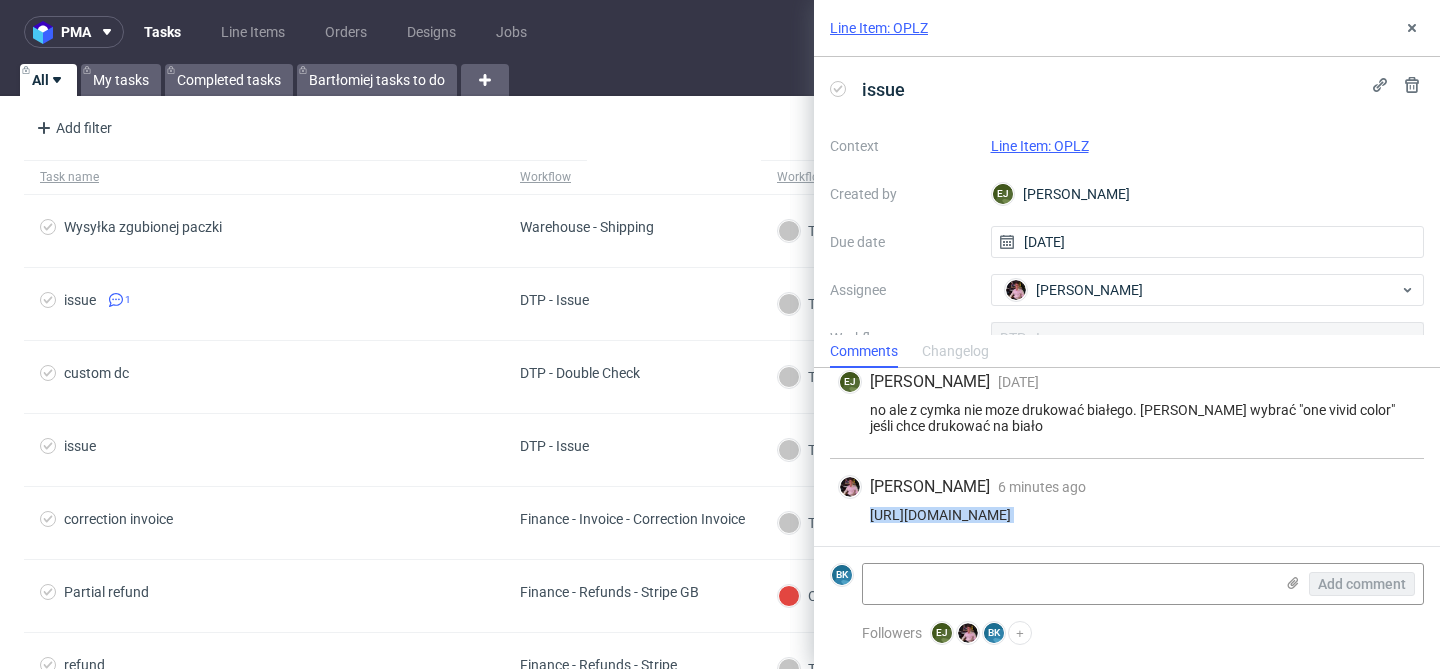 click on "https://app-eu1.hubspot.com/contacts/25600958/record/0-5/178843966678/?interaction=email" at bounding box center (1127, 515) 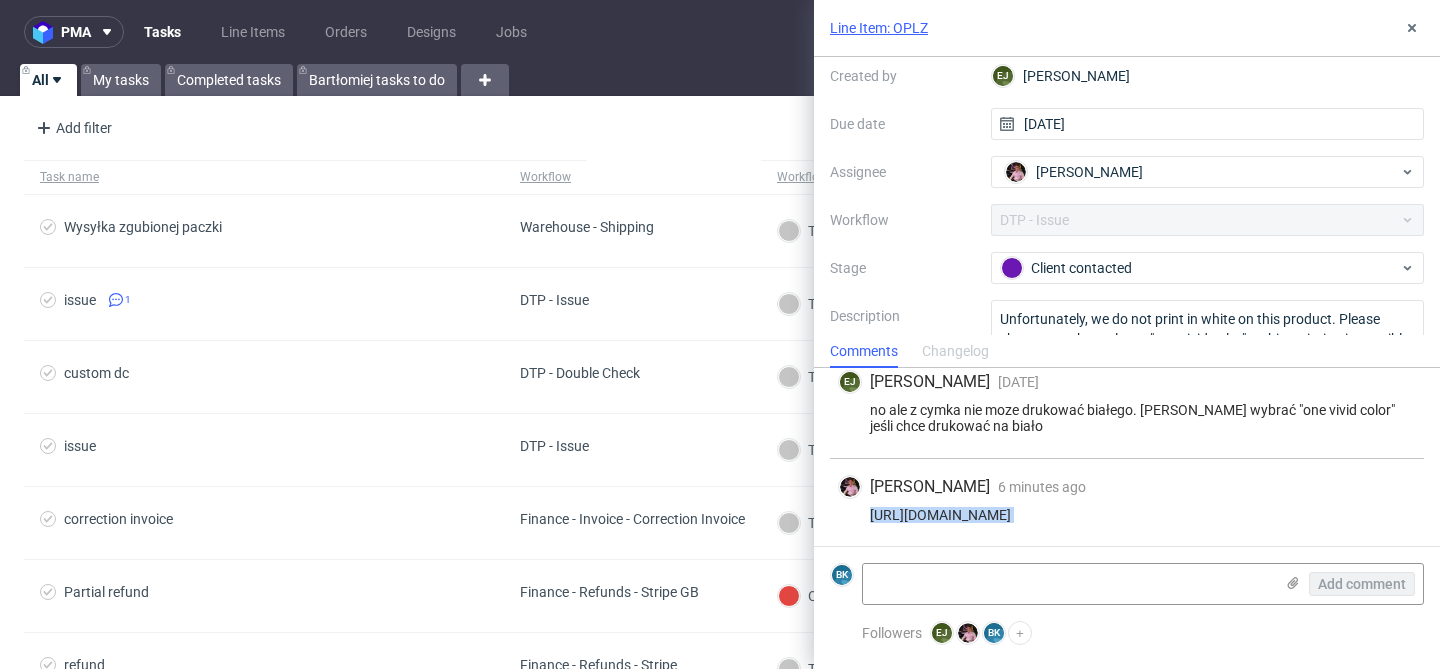 scroll, scrollTop: 119, scrollLeft: 0, axis: vertical 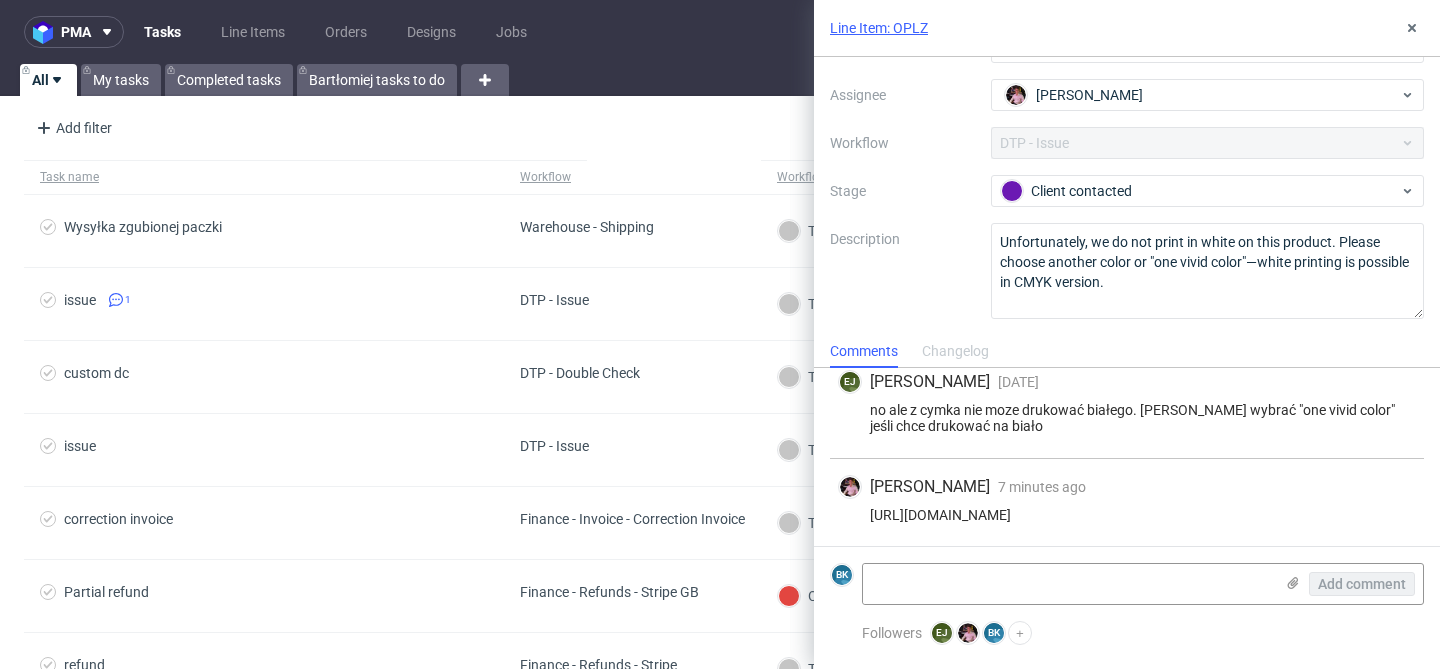 drag, startPoint x: 981, startPoint y: 517, endPoint x: 859, endPoint y: 493, distance: 124.33825 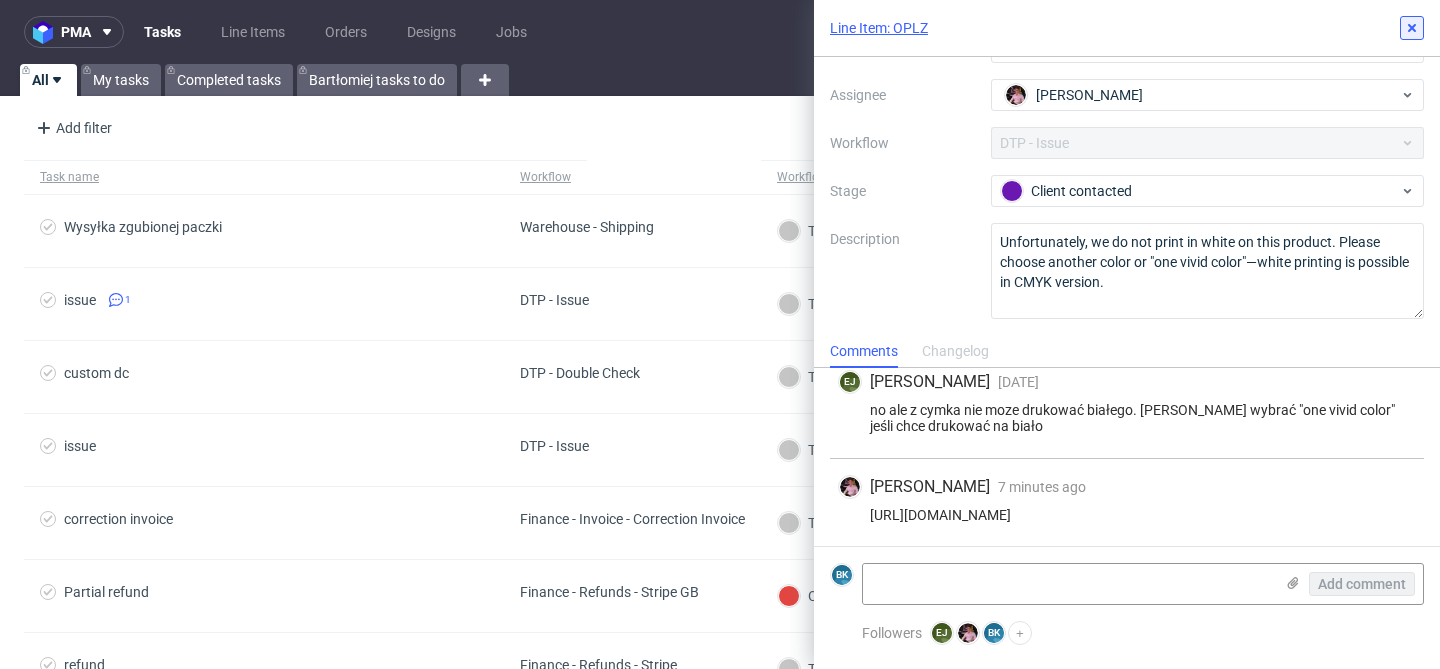 click 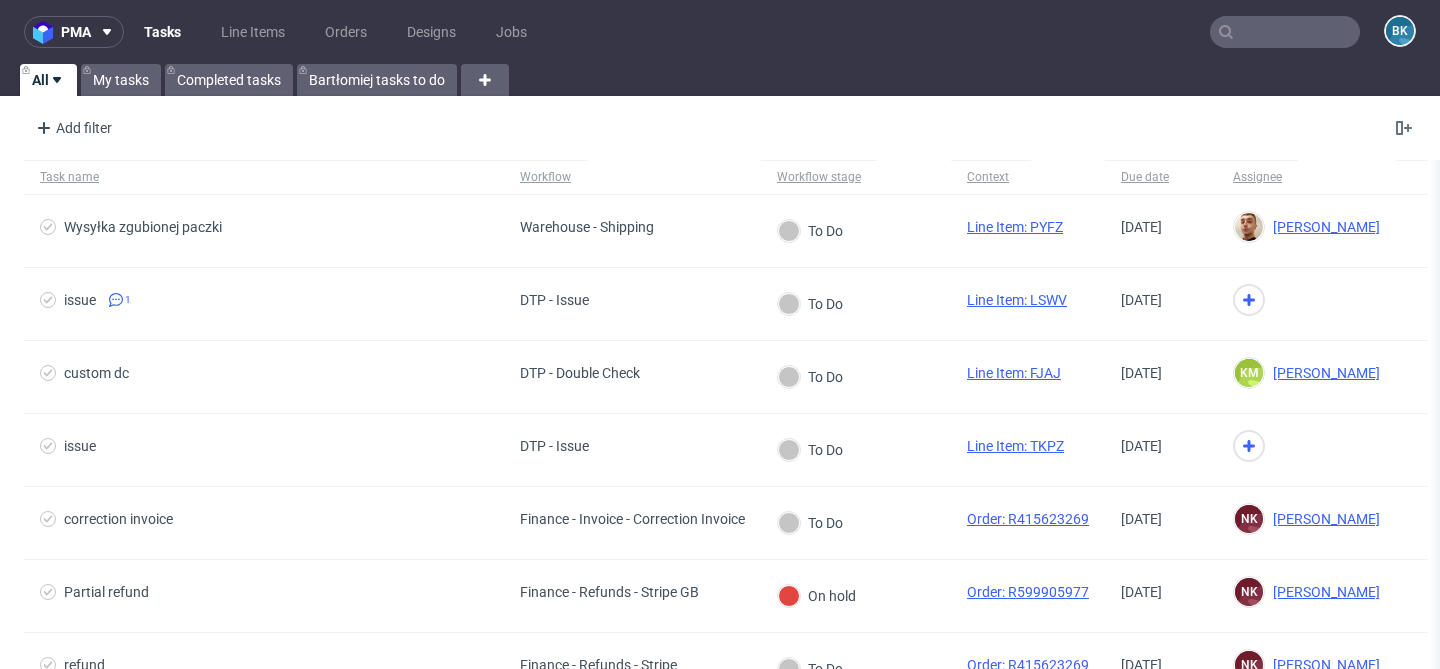 click at bounding box center [1285, 32] 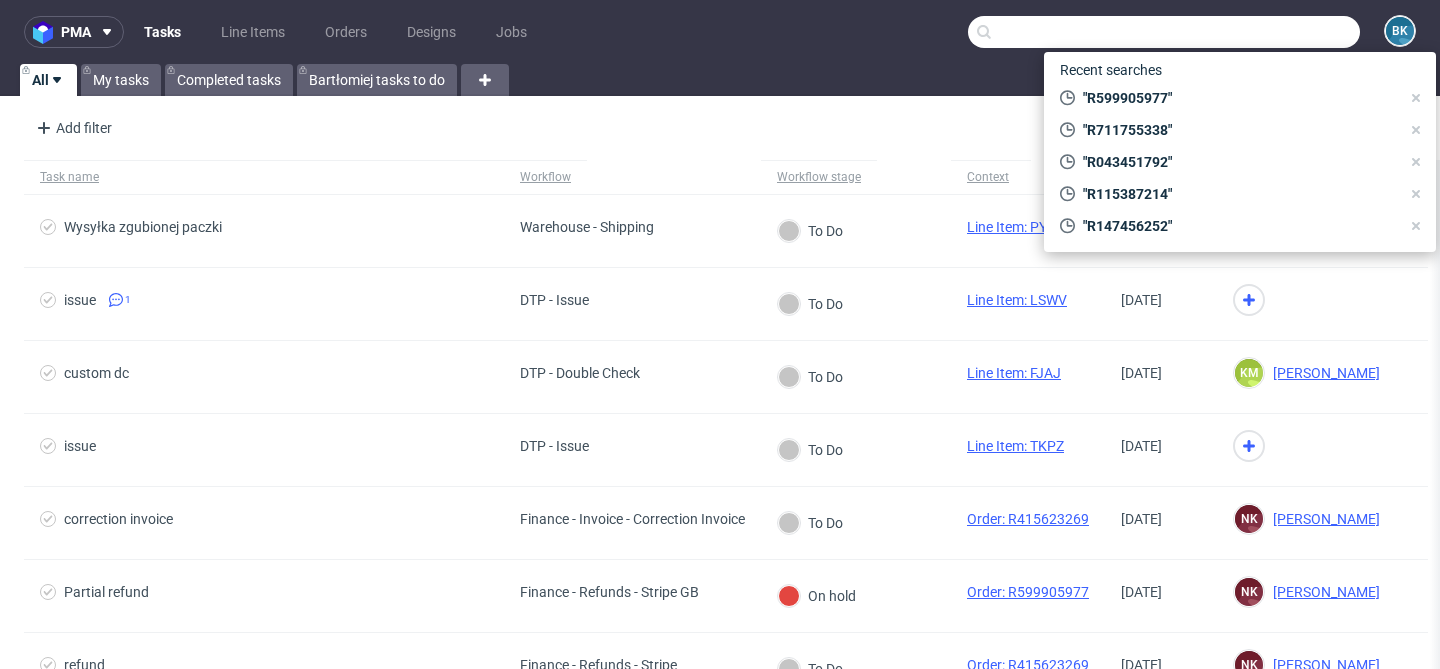 paste on "R752040257" 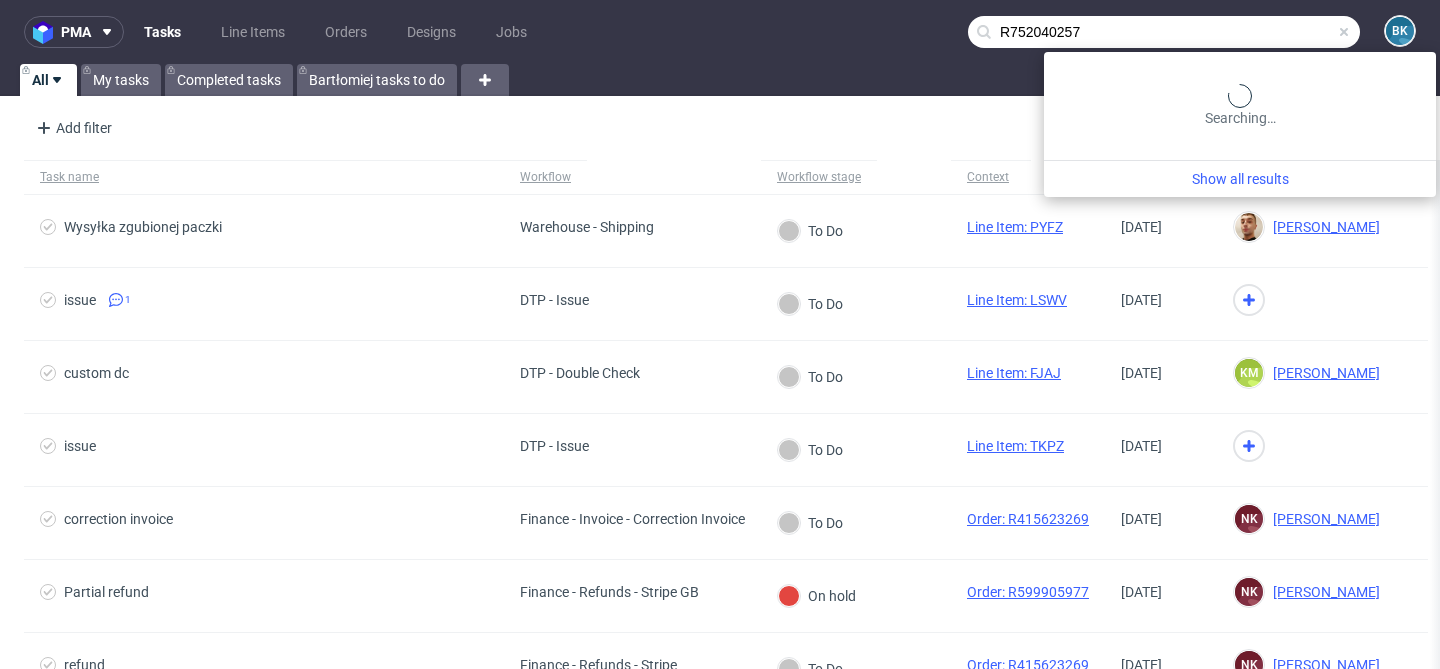 type on "R752040257" 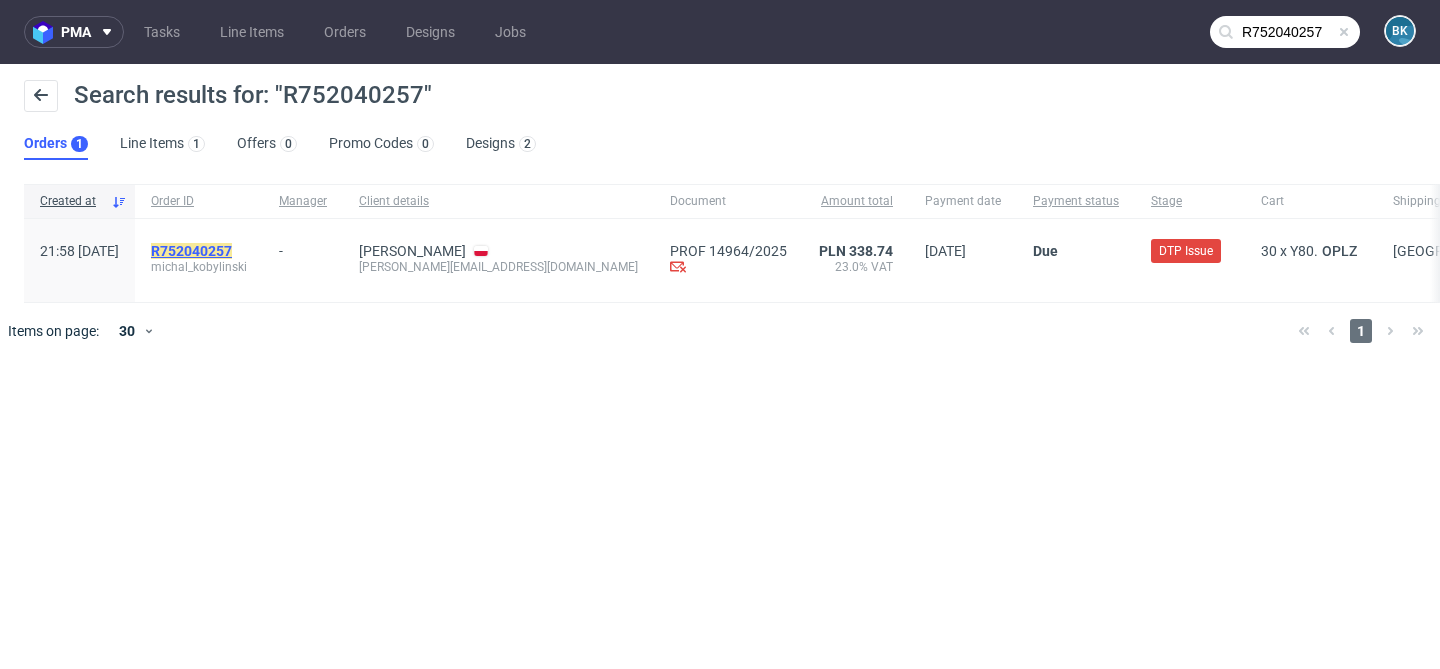 click on "R752040257" 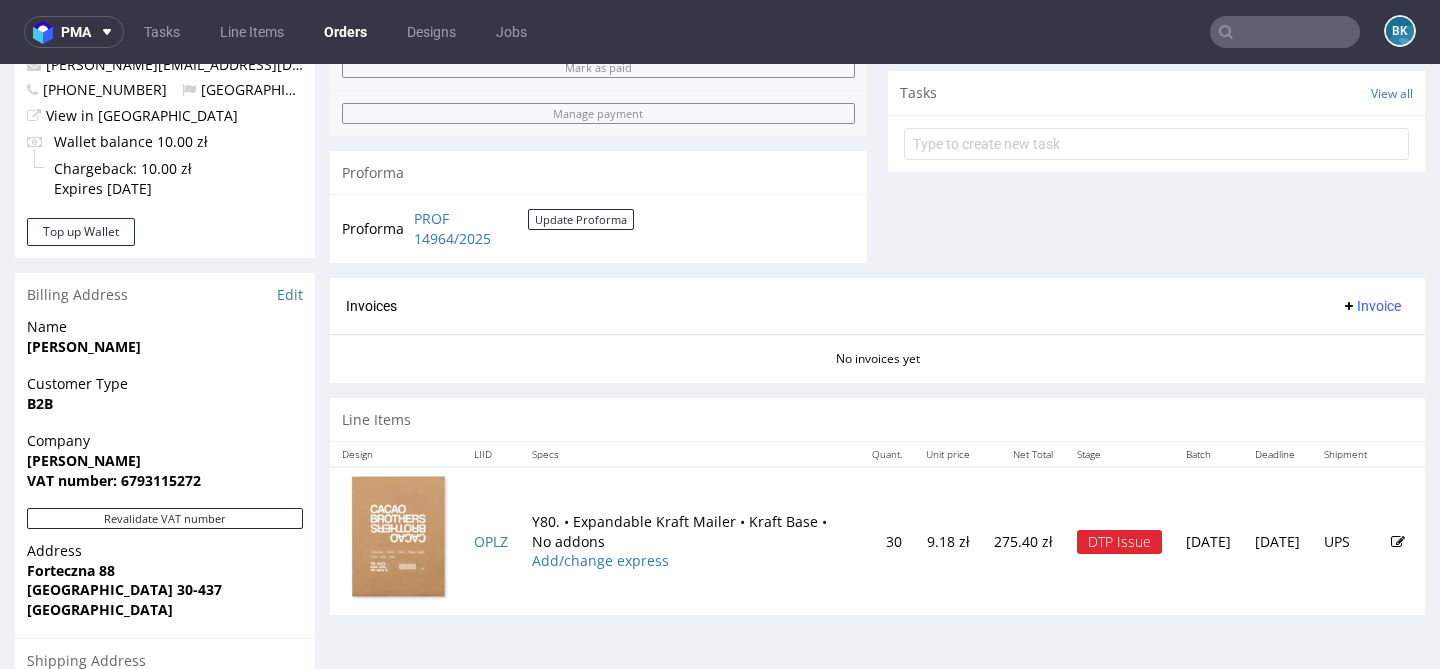 scroll, scrollTop: 696, scrollLeft: 0, axis: vertical 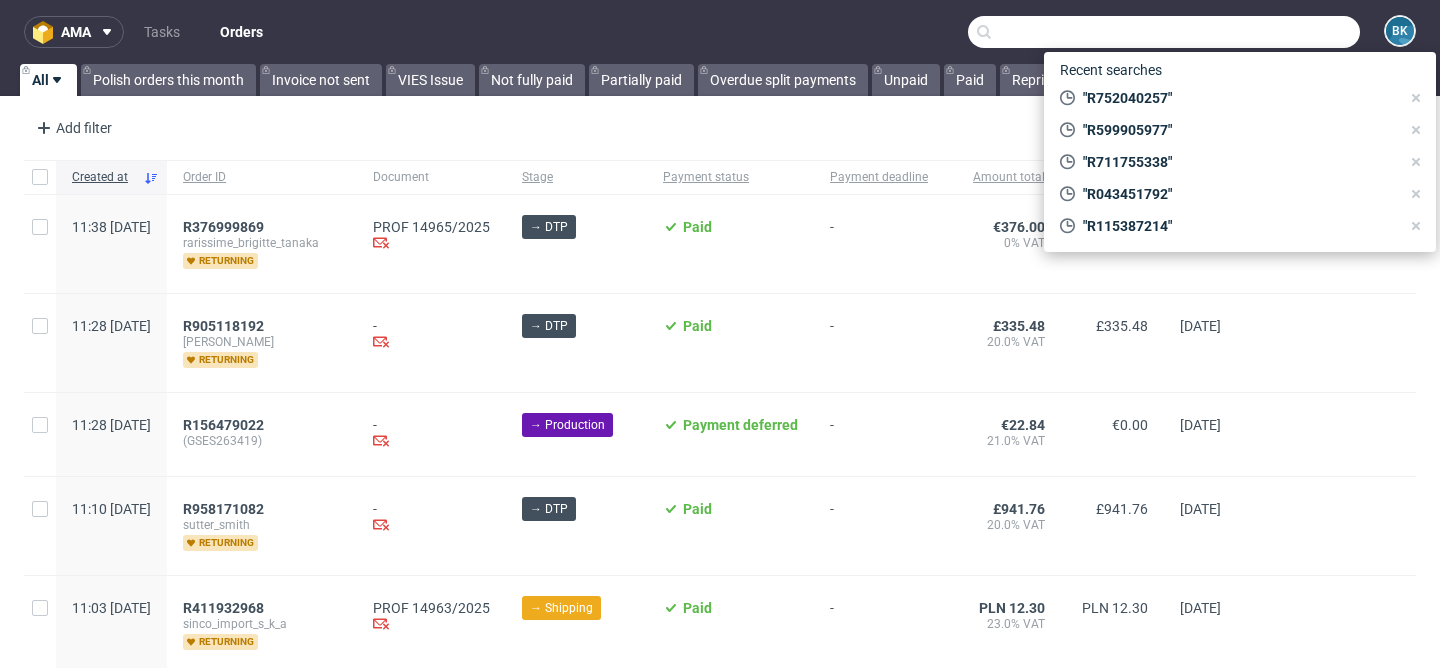 click at bounding box center [1164, 32] 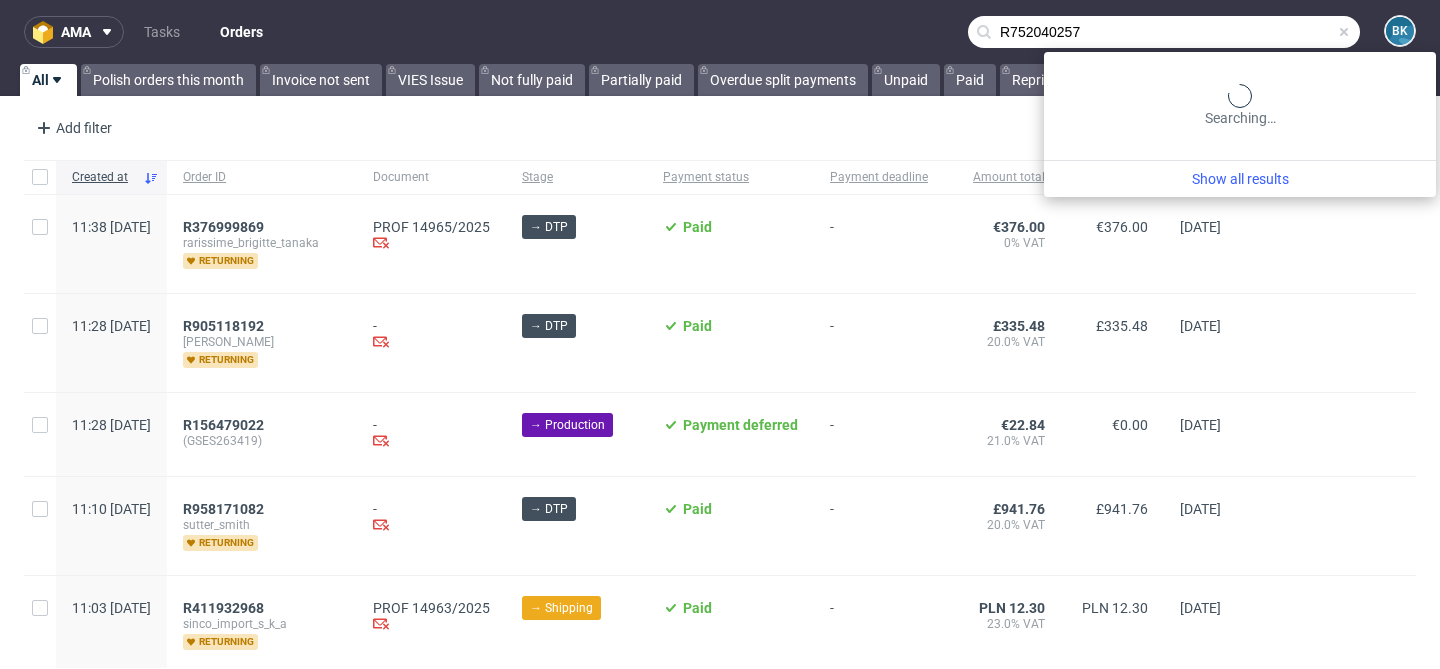 type on "R752040257" 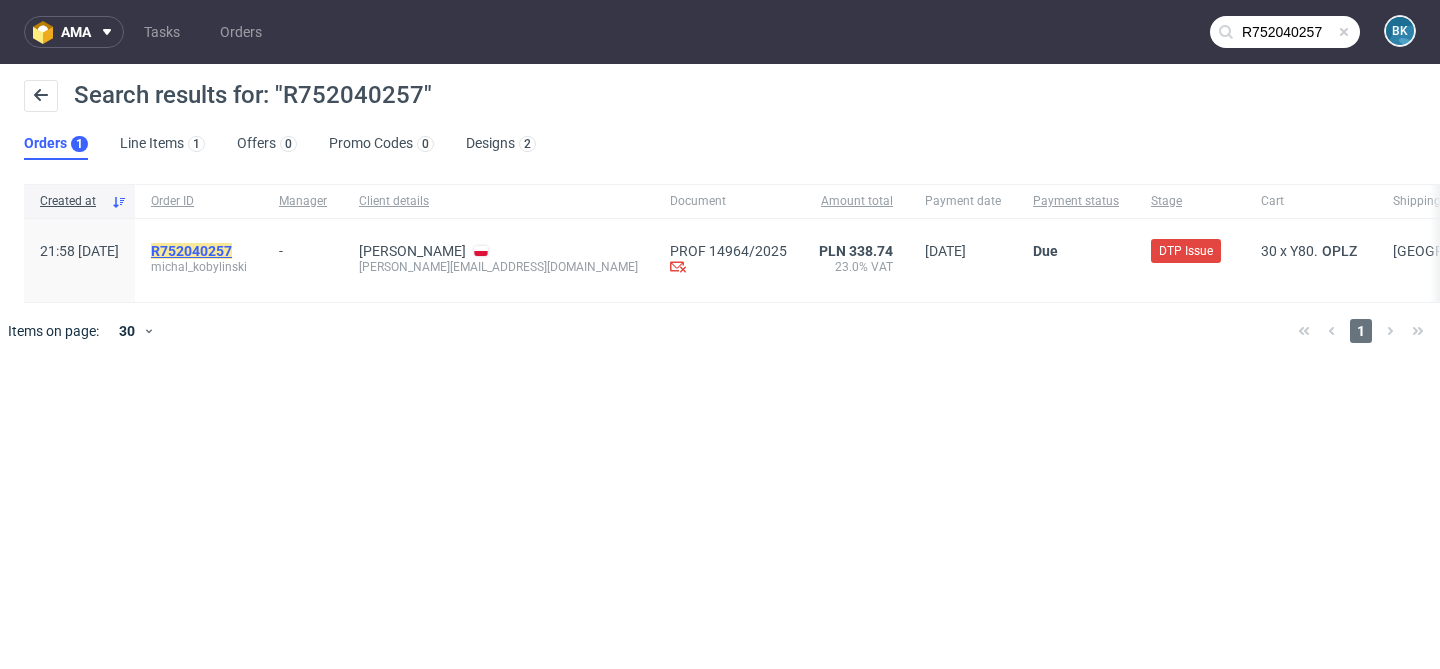 click on "R752040257" 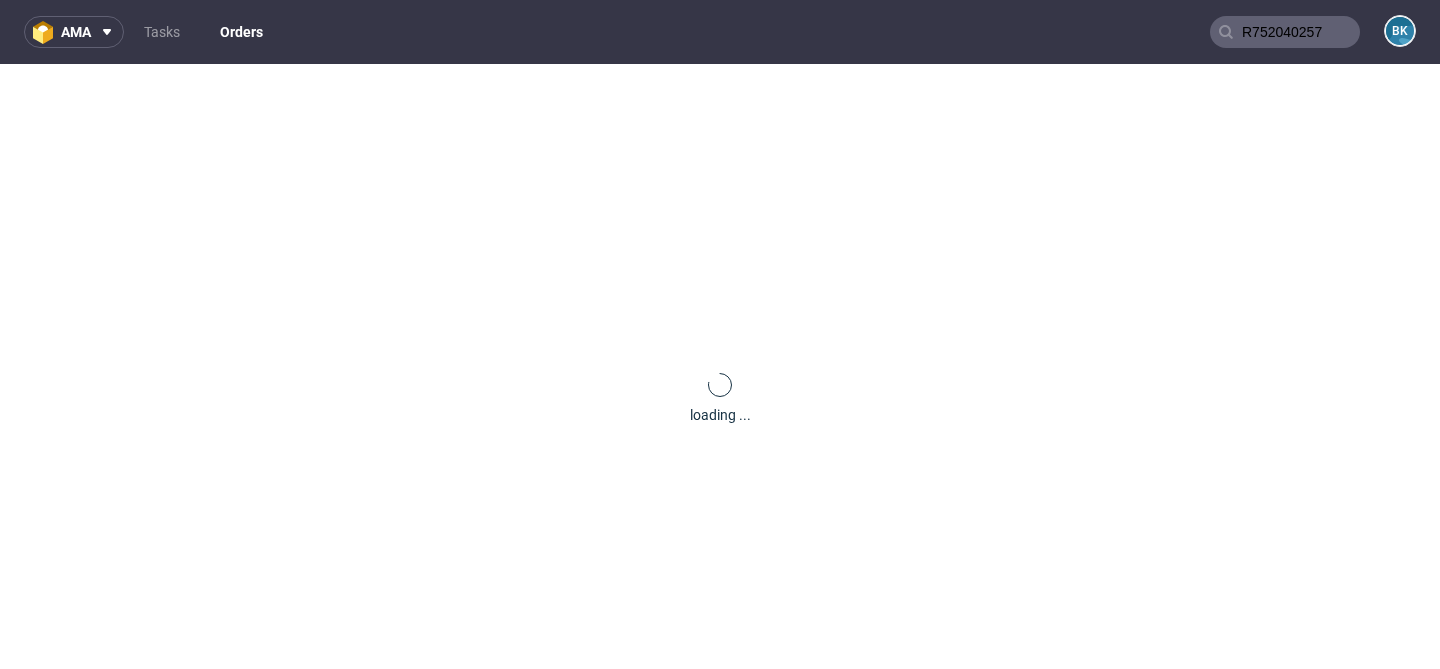 type 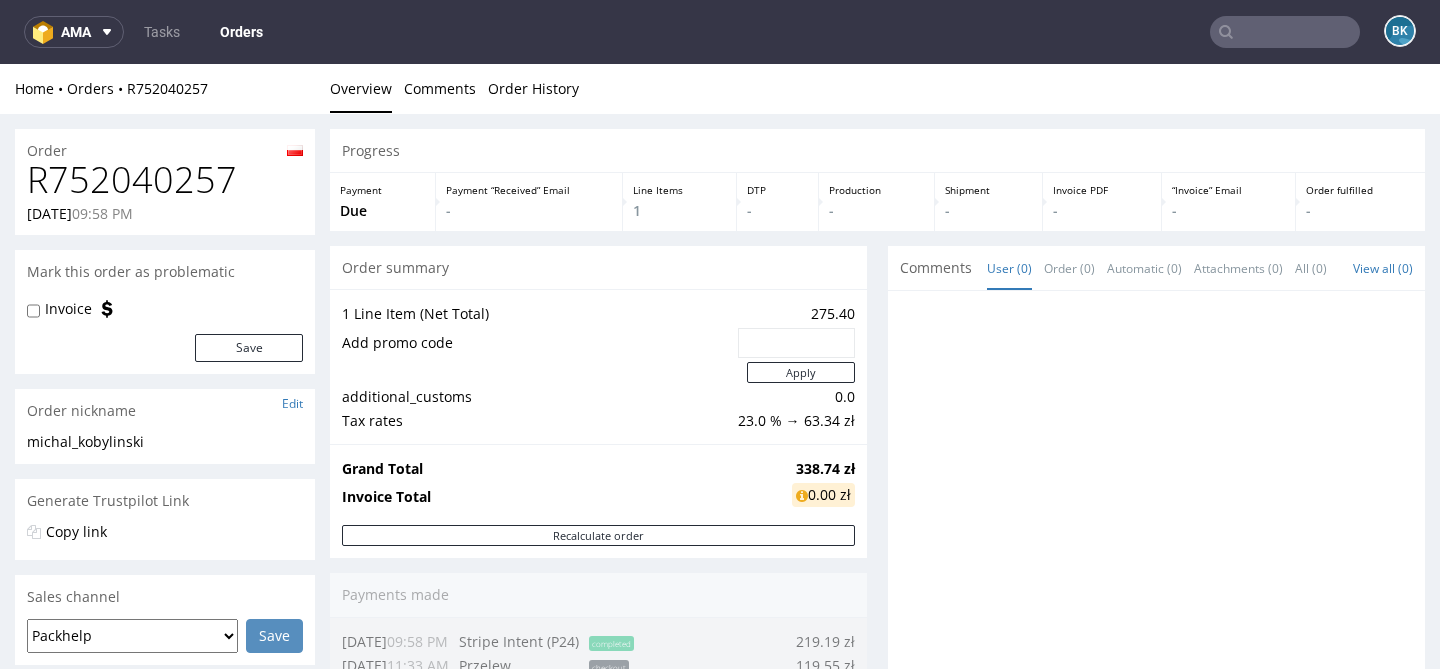 scroll, scrollTop: 0, scrollLeft: 0, axis: both 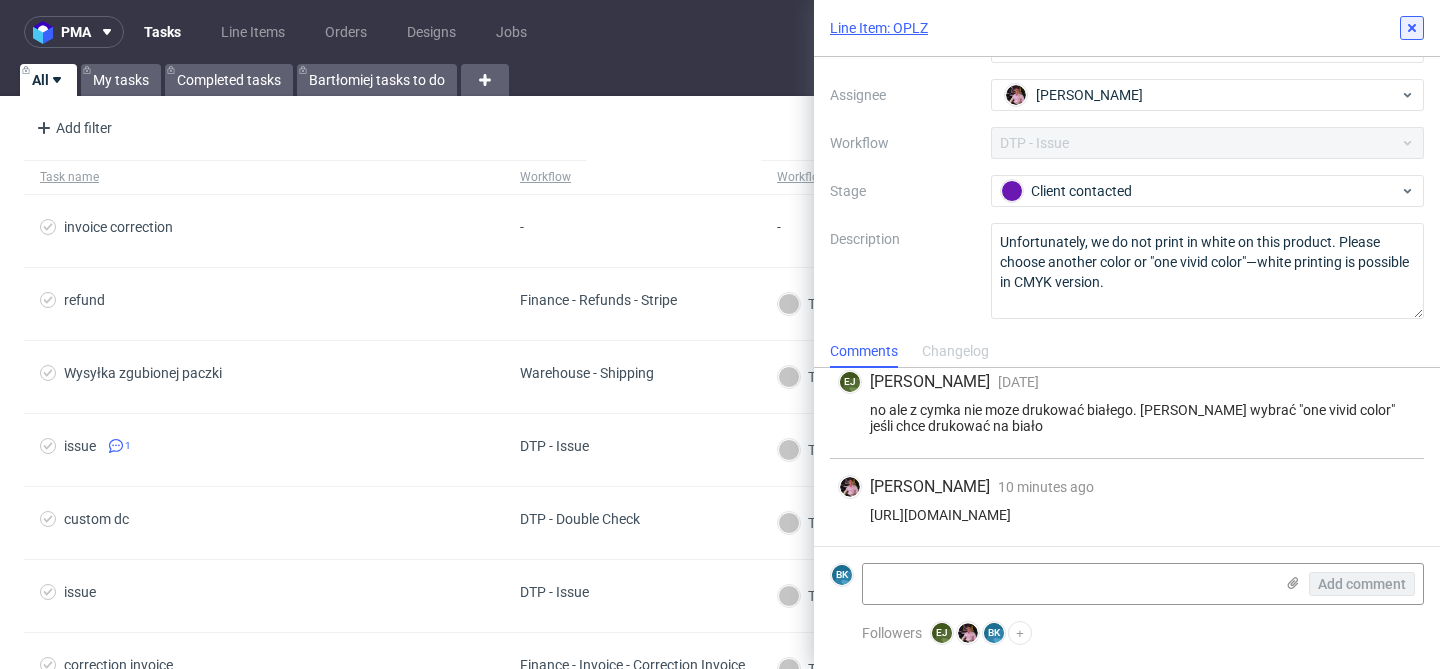 click at bounding box center [1412, 28] 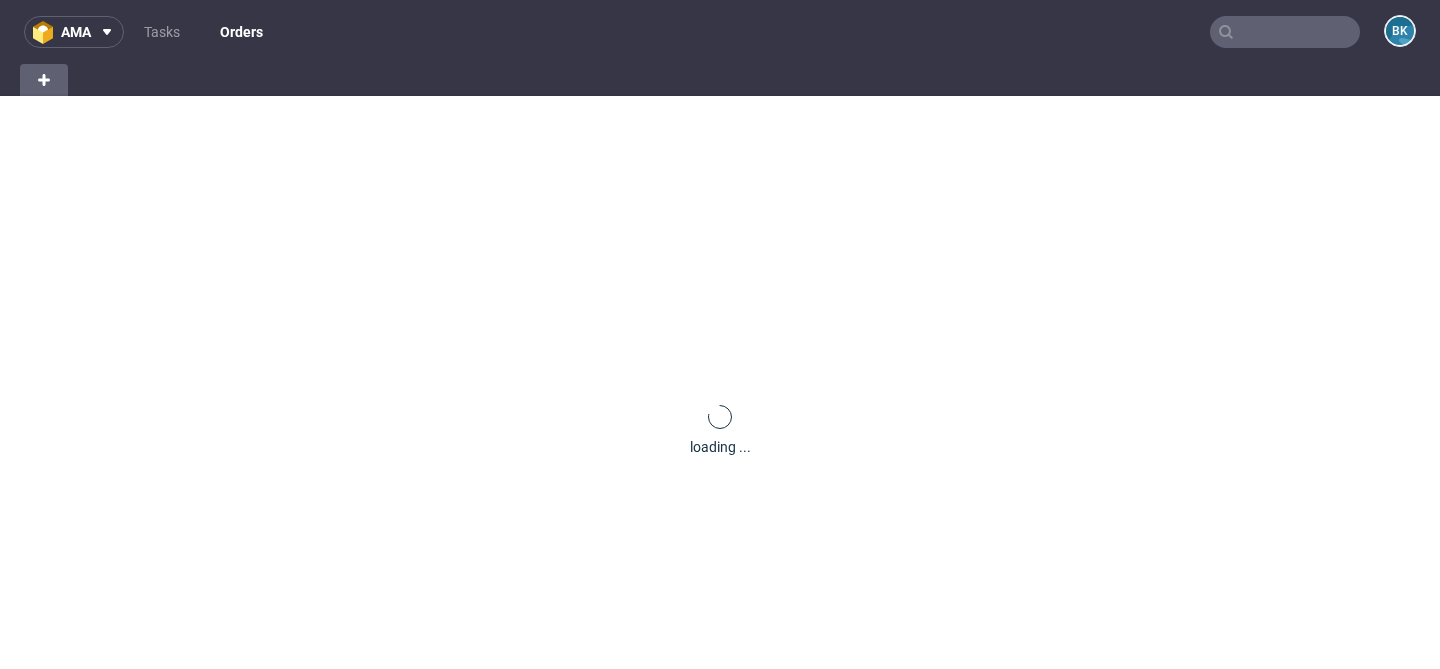 scroll, scrollTop: 0, scrollLeft: 0, axis: both 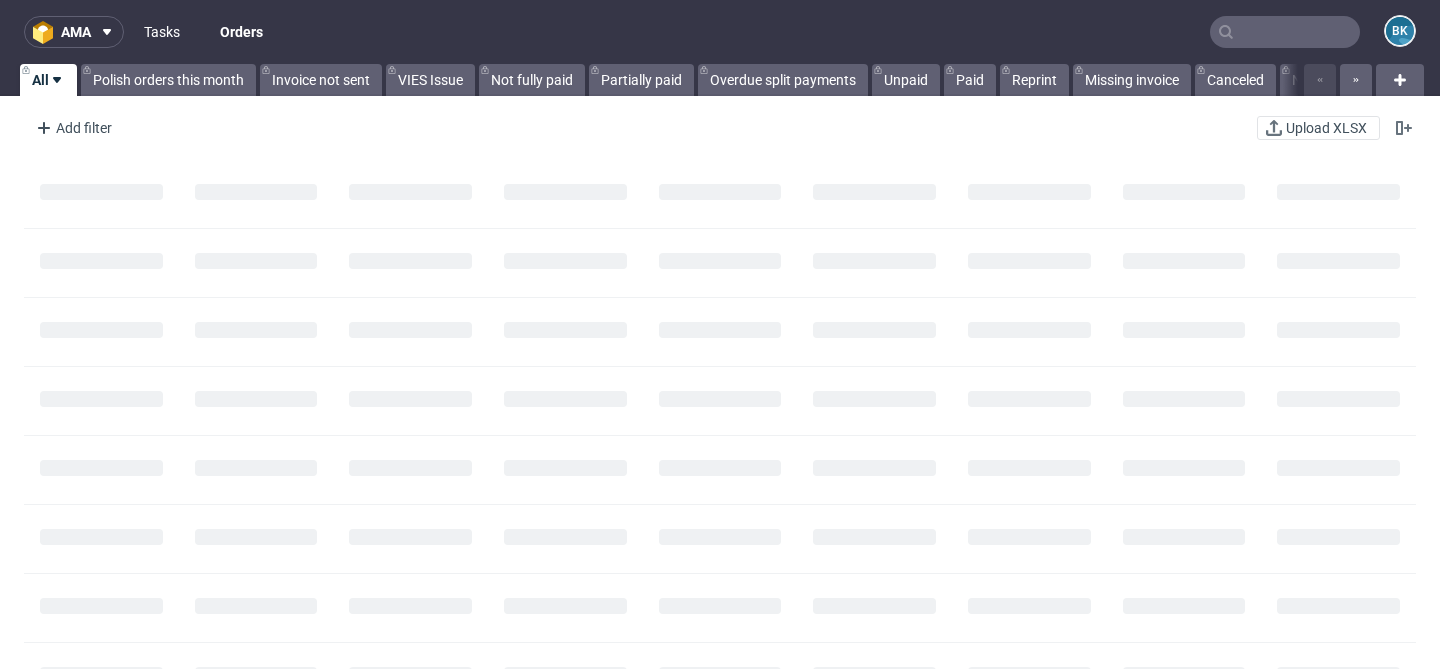 click on "Tasks" at bounding box center (162, 32) 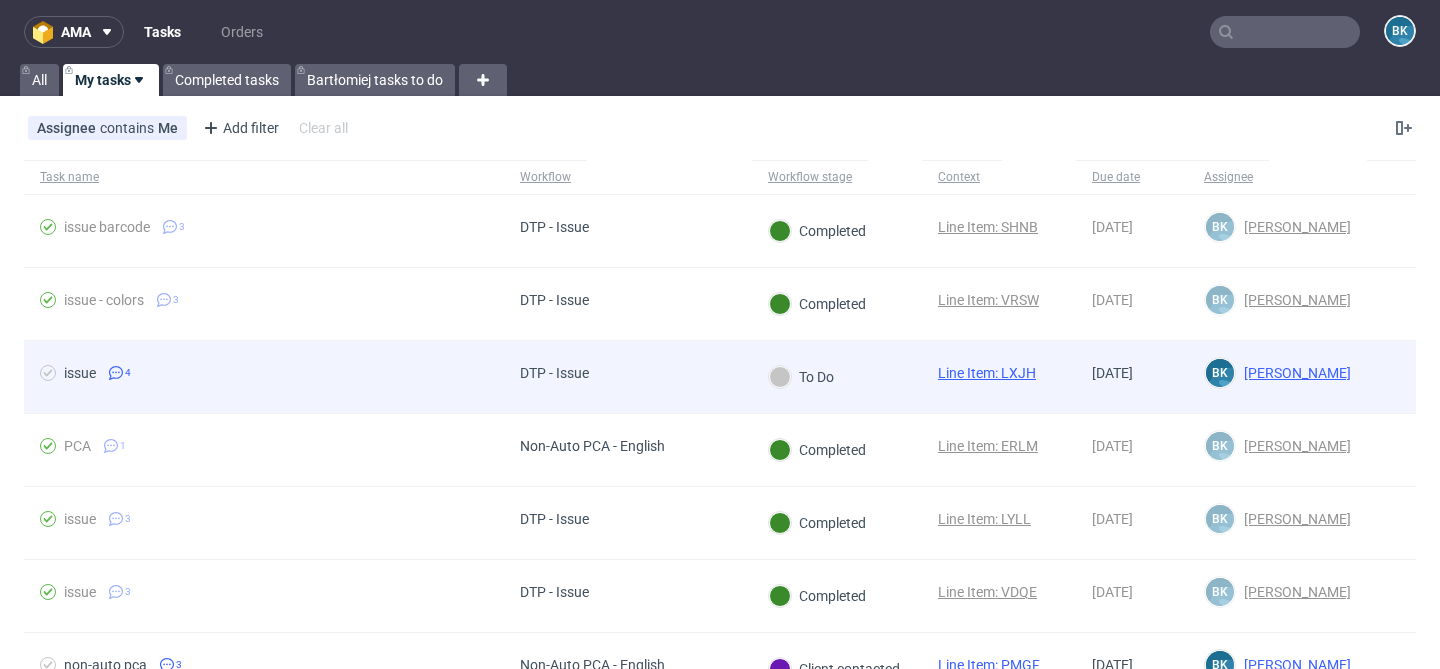 click on "Line Item: LXJH" at bounding box center [987, 373] 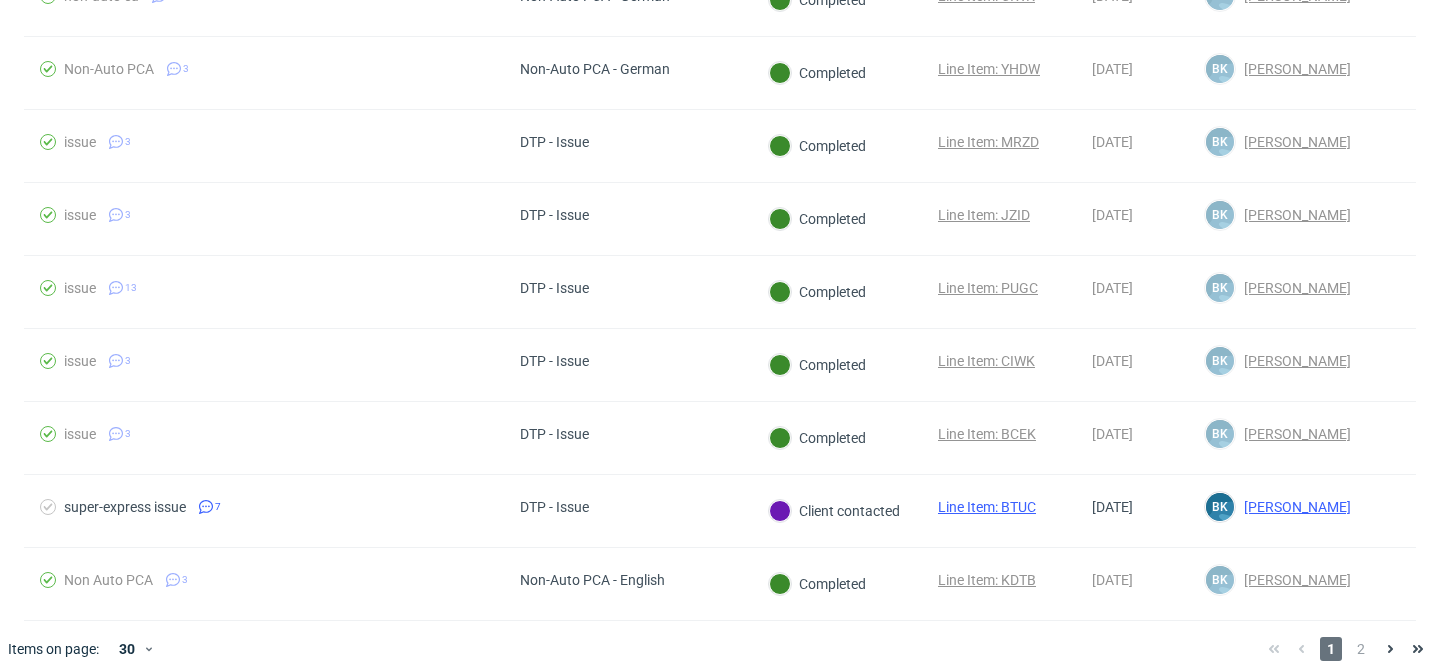 scroll, scrollTop: 1780, scrollLeft: 0, axis: vertical 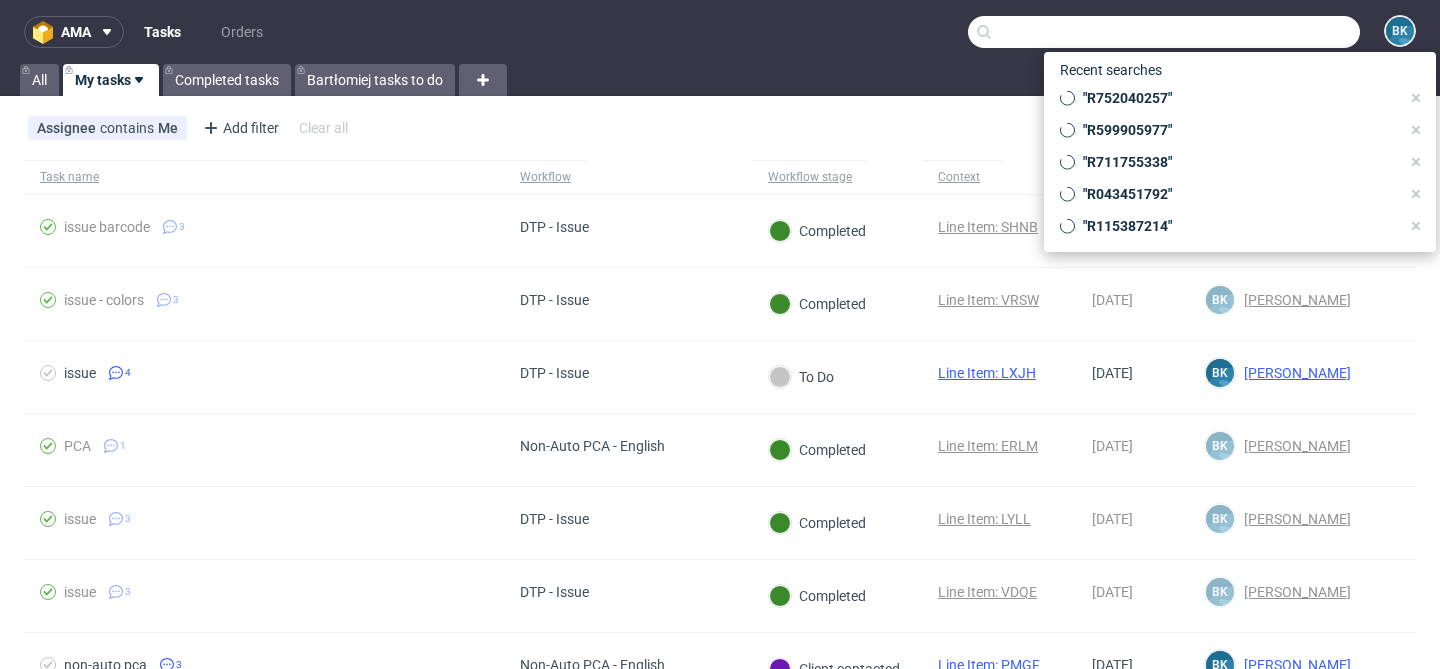 click at bounding box center [1164, 32] 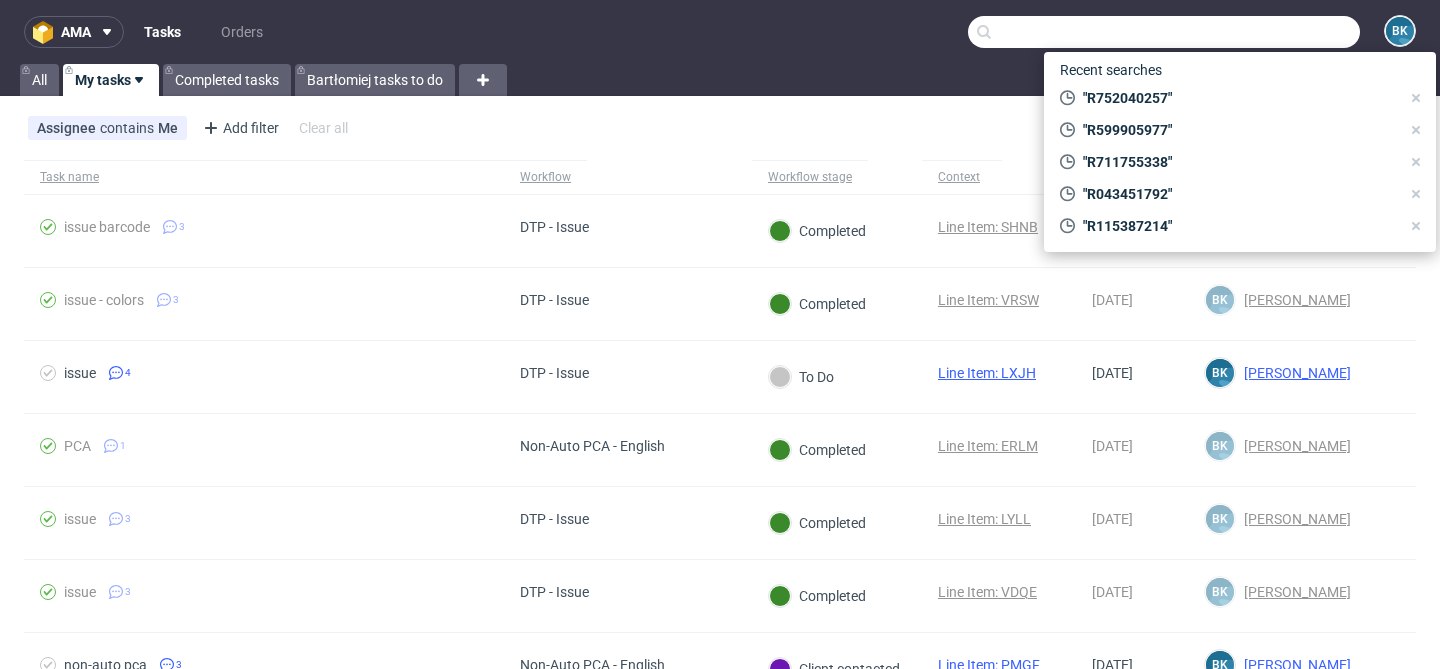 paste on "R599905977" 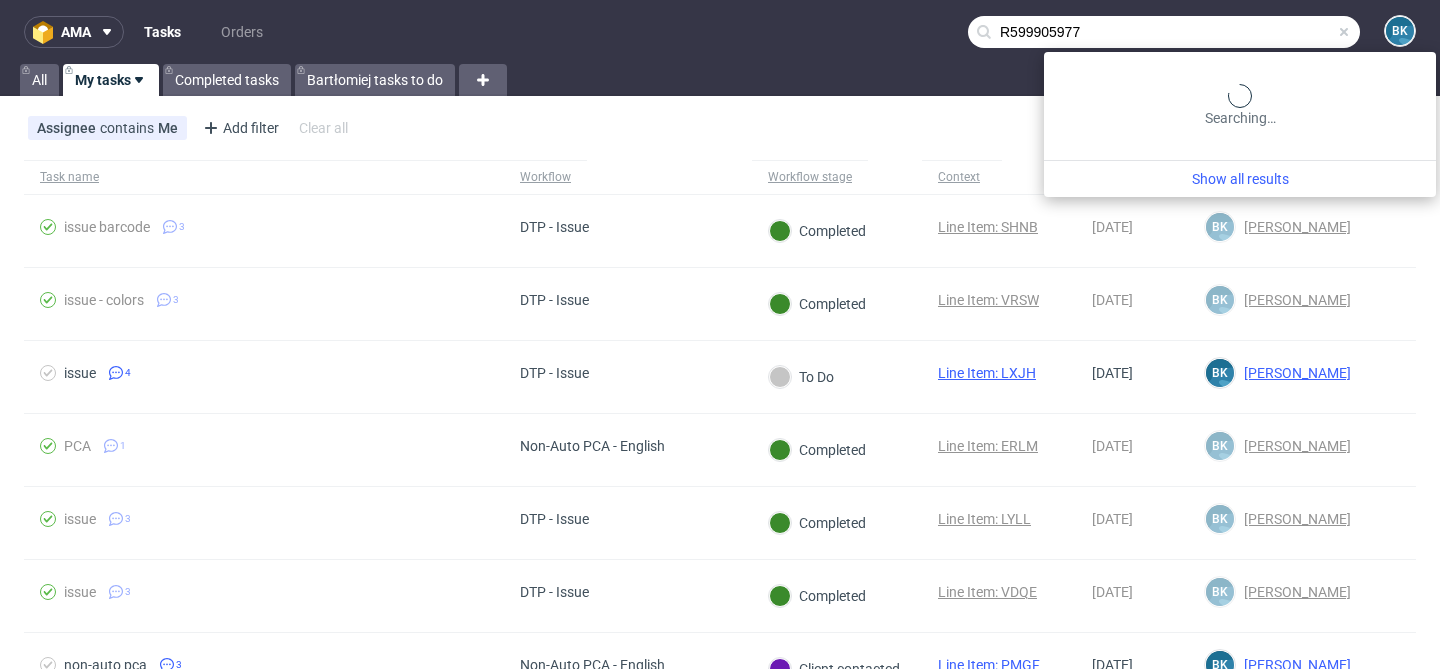 type on "R599905977" 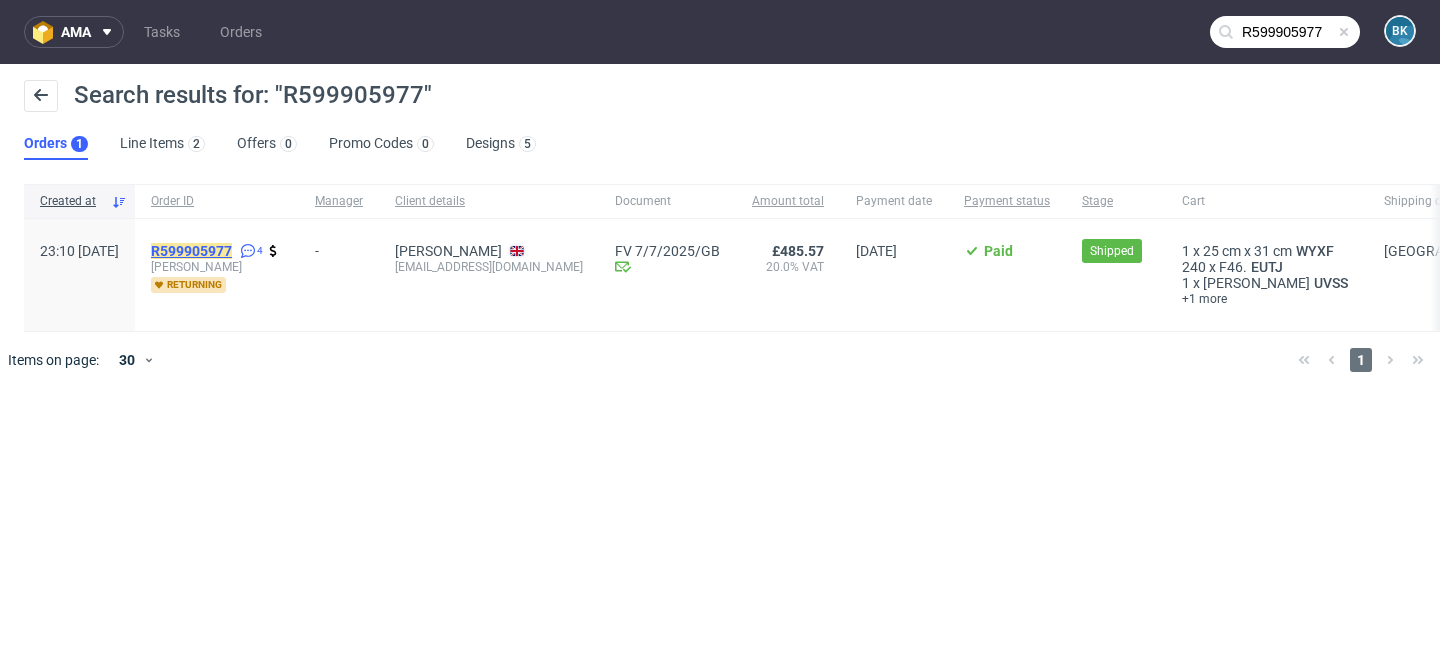 click on "R599905977" 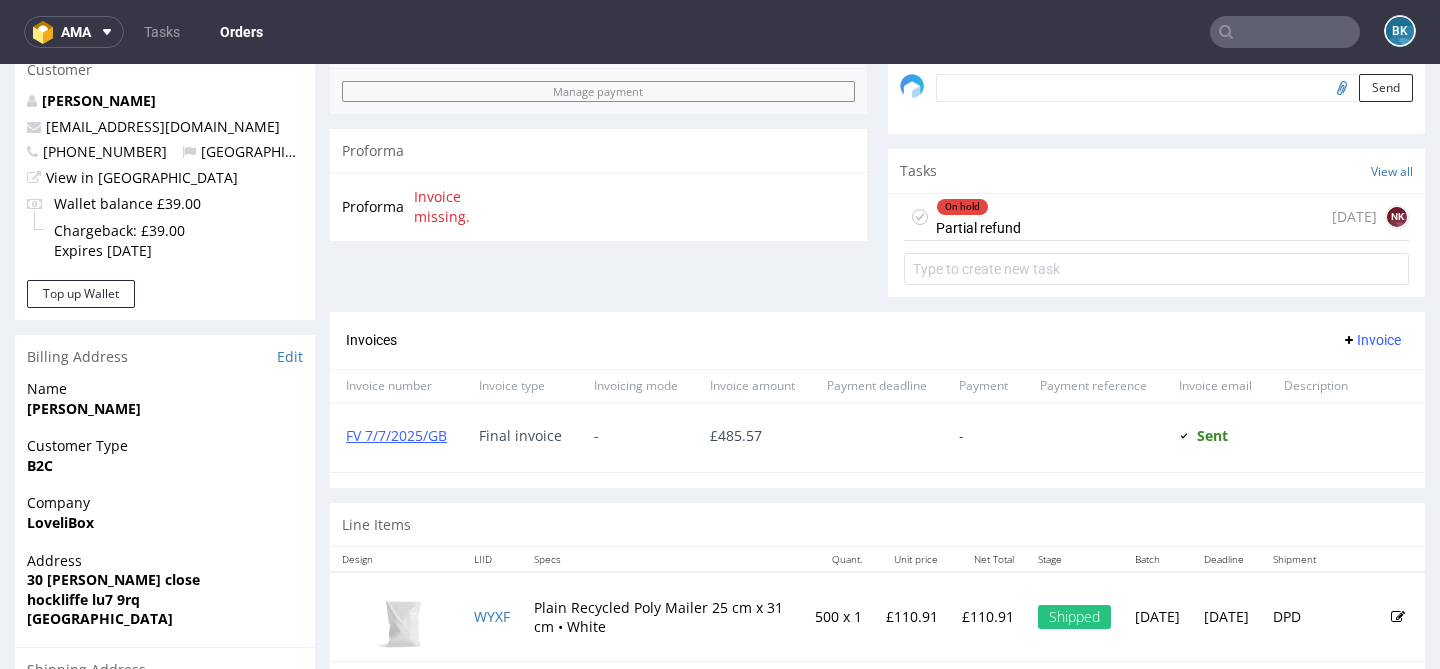 scroll, scrollTop: 626, scrollLeft: 0, axis: vertical 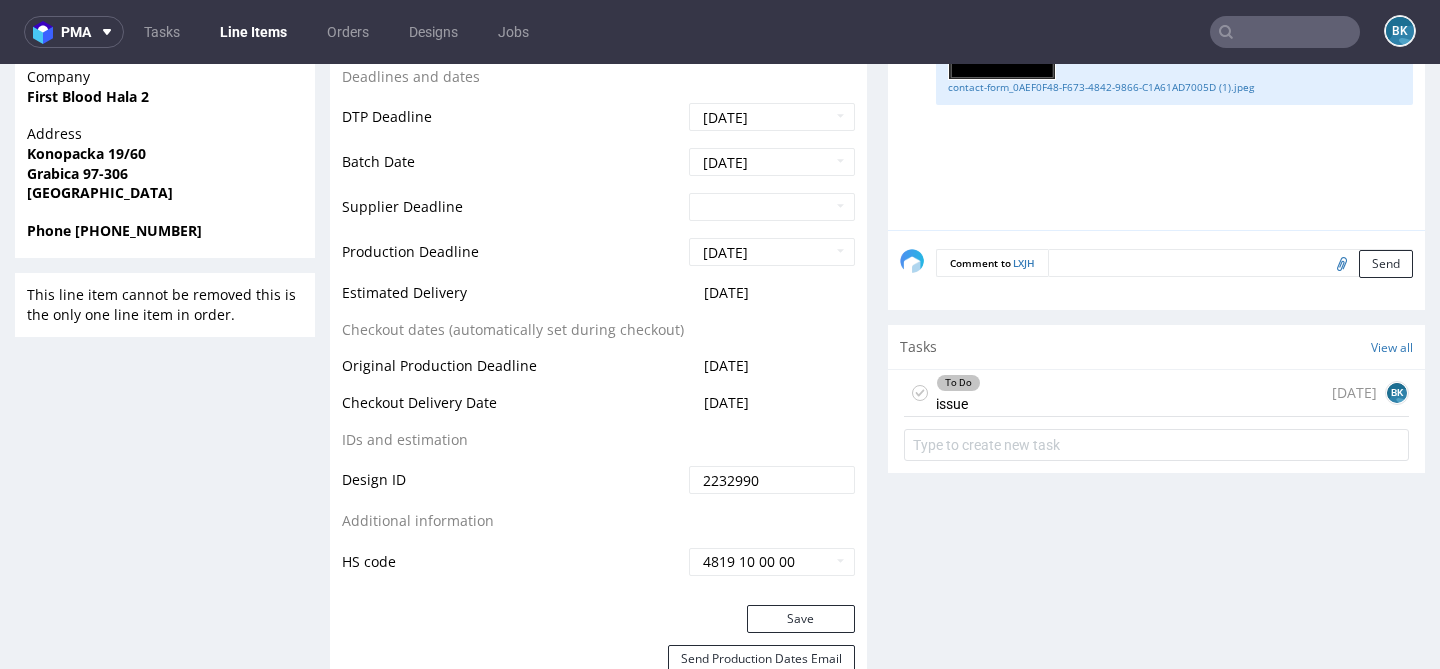 click on "To Do issue [DATE] BK" at bounding box center [1156, 393] 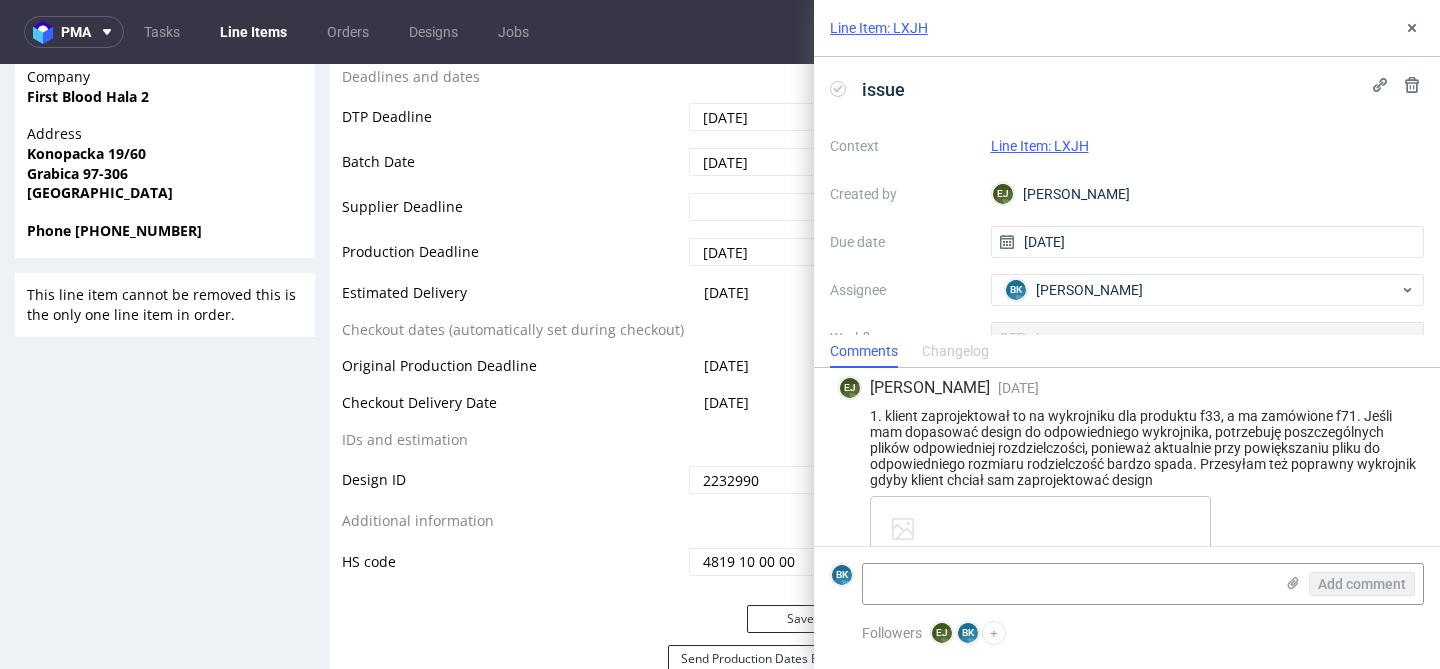 scroll, scrollTop: 310, scrollLeft: 0, axis: vertical 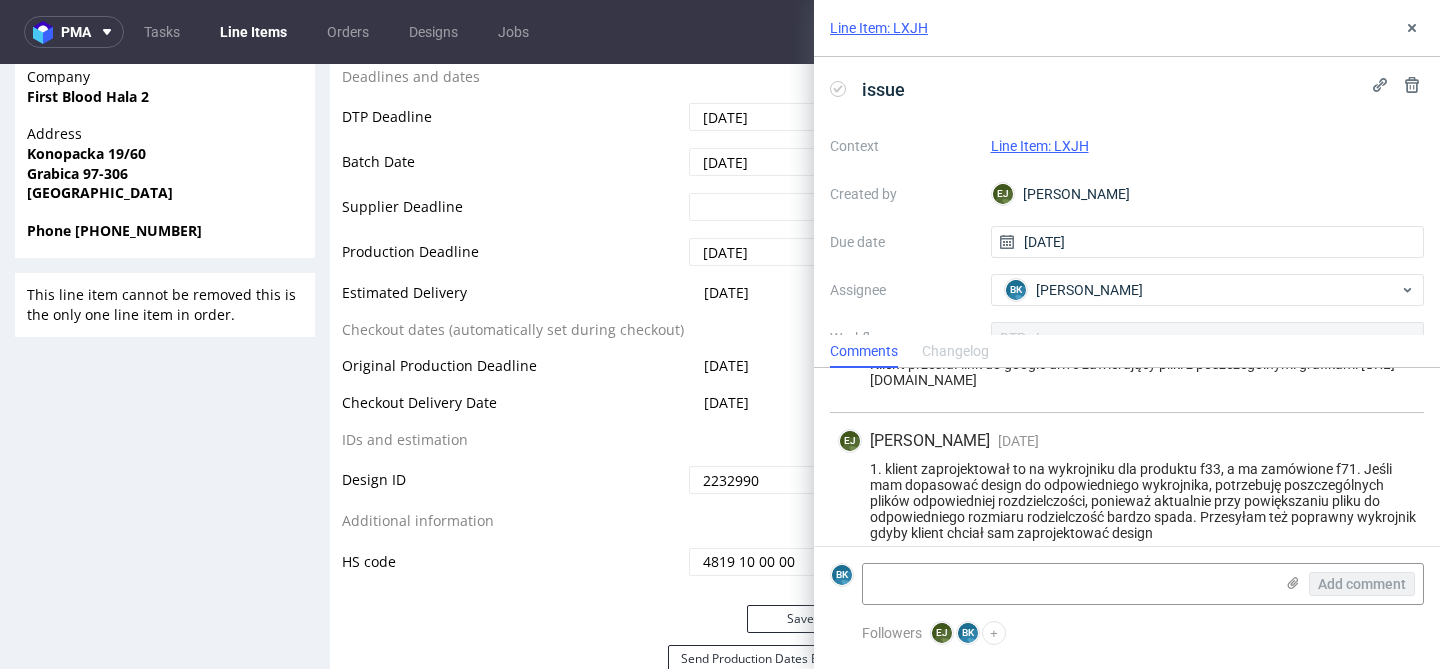 click on "1. klient zaprojektował to na wykrojniku dla produktu f33, a ma zamówione f71. Jeśli mam dopasować design do odpowiedniego wykrojnika, potrzebuję poszczególnych plików odpowiedniej rozdzielczości, ponieważ aktualnie przy powiększaniu pliku do odpowiedniego rozmiaru rodzielczość bardzo spada. Przesyłam też poprawny wykrojnik gdyby klient chciał sam zaprojektować design" at bounding box center (1127, 501) 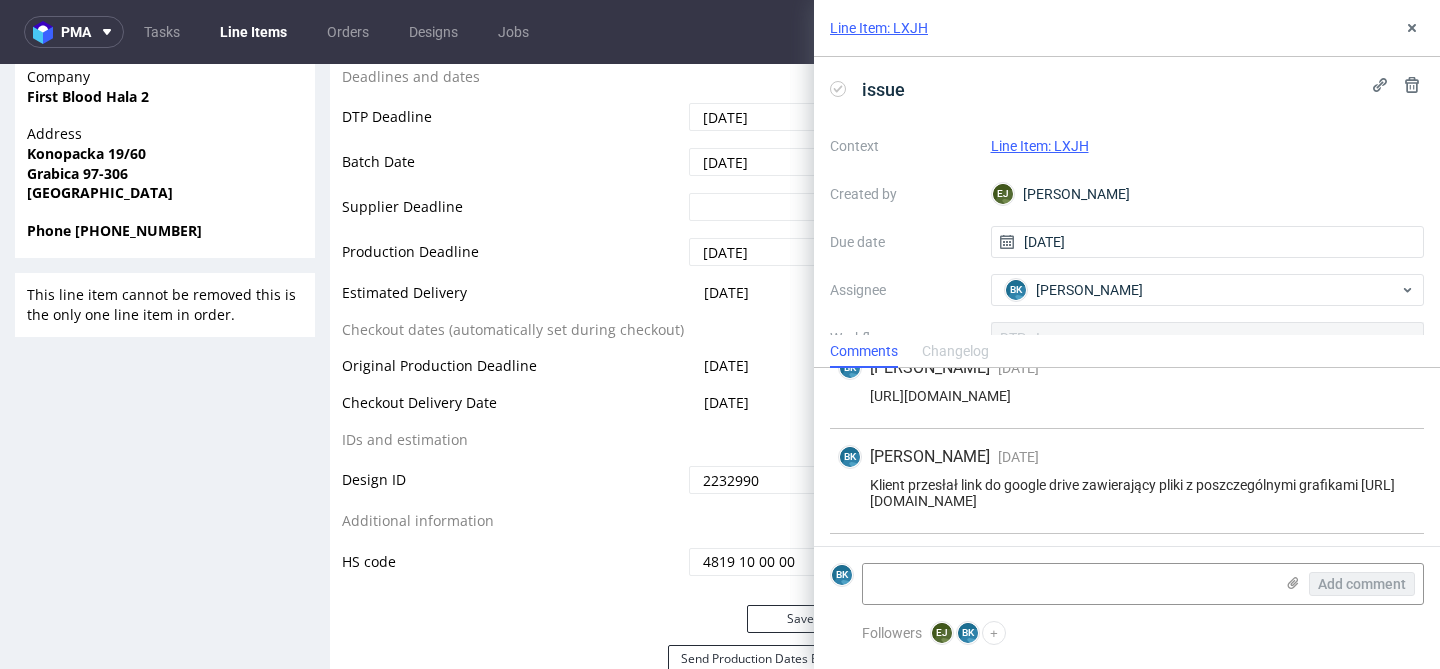 scroll, scrollTop: 108, scrollLeft: 0, axis: vertical 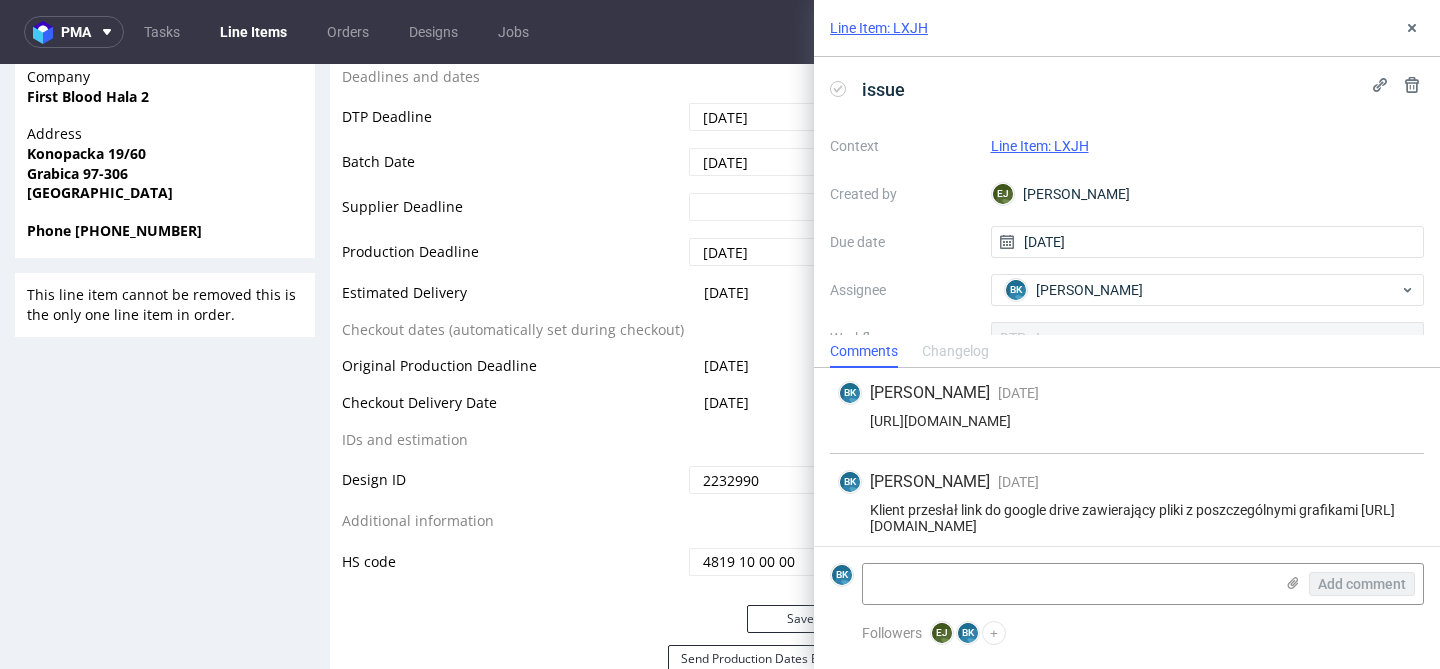 click on "[URL][DOMAIN_NAME]" at bounding box center (1127, 421) 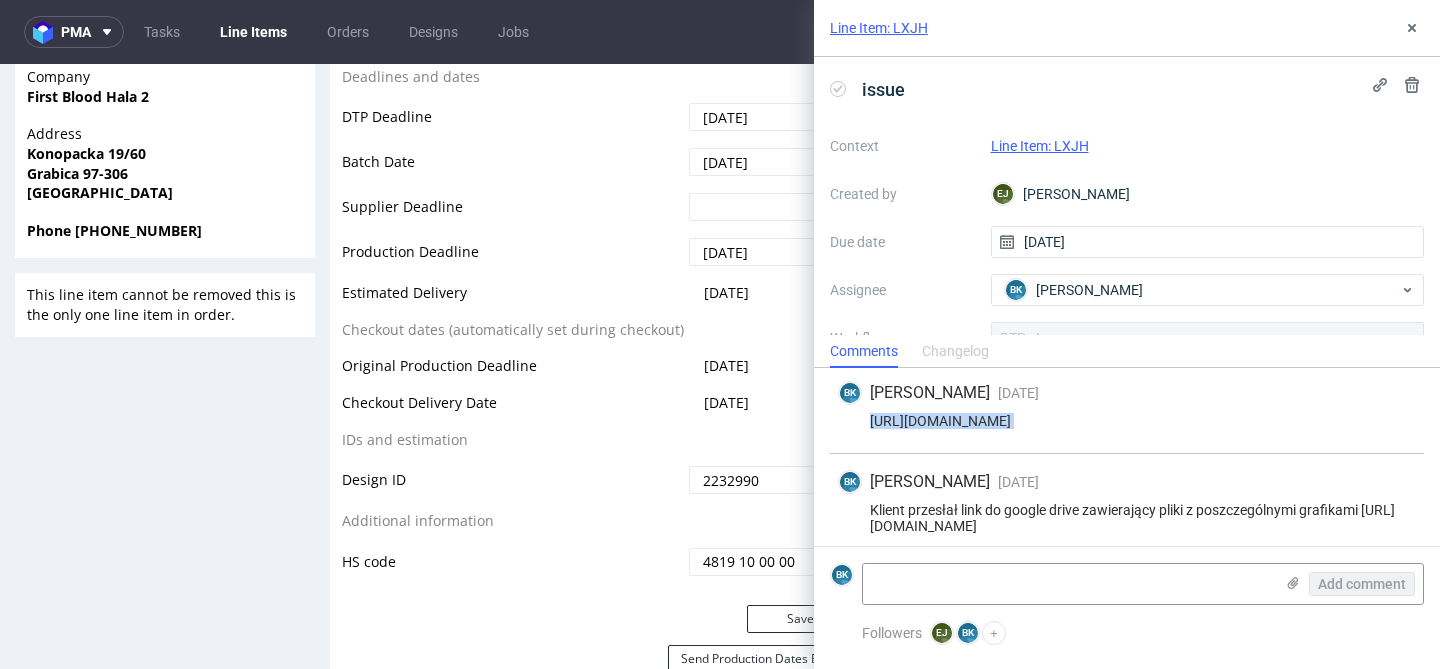click on "https://app-eu1.hubspot.com/contacts/25600958/record/0-5/173932009679/" at bounding box center [1127, 421] 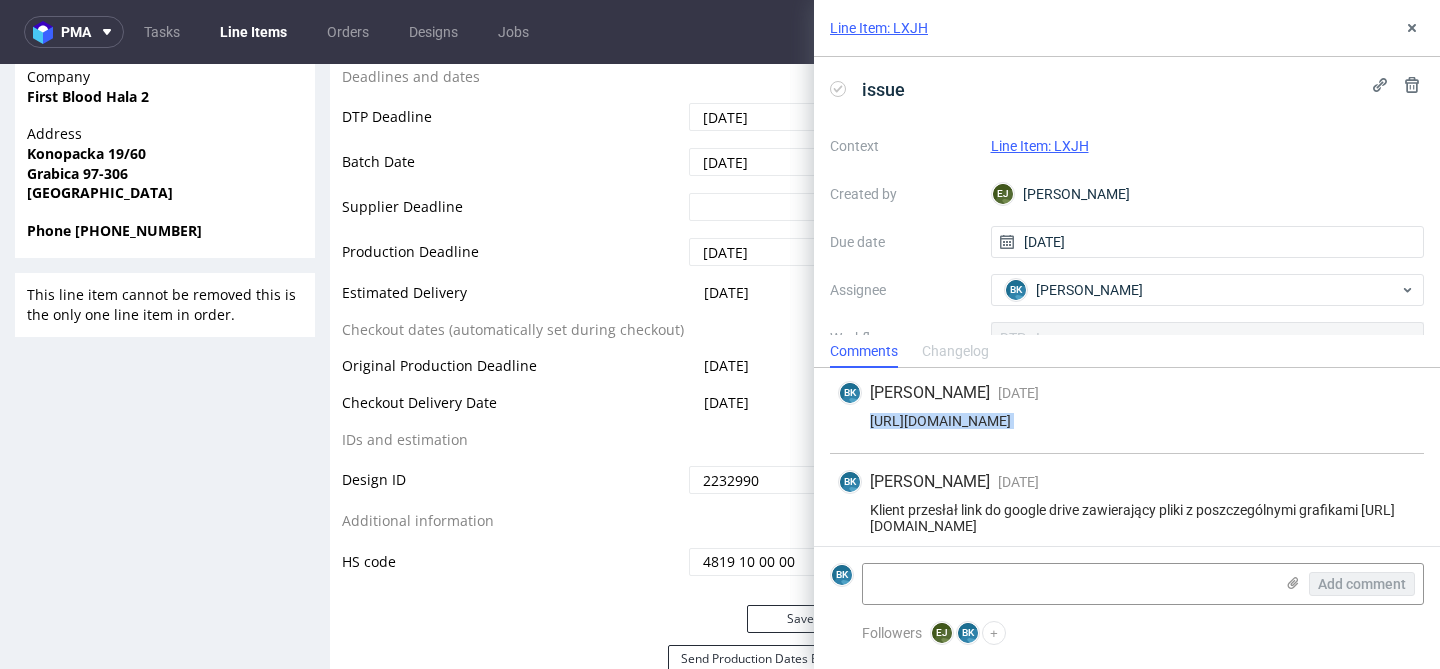 copy on "https://app-eu1.hubspot.com/contacts/25600958/record/0-5/173932009679/" 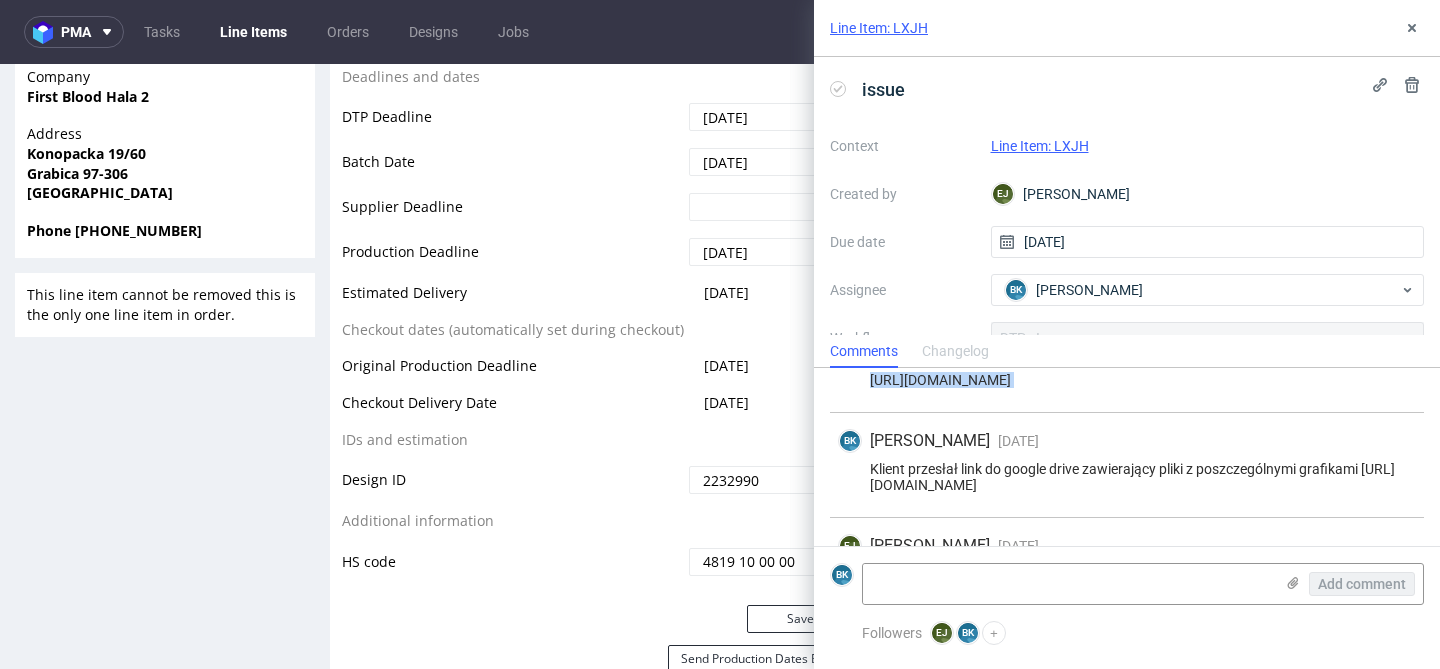 scroll, scrollTop: 150, scrollLeft: 0, axis: vertical 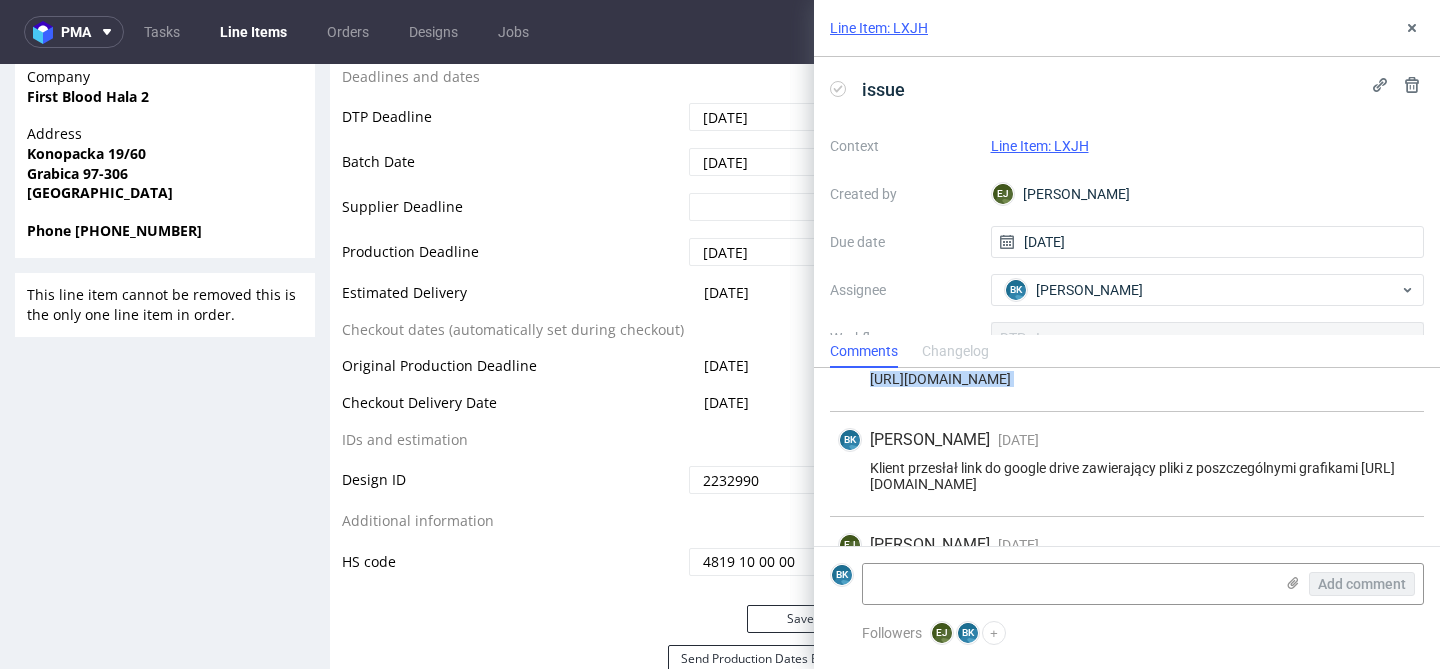 click on "BK Bogna Krystian 10 days ago 4th Jul 2025, 10:51 Klient przesłał link do google drive zawierający pliki z poszczególnymi grafikami https://drive.google.com/drive/folders/13ei970gLbc7T-fLQCZYEFTfoLCH02Wnk" at bounding box center [1127, 464] 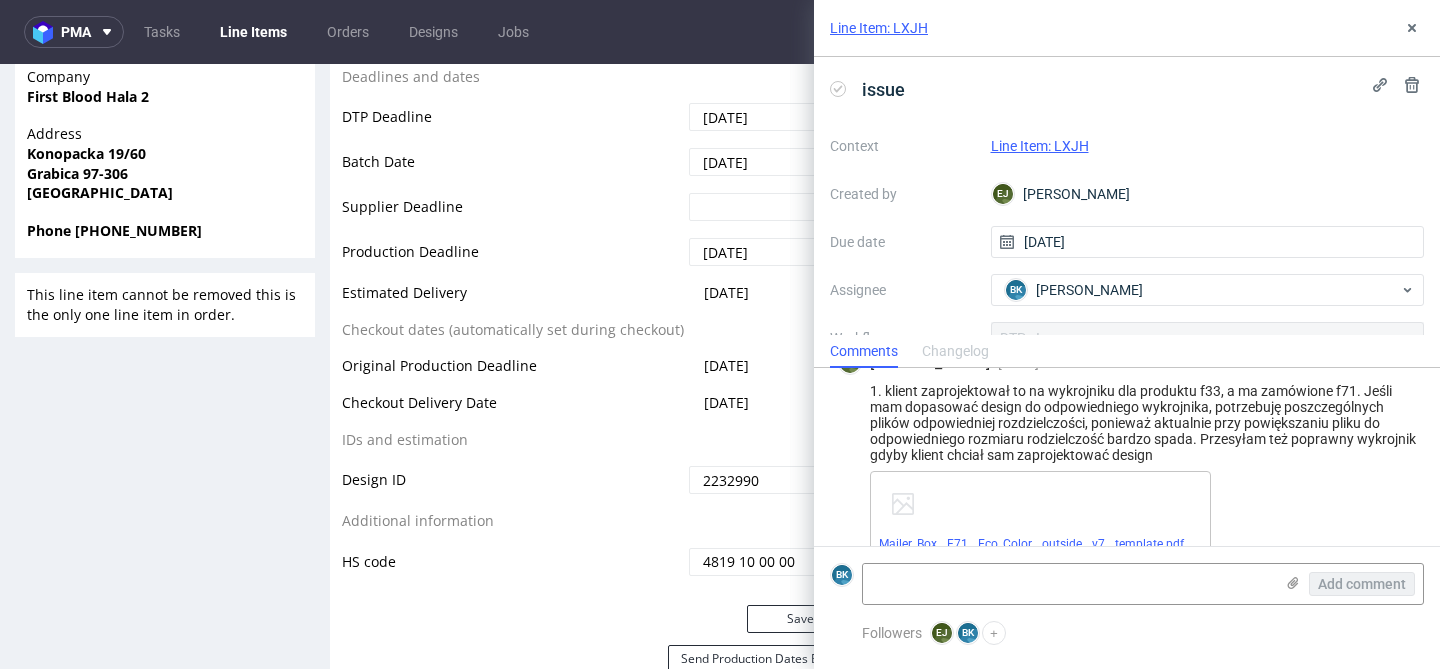 scroll, scrollTop: 360, scrollLeft: 0, axis: vertical 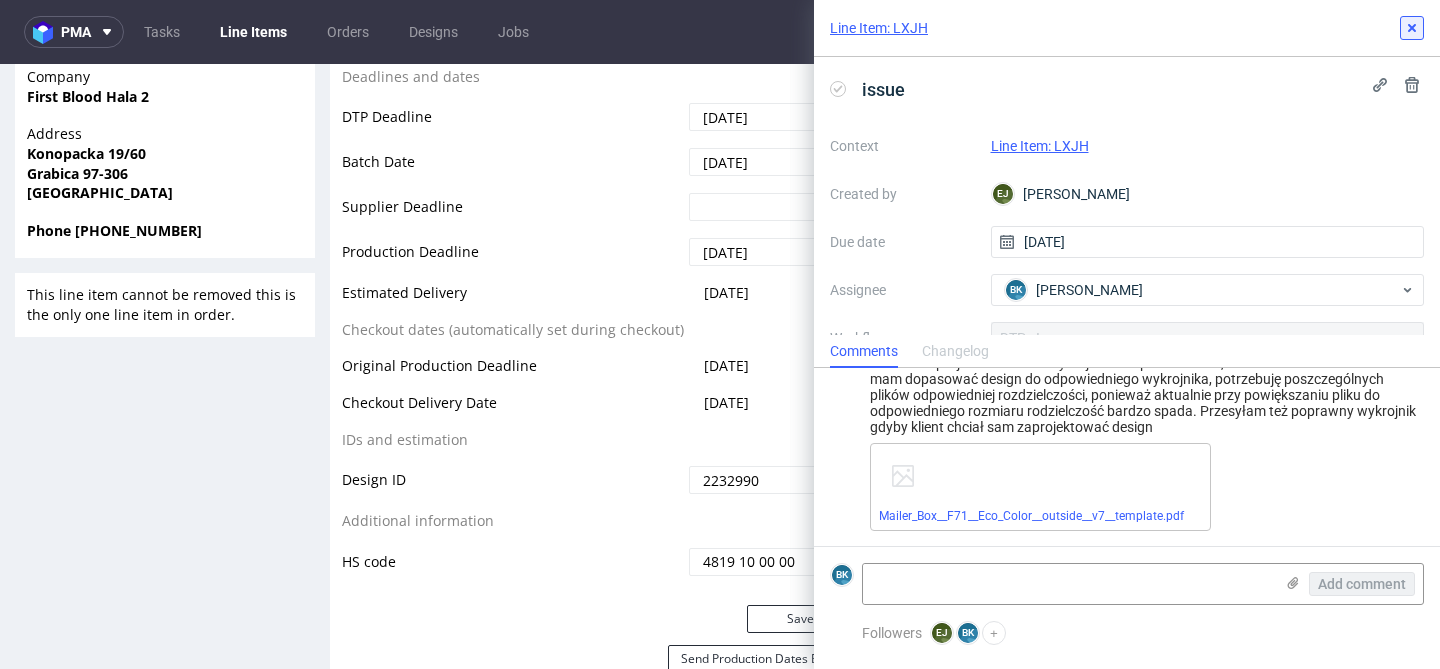 click 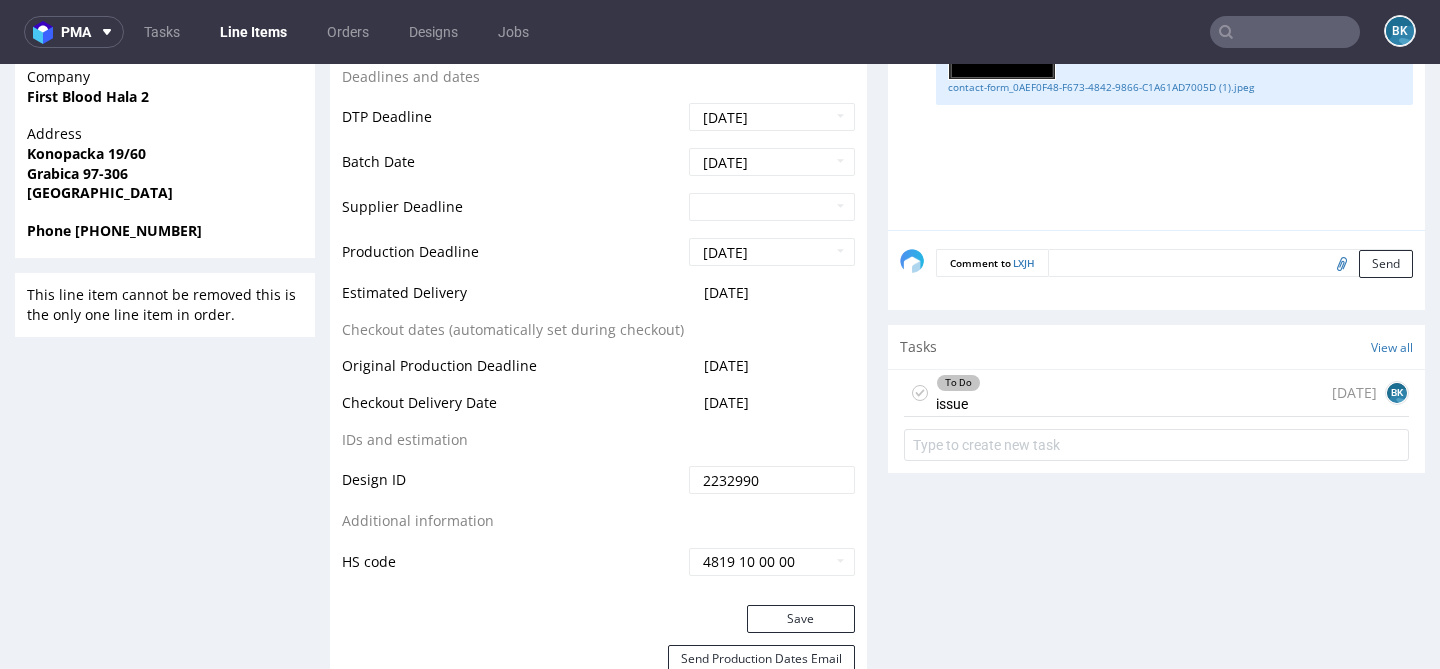 scroll, scrollTop: 1, scrollLeft: 0, axis: vertical 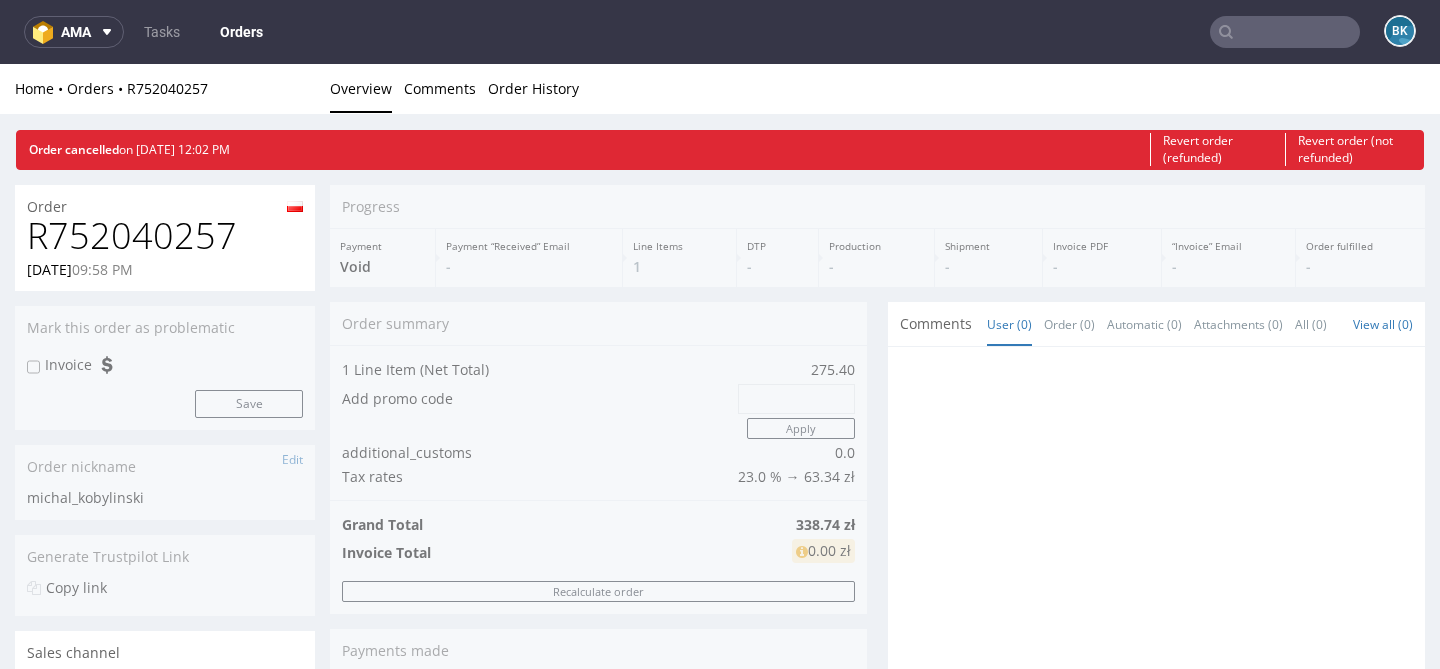 click on "R752040257" at bounding box center (165, 236) 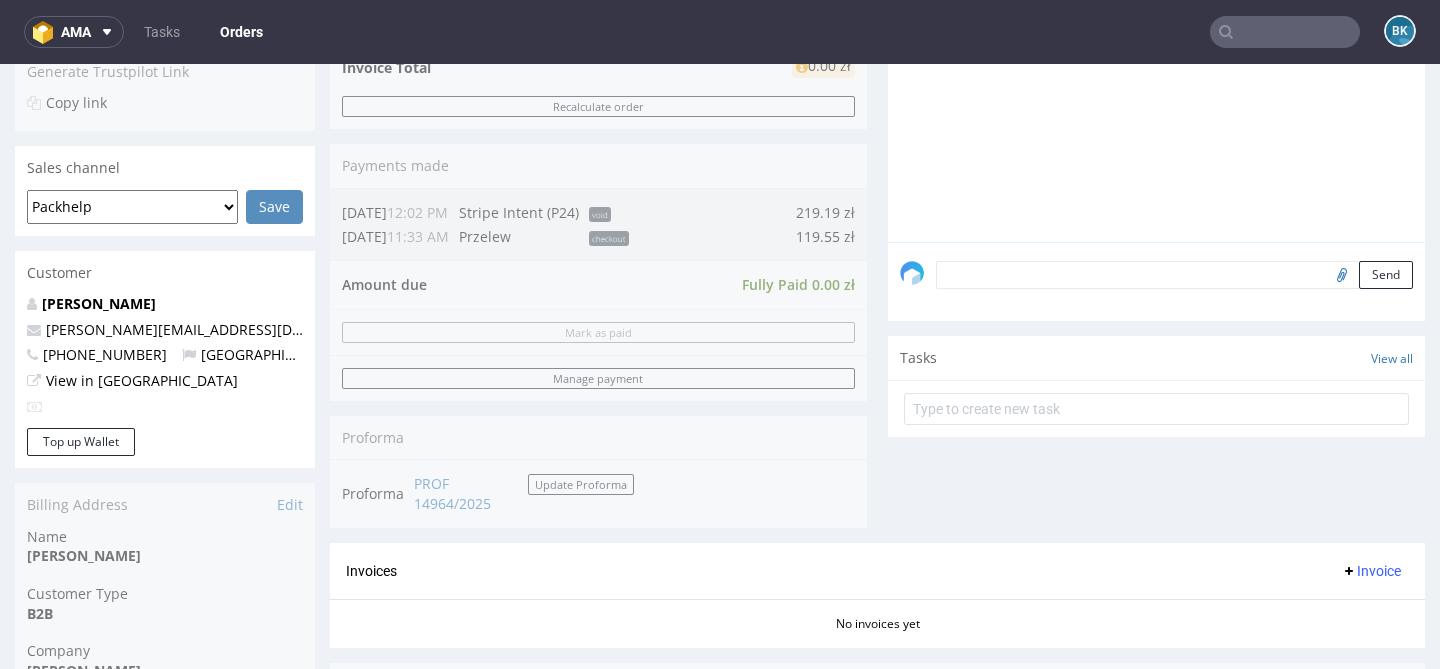 scroll, scrollTop: 494, scrollLeft: 0, axis: vertical 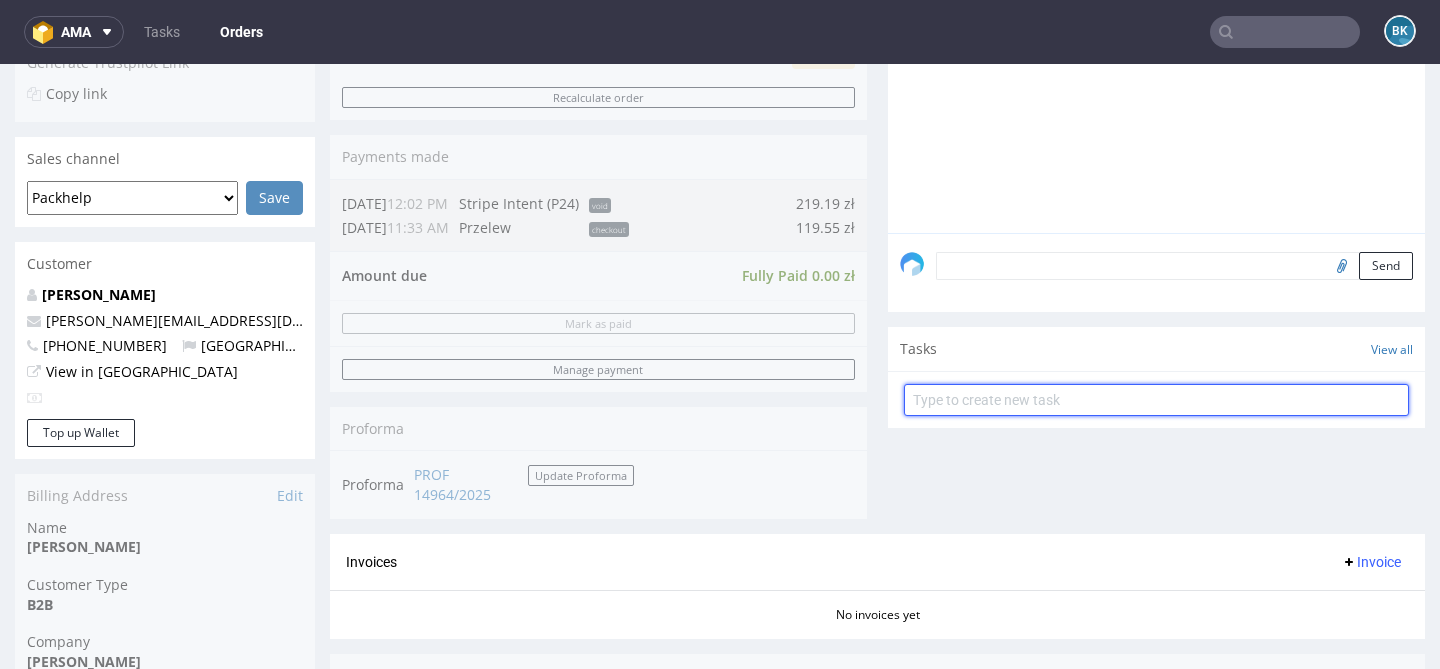click at bounding box center (1156, 400) 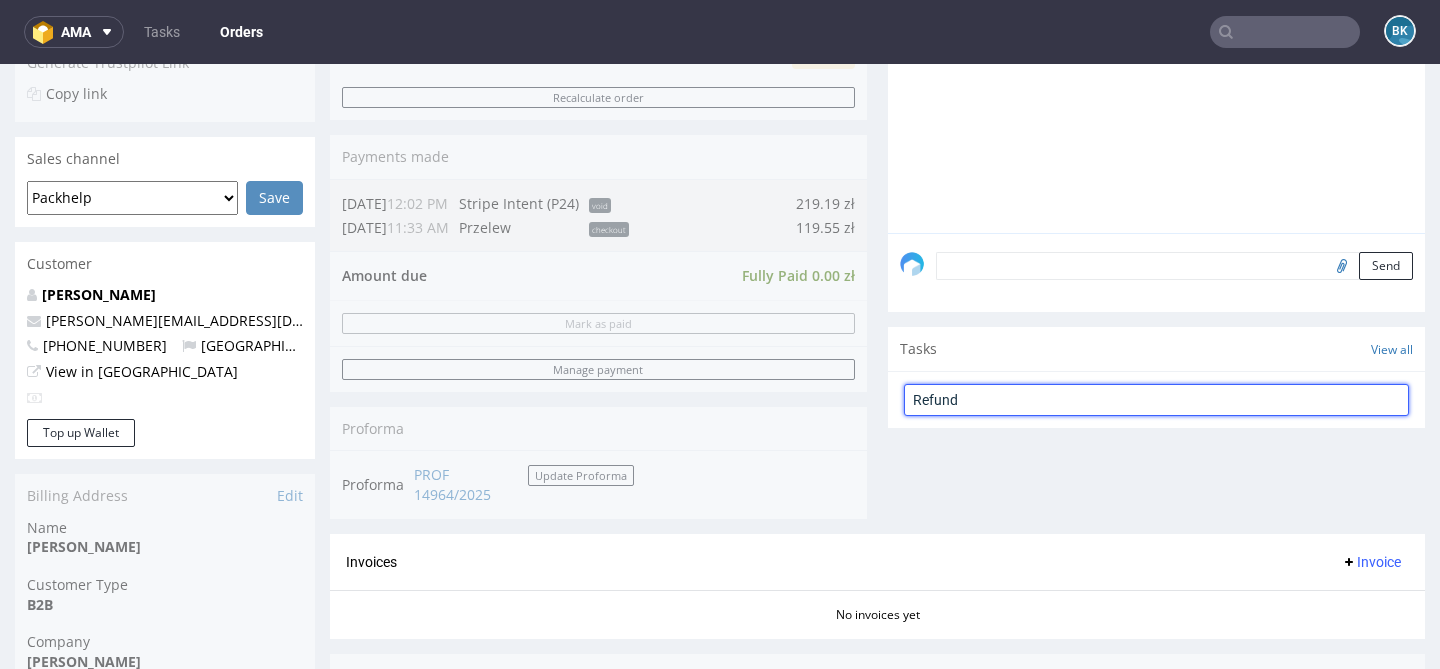 type on "Refund" 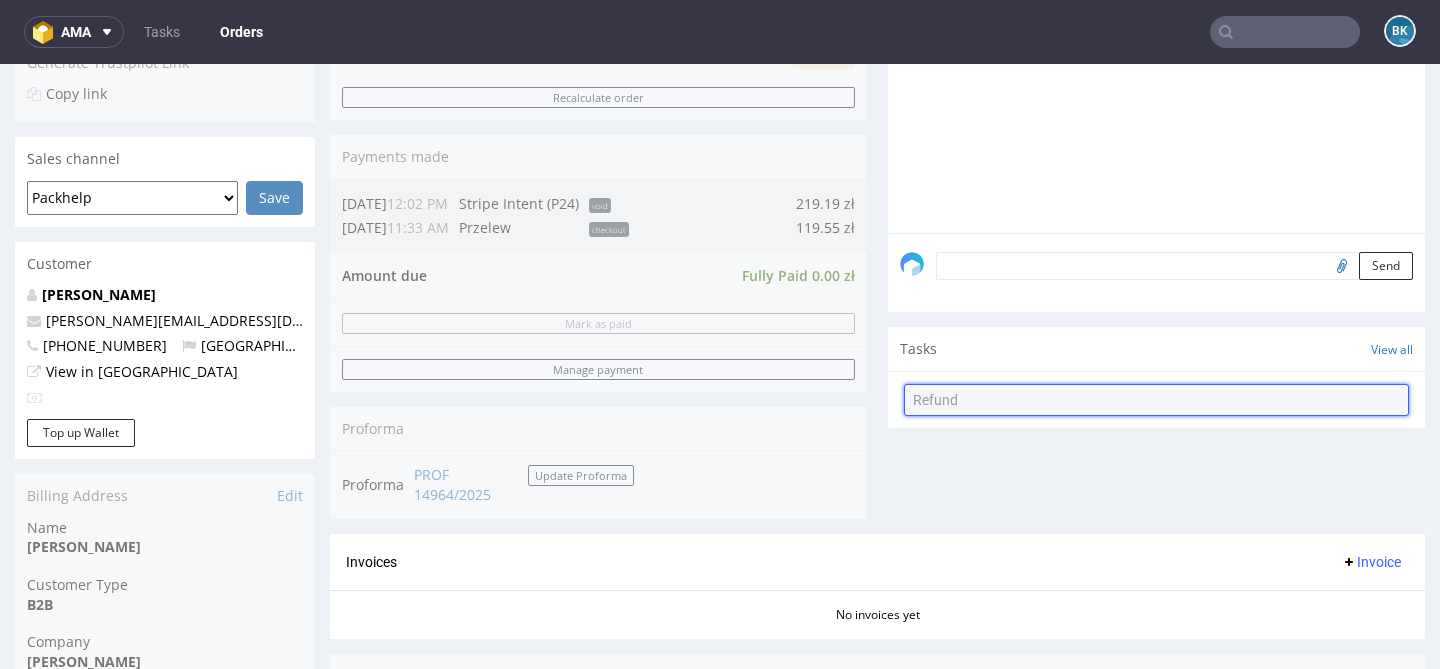 type 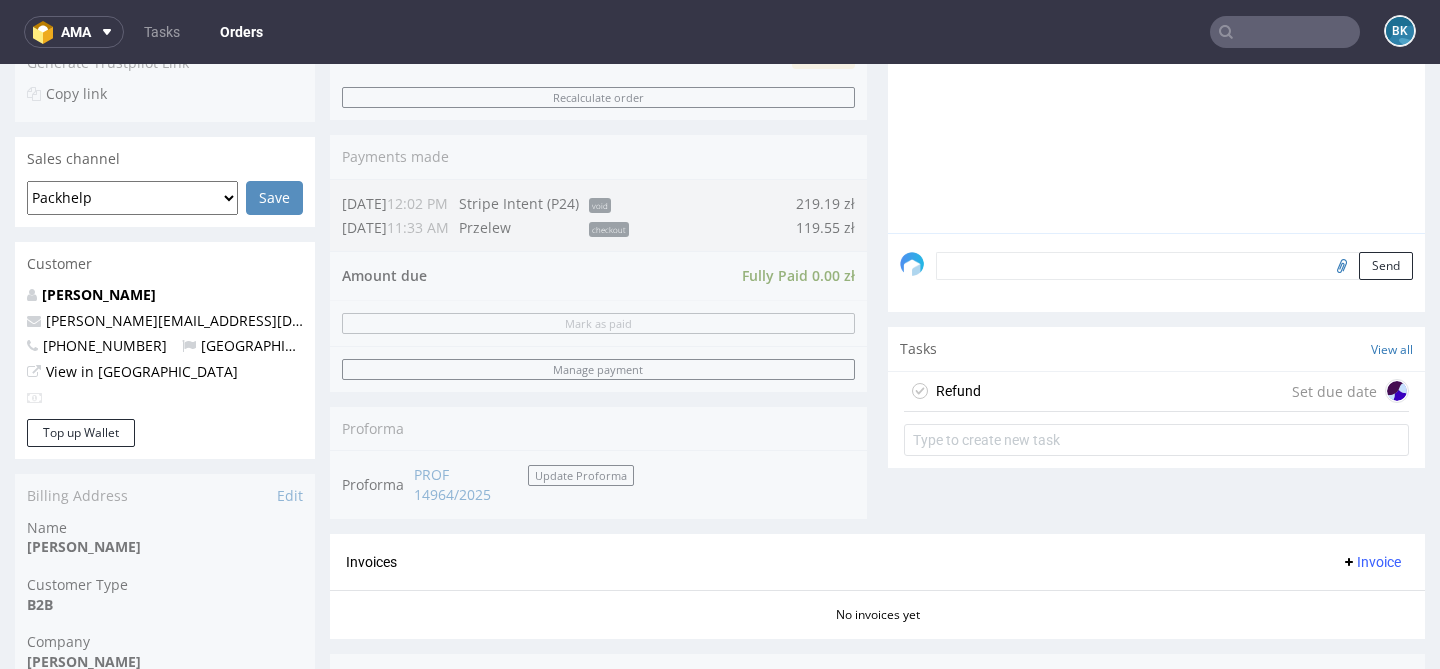 click on "Refund Set due date" at bounding box center [1156, 392] 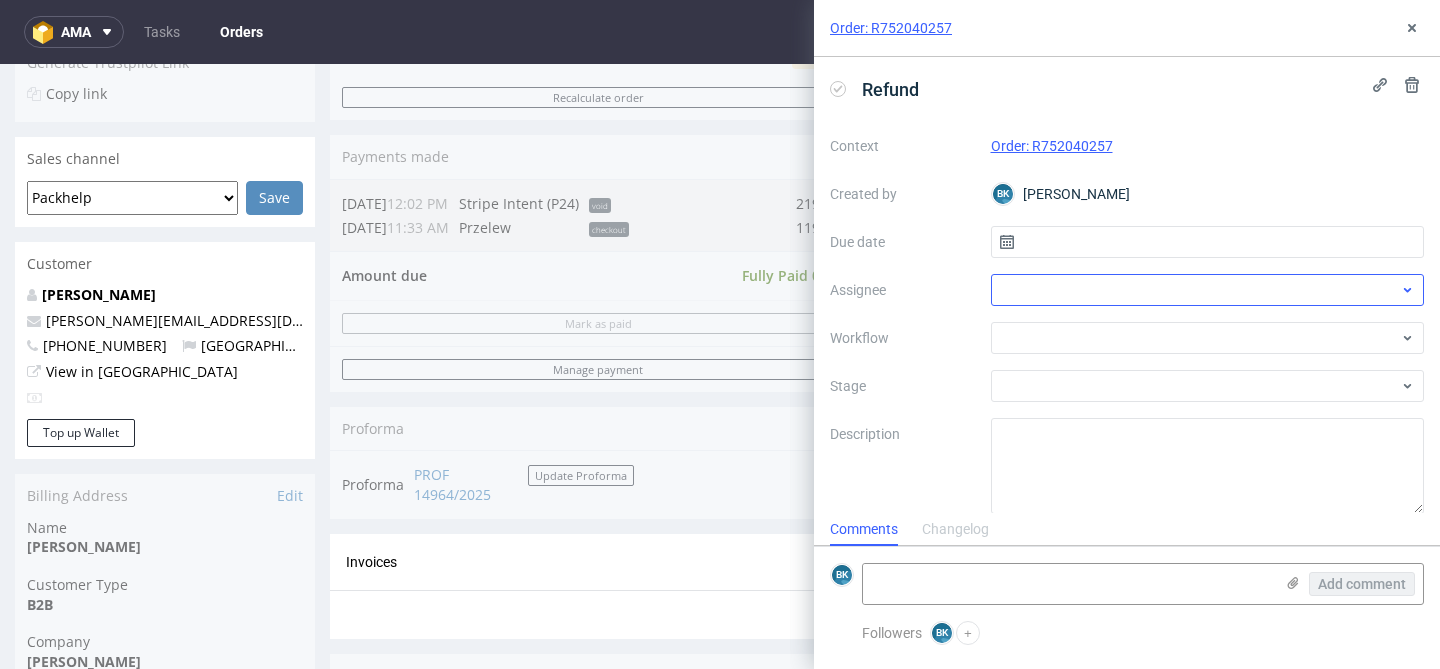 scroll, scrollTop: 16, scrollLeft: 0, axis: vertical 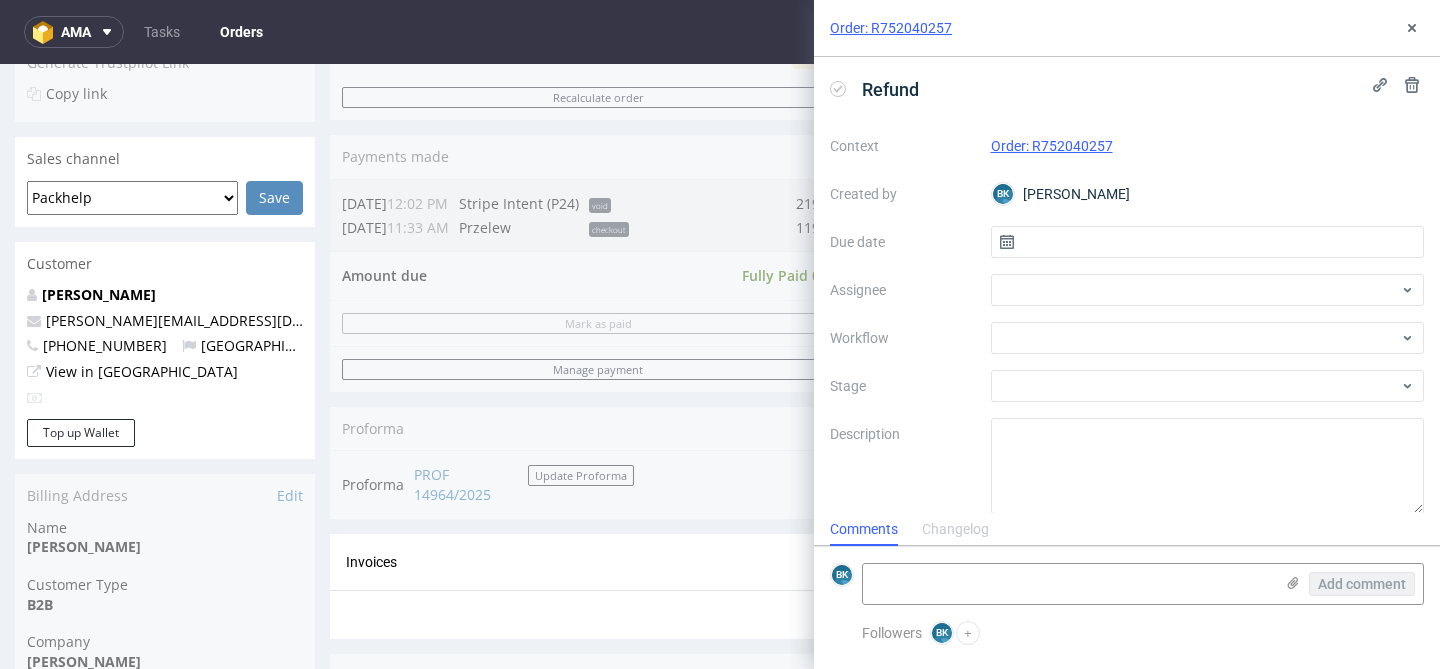 click 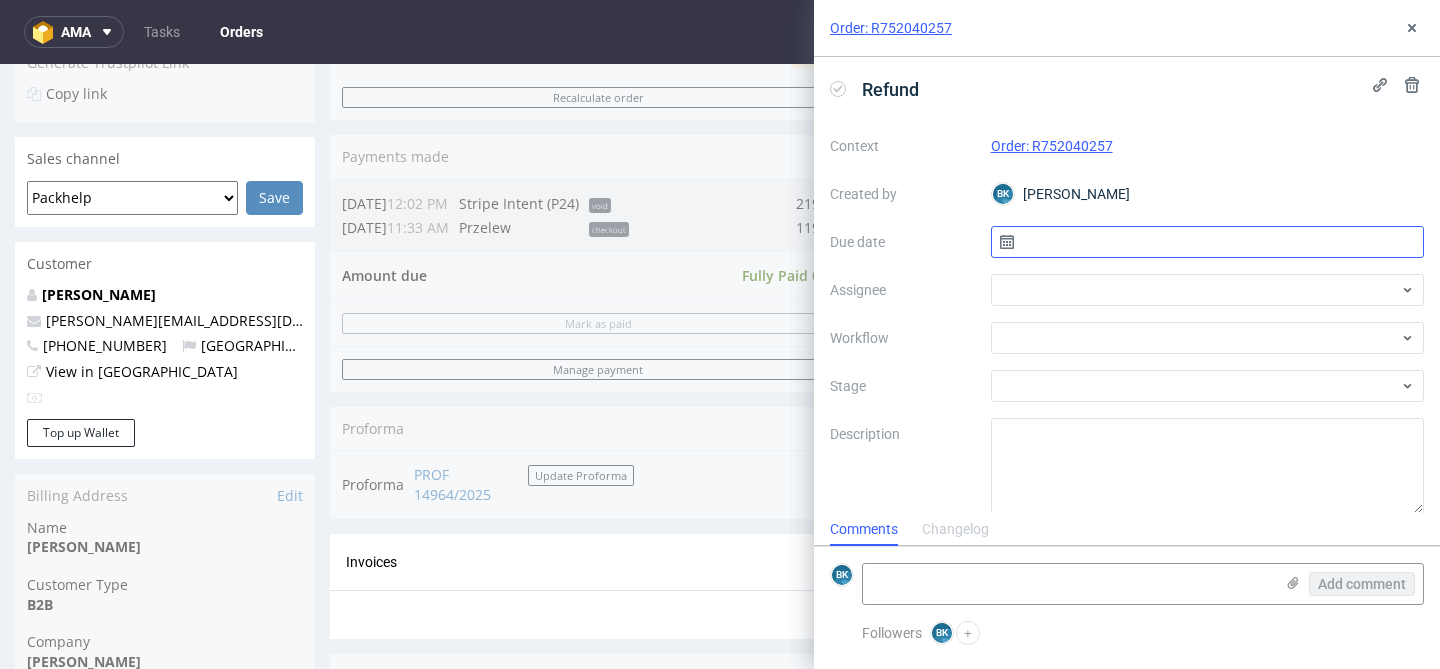 click at bounding box center (1208, 242) 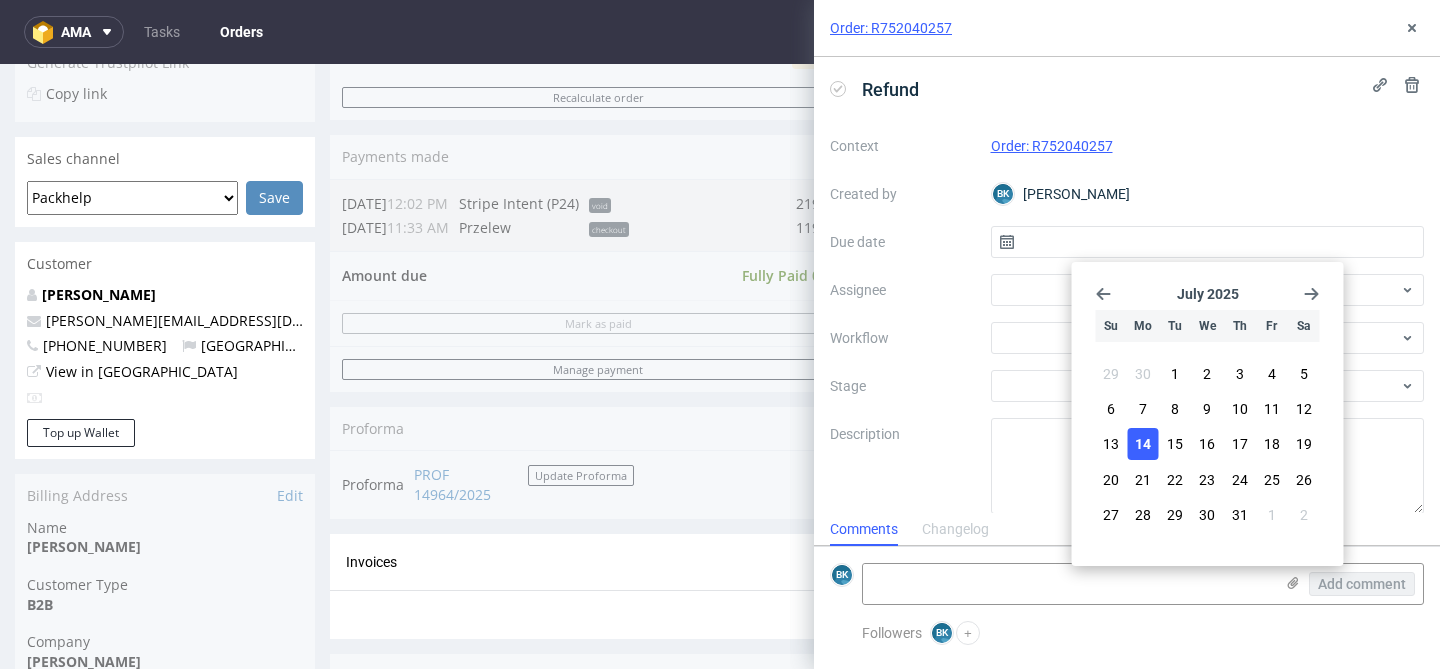 click on "14" at bounding box center (1143, 444) 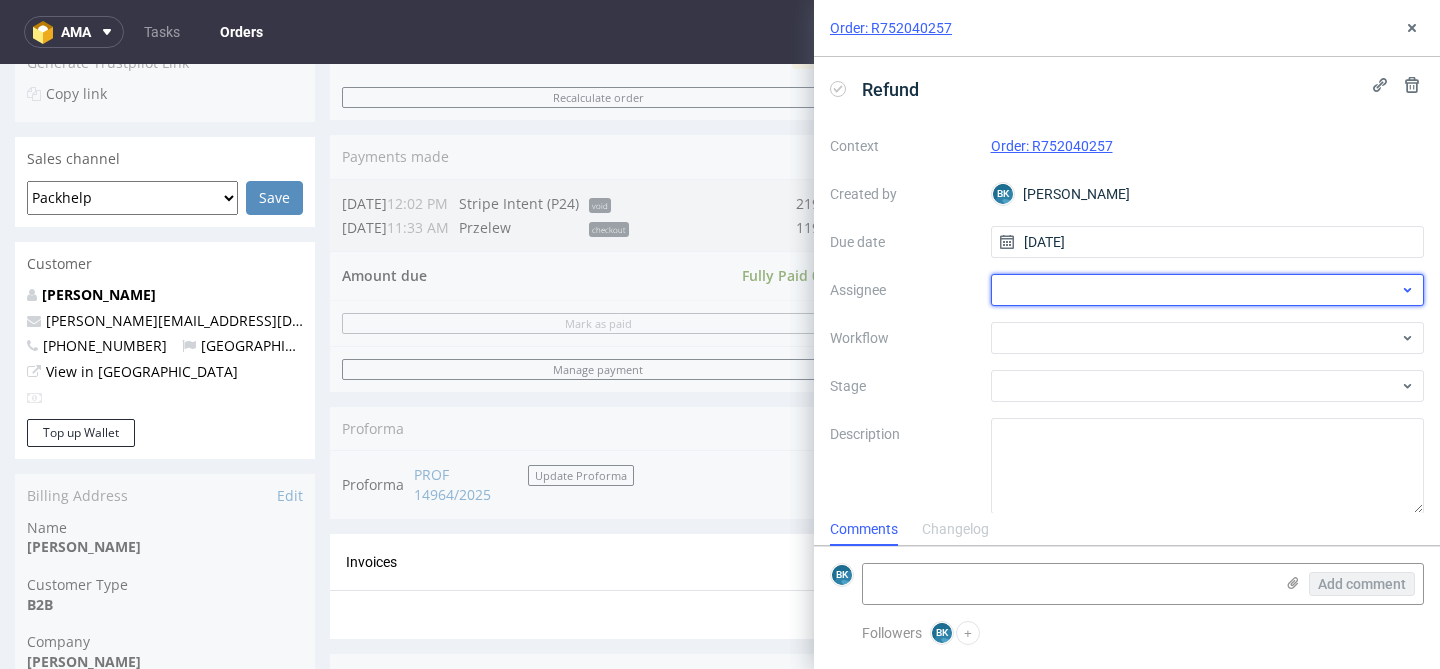 click at bounding box center [1208, 290] 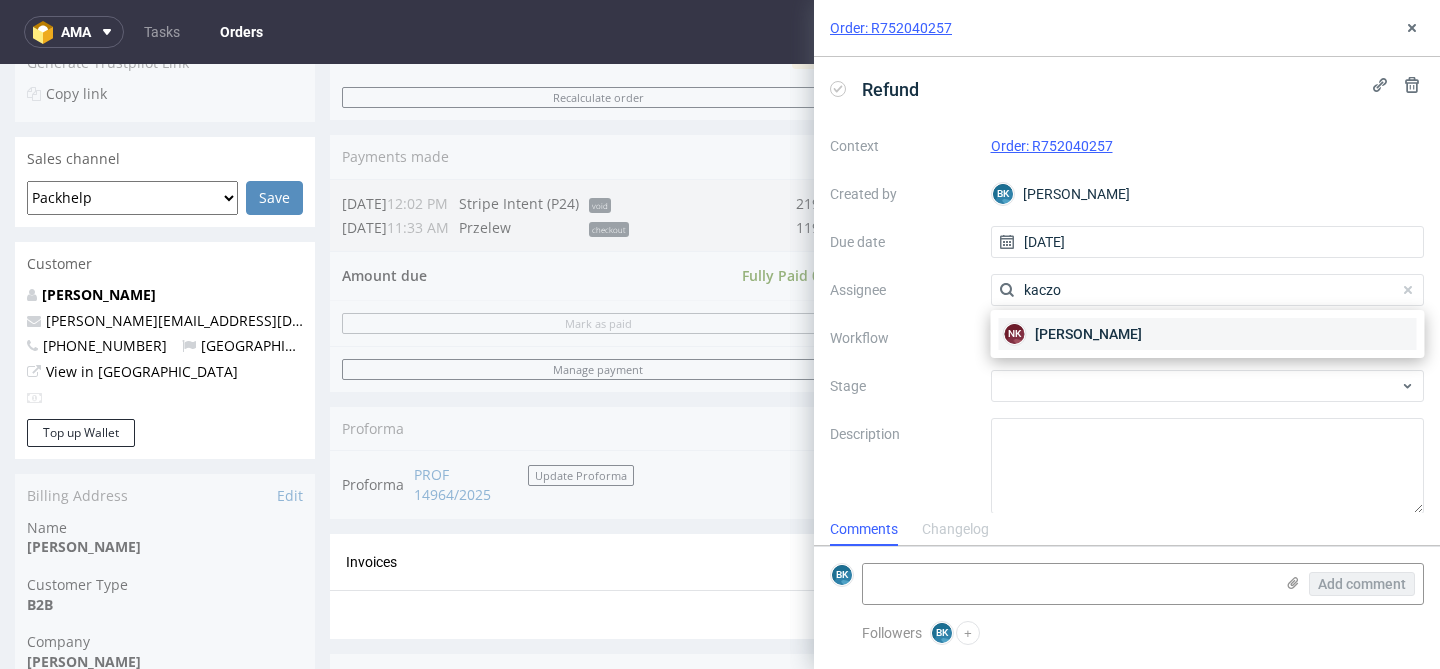type on "kaczo" 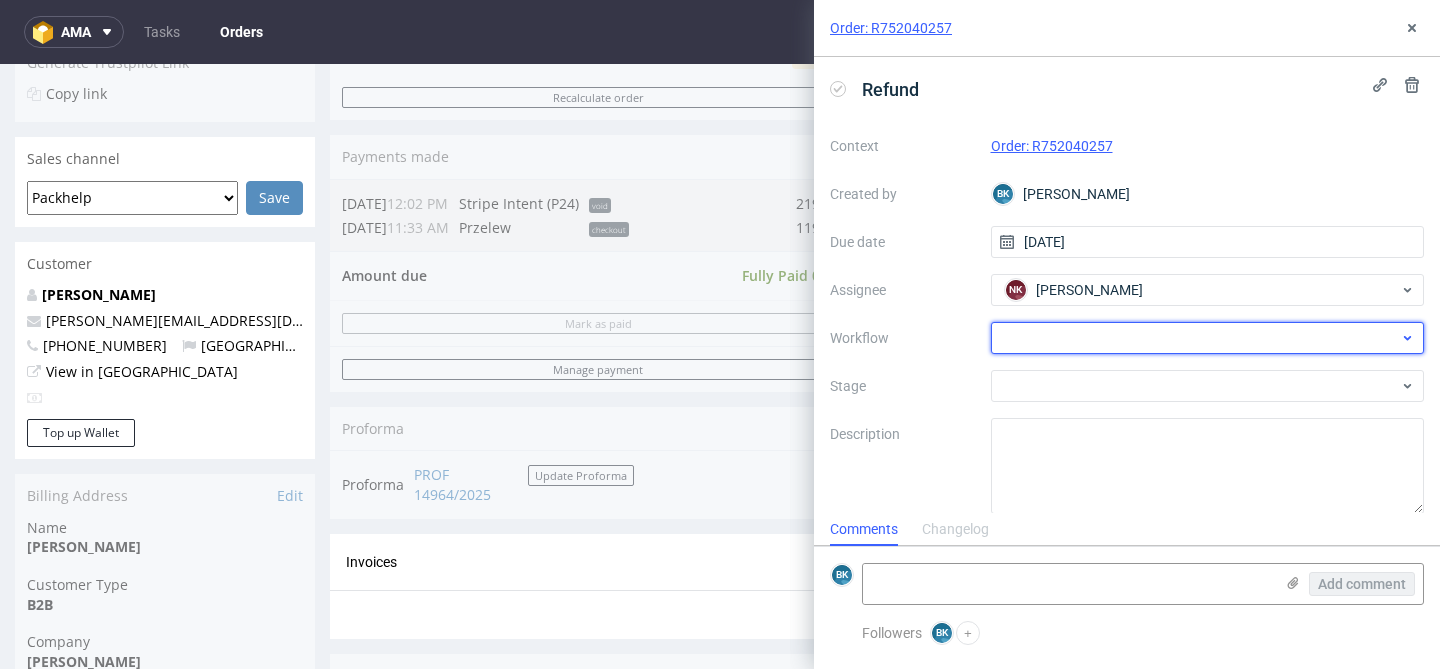 click at bounding box center [1208, 338] 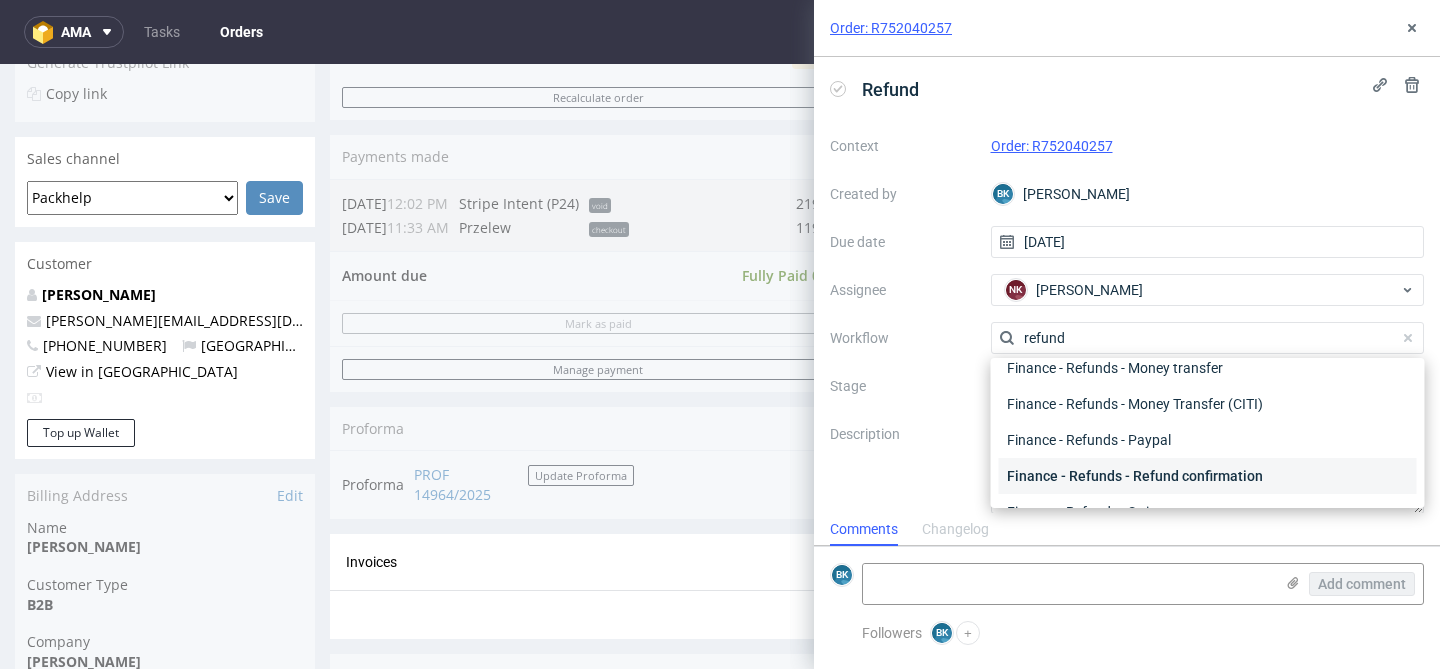 scroll, scrollTop: 0, scrollLeft: 0, axis: both 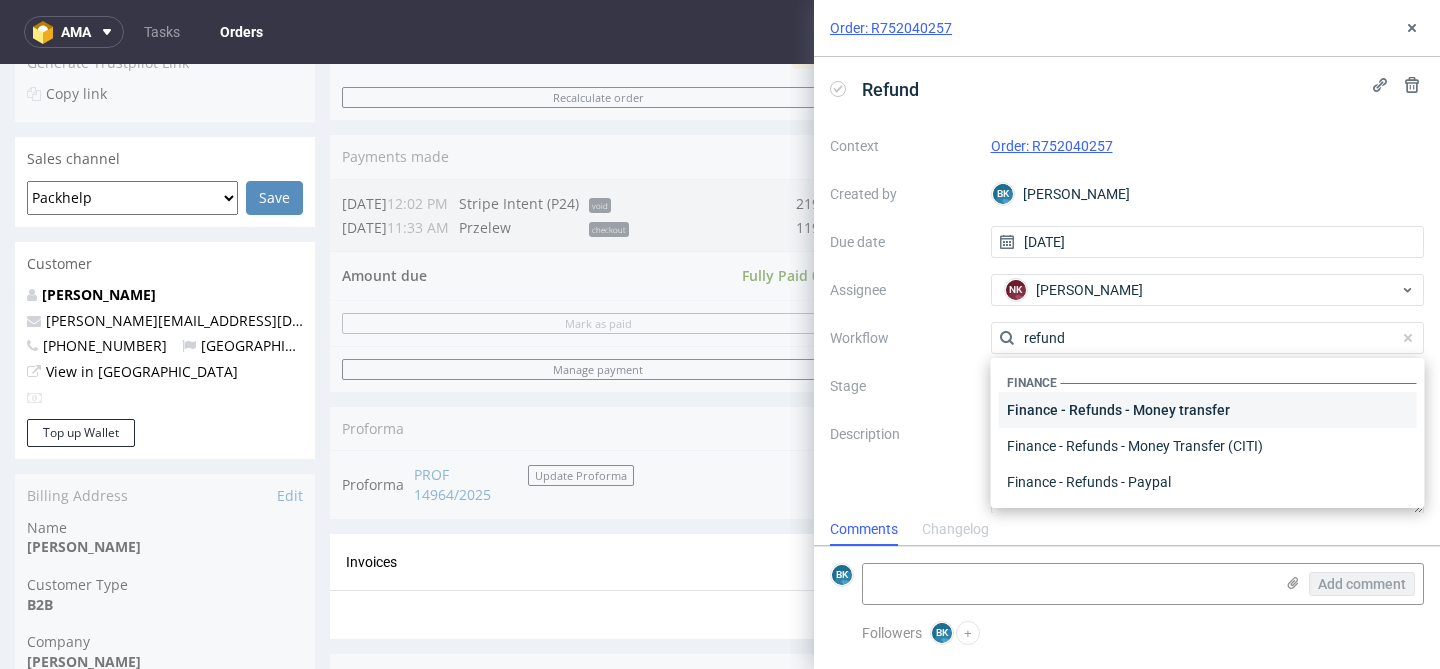 type on "refund" 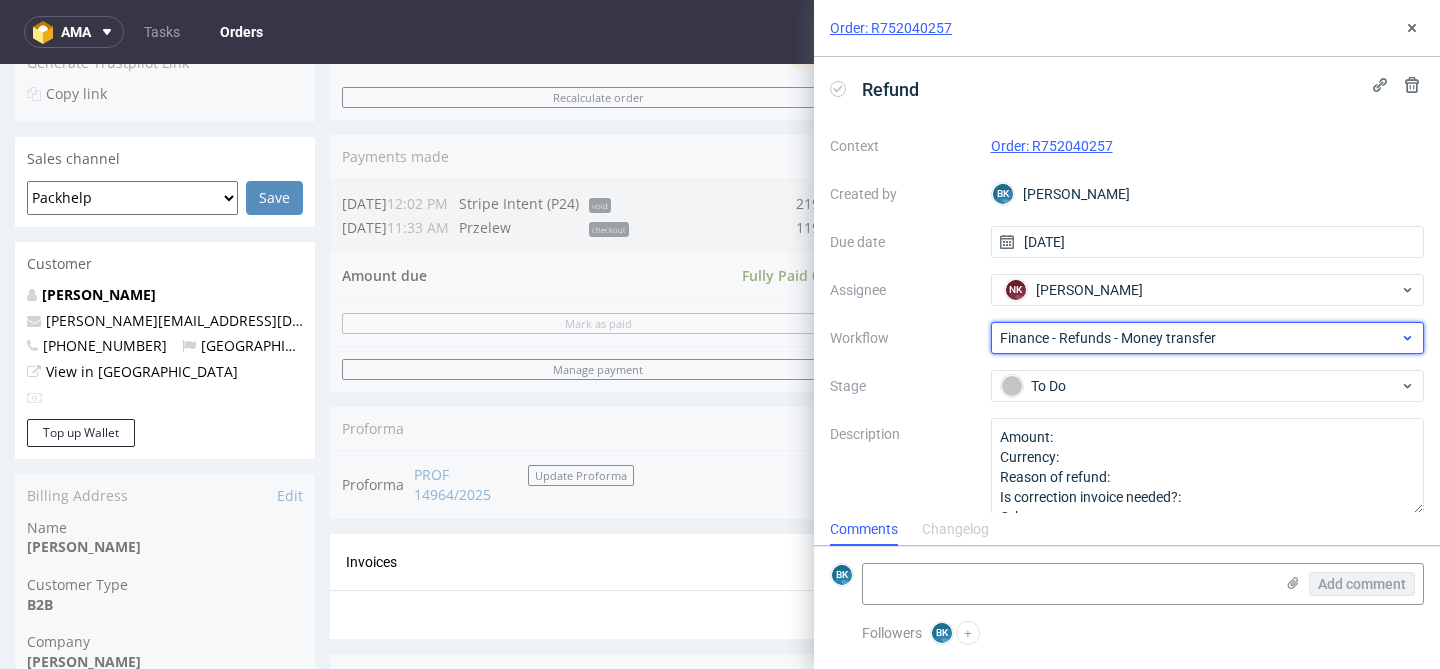 click on "Finance - Refunds - Money transfer" at bounding box center (1208, 338) 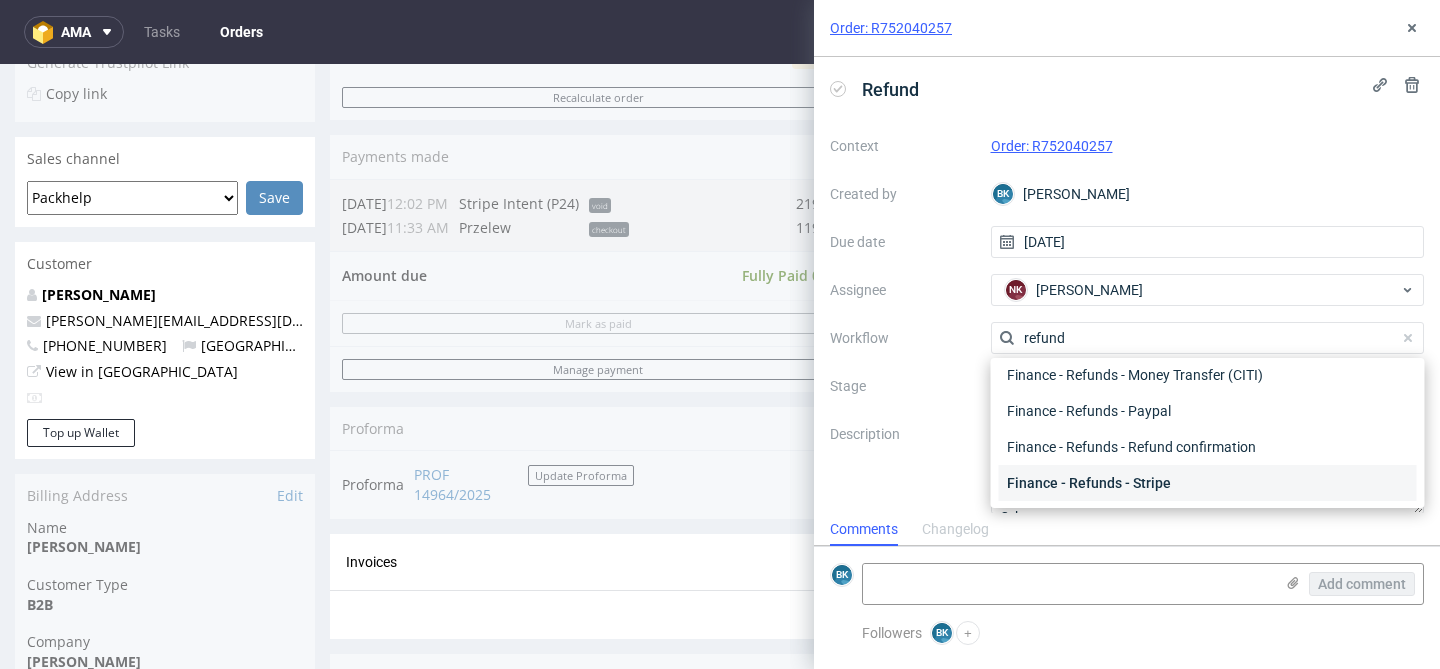 scroll, scrollTop: 80, scrollLeft: 0, axis: vertical 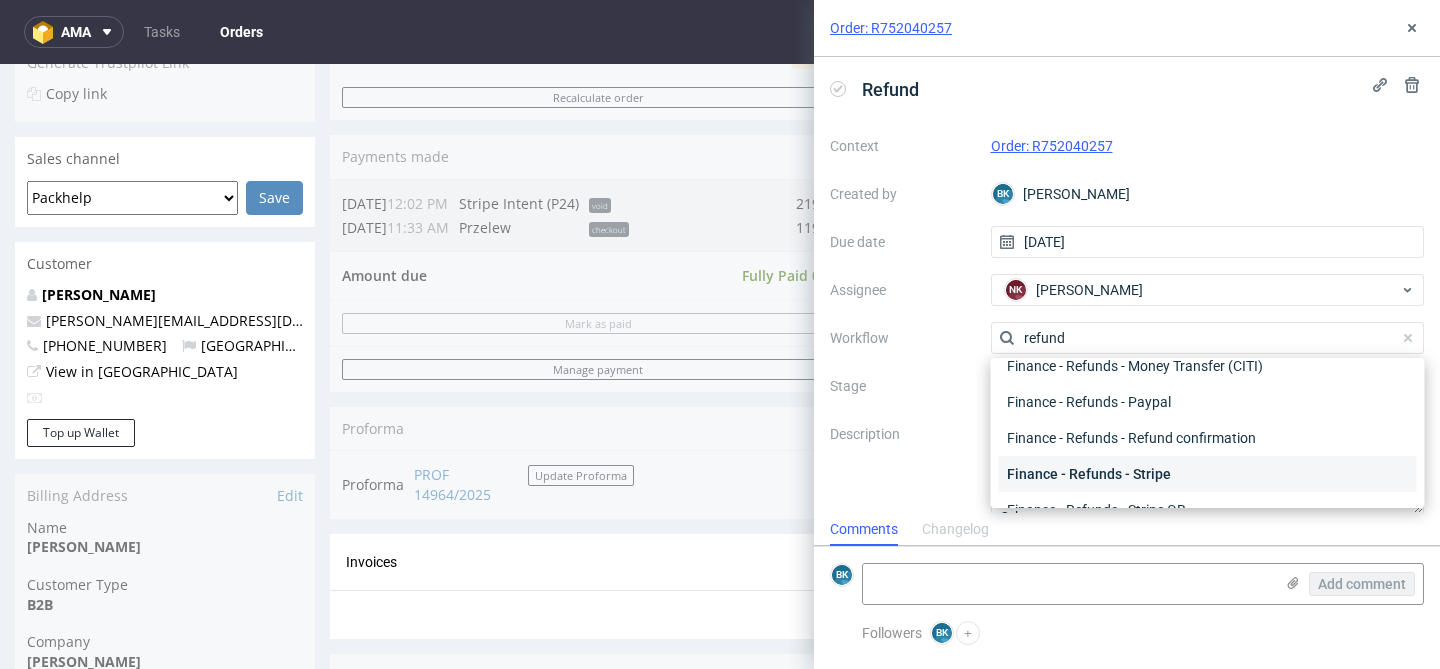 type on "refund" 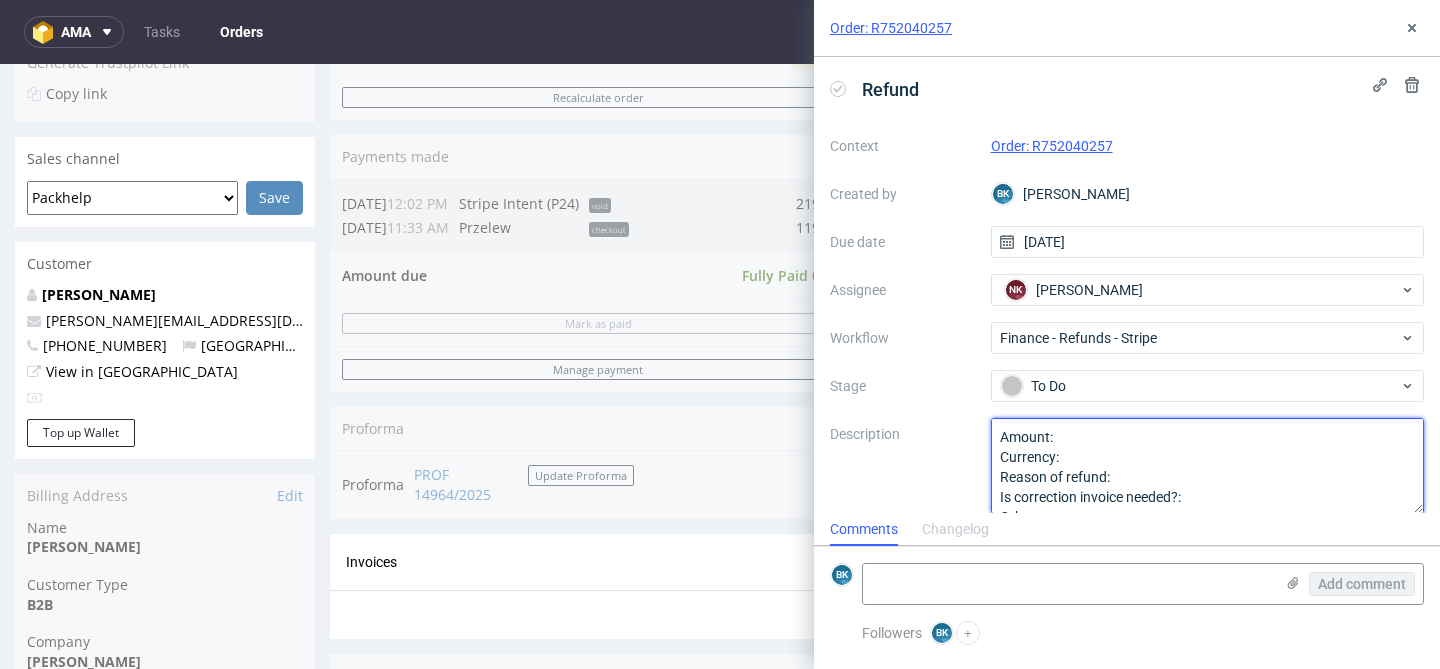 click on "Amount:
Currency:
Reason of refund:
Is correction invoice needed?:
Other:" at bounding box center [1208, 466] 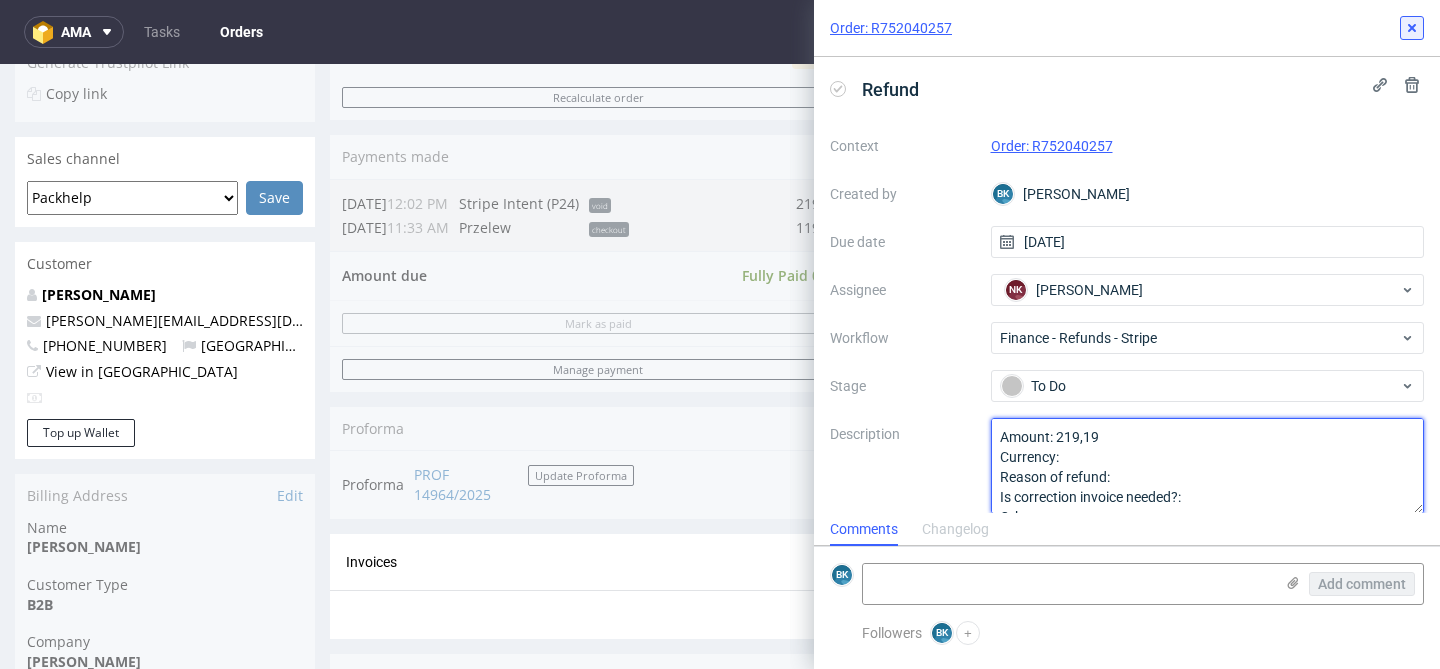 type on "Amount: 219,19
Currency:
Reason of refund:
Is correction invoice needed?:
Other:" 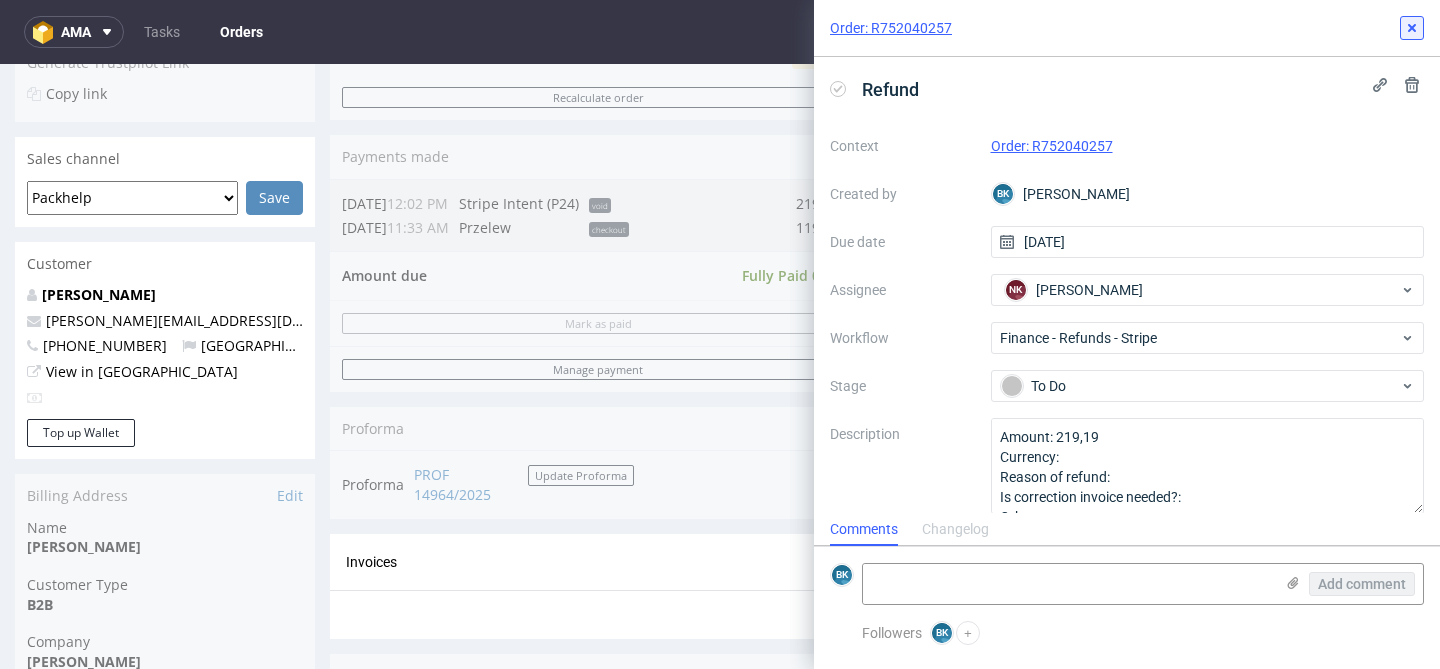 click 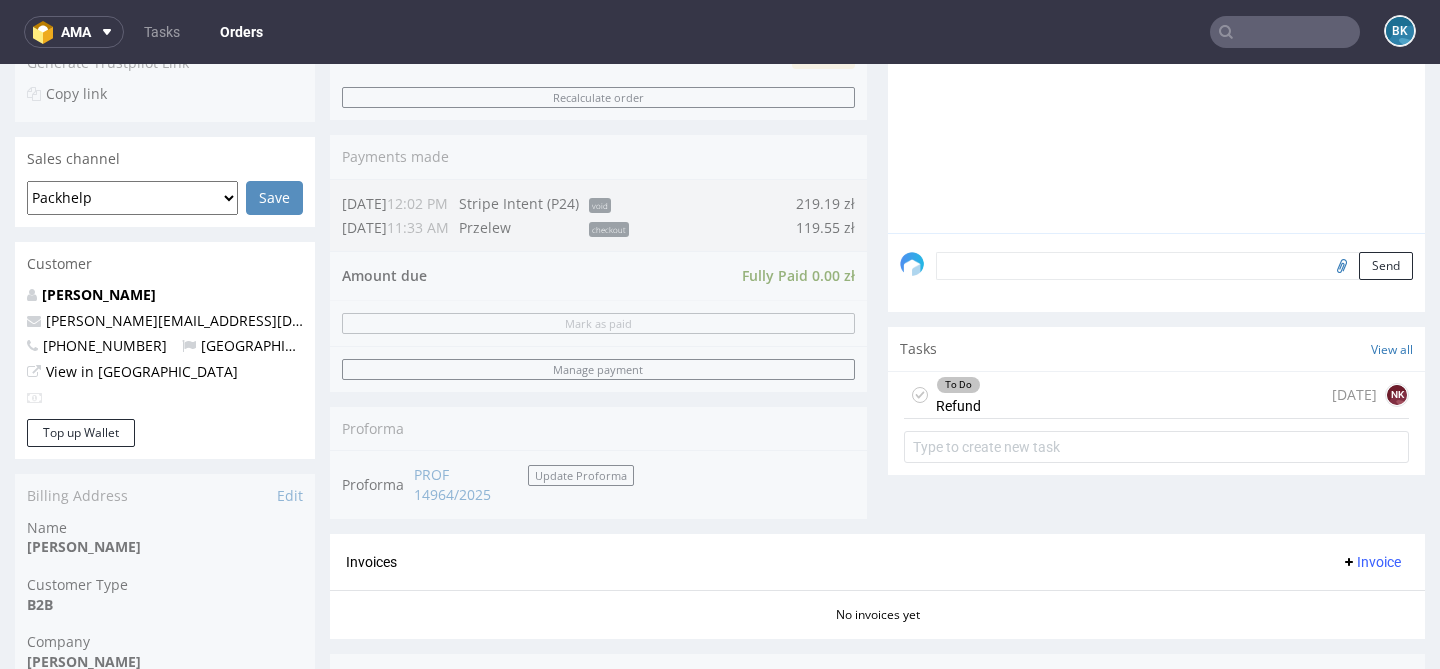 click on "To Do Refund today NK" at bounding box center (1156, 395) 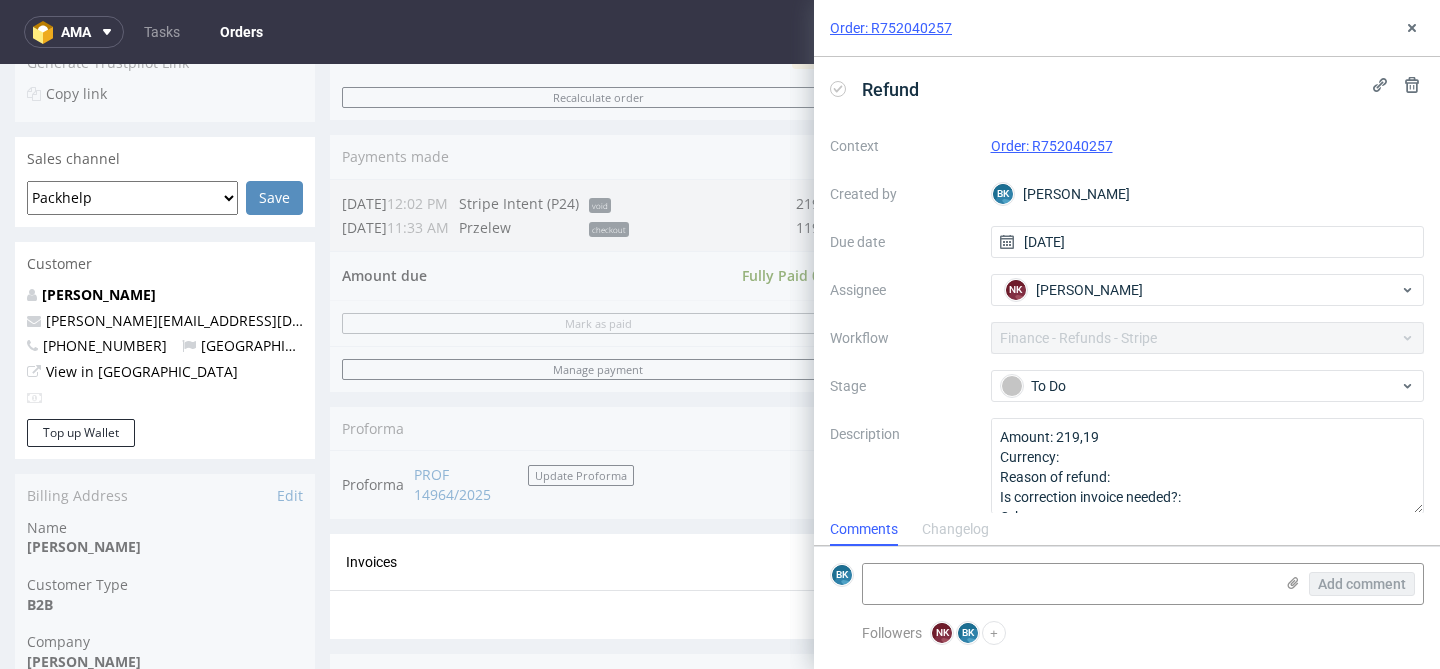 scroll, scrollTop: 16, scrollLeft: 0, axis: vertical 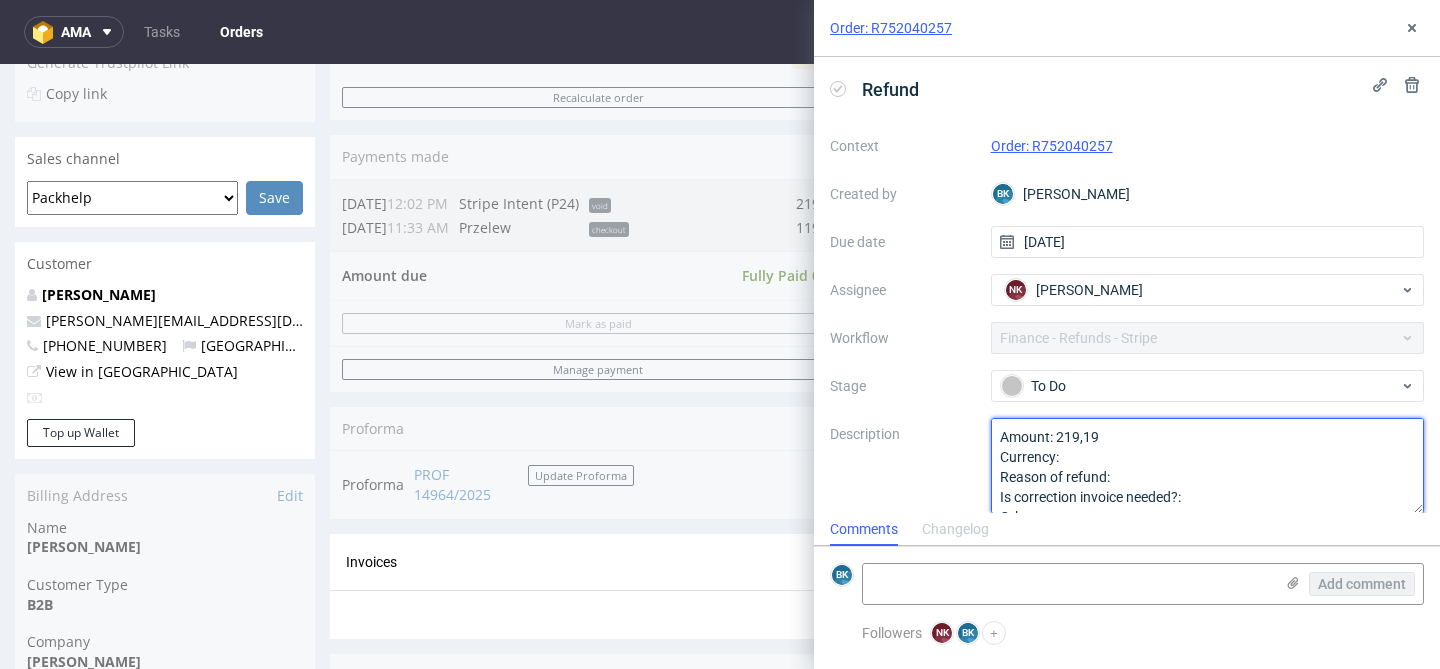 click on "Amount: 219,19
Currency:
Reason of refund:
Is correction invoice needed?:
Other:" at bounding box center (1208, 466) 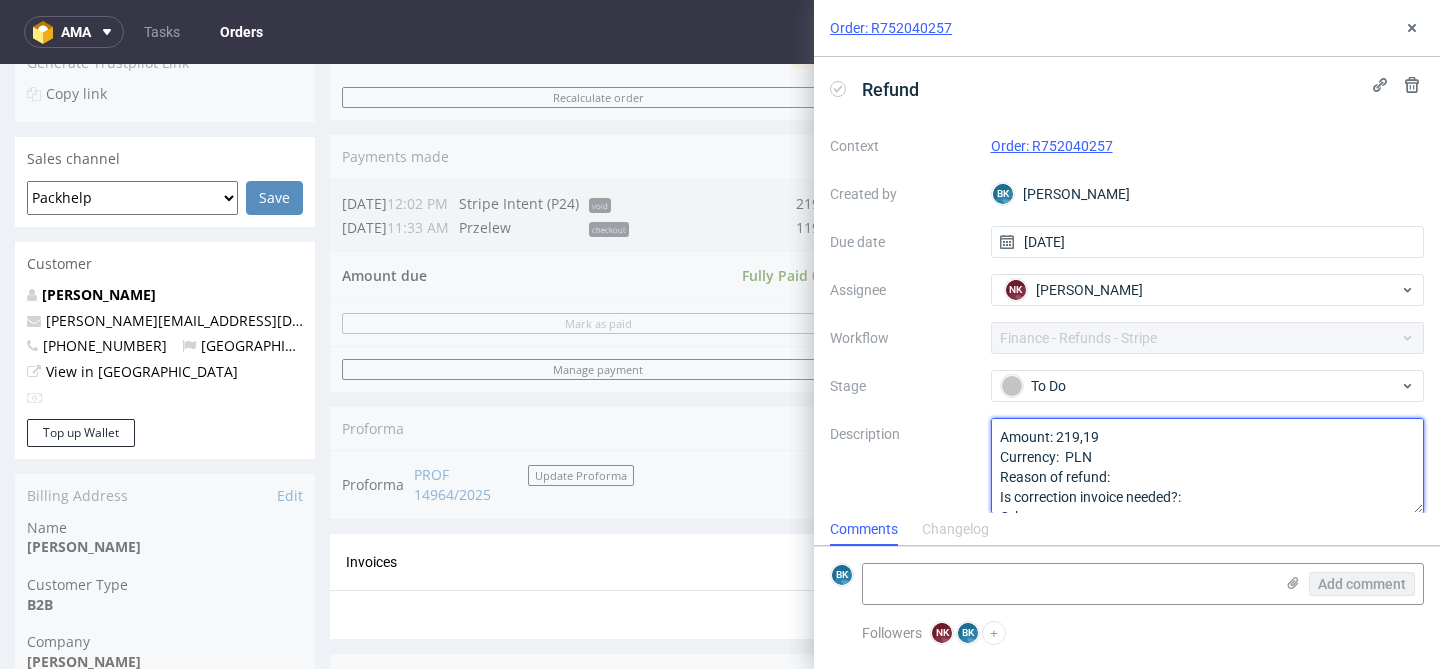 click on "Amount: 219,19
Currency:
Reason of refund:
Is correction invoice needed?:
Other:" at bounding box center (1208, 466) 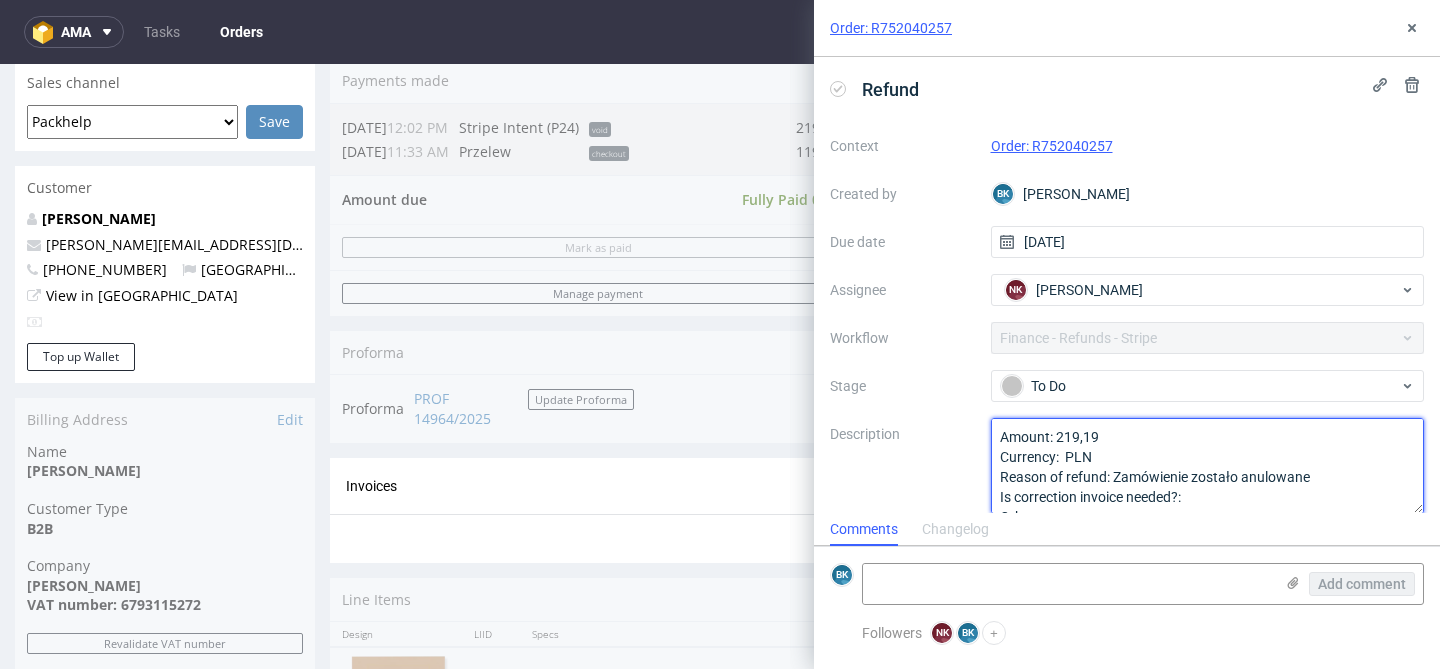 scroll, scrollTop: 593, scrollLeft: 0, axis: vertical 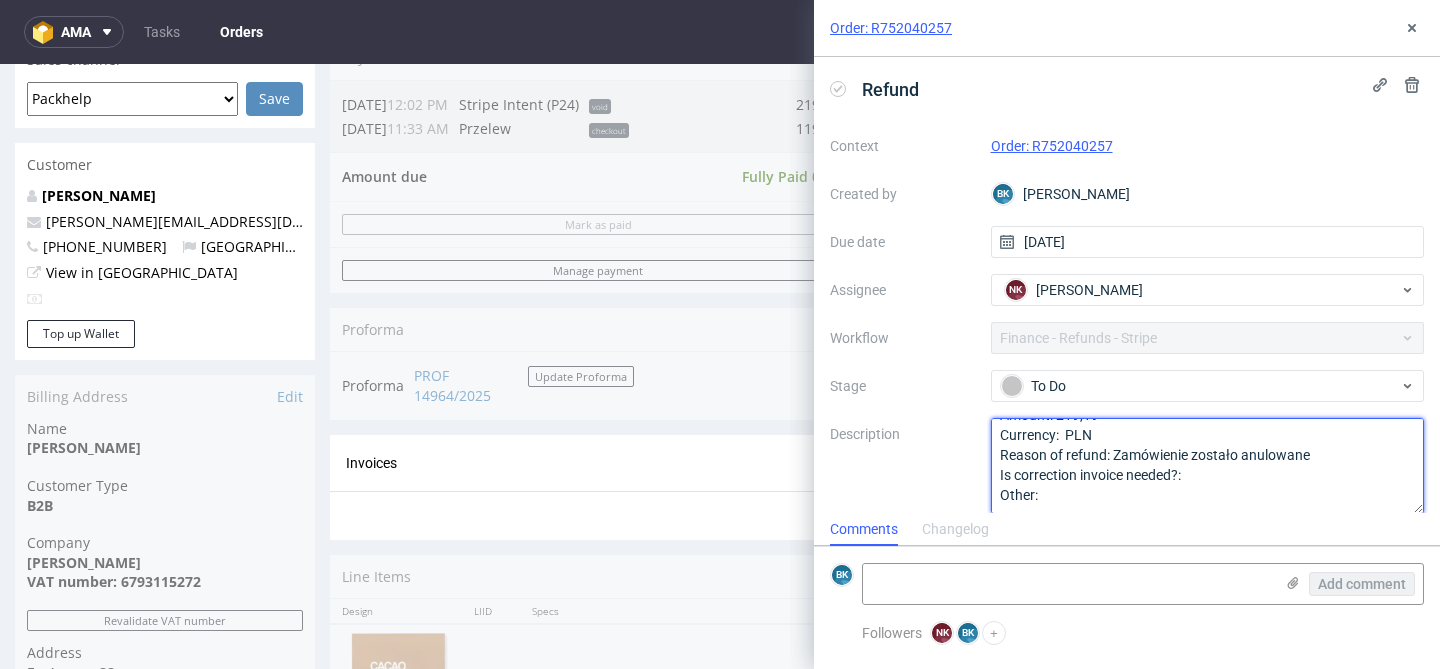 click on "Amount: 219,19
Currency:
Reason of refund:
Is correction invoice needed?:
Other:" at bounding box center [1208, 466] 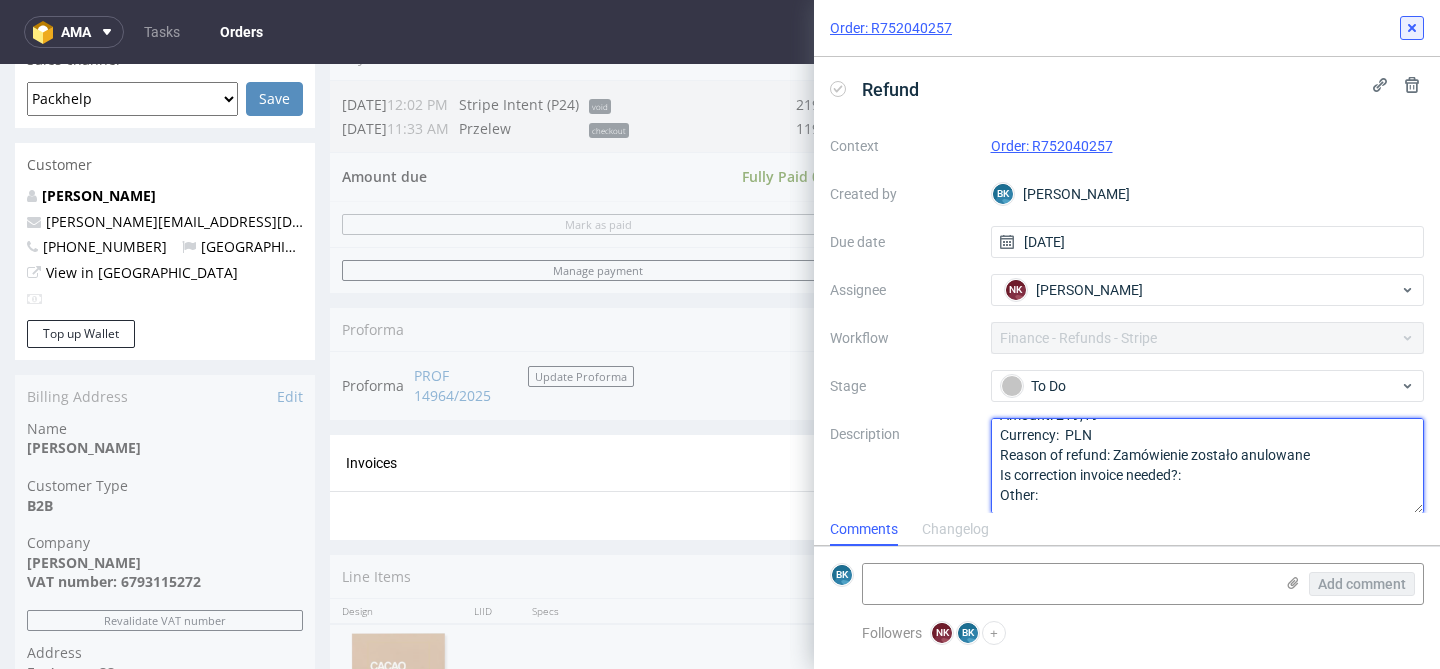 type on "Amount: 219,19
Currency:  PLN
Reason of refund: Zamówienie zostało anulowane
Is correction invoice needed?:
Other:" 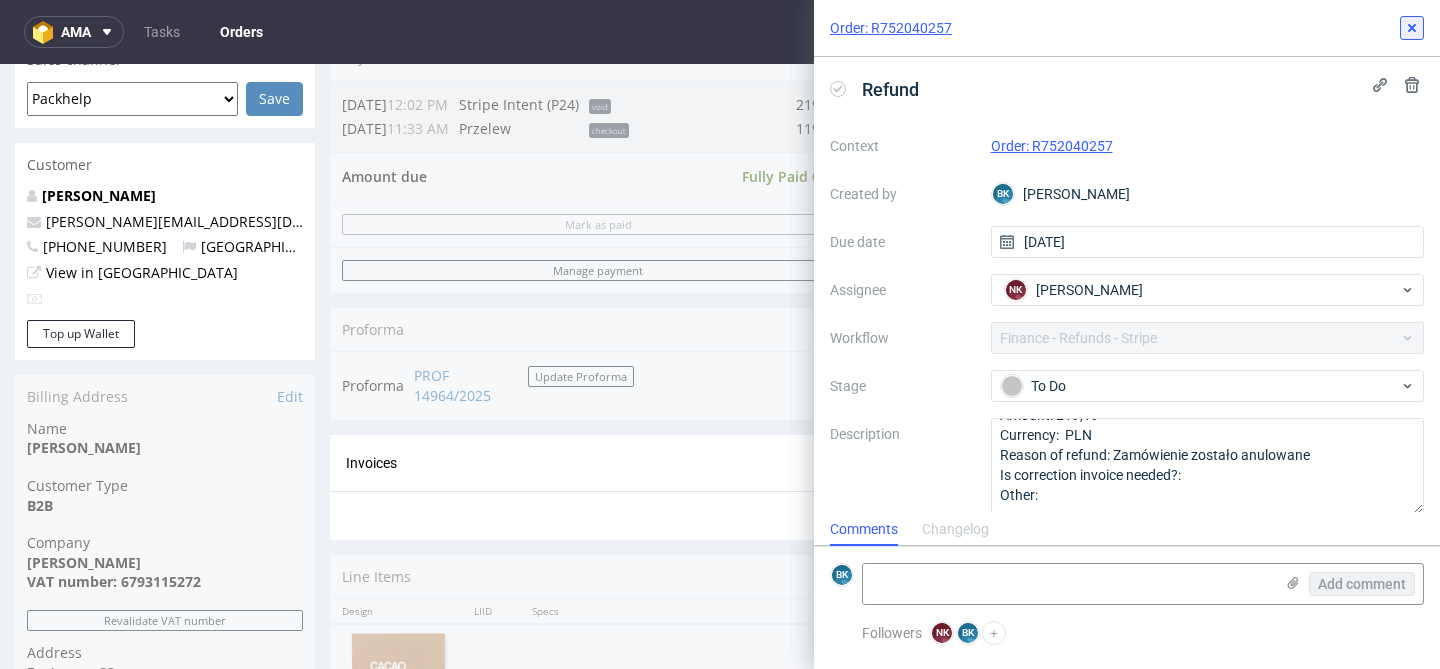 click 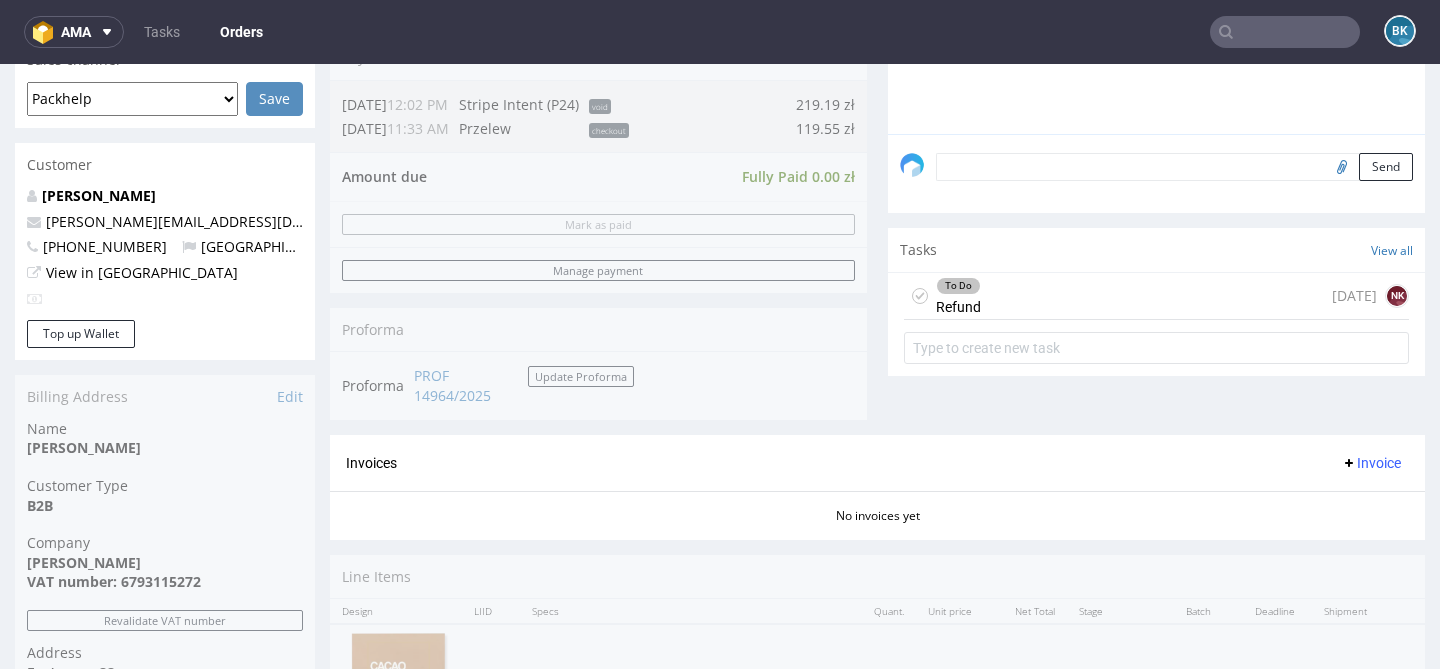 click on "To Do Refund today NK" at bounding box center (1156, 296) 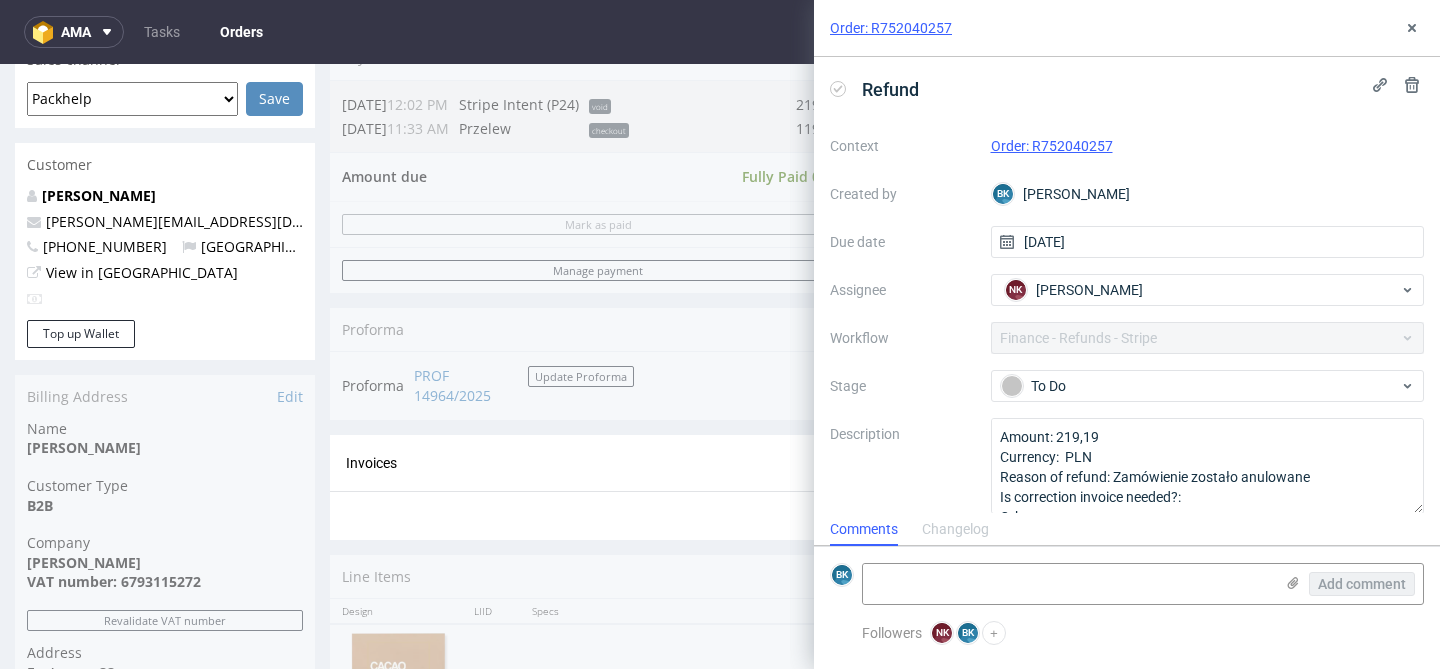 scroll, scrollTop: 16, scrollLeft: 0, axis: vertical 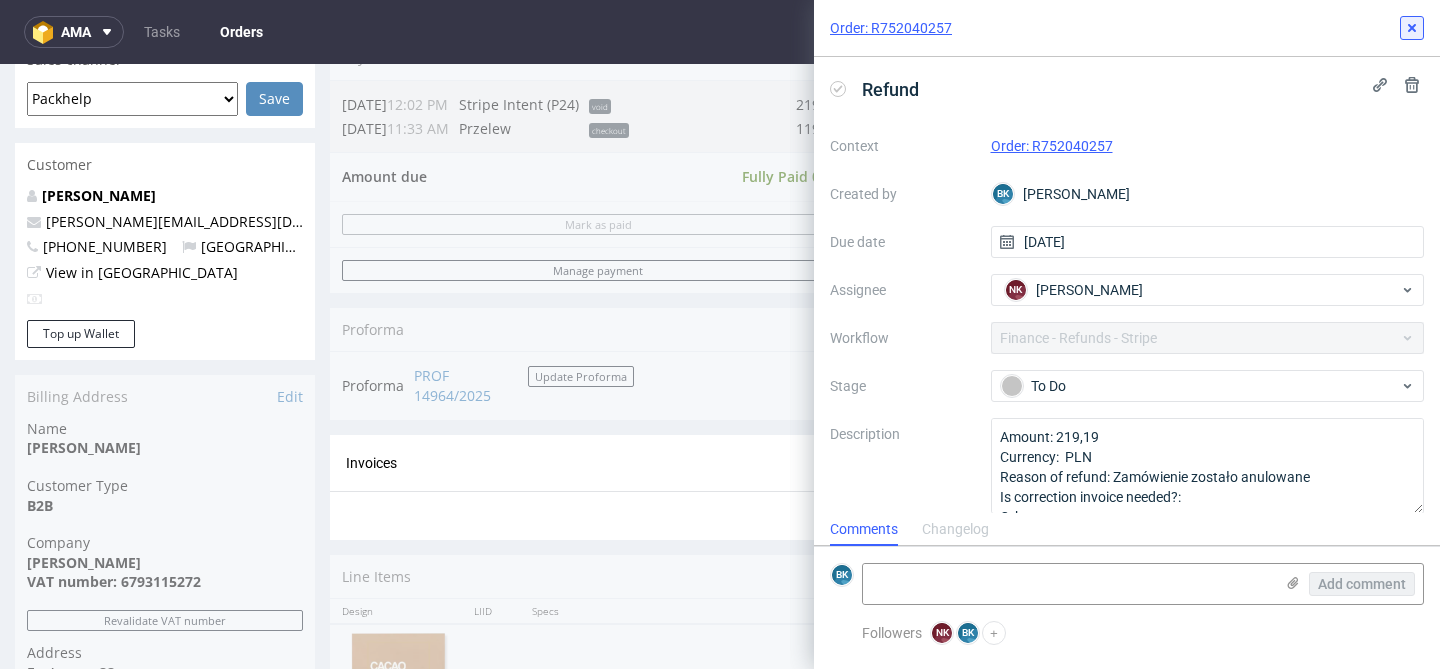 click 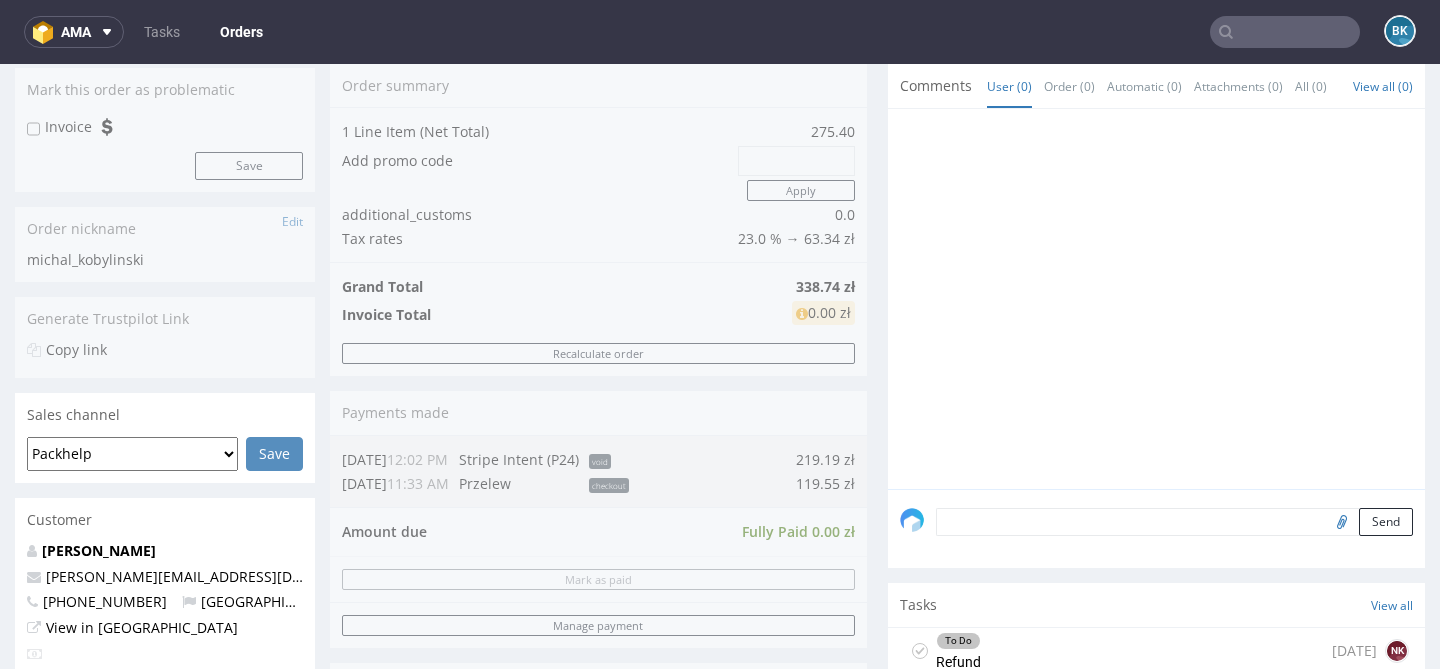 scroll, scrollTop: 247, scrollLeft: 0, axis: vertical 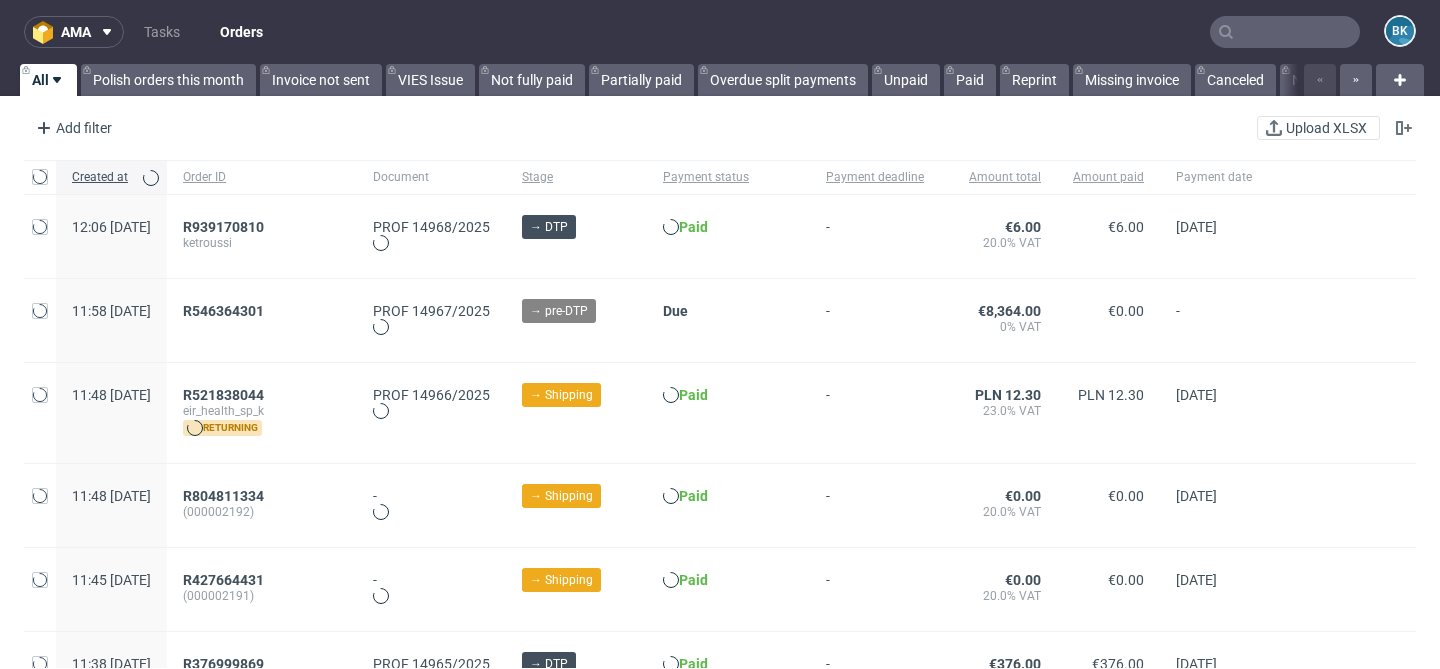click at bounding box center [1285, 32] 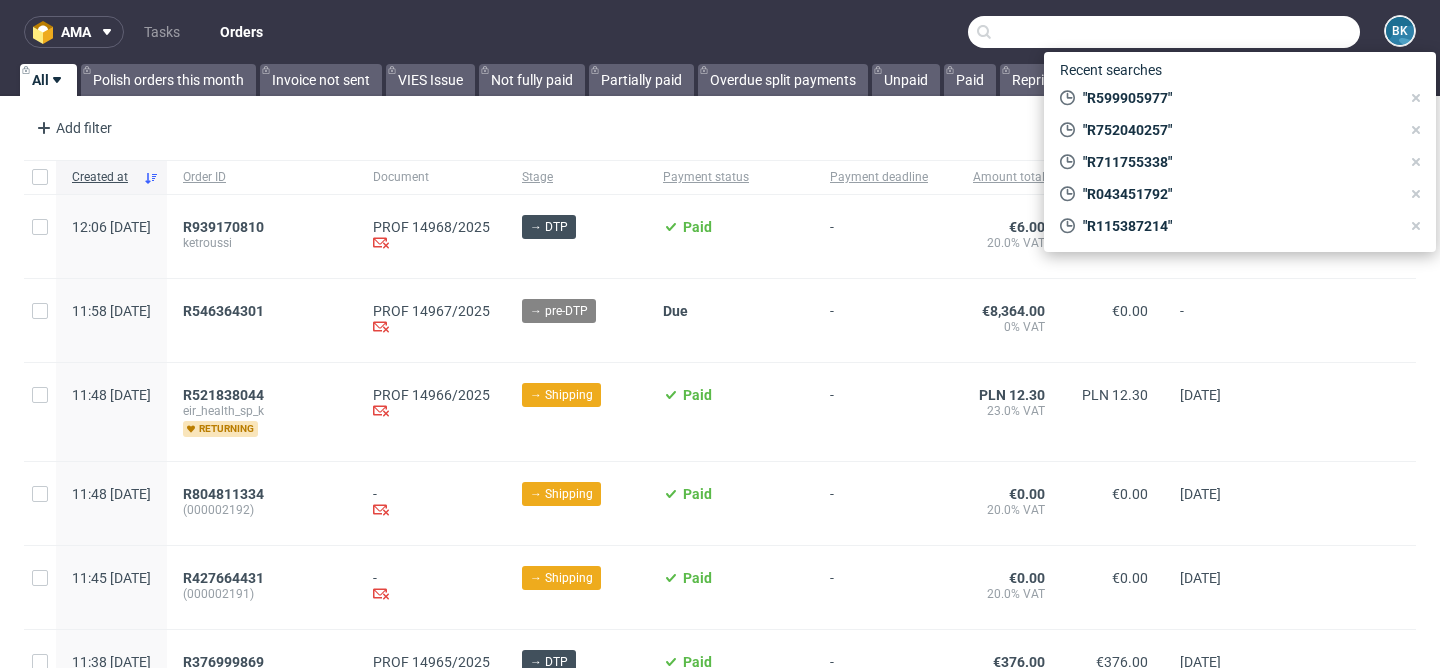 paste on "R599905977" 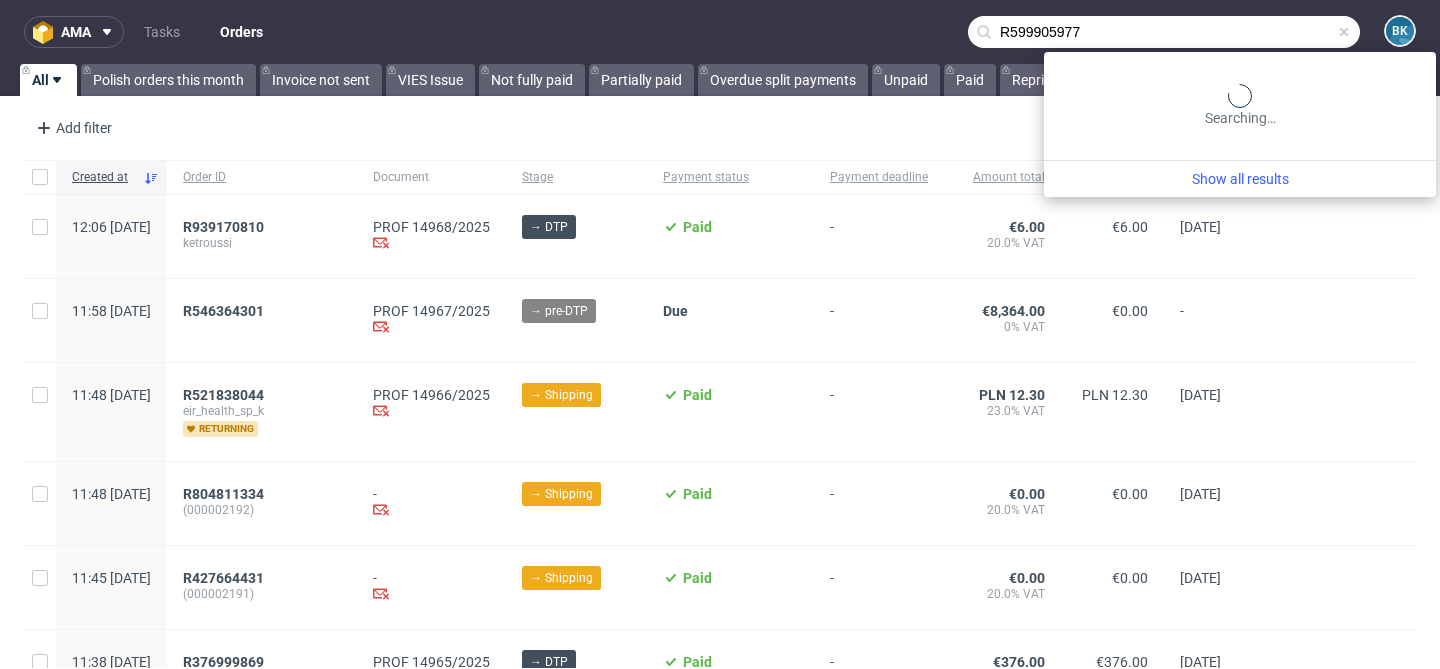 type on "R599905977" 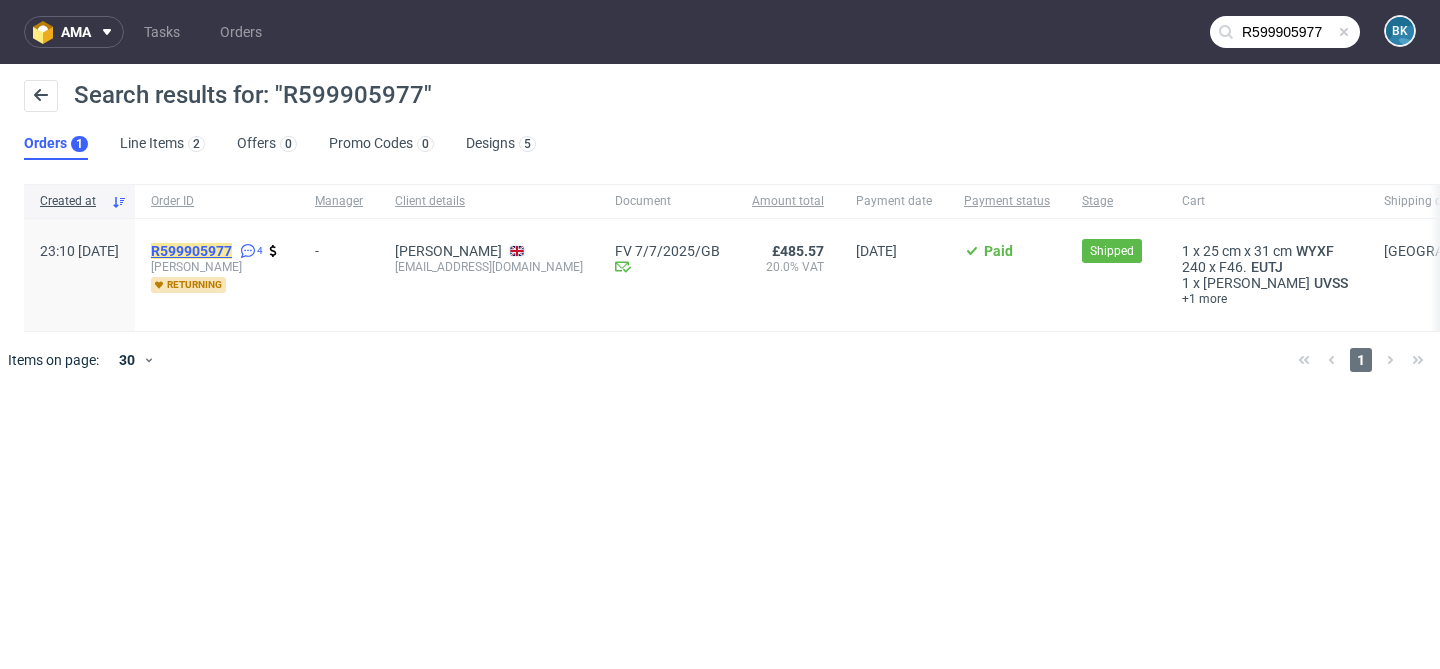 click on "R599905977" 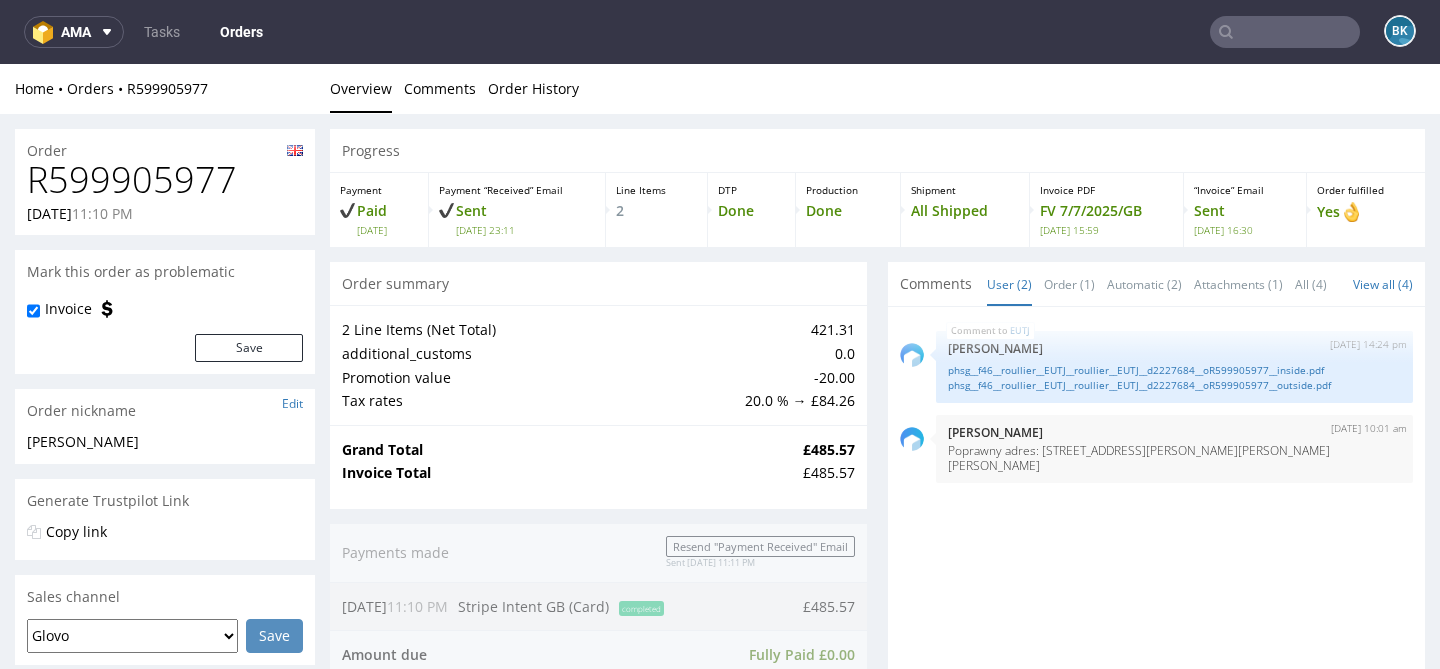 scroll, scrollTop: 0, scrollLeft: 0, axis: both 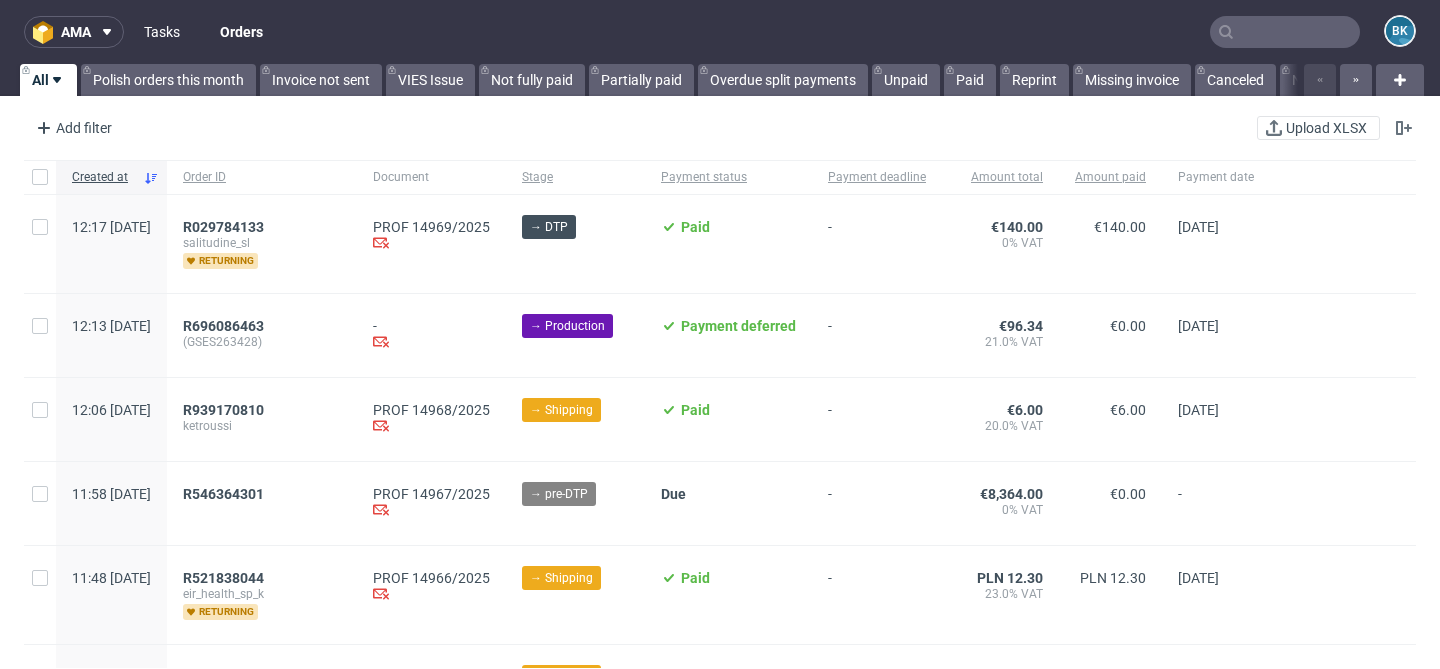 click on "Tasks" at bounding box center (162, 32) 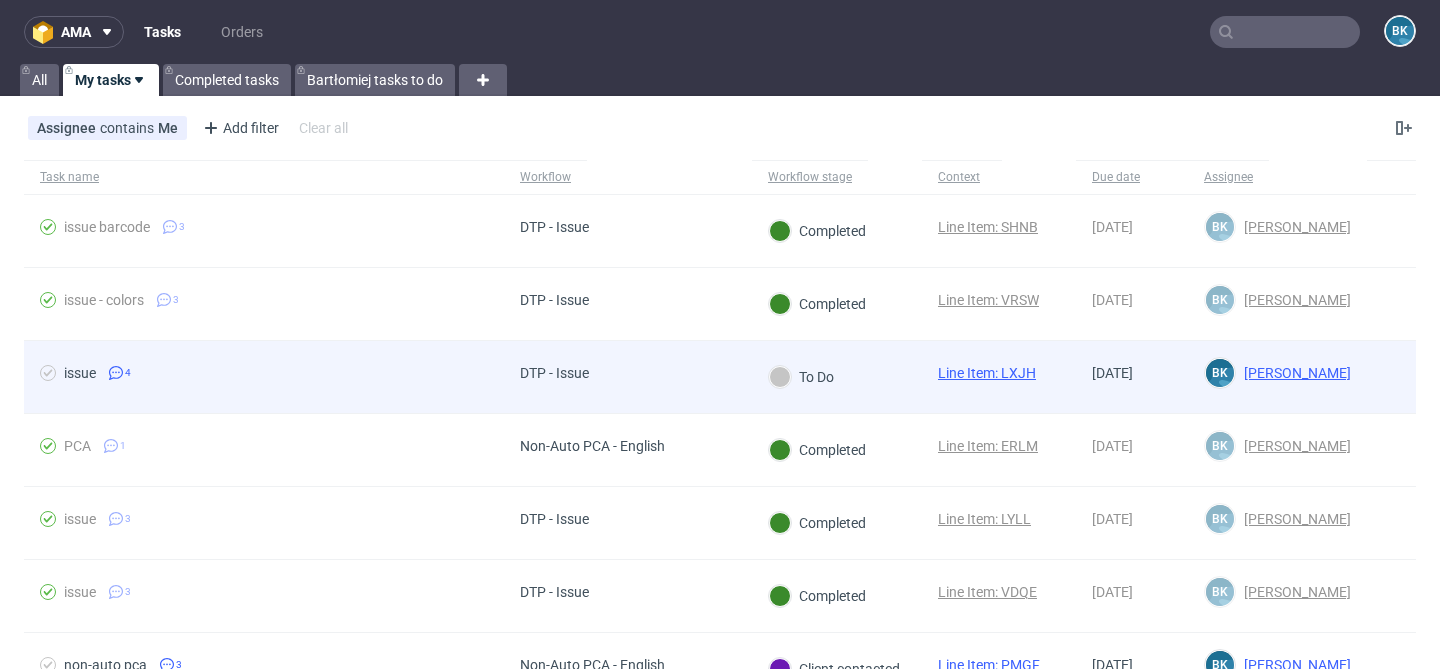 click on "Line Item: LXJH" at bounding box center (987, 373) 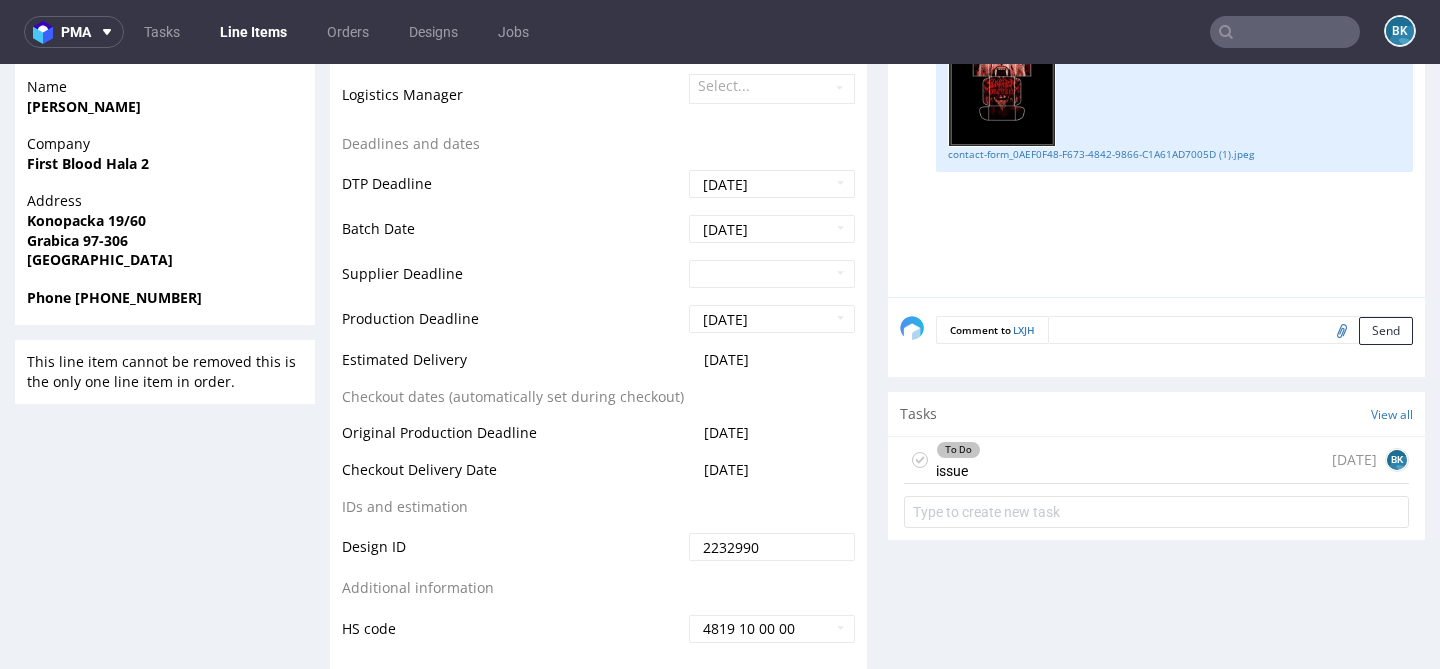 scroll, scrollTop: 842, scrollLeft: 0, axis: vertical 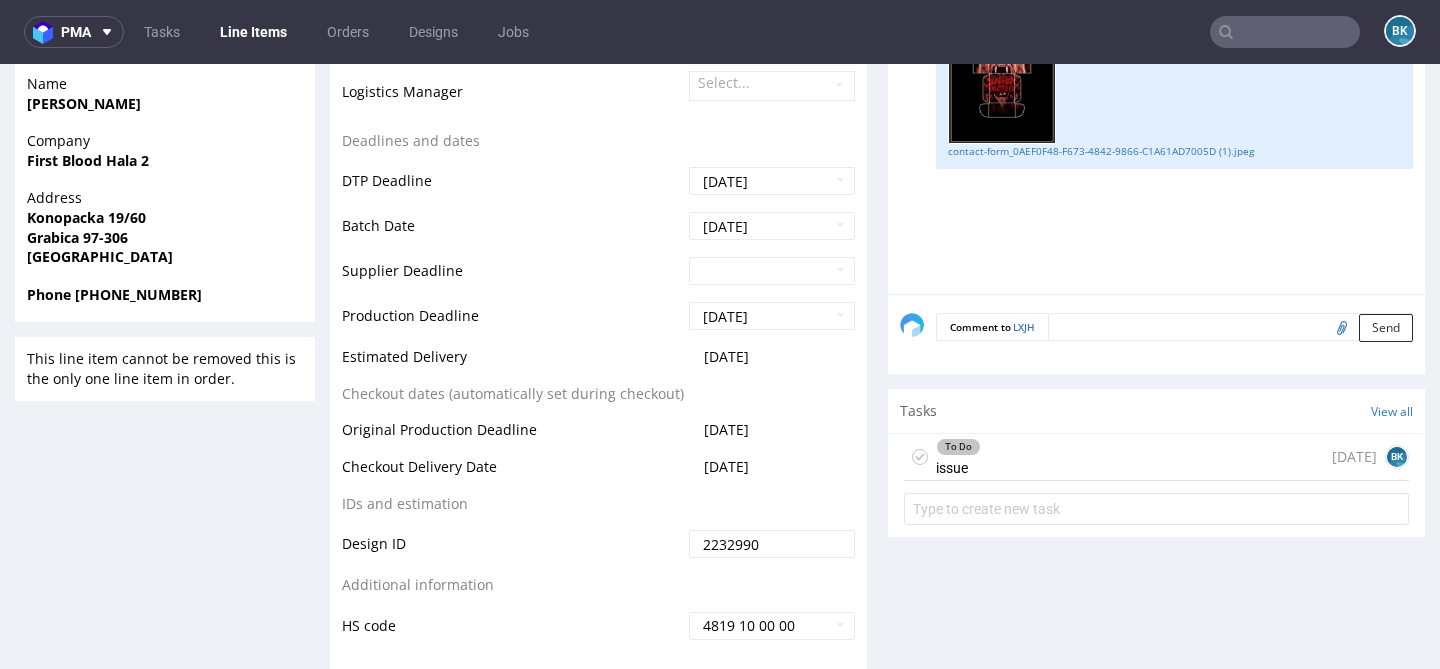 click on "To Do issue 11 days ago BK" at bounding box center (1156, 457) 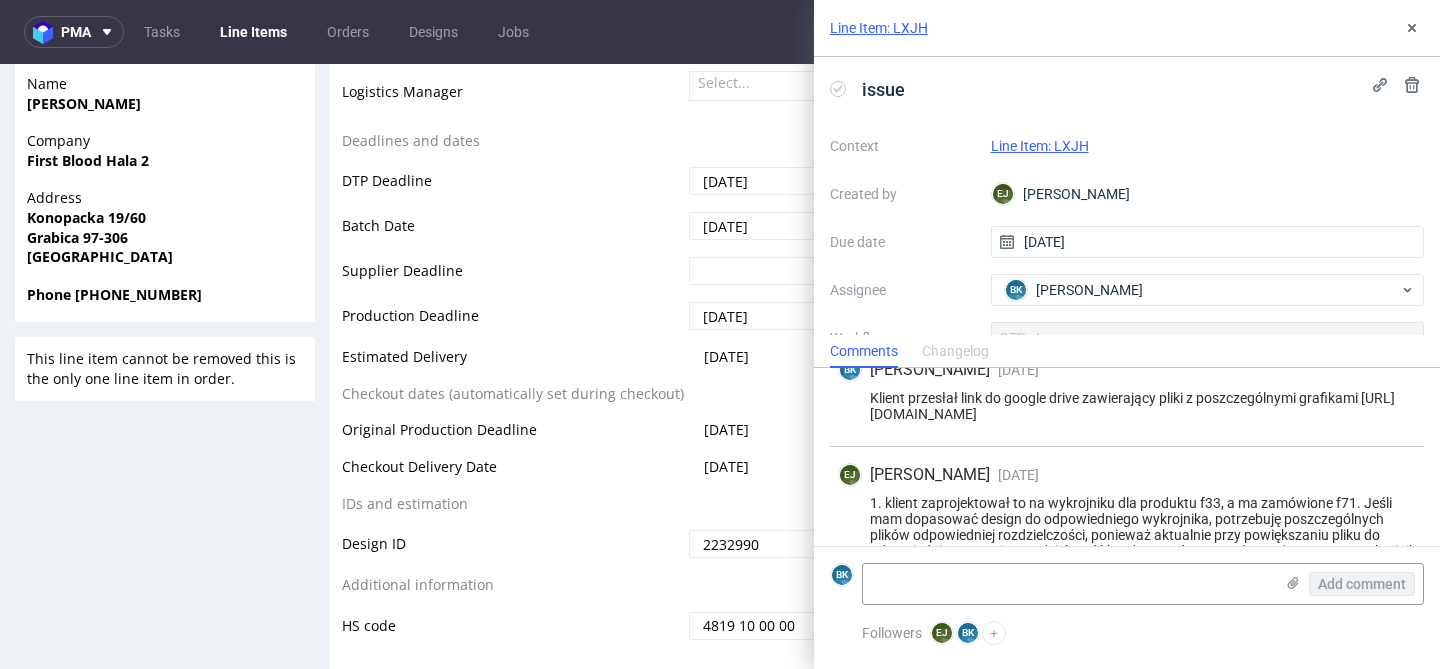 scroll, scrollTop: 221, scrollLeft: 0, axis: vertical 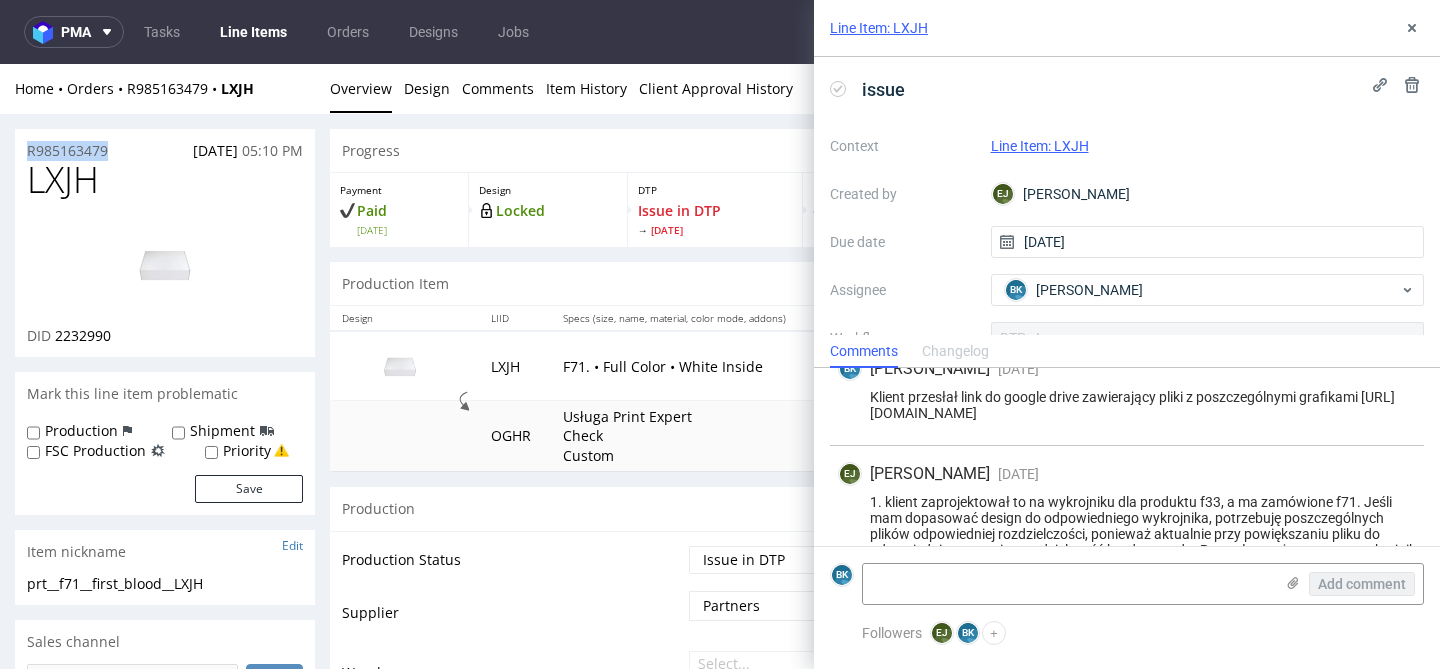 drag, startPoint x: 118, startPoint y: 145, endPoint x: 0, endPoint y: 144, distance: 118.004234 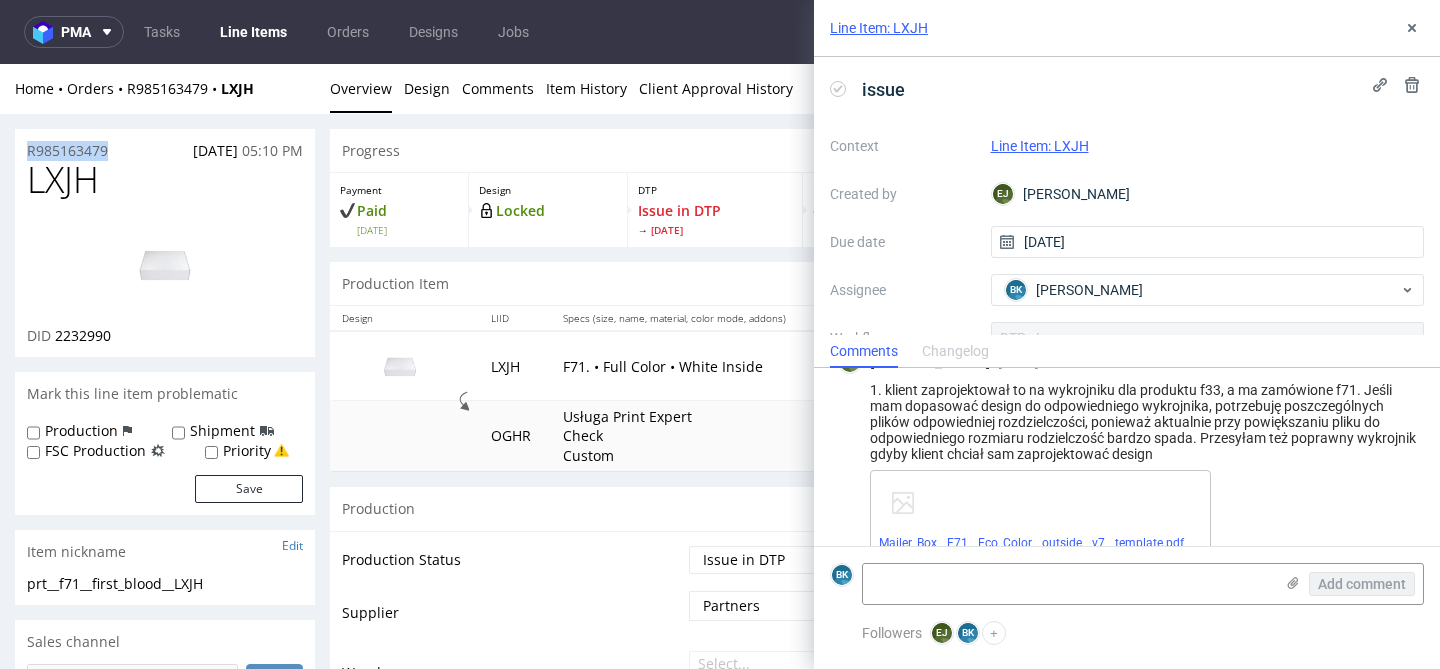 scroll, scrollTop: 360, scrollLeft: 0, axis: vertical 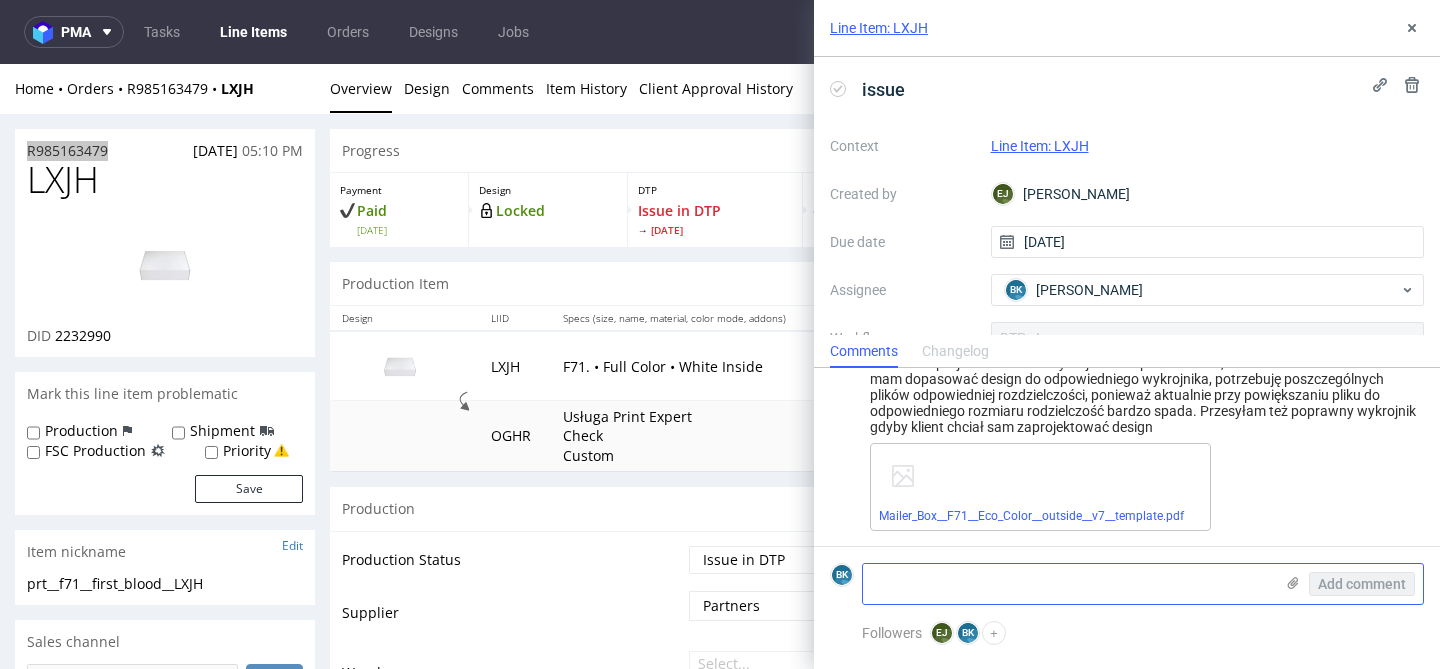 click at bounding box center [1068, 584] 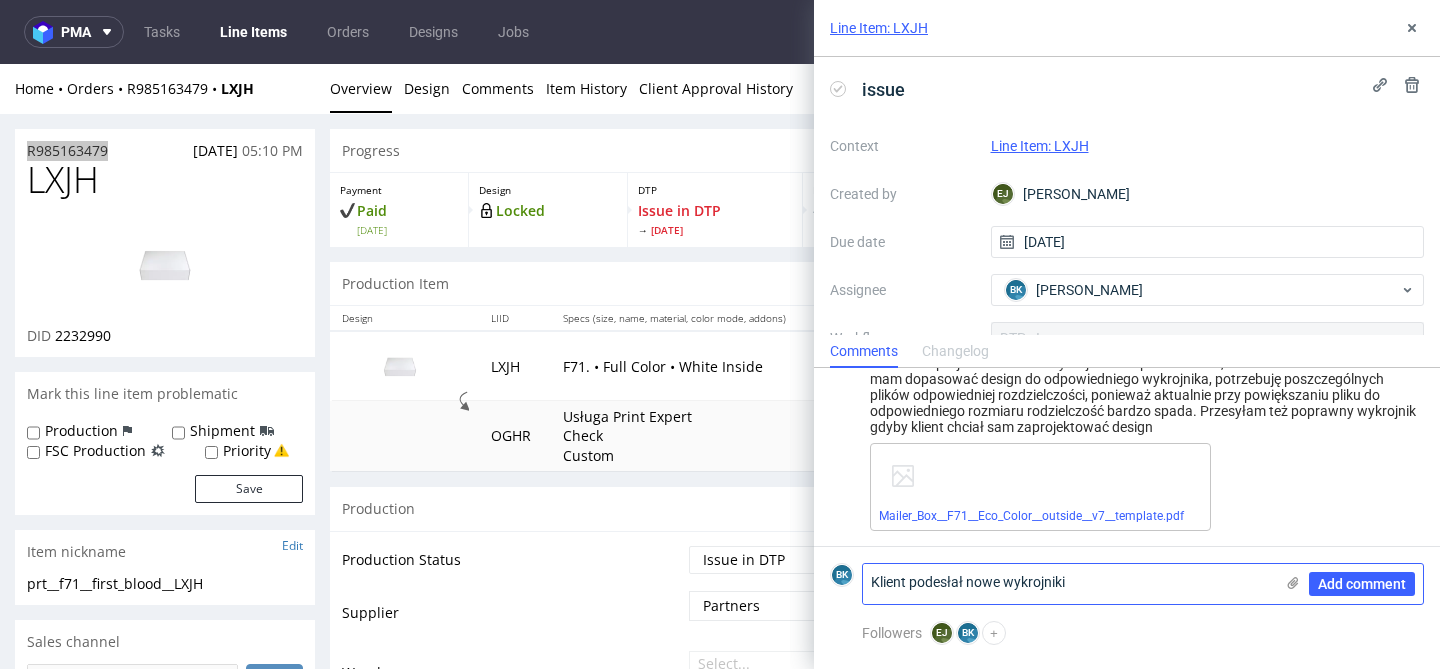 paste on "https://drive.google.com/drive/folders/1nPRRPw6VLBAPFue3jh2NVlaK5647umeU" 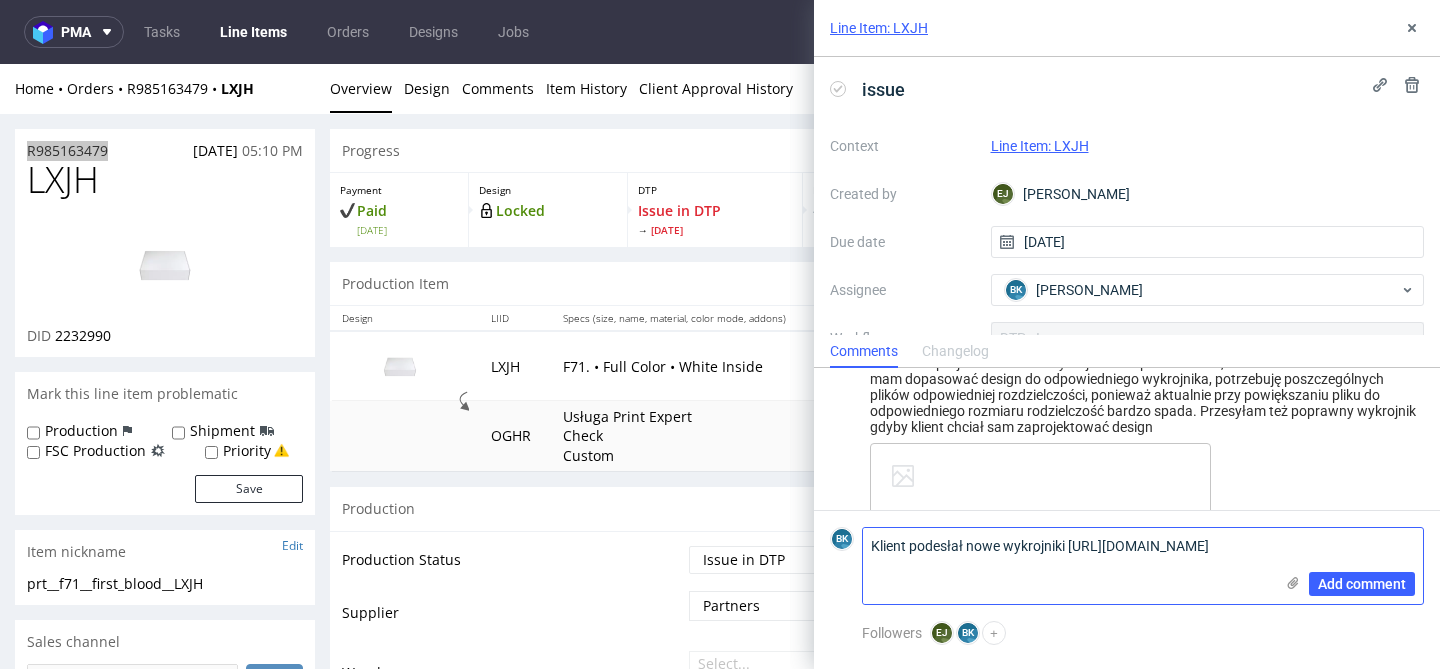 scroll, scrollTop: 0, scrollLeft: 0, axis: both 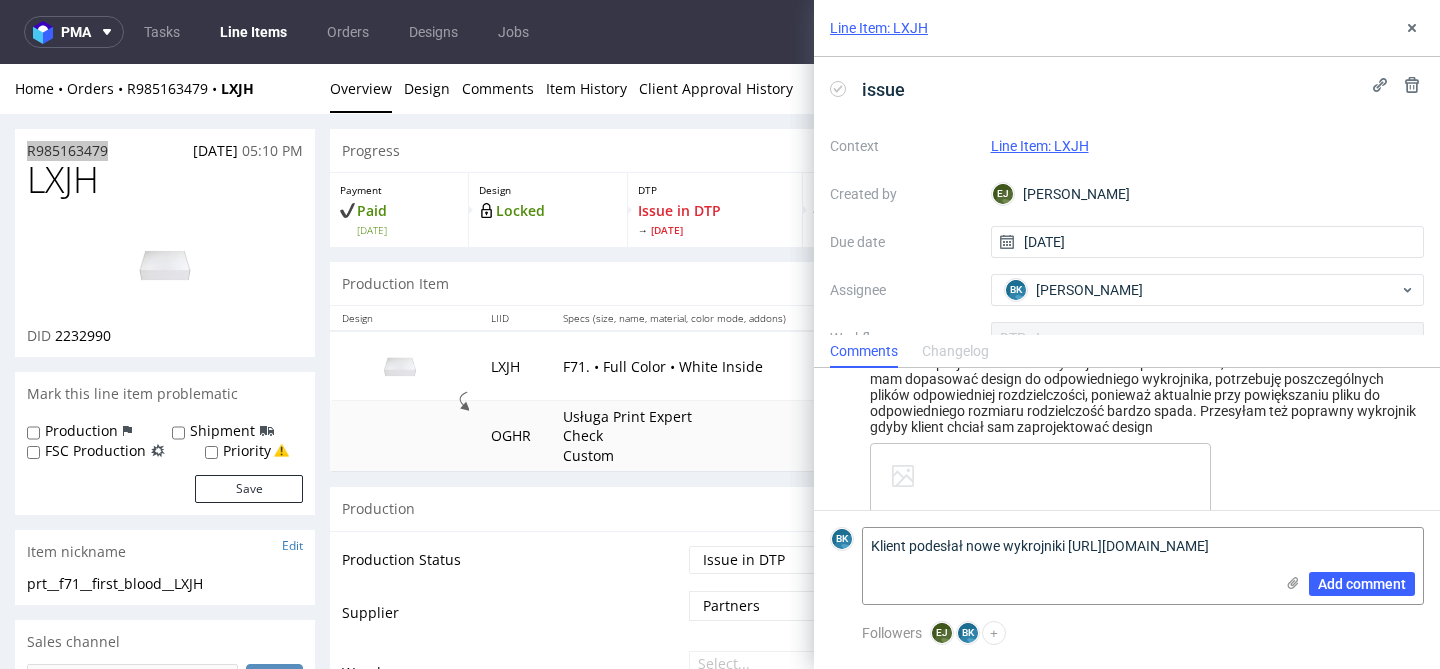 type on "Klient podesłał nowe wykrojniki https://drive.google.com/drive/folders/1nPRRPw6VLBAPFue3jh2NVlaK5647umeU" 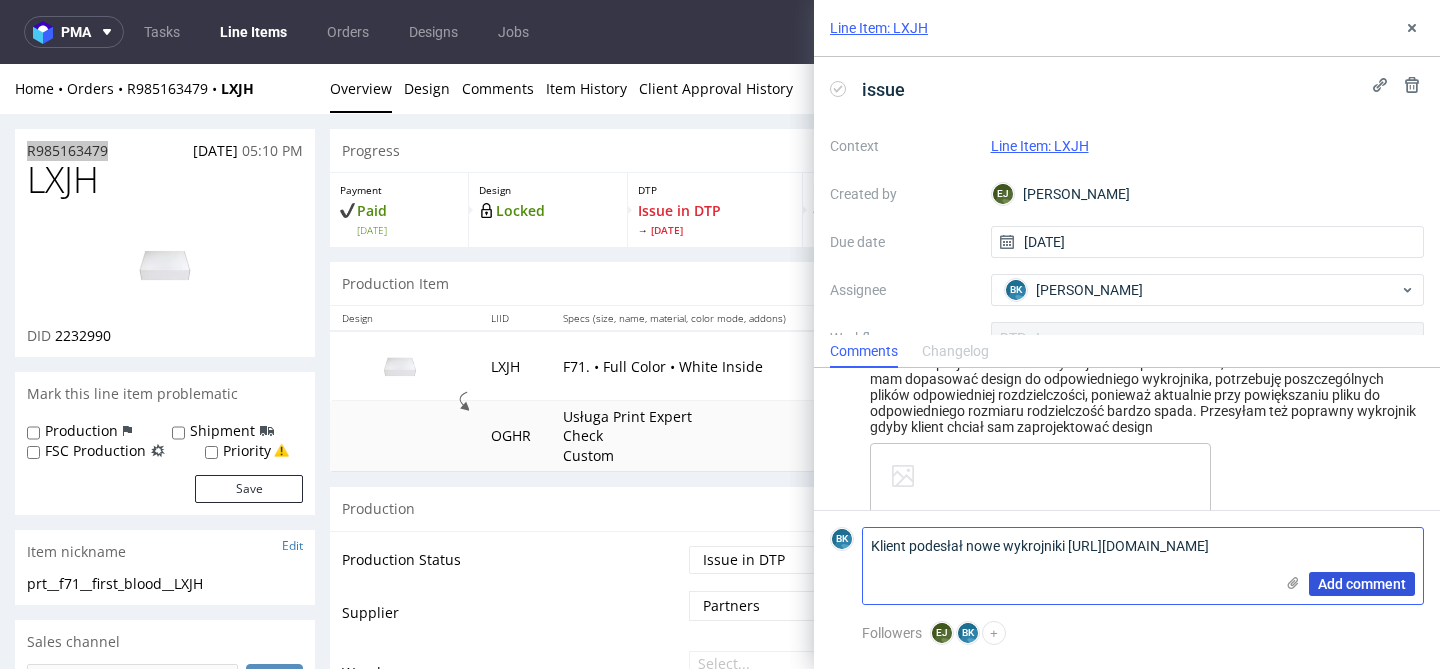 click on "Add comment" at bounding box center [1362, 584] 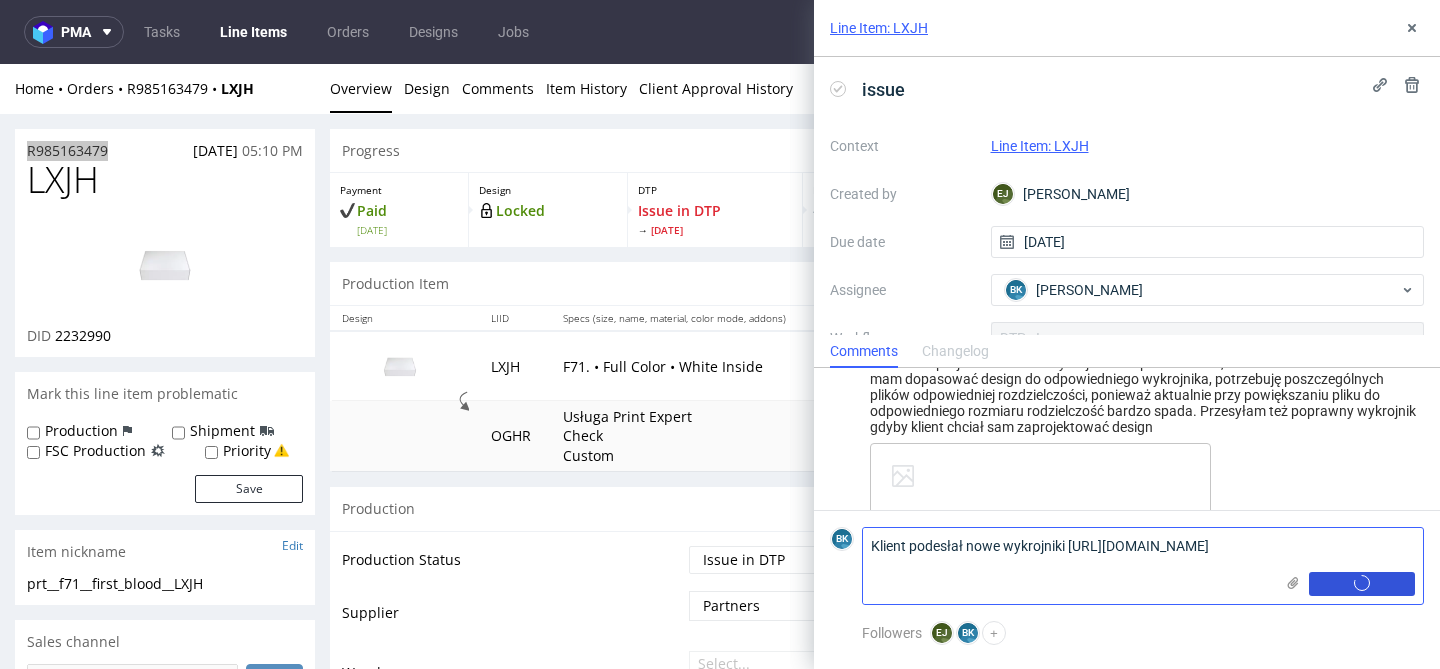 type 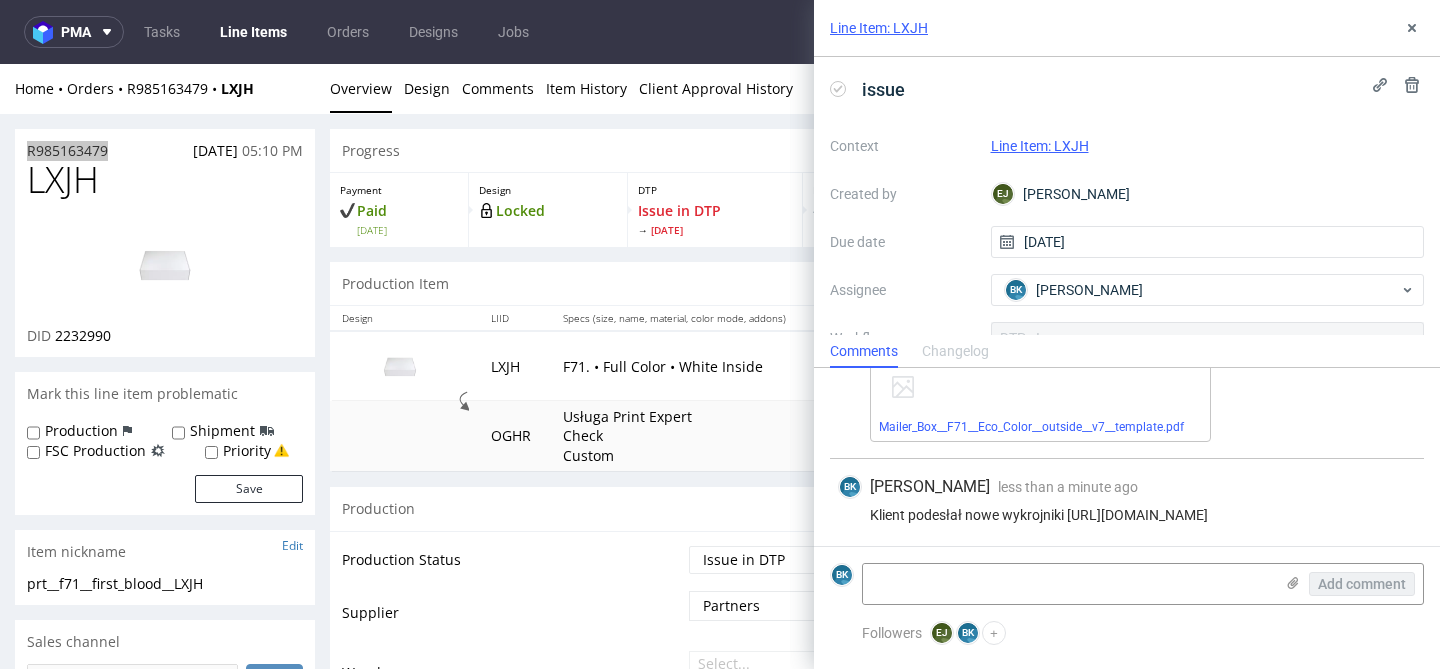 scroll, scrollTop: 465, scrollLeft: 0, axis: vertical 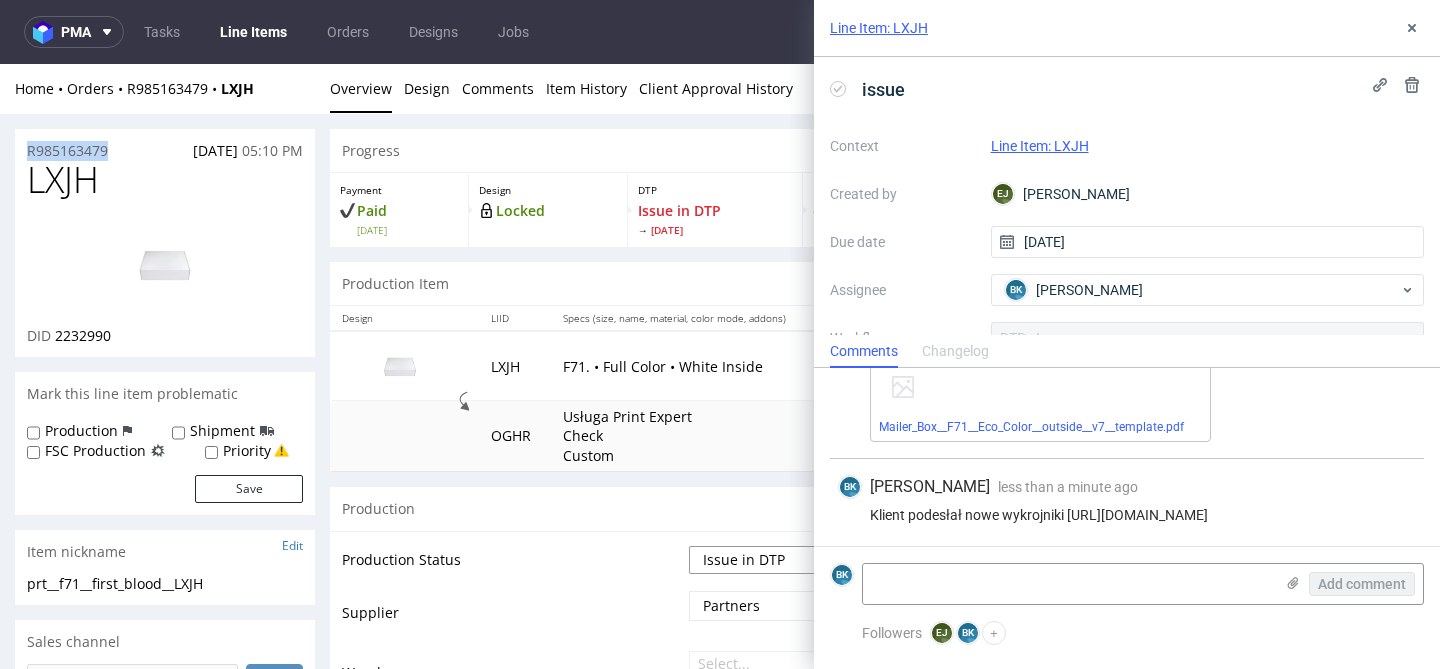 click on "Waiting for Artwork
Waiting for Diecut
Waiting for Mockup Waiting for DTP
Waiting for DTP Double Check
DTP DC Done
In DTP
Issue in DTP
DTP Client Approval Needed
DTP Client Approval Pending
DTP Client Approval Rejected
Back for DTP
DTP Verification Needed
DTP Production Ready In Production
Sent to Fulfillment
Issue in Production
Sent to Warehouse Fulfillment
Production Complete" at bounding box center (772, 560) 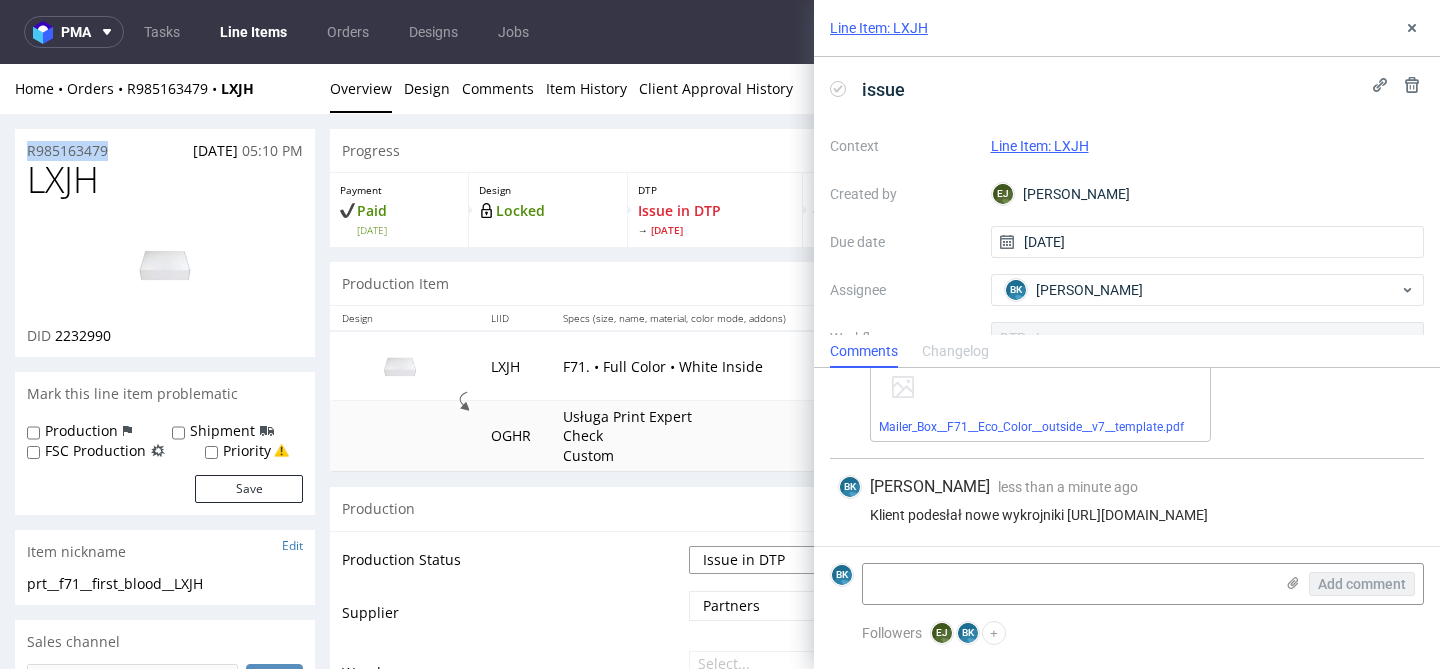select on "back_for_dtp" 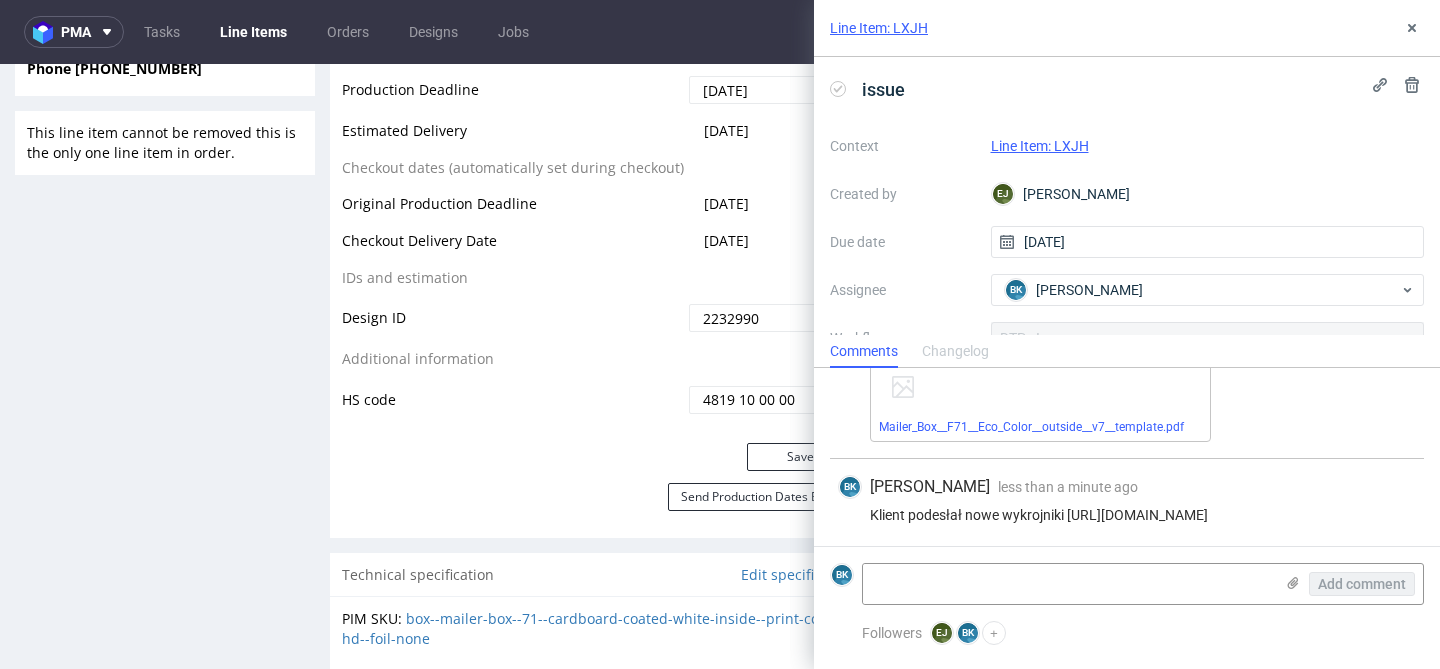 scroll, scrollTop: 1069, scrollLeft: 0, axis: vertical 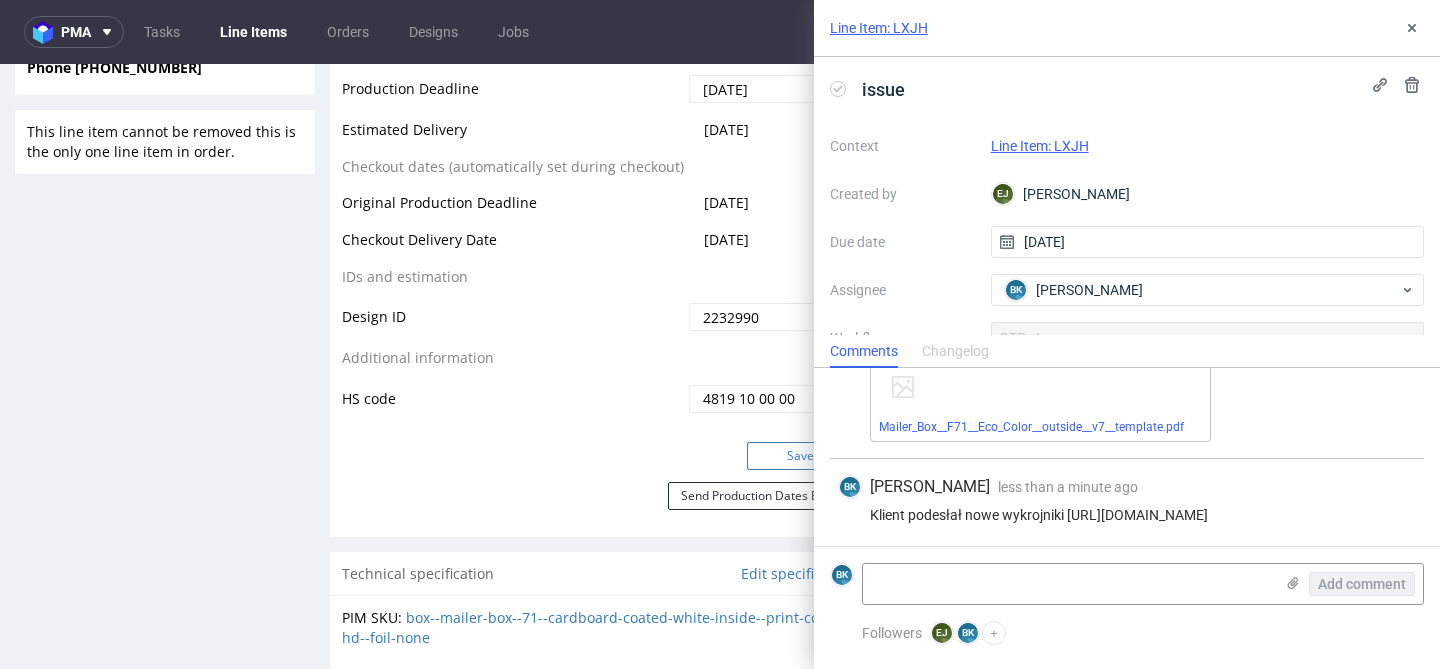 click on "Save" at bounding box center [801, 456] 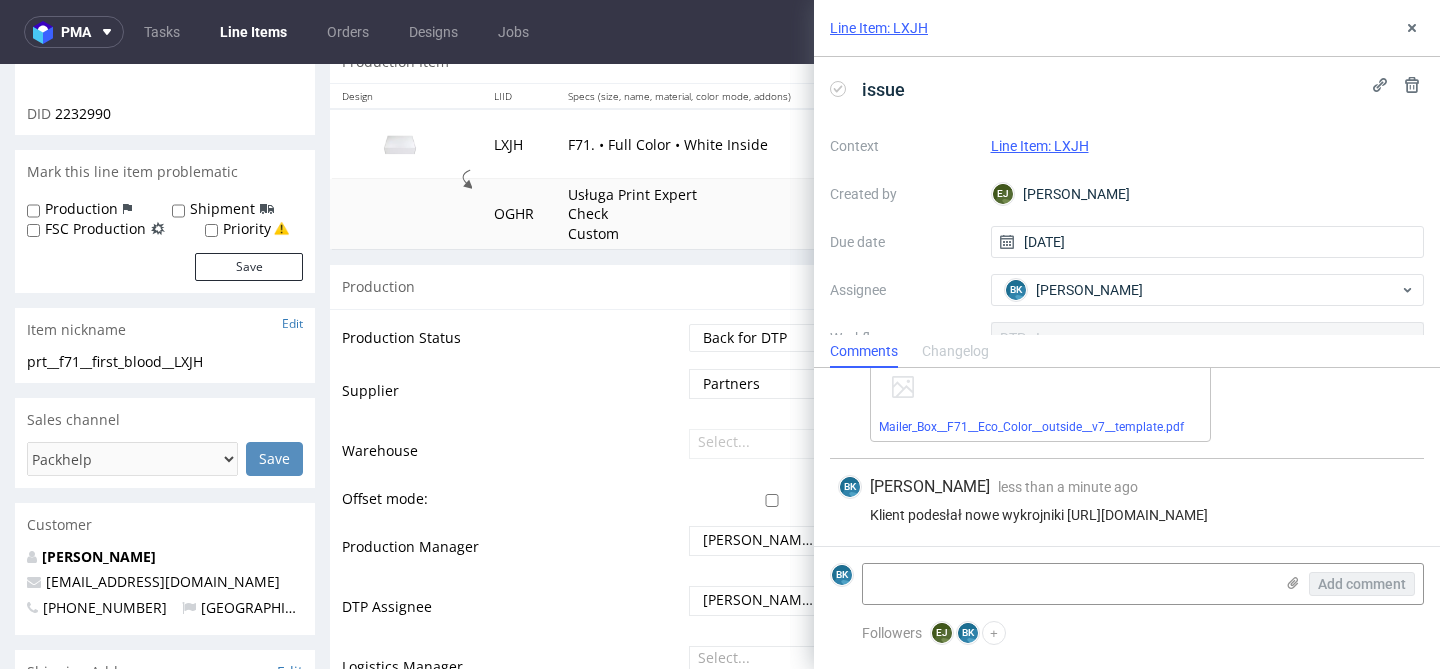 scroll, scrollTop: 223, scrollLeft: 0, axis: vertical 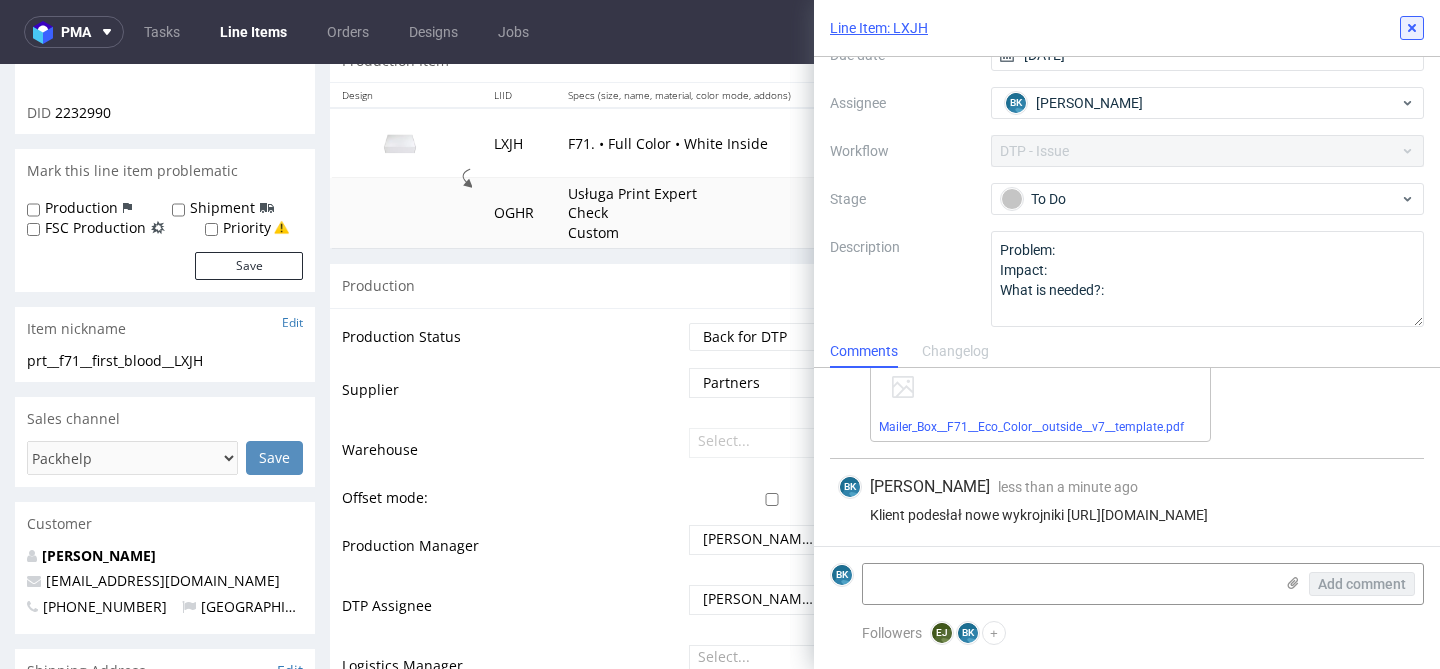 click 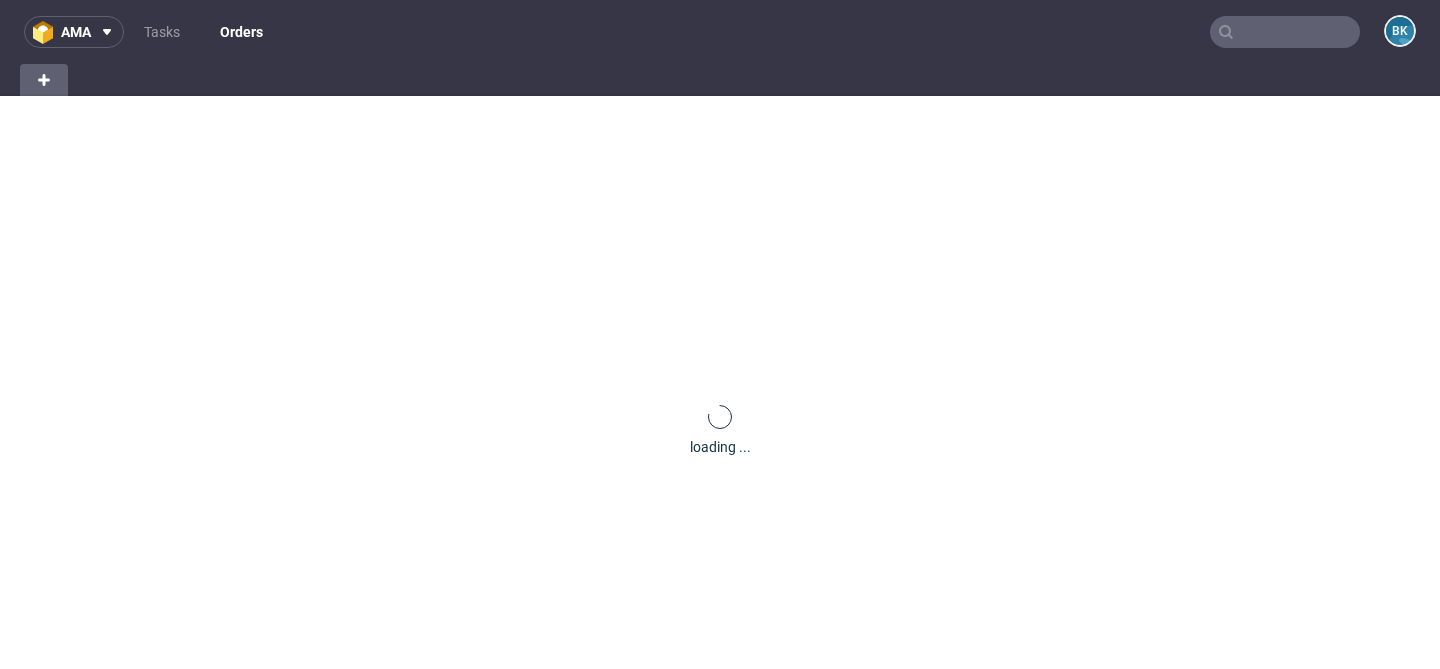scroll, scrollTop: 0, scrollLeft: 0, axis: both 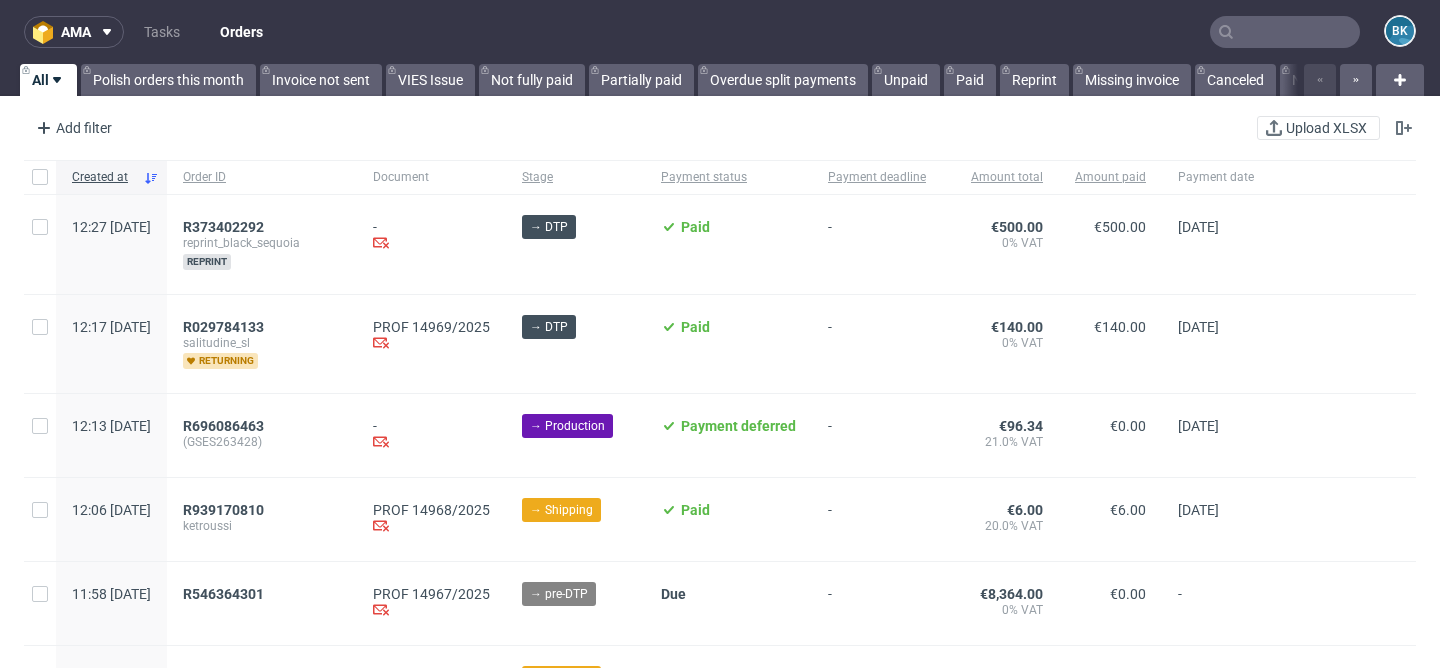 click at bounding box center (1285, 32) 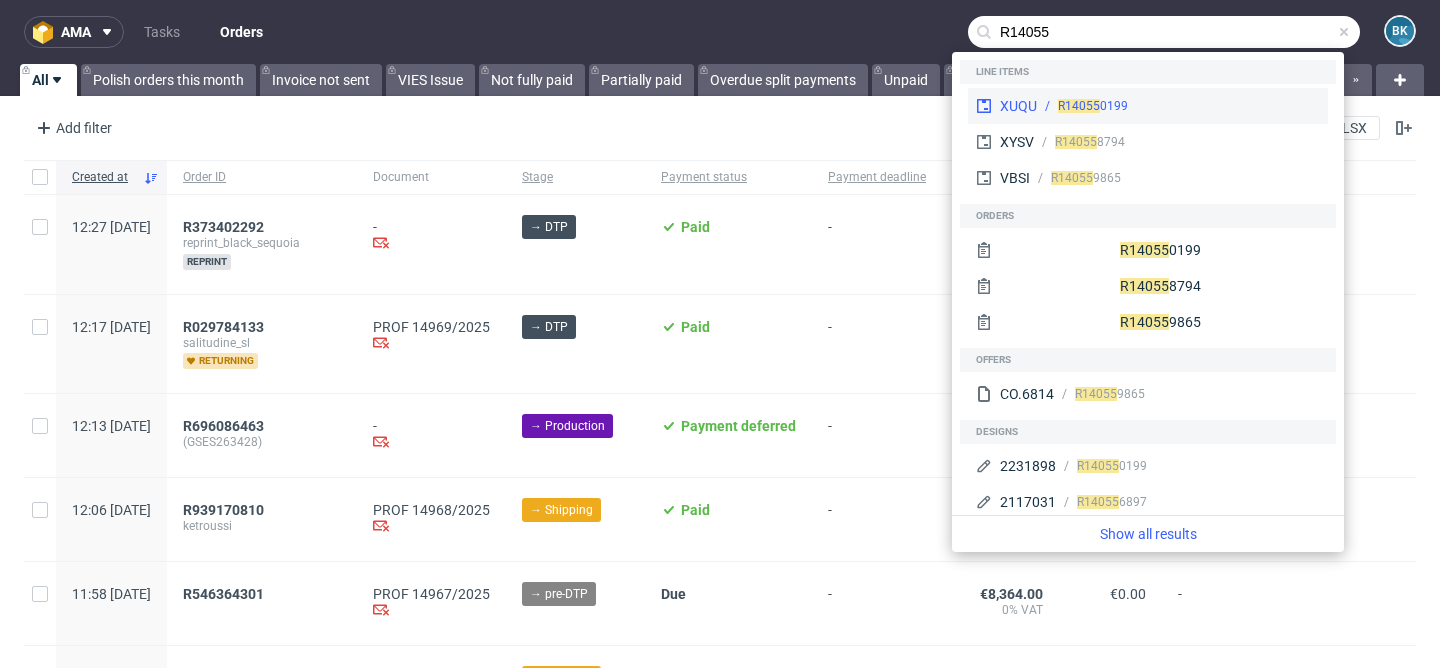 type on "R14055" 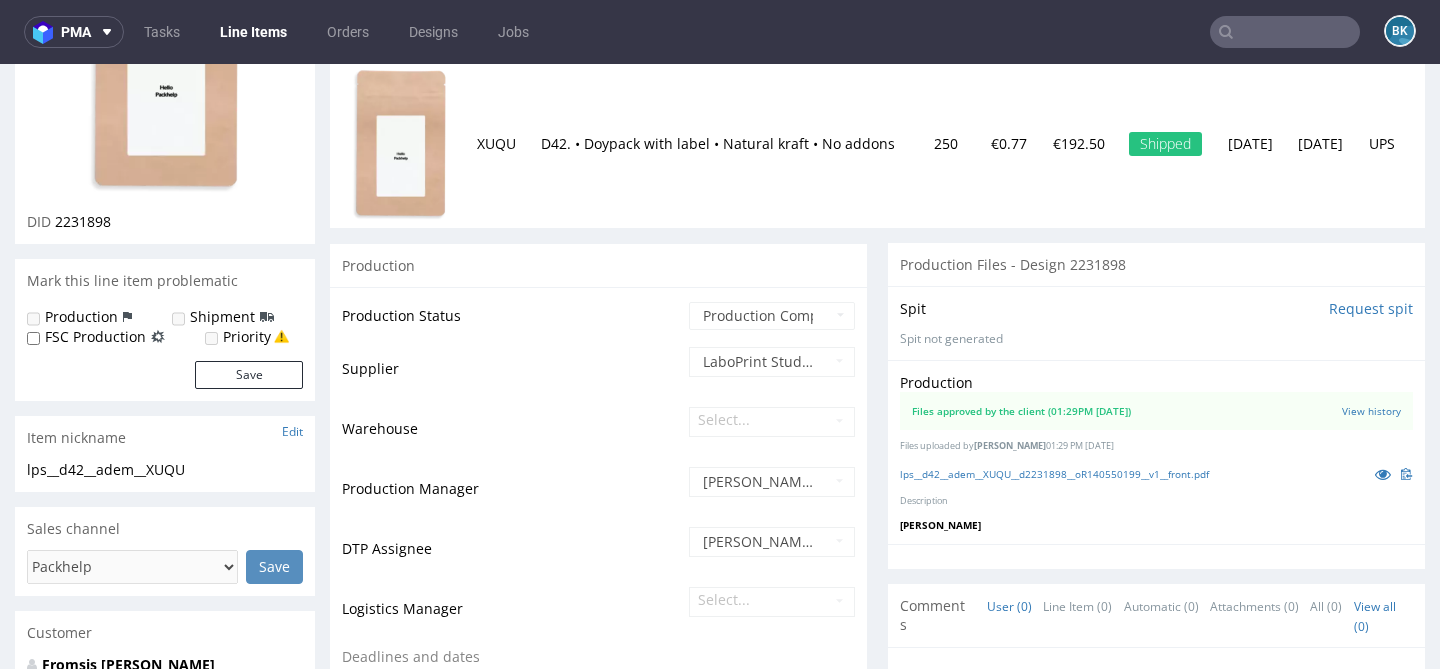scroll, scrollTop: 0, scrollLeft: 0, axis: both 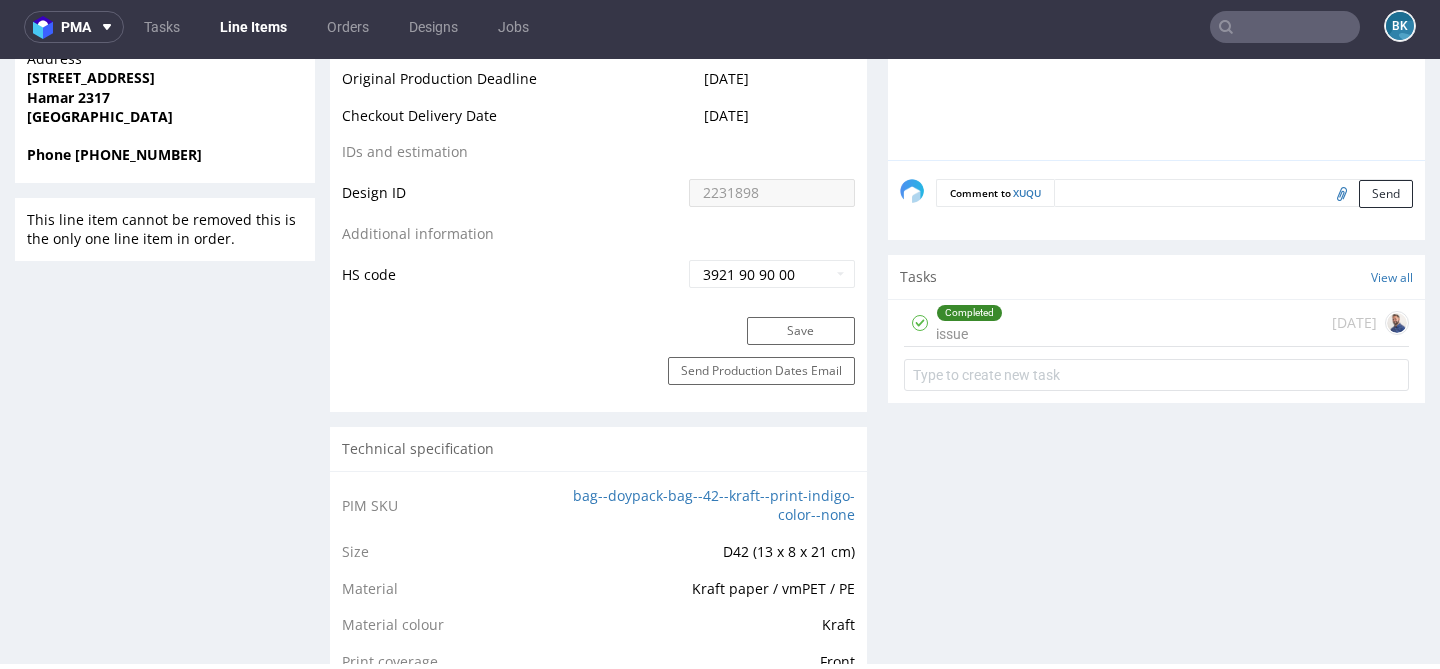 click on "Completed issue 14 days ago" at bounding box center [1156, 323] 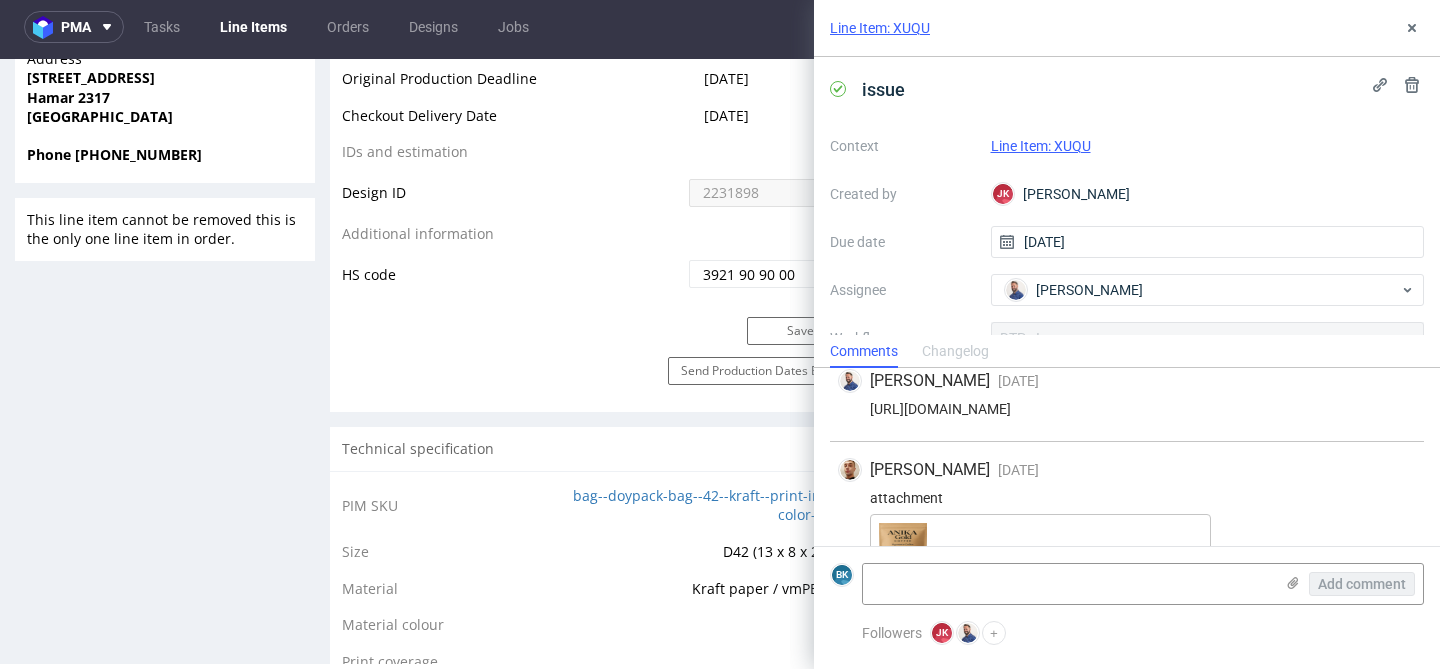 scroll, scrollTop: 159, scrollLeft: 0, axis: vertical 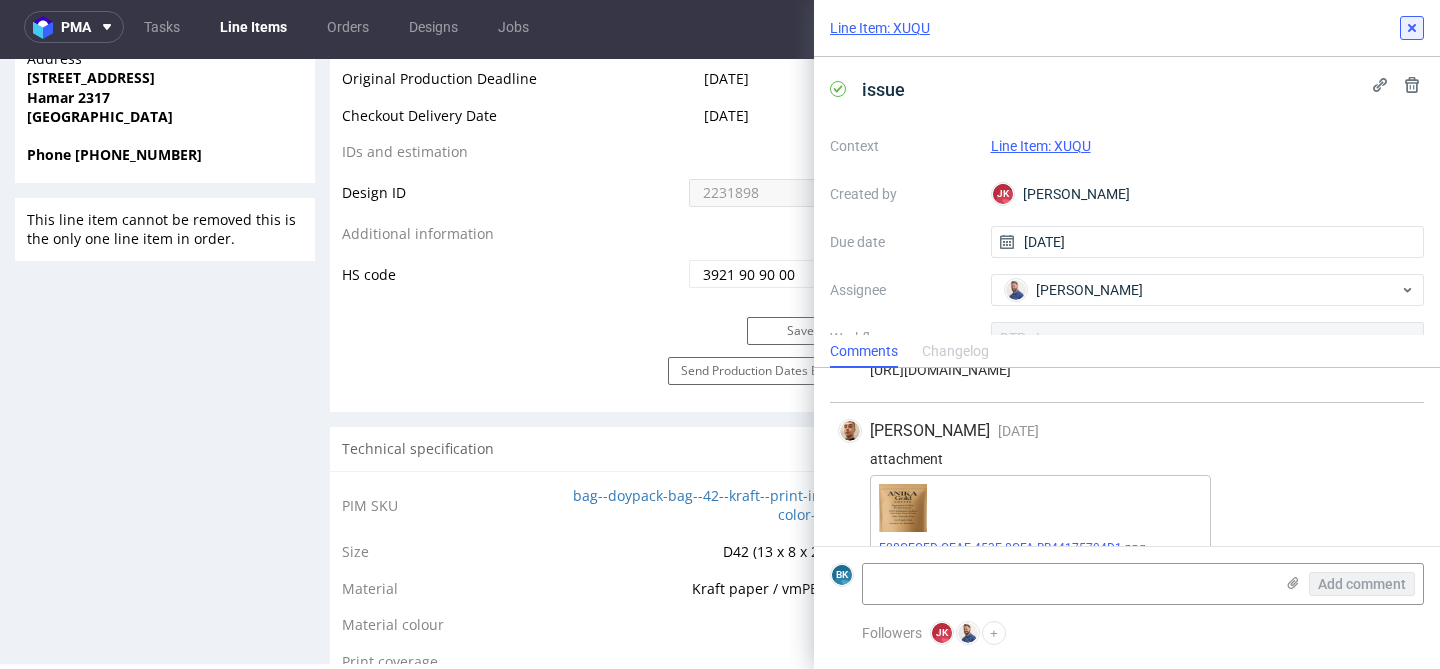 click 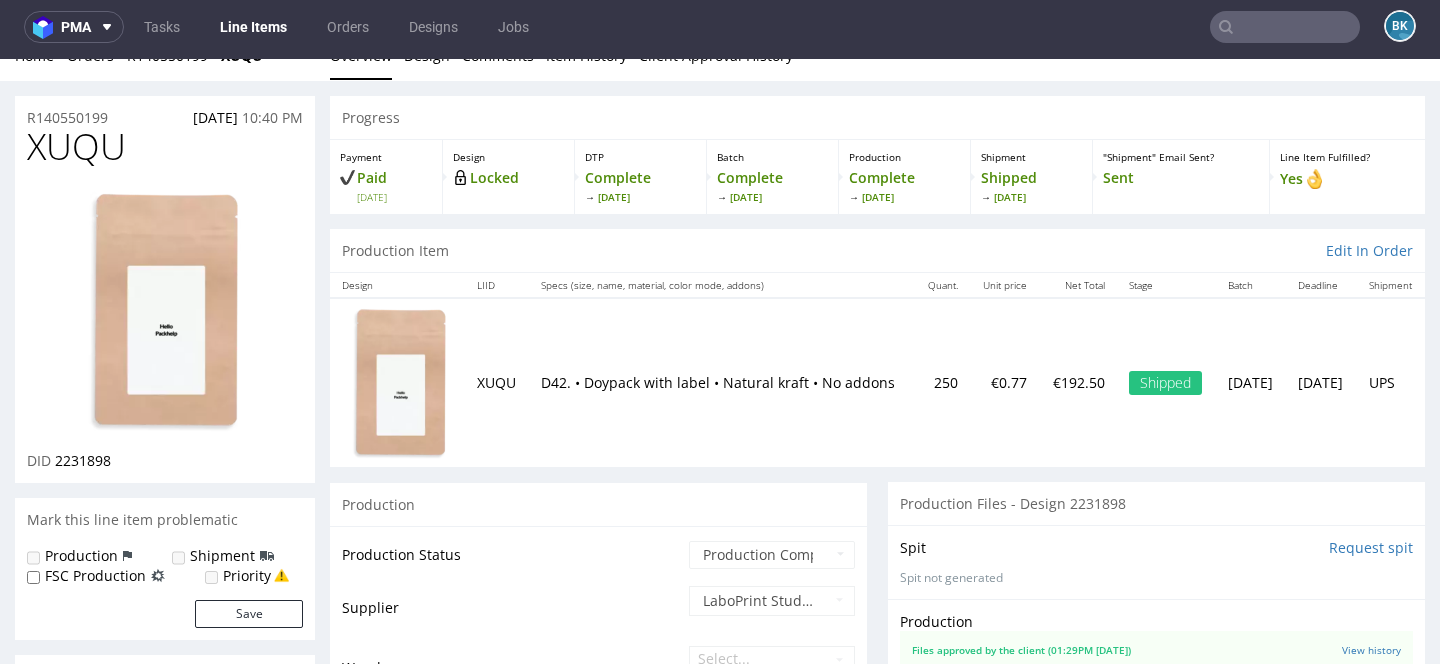 scroll, scrollTop: 0, scrollLeft: 0, axis: both 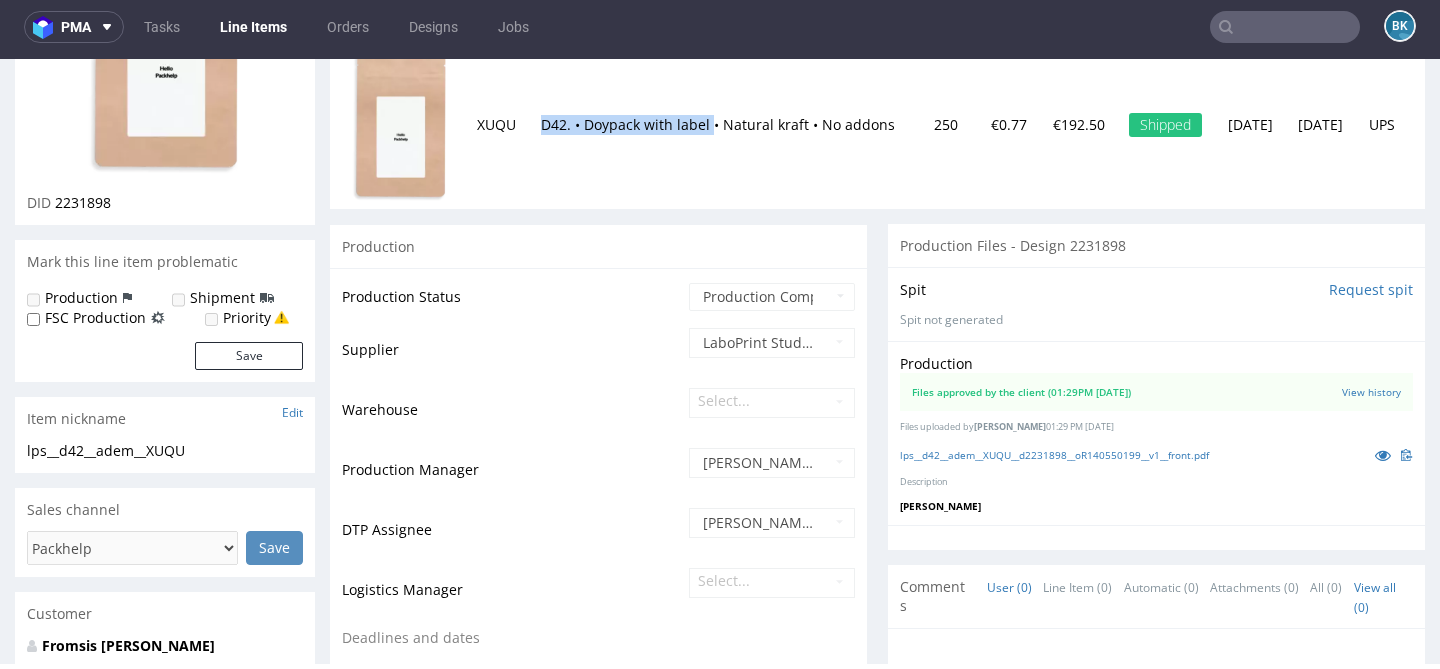 drag, startPoint x: 542, startPoint y: 112, endPoint x: 707, endPoint y: 107, distance: 165.07574 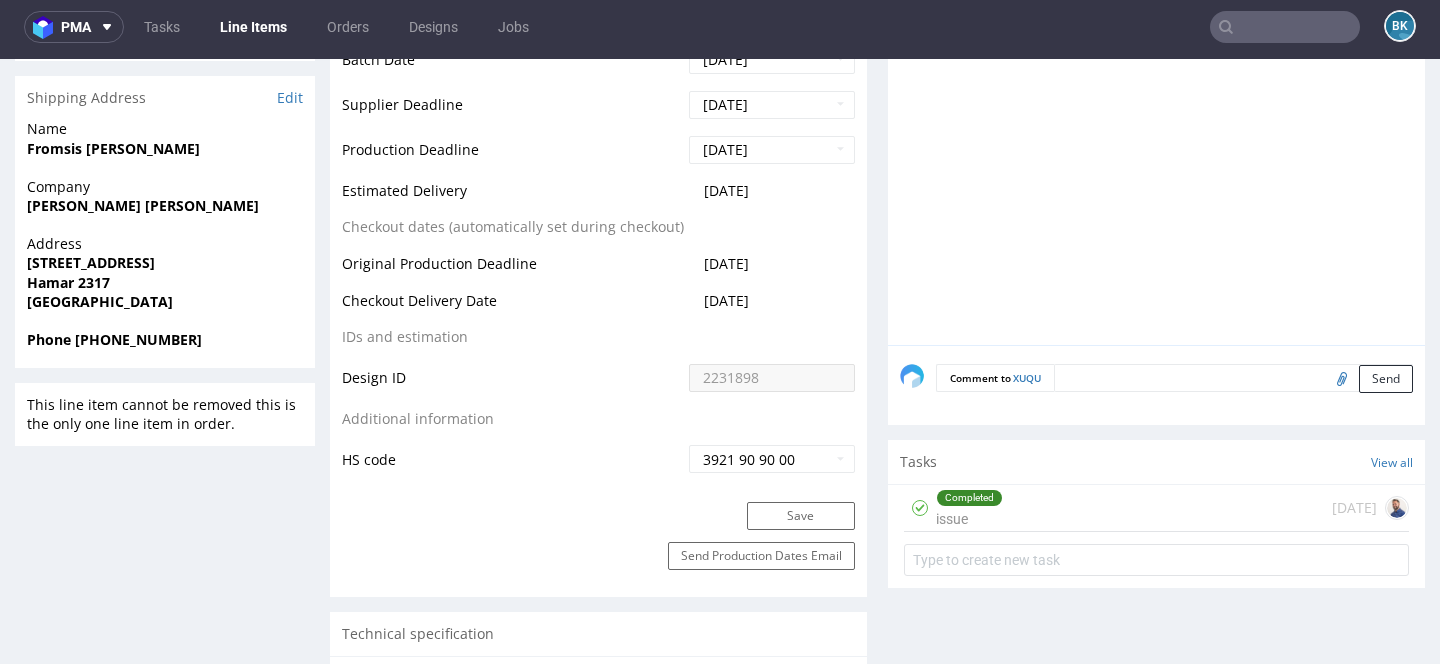 scroll, scrollTop: 956, scrollLeft: 0, axis: vertical 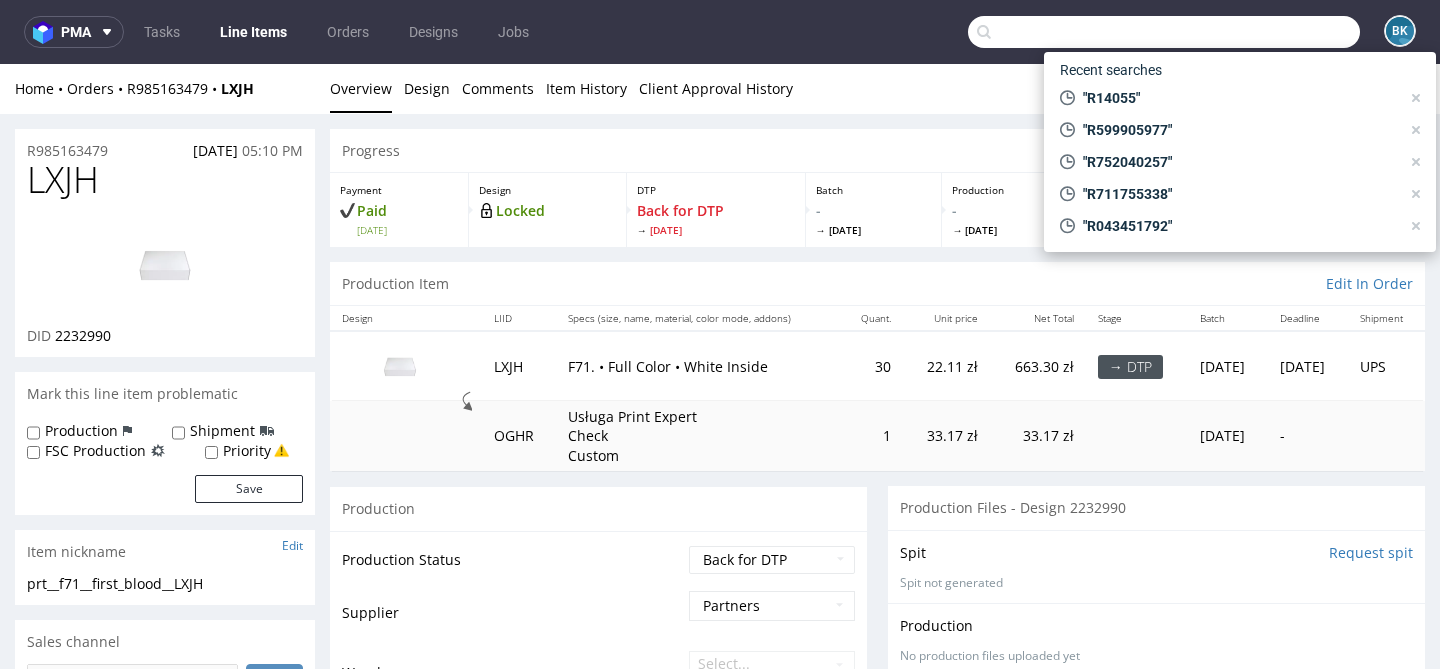 click at bounding box center [1164, 32] 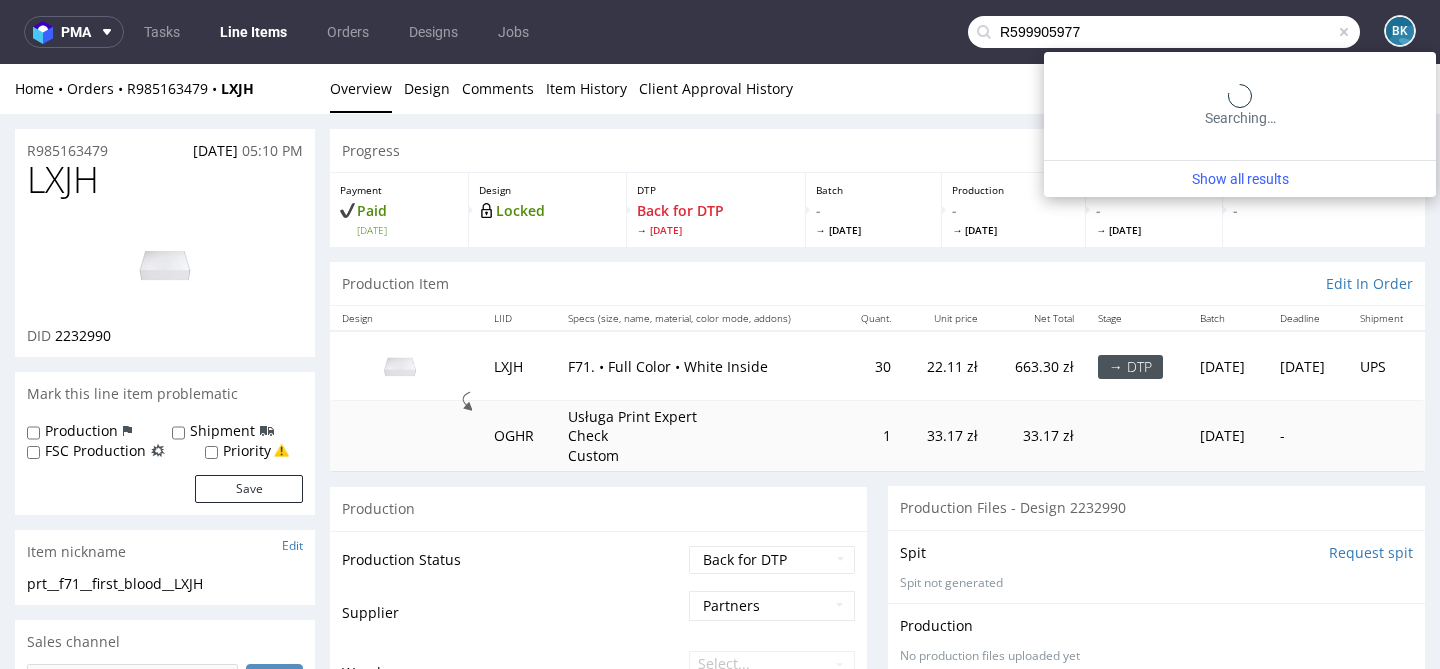 type on "R599905977" 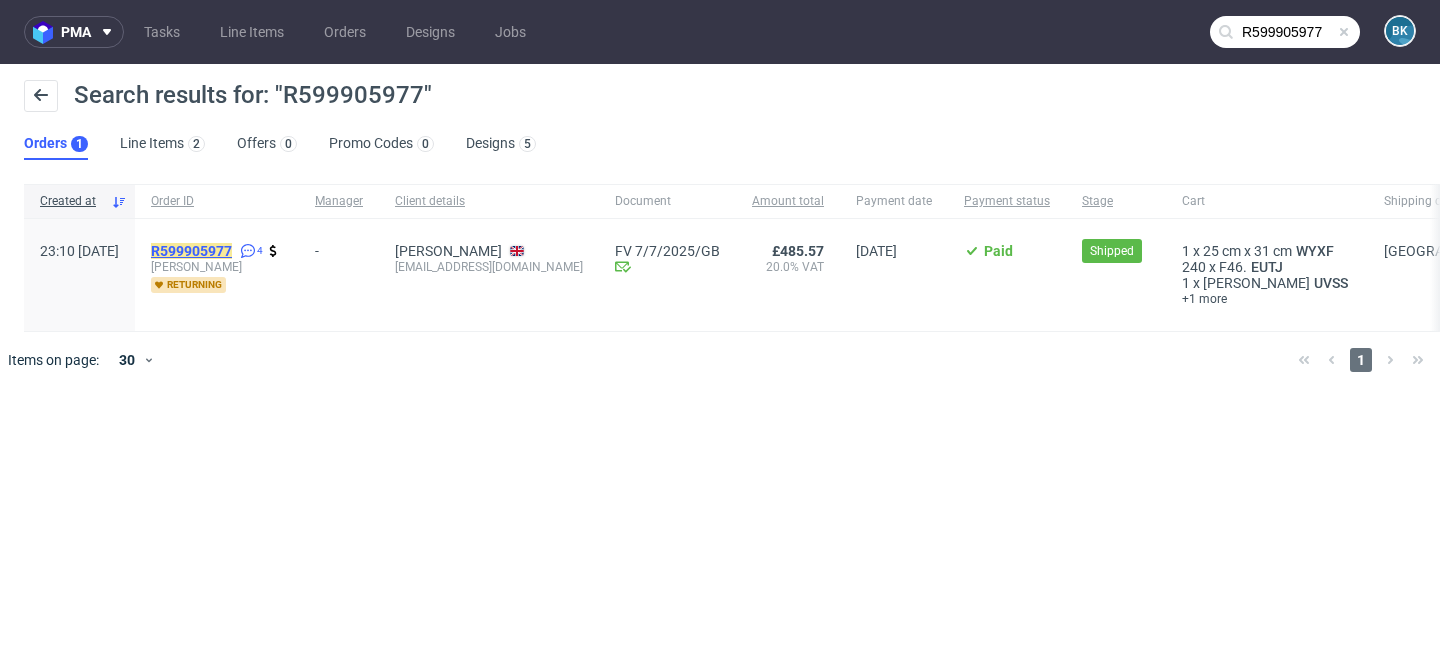 click on "R599905977" 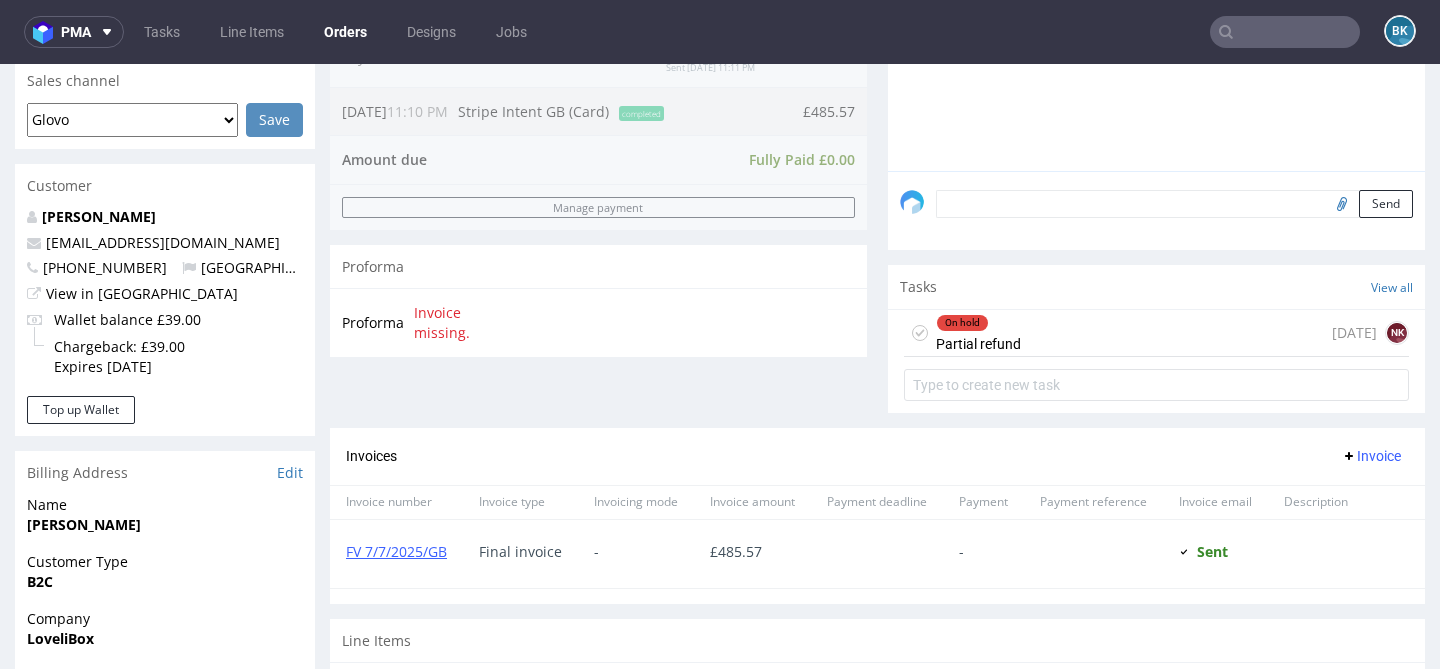 scroll, scrollTop: 515, scrollLeft: 0, axis: vertical 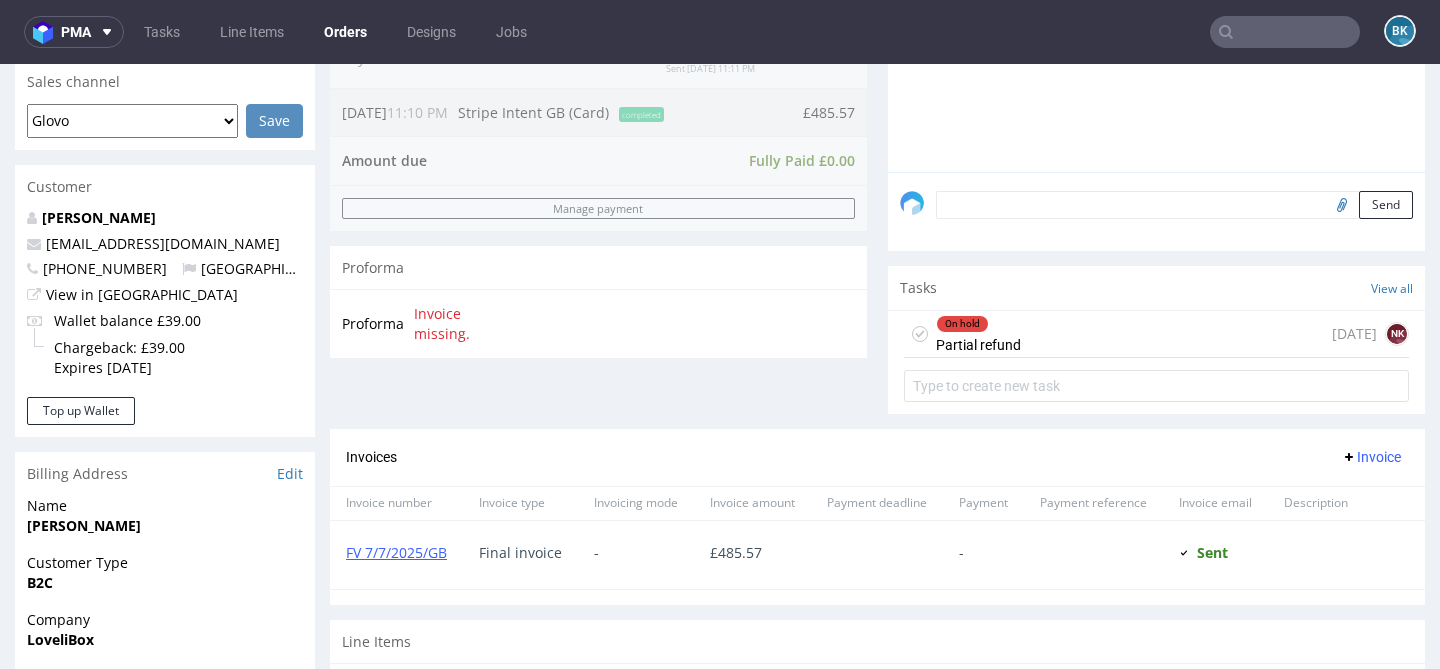 click on "On hold Partial refund [DATE] NK" at bounding box center [1156, 334] 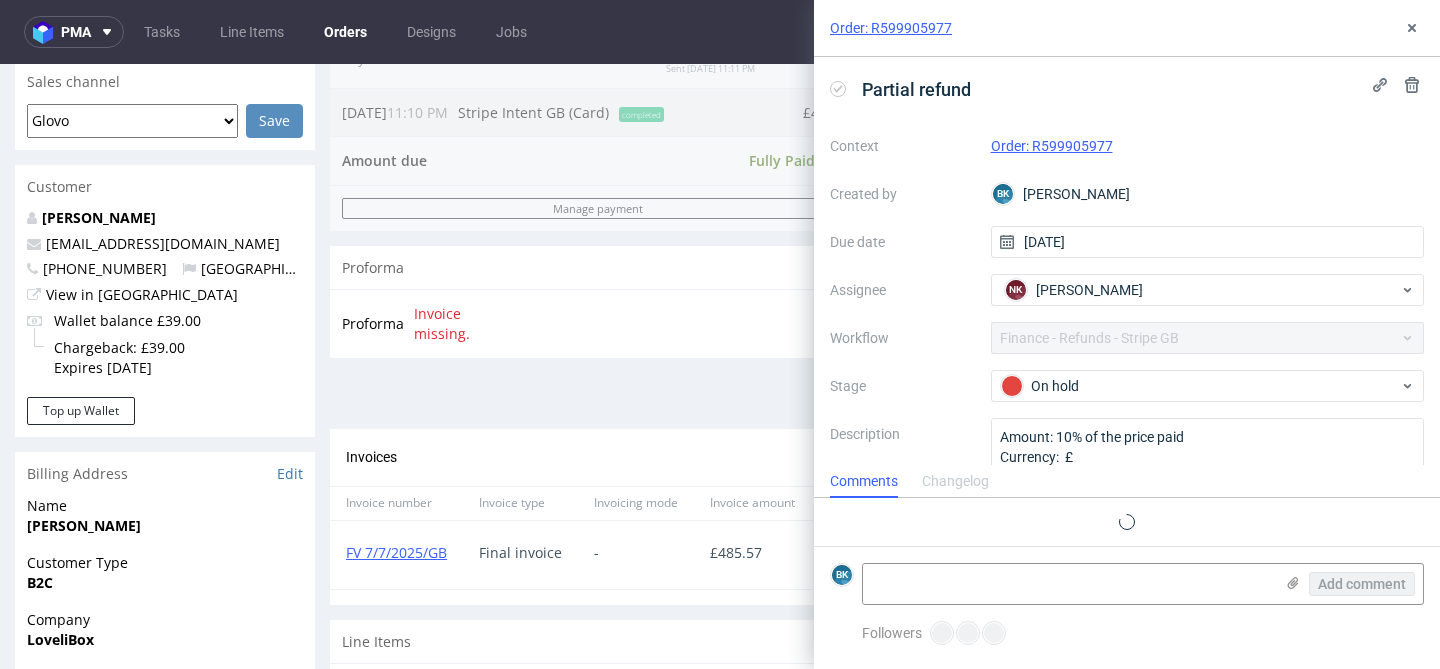 scroll, scrollTop: 16, scrollLeft: 0, axis: vertical 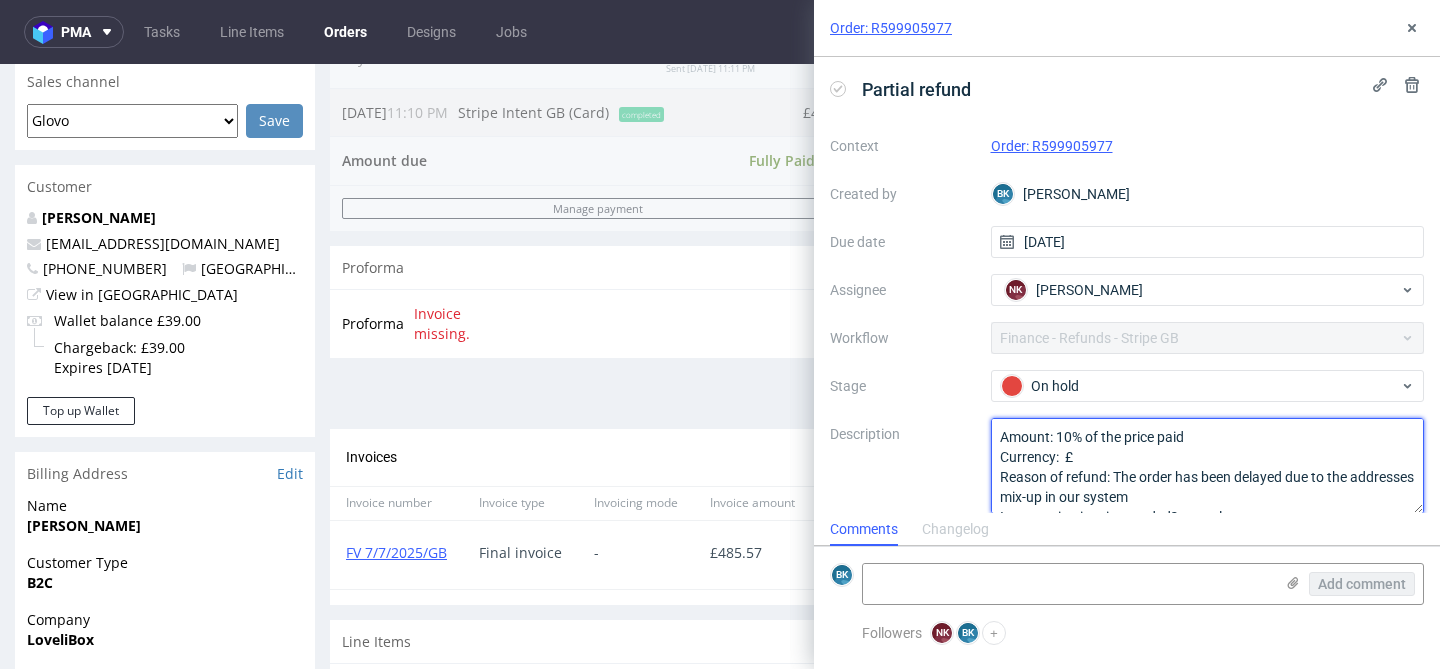 click on "Amount: 10% of the price paid
Currency:  £
Reason of refund: The order has been delayed due to the addresses mix-up in our system
Is correction invoice needed?: yes, please
Other:" at bounding box center [1208, 466] 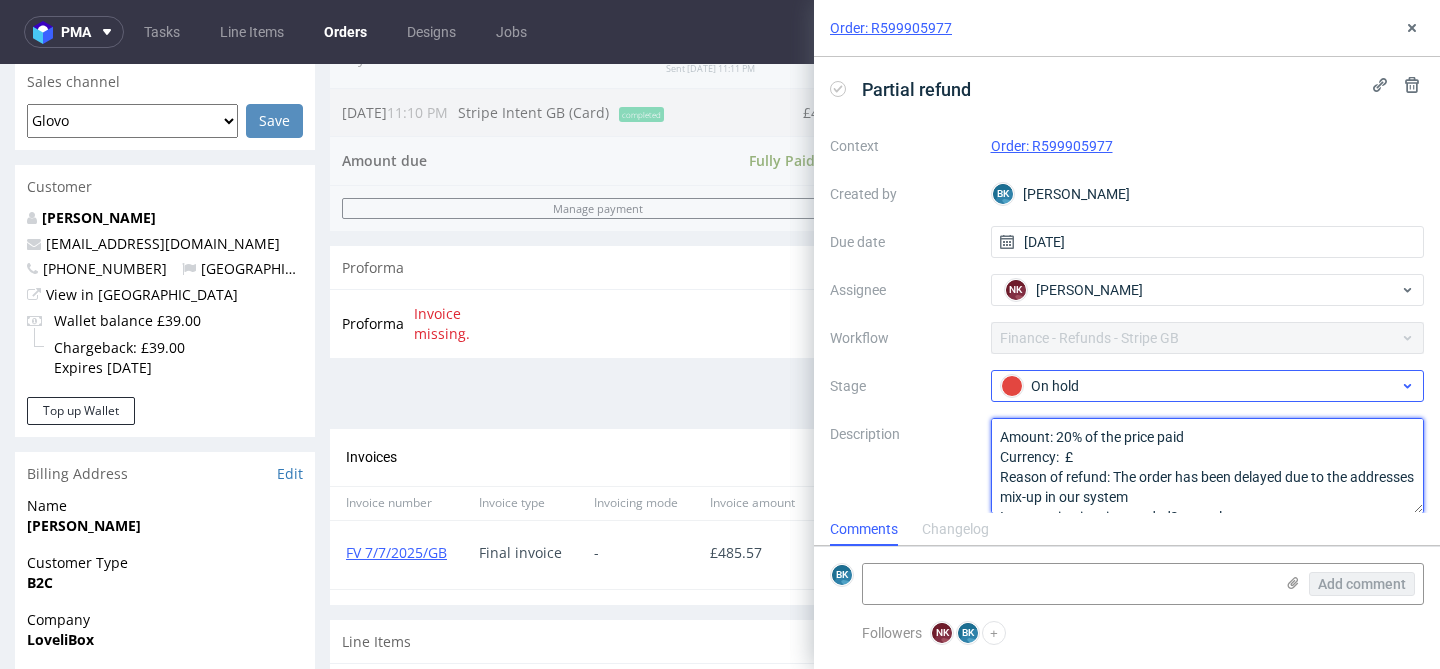 type on "Amount: 20% of the price paid
Currency:  £
Reason of refund: The order has been delayed due to the addresses mix-up in our system
Is correction invoice needed?: yes, please
Other:" 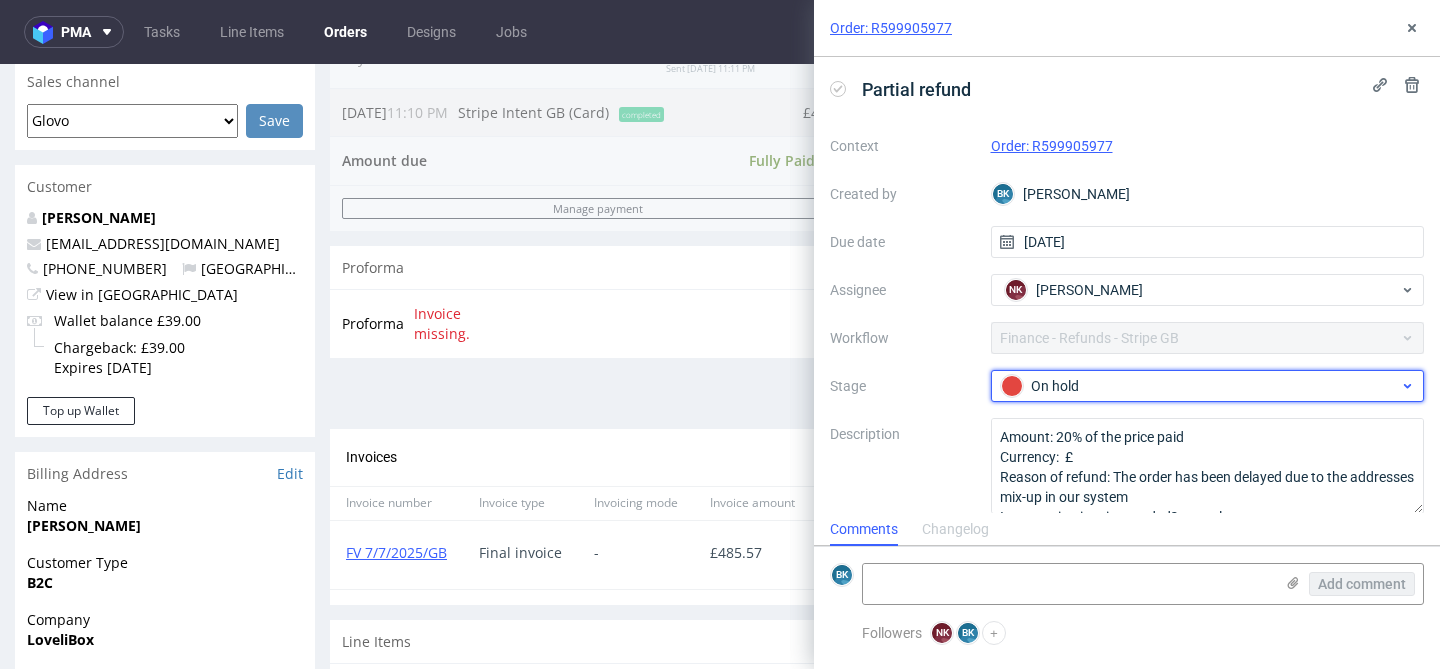 click on "On hold" at bounding box center (1200, 386) 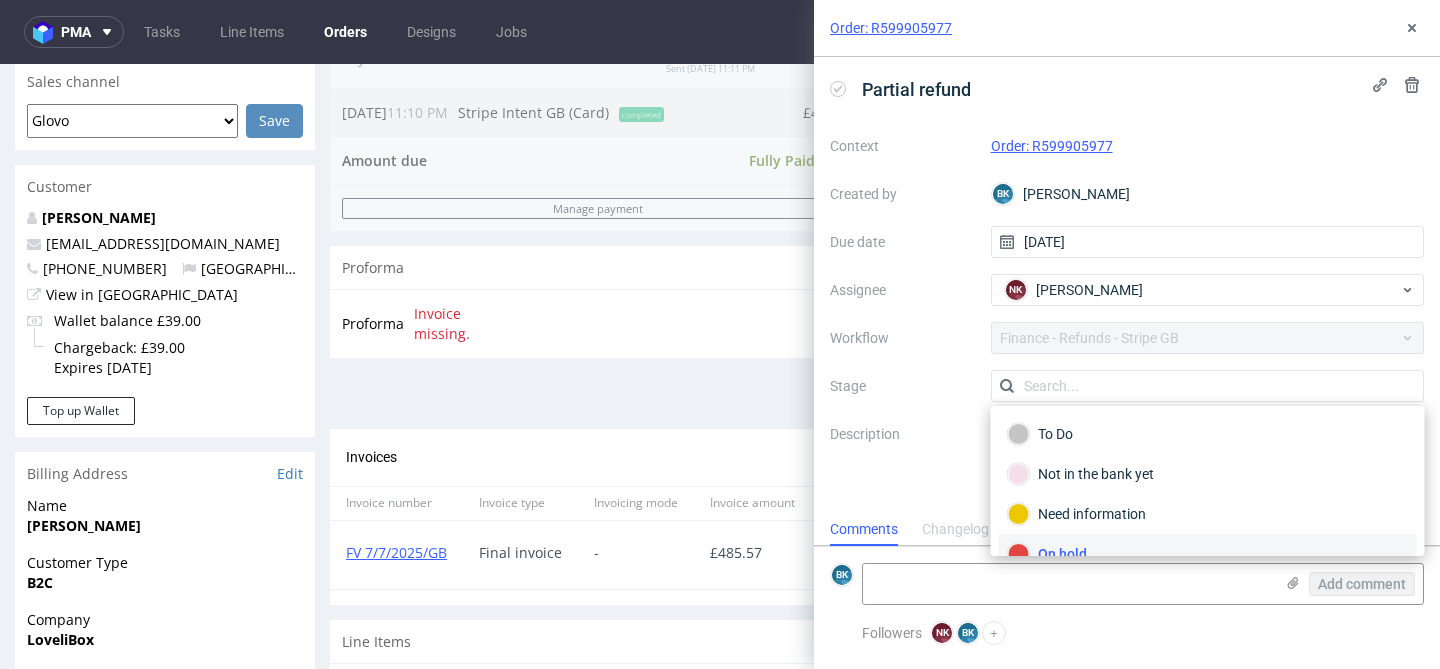 scroll, scrollTop: 18, scrollLeft: 0, axis: vertical 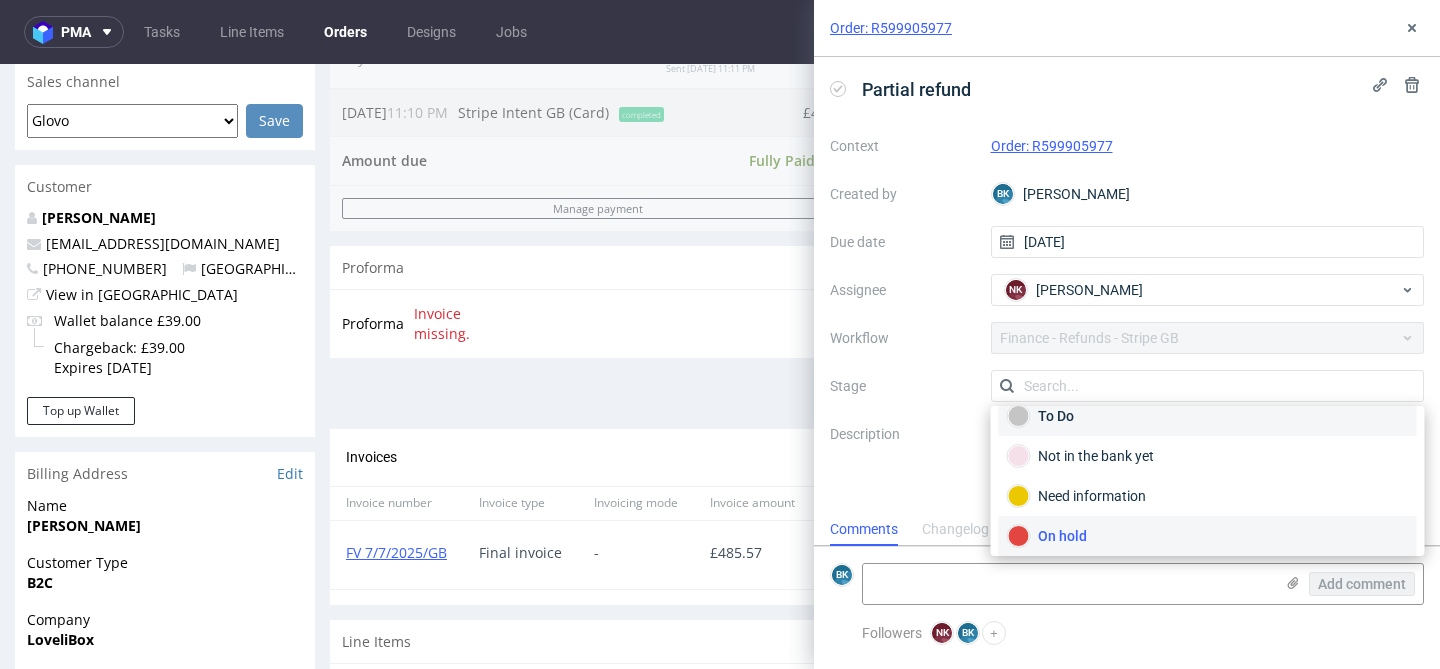 click on "To Do" at bounding box center [1208, 416] 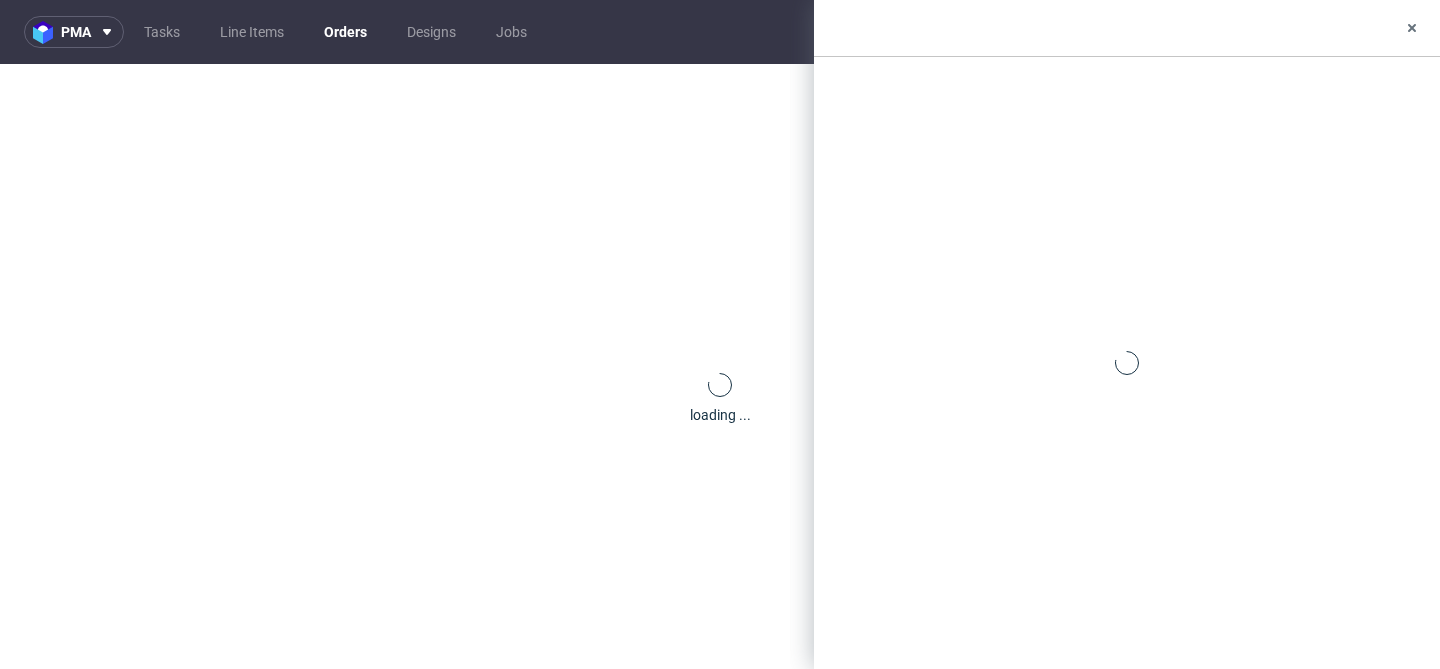 scroll, scrollTop: 0, scrollLeft: 0, axis: both 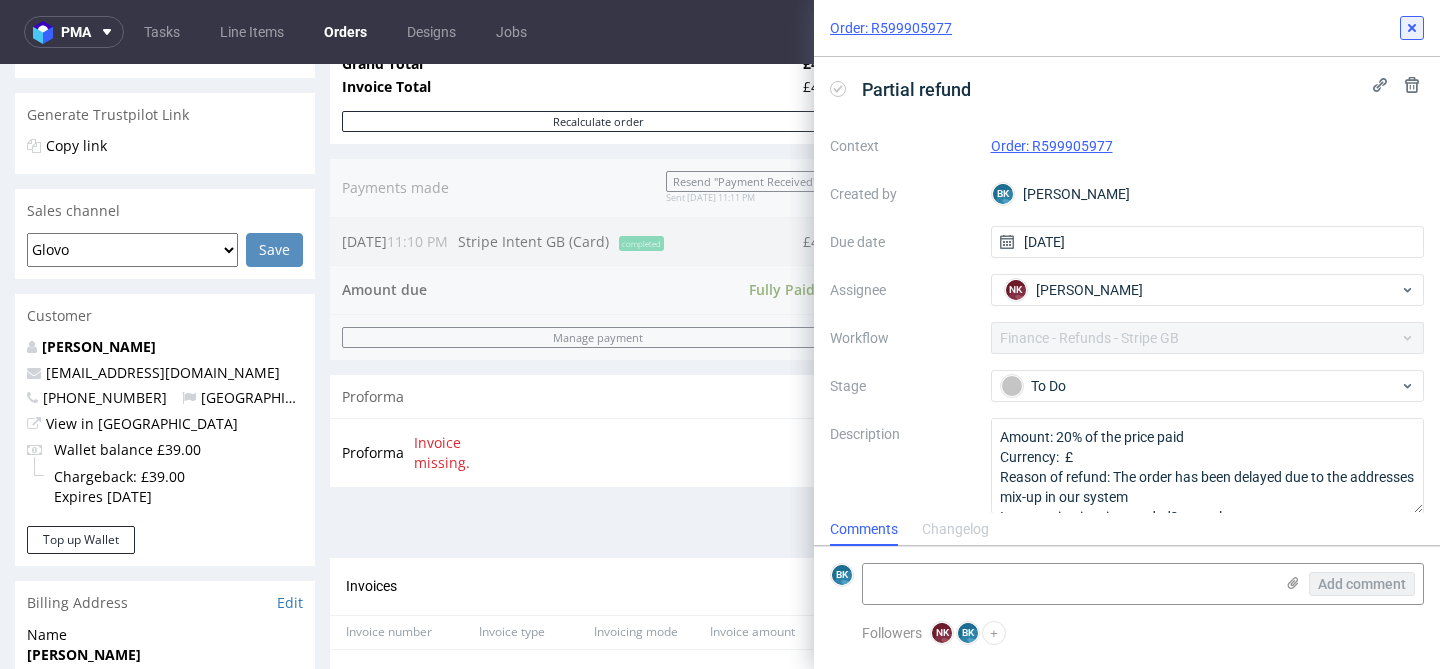 click 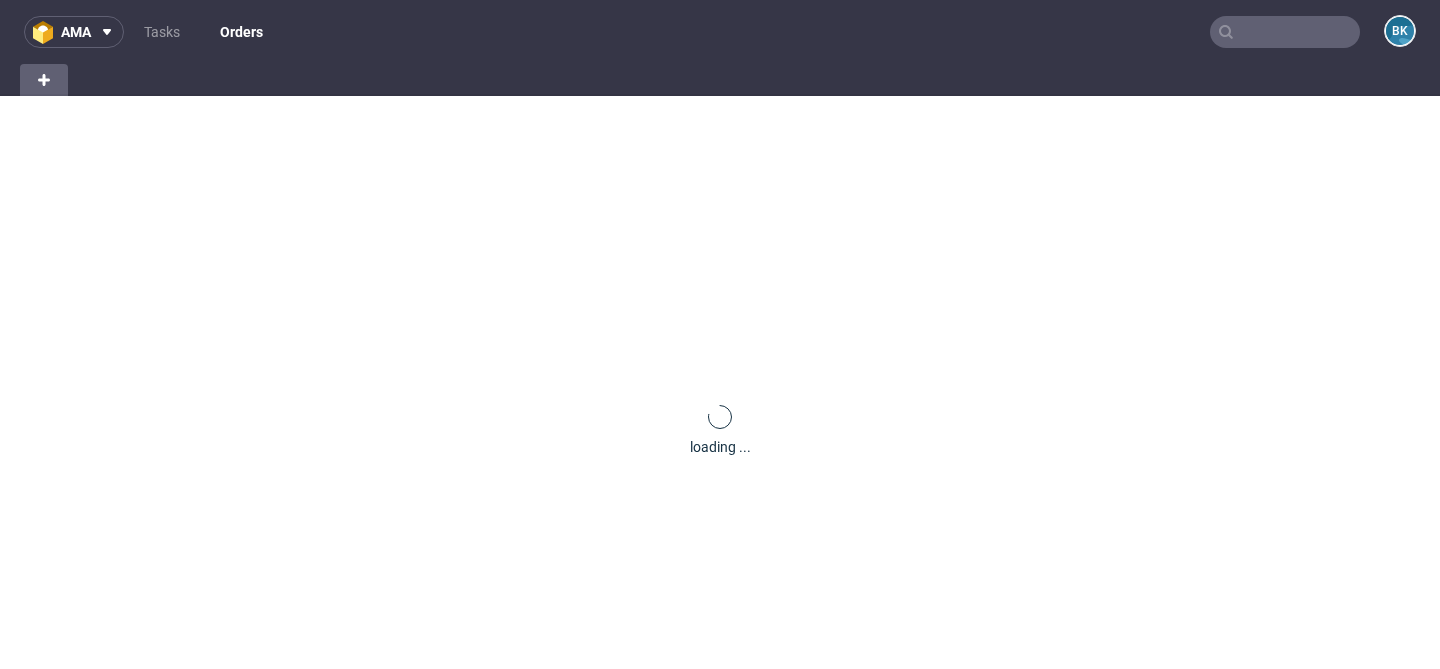 scroll, scrollTop: 0, scrollLeft: 0, axis: both 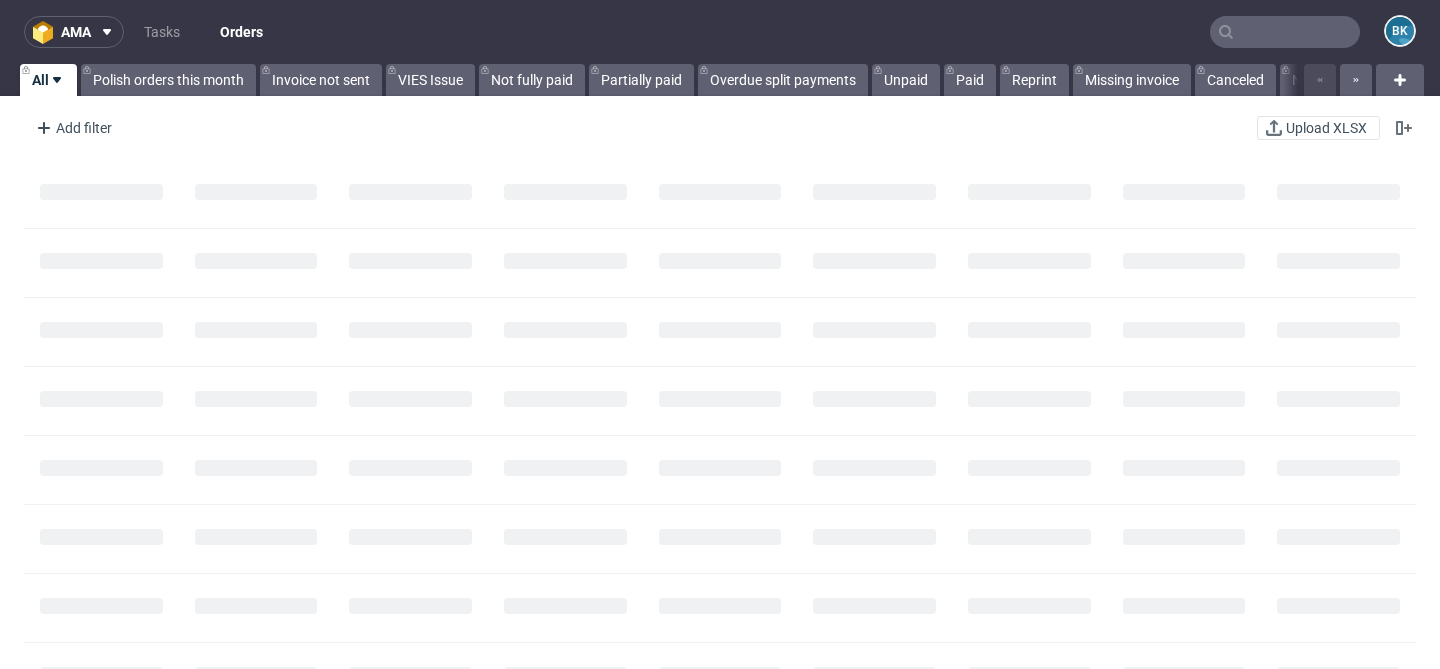 click at bounding box center (1285, 32) 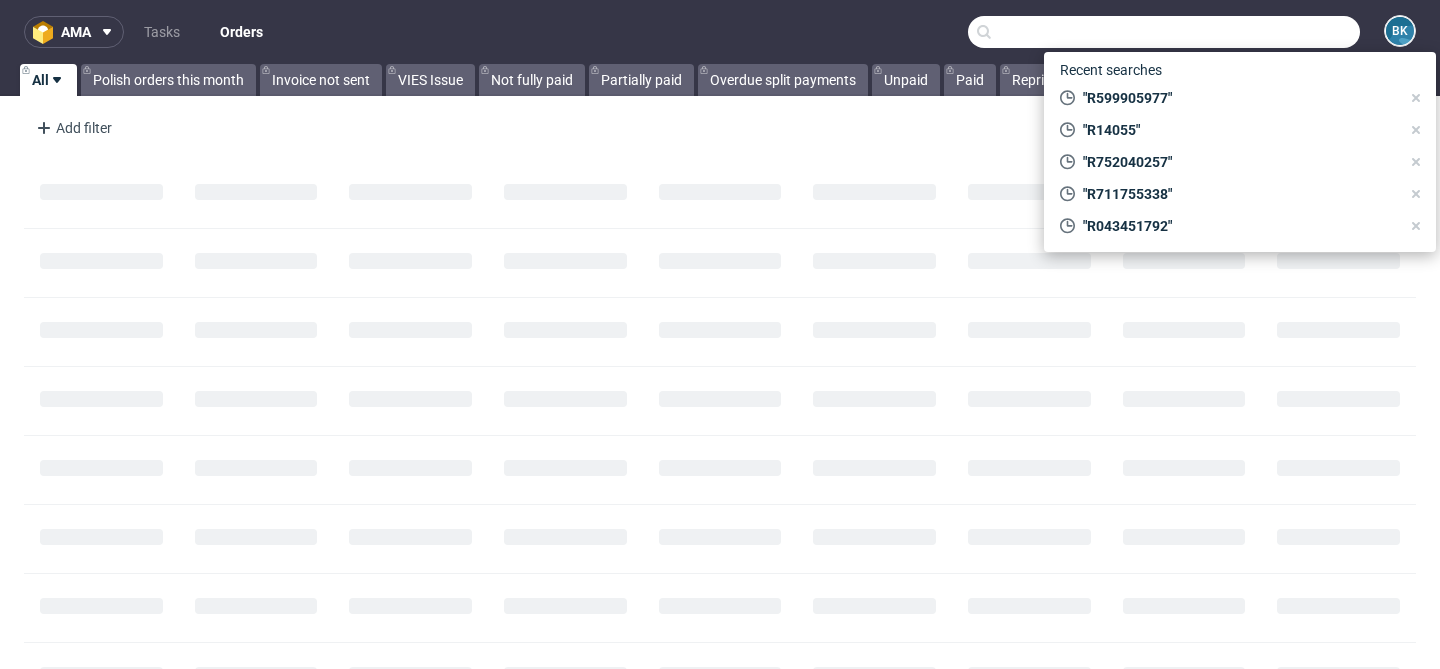 paste on "R599905977" 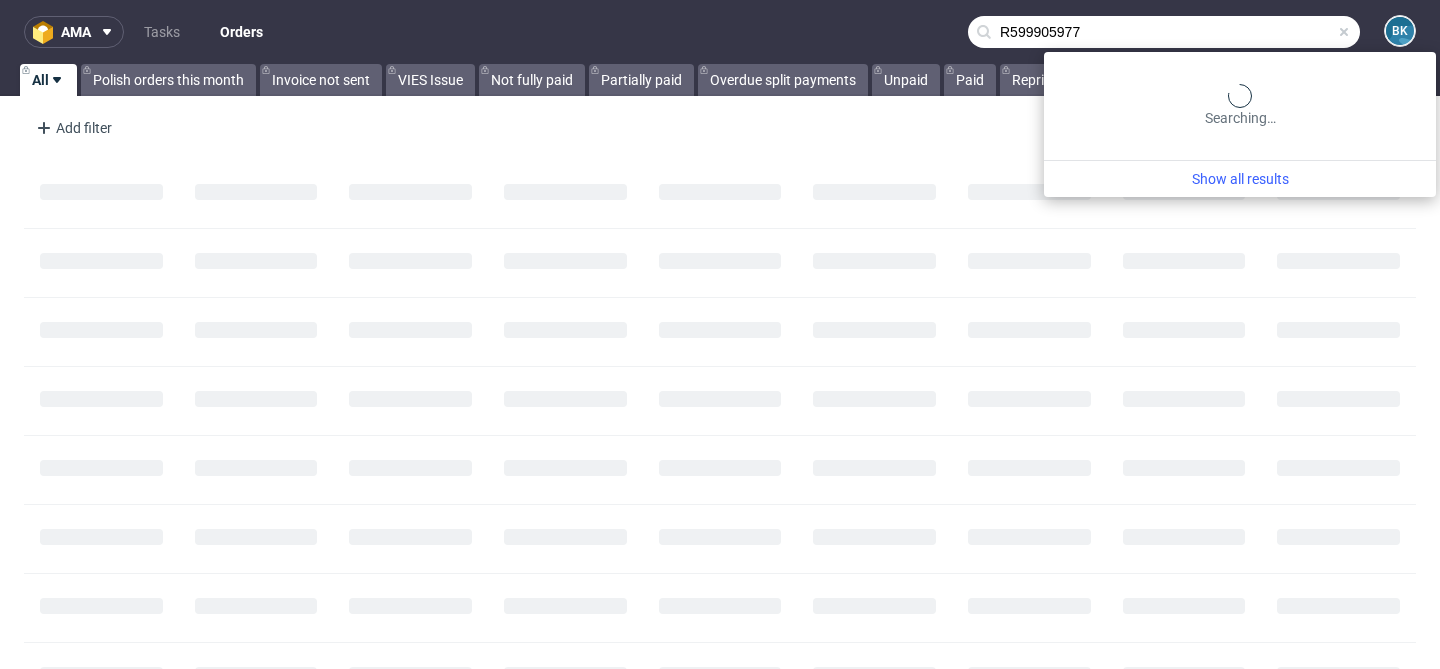 type on "R599905977" 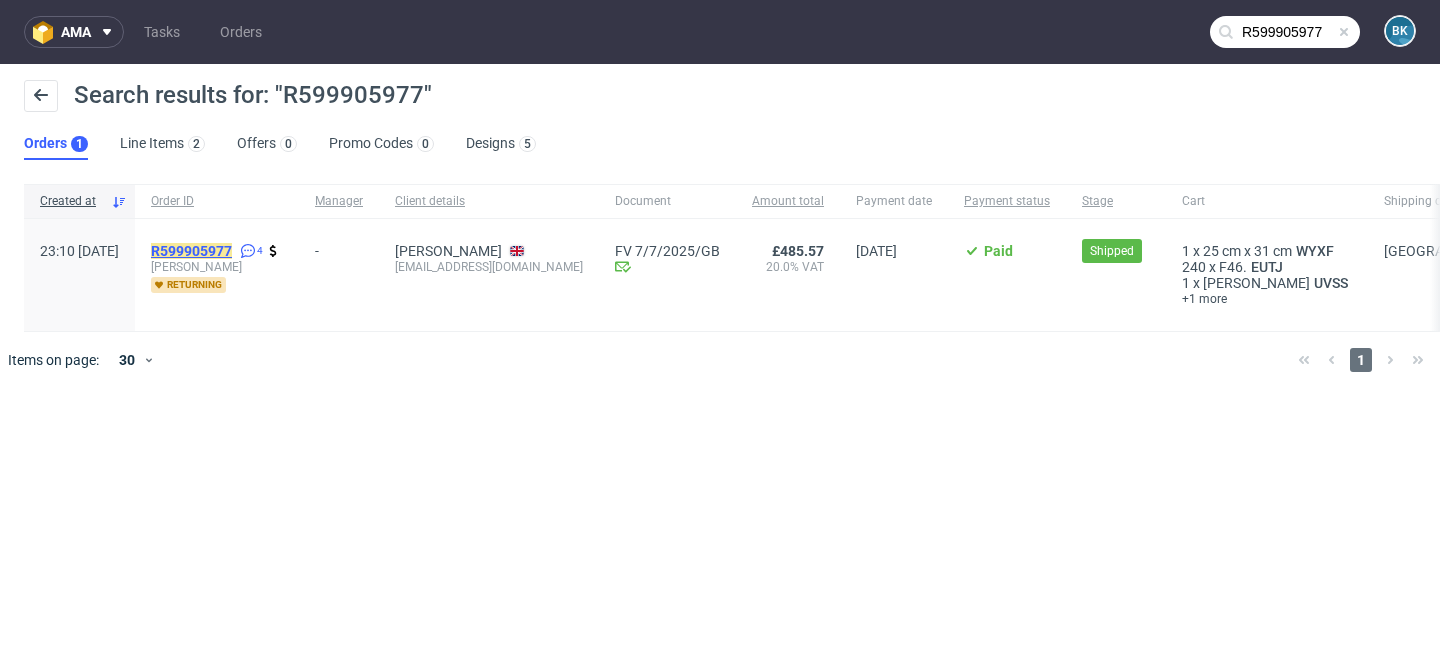 click on "R599905977" 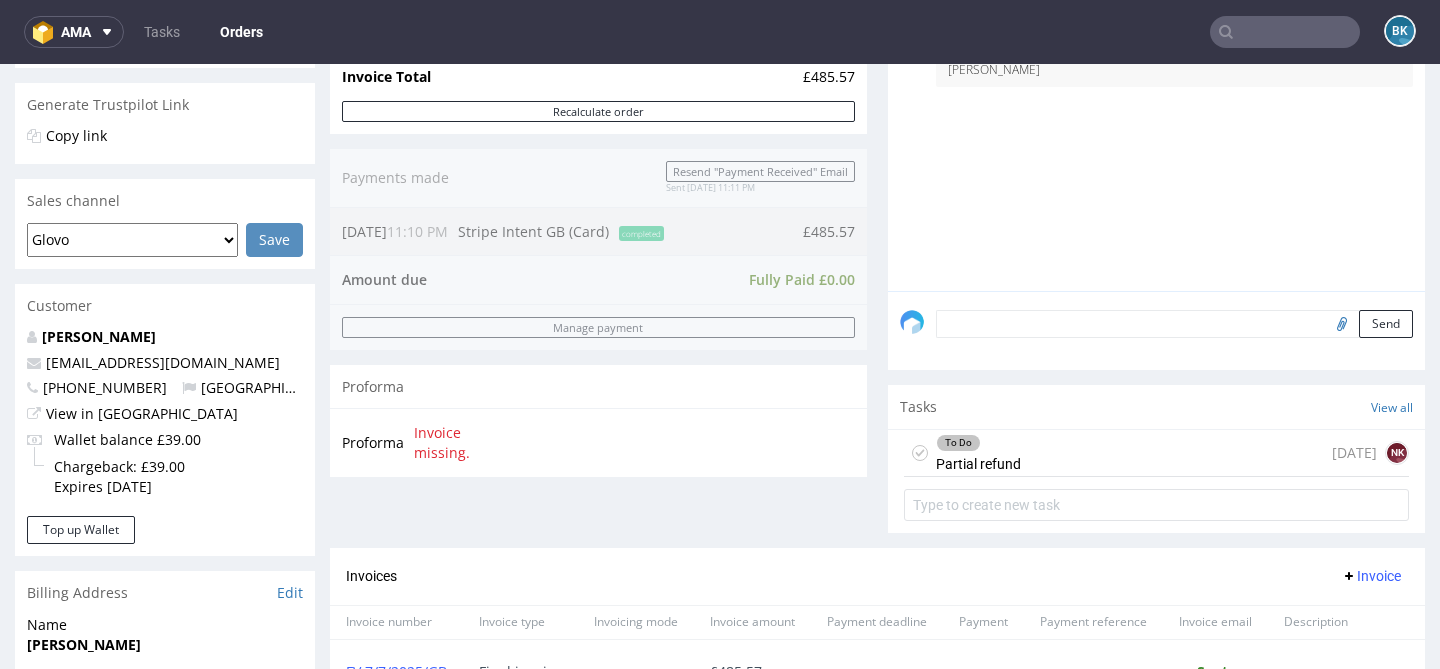 scroll, scrollTop: 579, scrollLeft: 0, axis: vertical 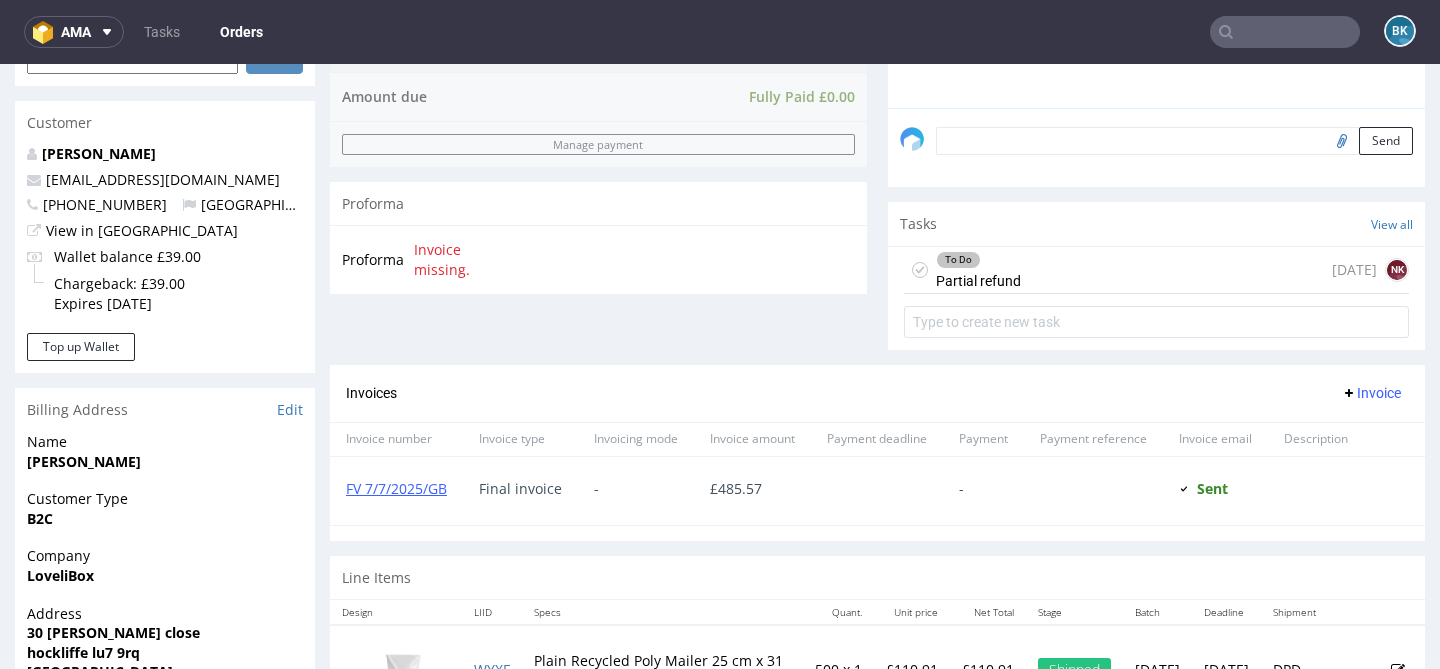 click on "To Do Partial refund today NK" at bounding box center [1156, 270] 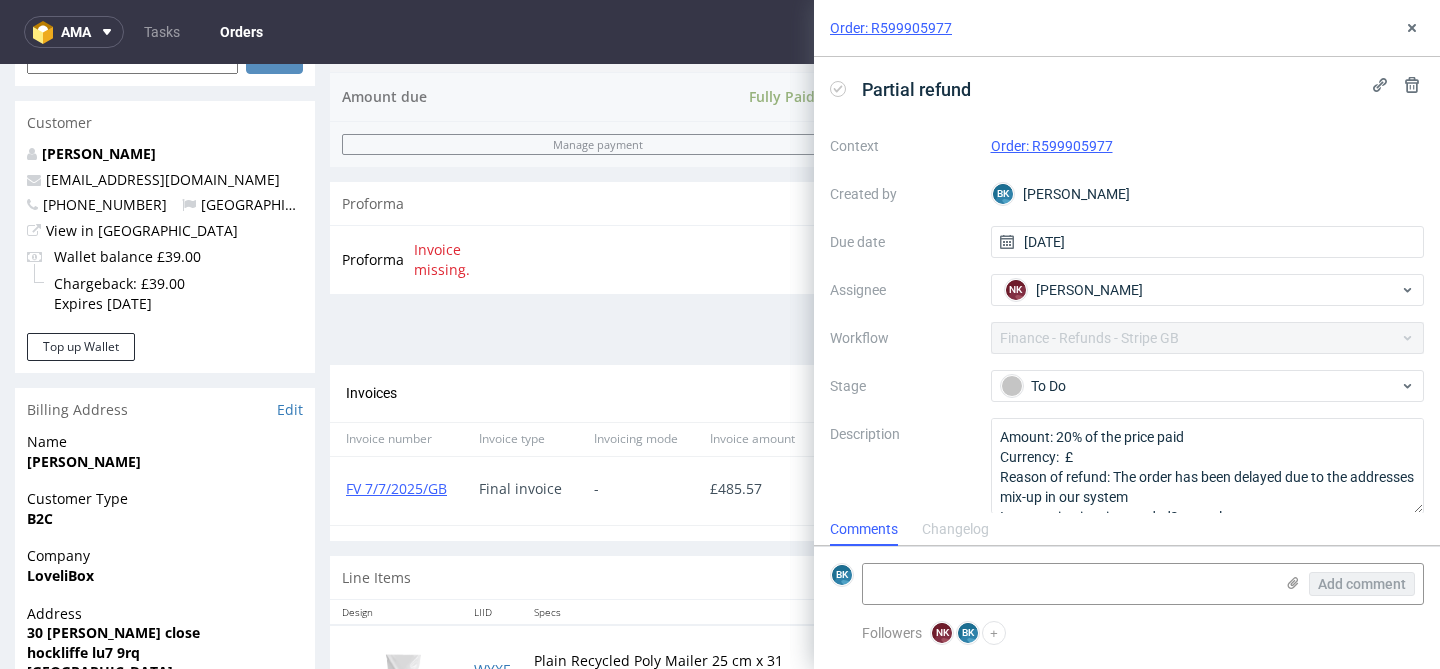 scroll, scrollTop: 16, scrollLeft: 0, axis: vertical 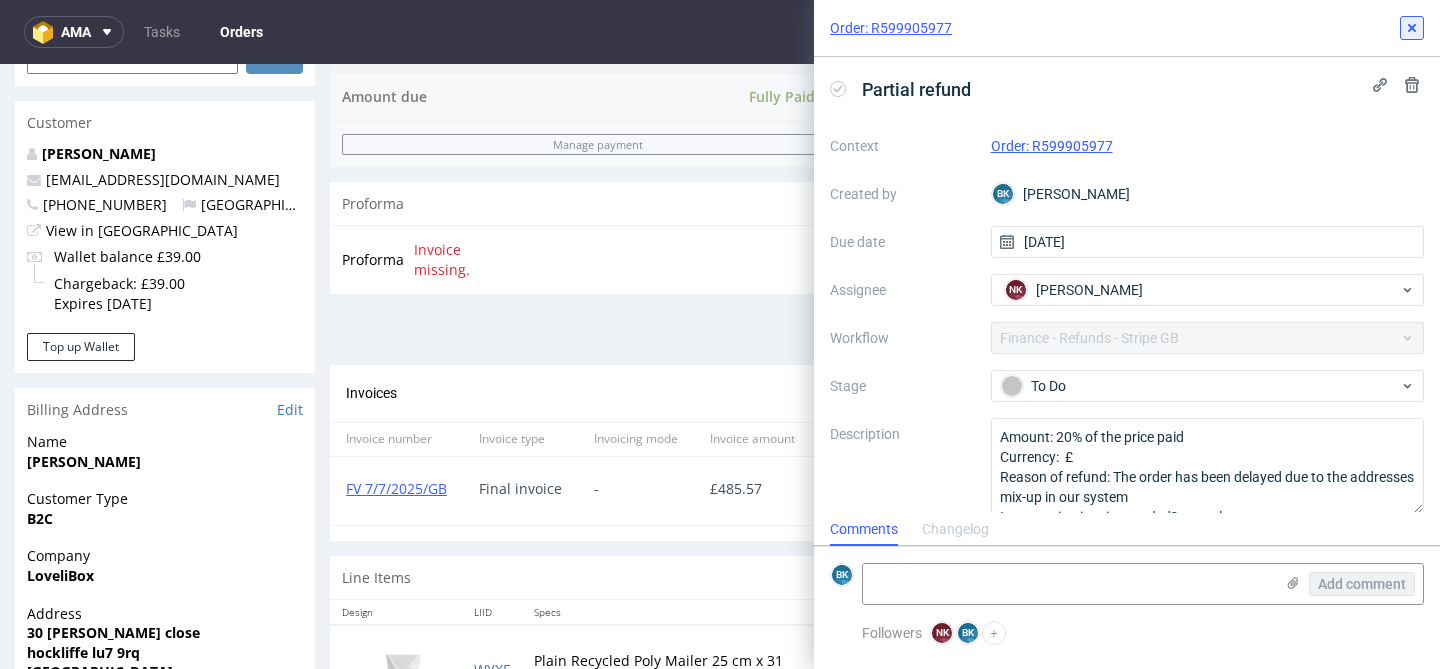 click 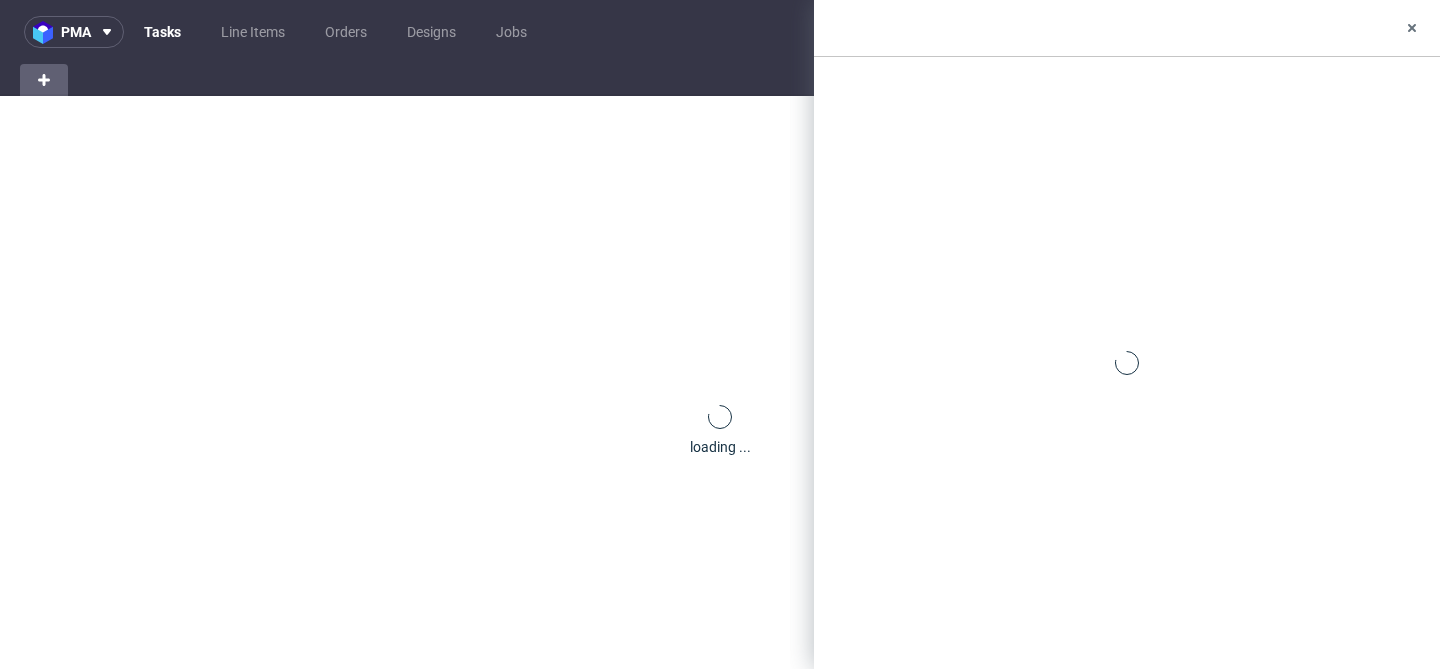 scroll, scrollTop: 0, scrollLeft: 0, axis: both 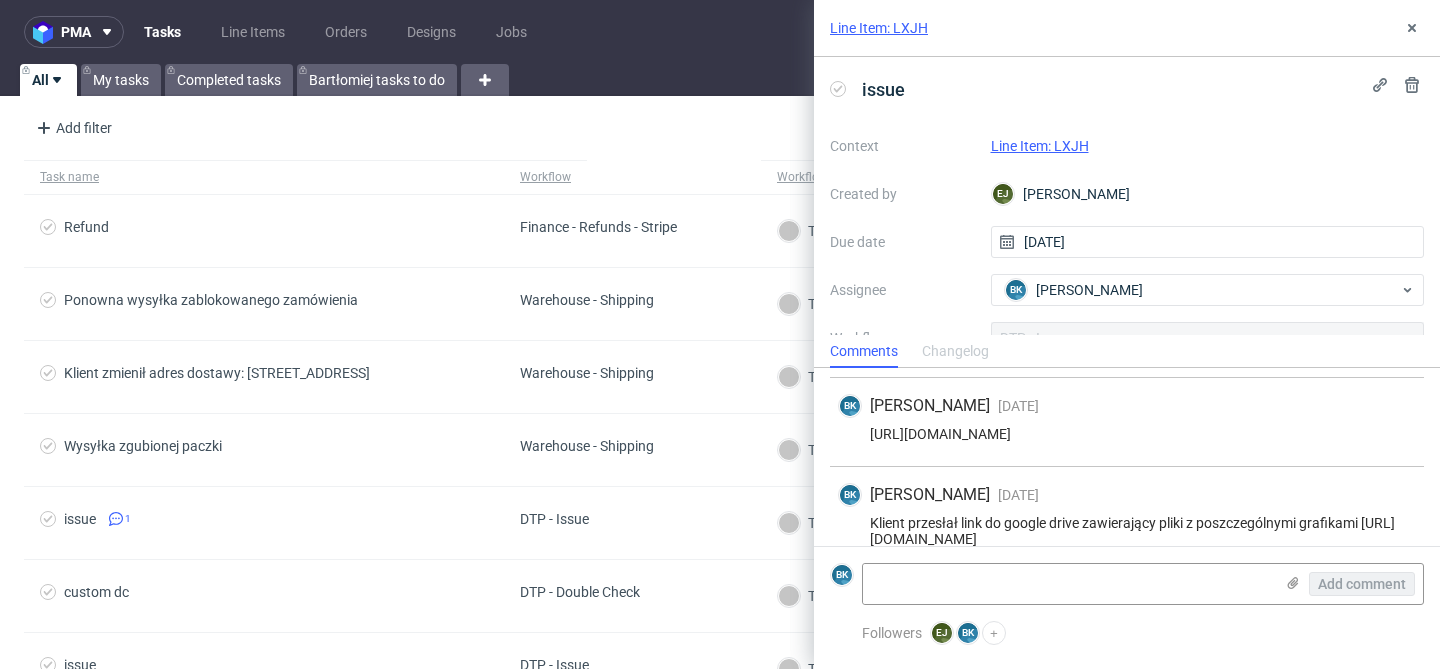 click on "[URL][DOMAIN_NAME]" at bounding box center (1127, 434) 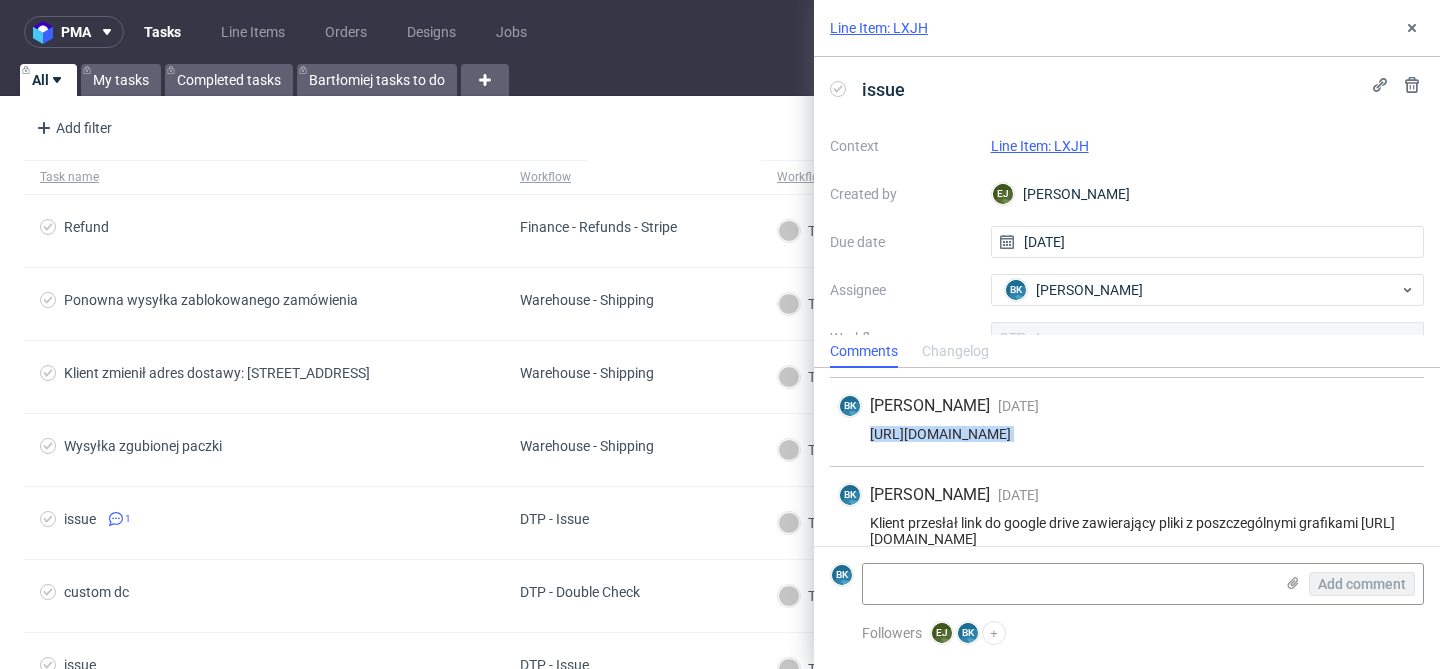 click on "https://app-eu1.hubspot.com/contacts/25600958/record/0-5/173932009679/" at bounding box center [1127, 434] 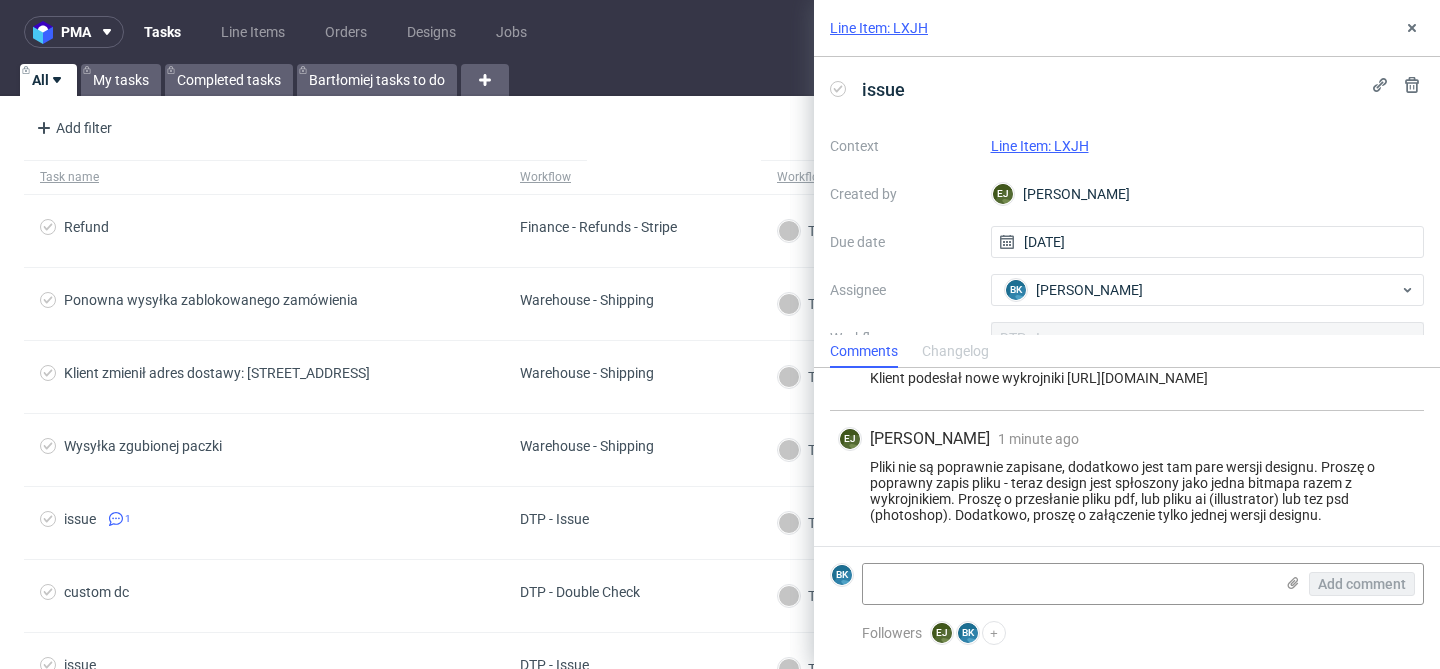 click on "Pliki nie są poprawnie zapisane, dodatkowo jest tam pare wersji designu. Proszę o poprawny zapis pliku - teraz design jest spłoszony jako jedna bitmapa razem z wykrojnikiem. Proszę o przesłanie pliku pdf, lub pliku ai (illustrator) lub tez psd (photoshop). Dodatkowo, proszę o załączenie tylko jednej wersji designu." at bounding box center (1127, 491) 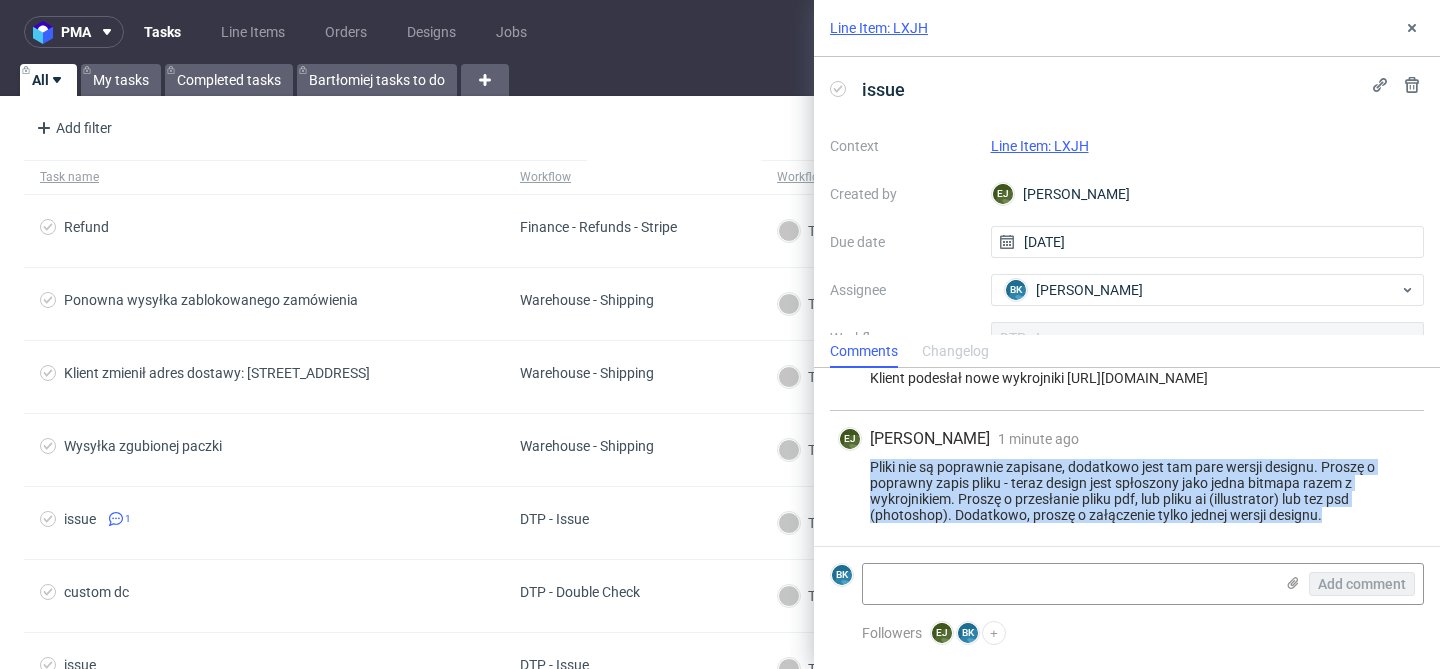drag, startPoint x: 872, startPoint y: 466, endPoint x: 1342, endPoint y: 515, distance: 472.54736 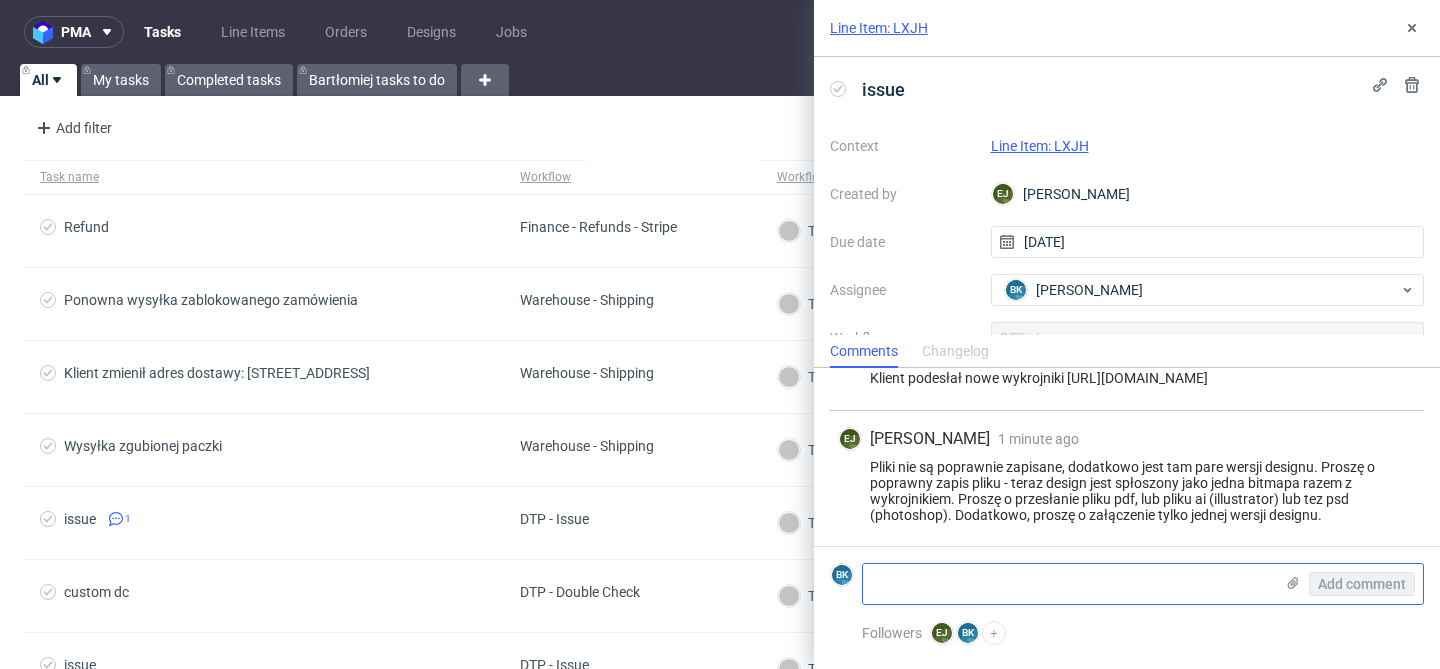 click at bounding box center [1068, 584] 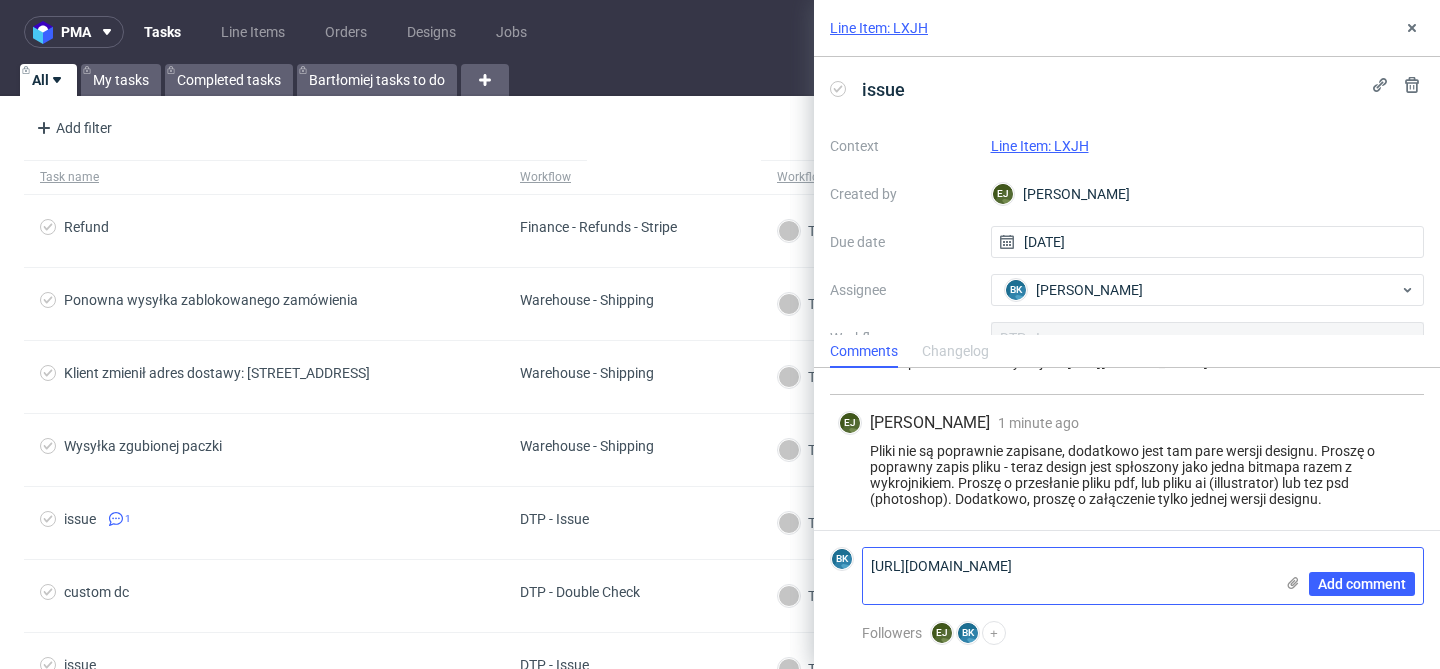 scroll, scrollTop: 0, scrollLeft: 0, axis: both 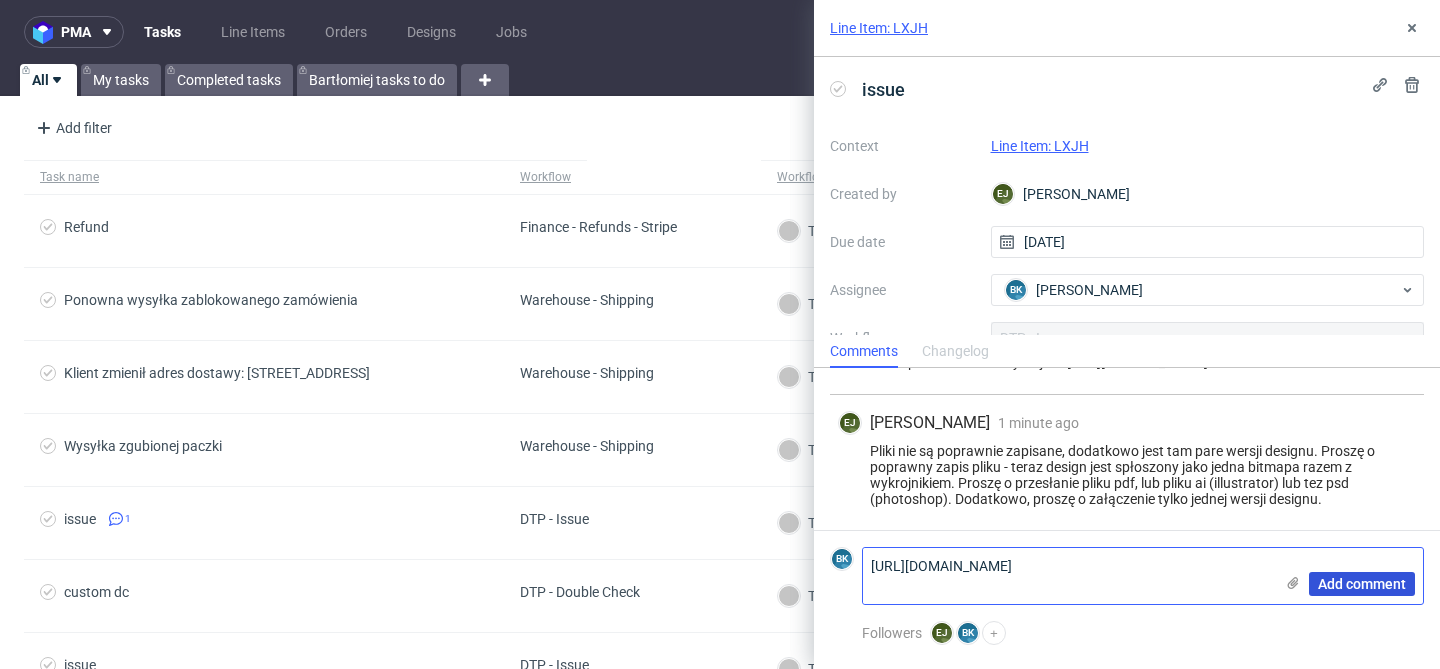 type on "https://app-eu1.hubspot.com/contacts/25600958/record/0-5/174058065127/" 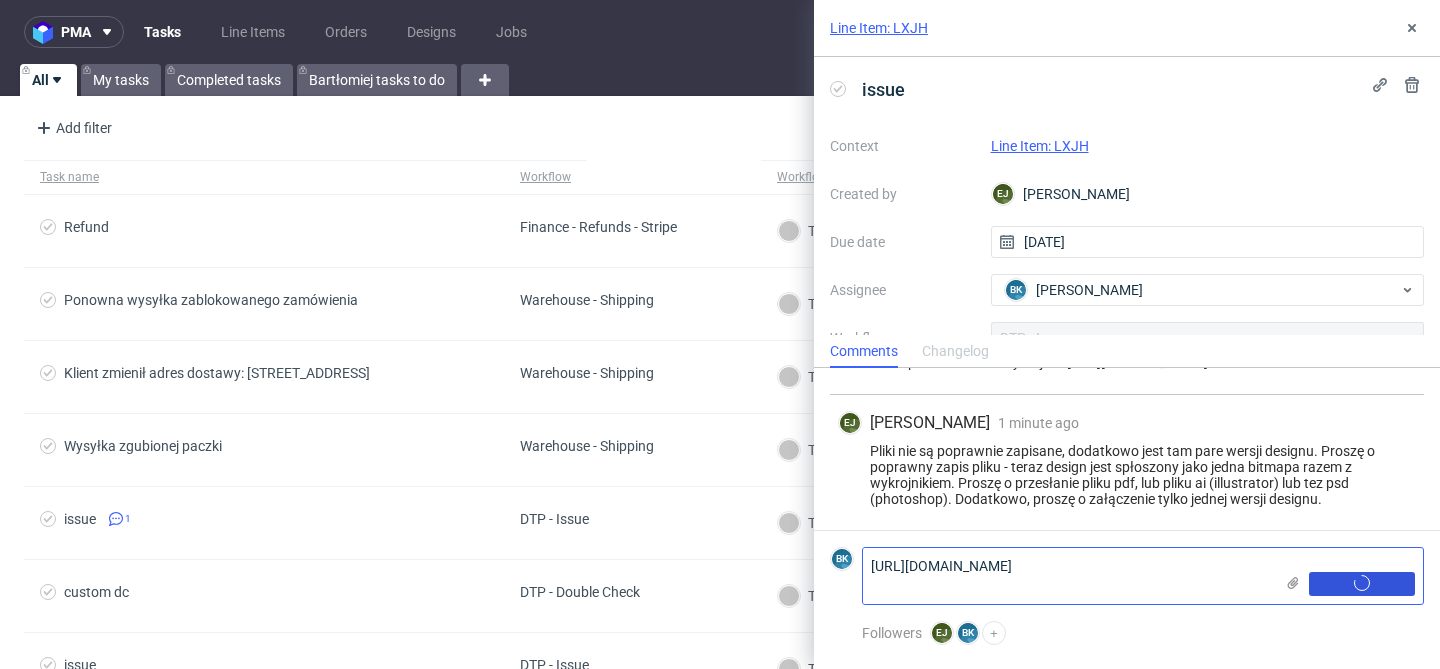 type 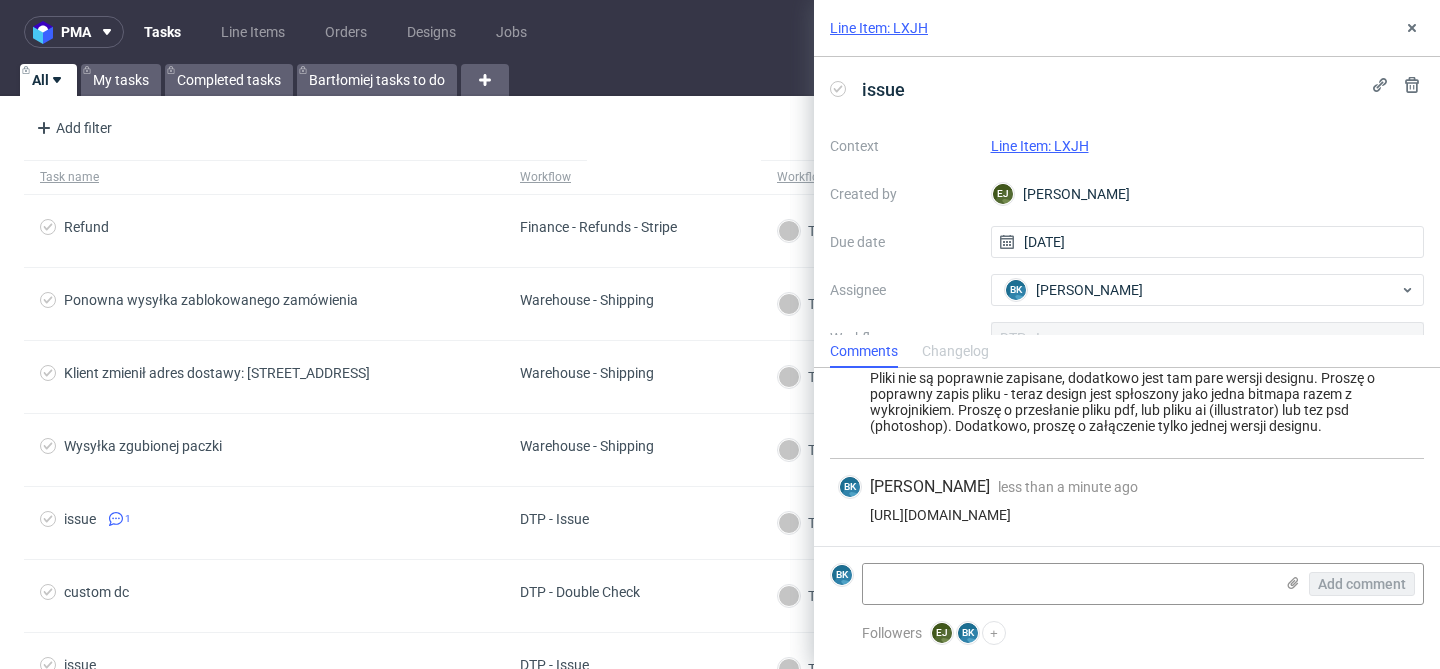 scroll, scrollTop: 691, scrollLeft: 0, axis: vertical 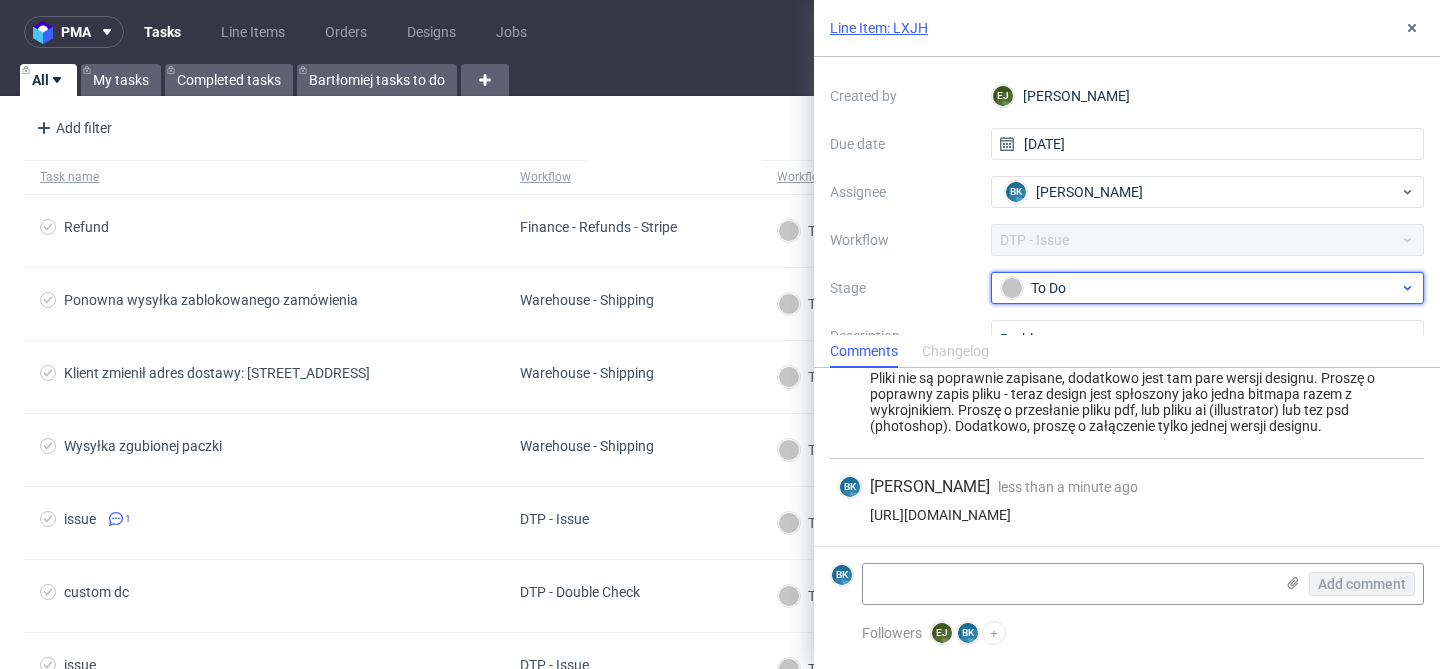 click on "To Do" at bounding box center [1200, 288] 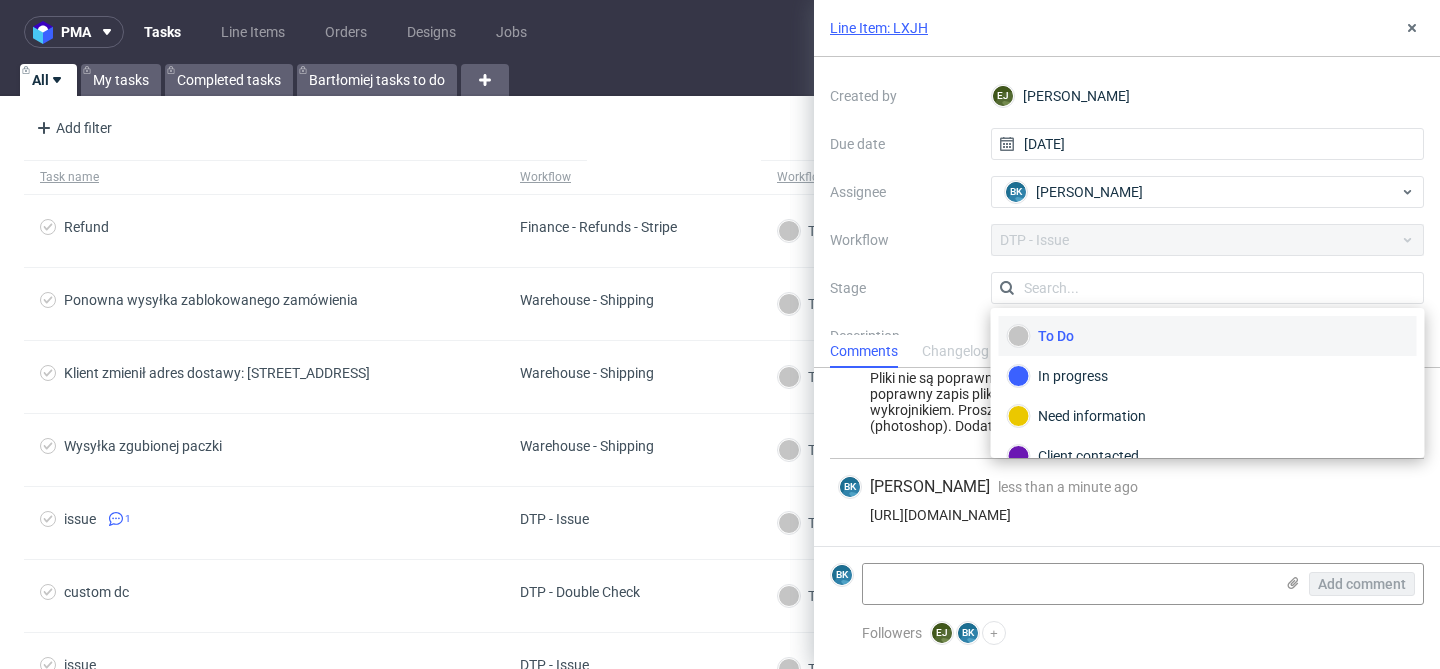 scroll, scrollTop: 45, scrollLeft: 0, axis: vertical 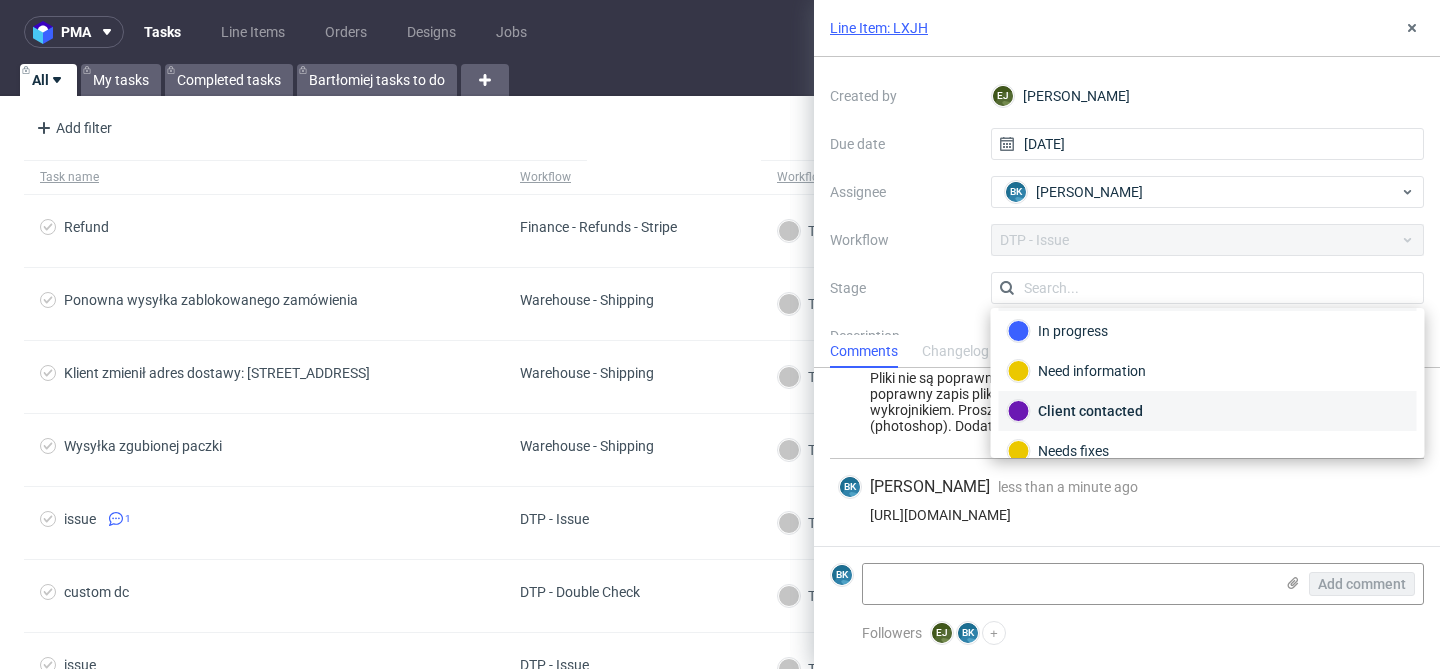click on "Client contacted" at bounding box center [1208, 411] 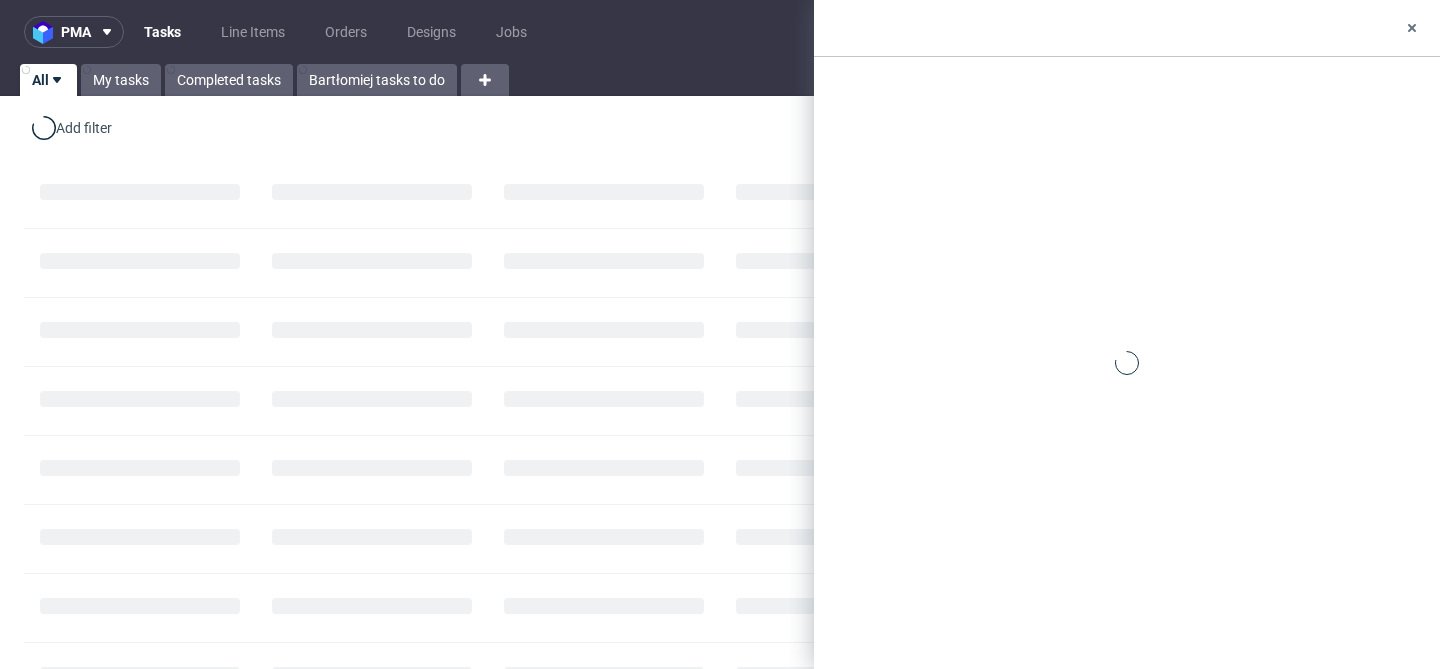scroll, scrollTop: 0, scrollLeft: 0, axis: both 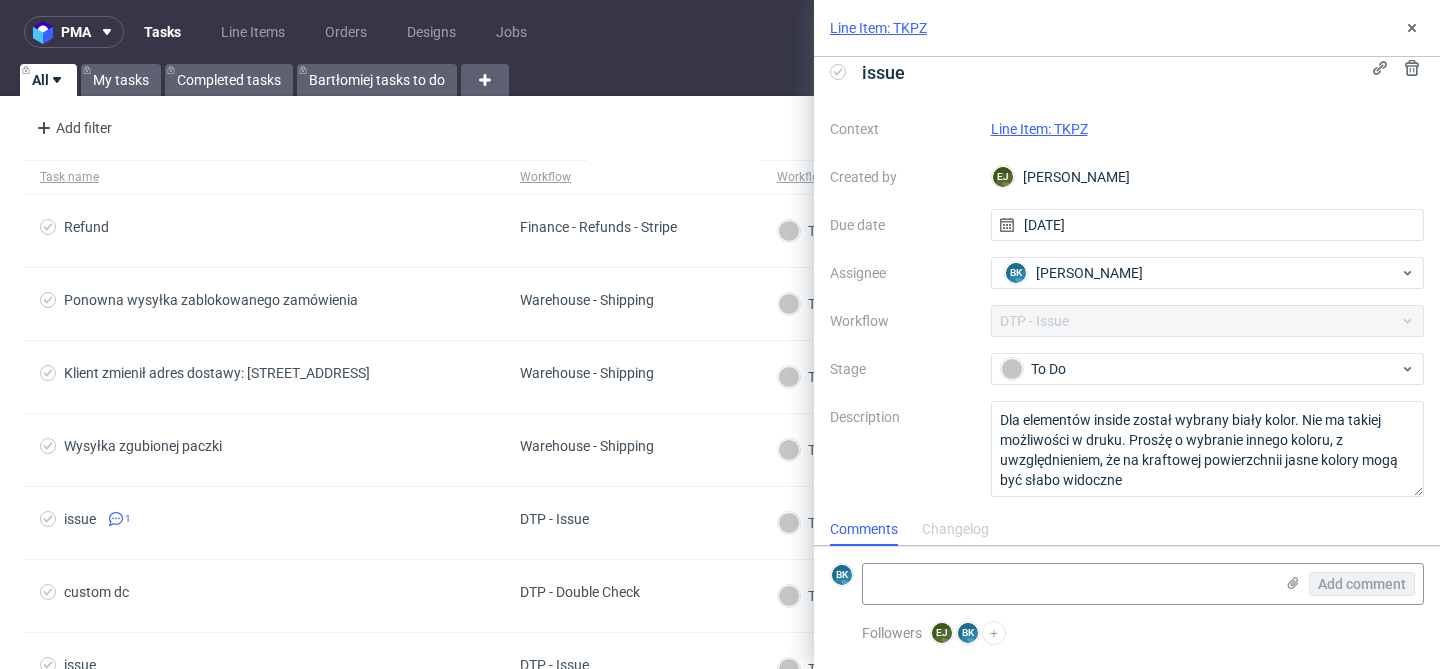click on "Line Item: TKPZ" at bounding box center (1039, 129) 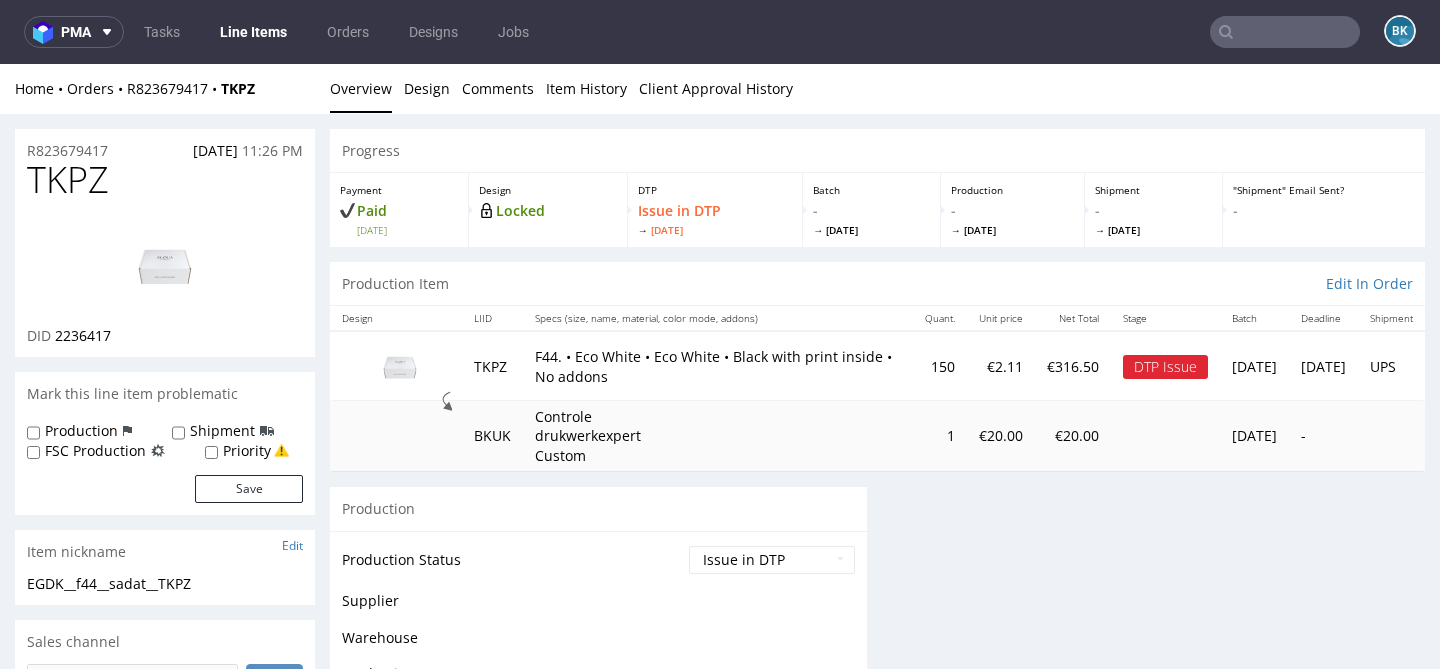 scroll, scrollTop: 0, scrollLeft: 0, axis: both 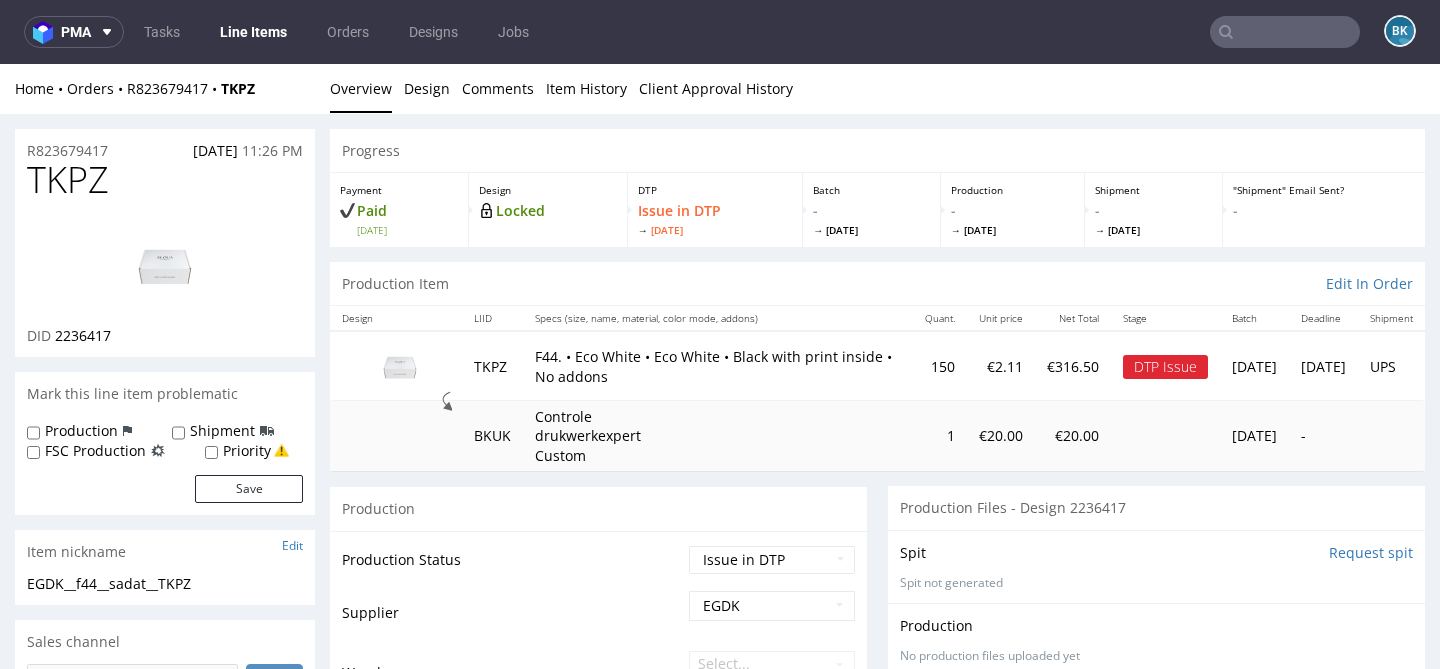 click on "R823679417 09.07.2025   11:26 PM" at bounding box center (165, 145) 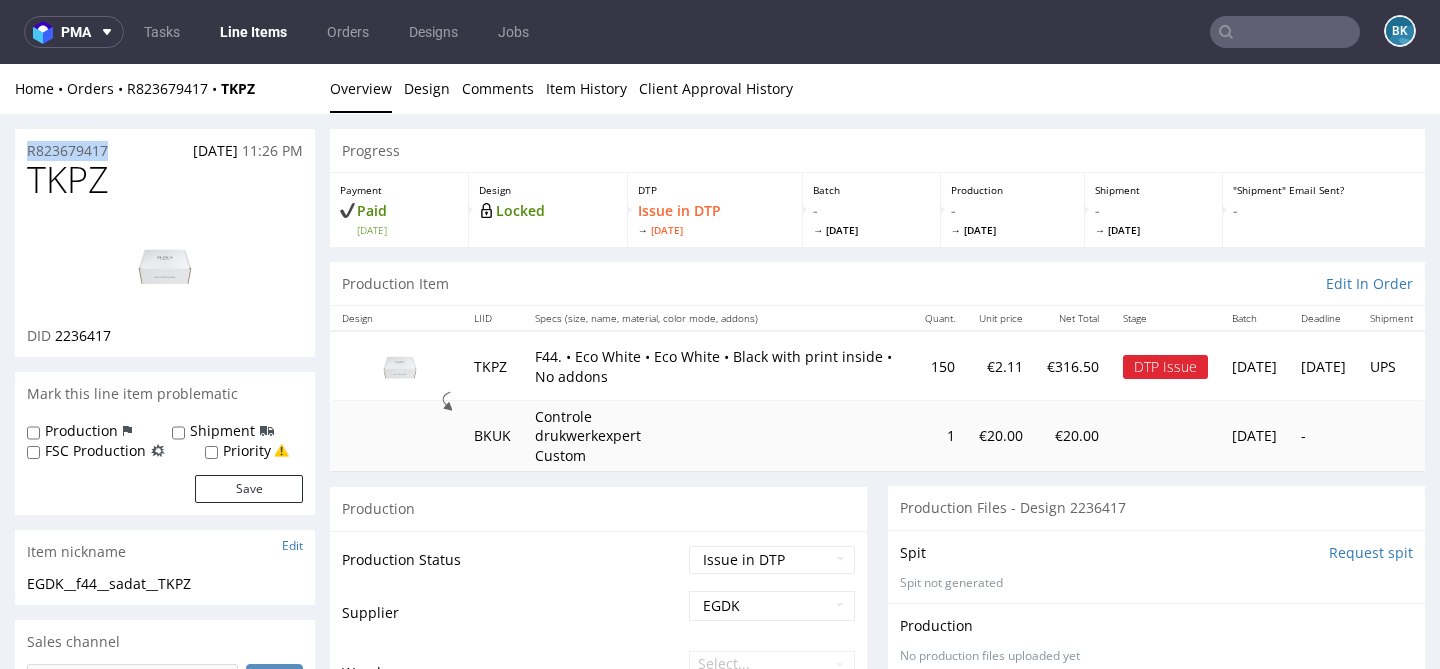 drag, startPoint x: 114, startPoint y: 149, endPoint x: 13, endPoint y: 154, distance: 101.12369 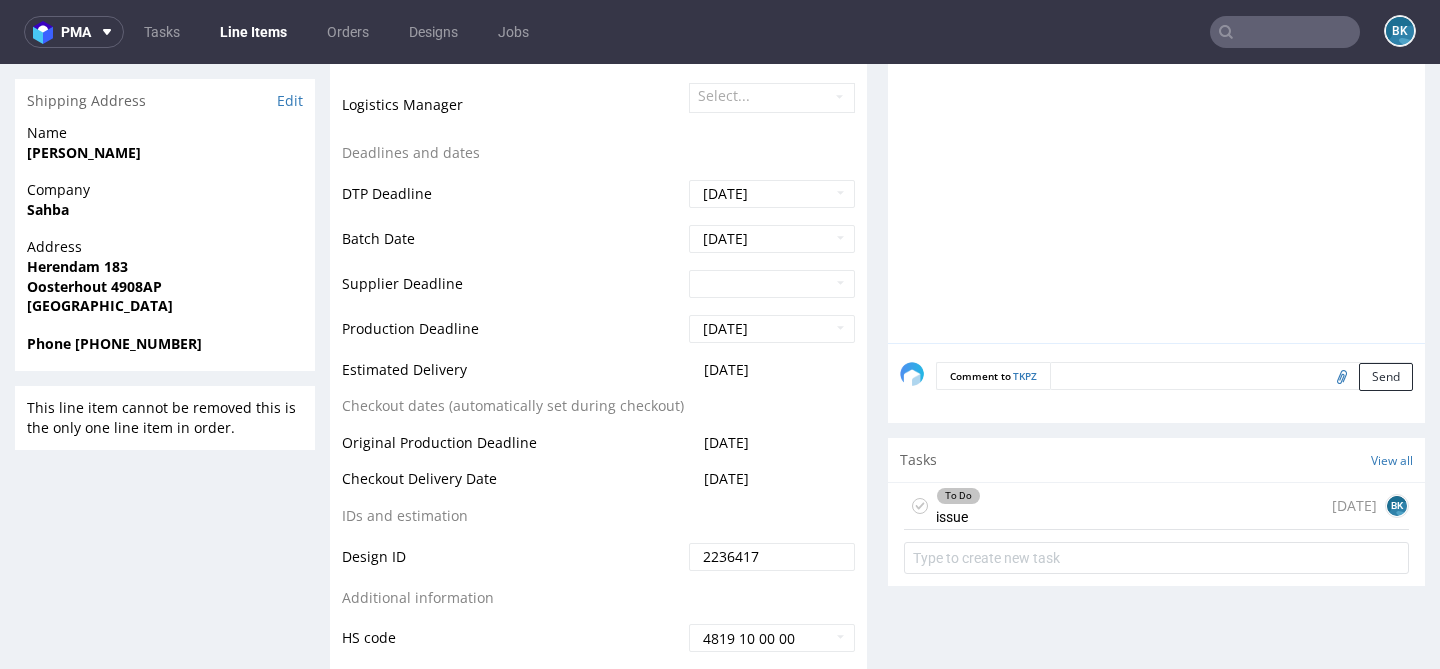 scroll, scrollTop: 795, scrollLeft: 0, axis: vertical 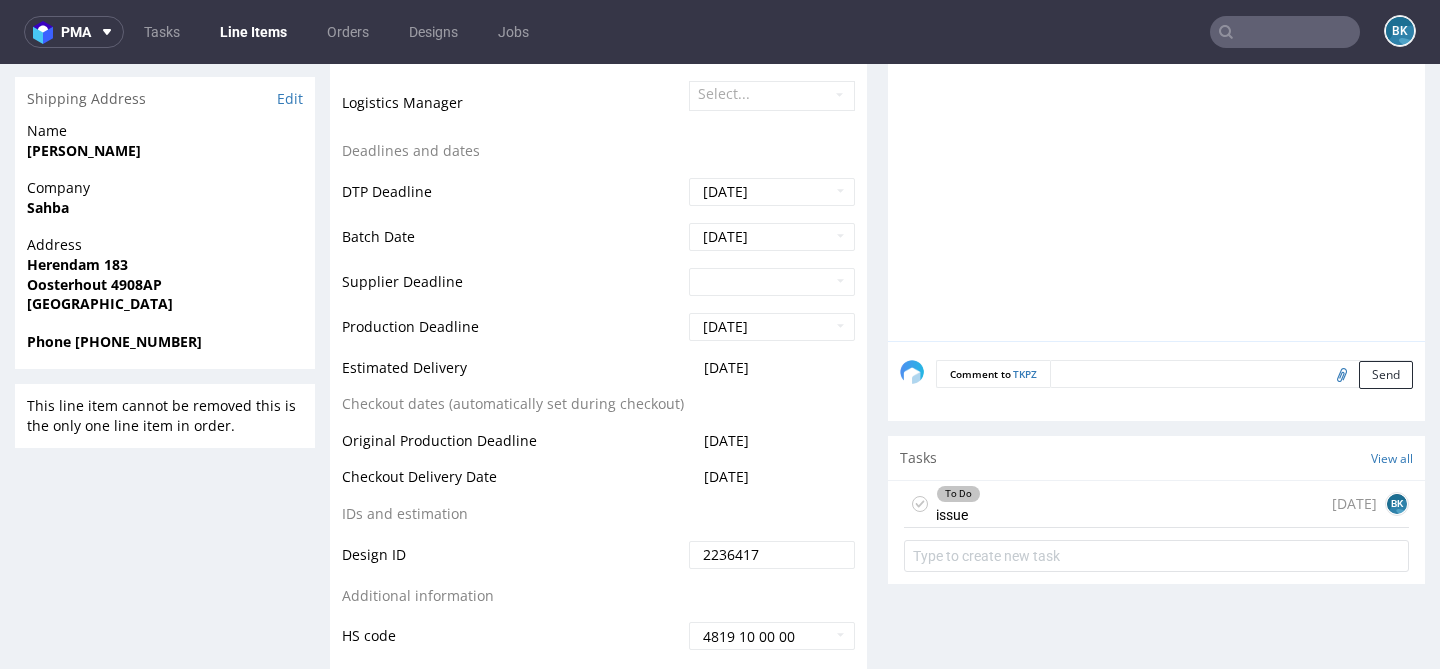 click on "To Do issue today BK" at bounding box center [1156, 504] 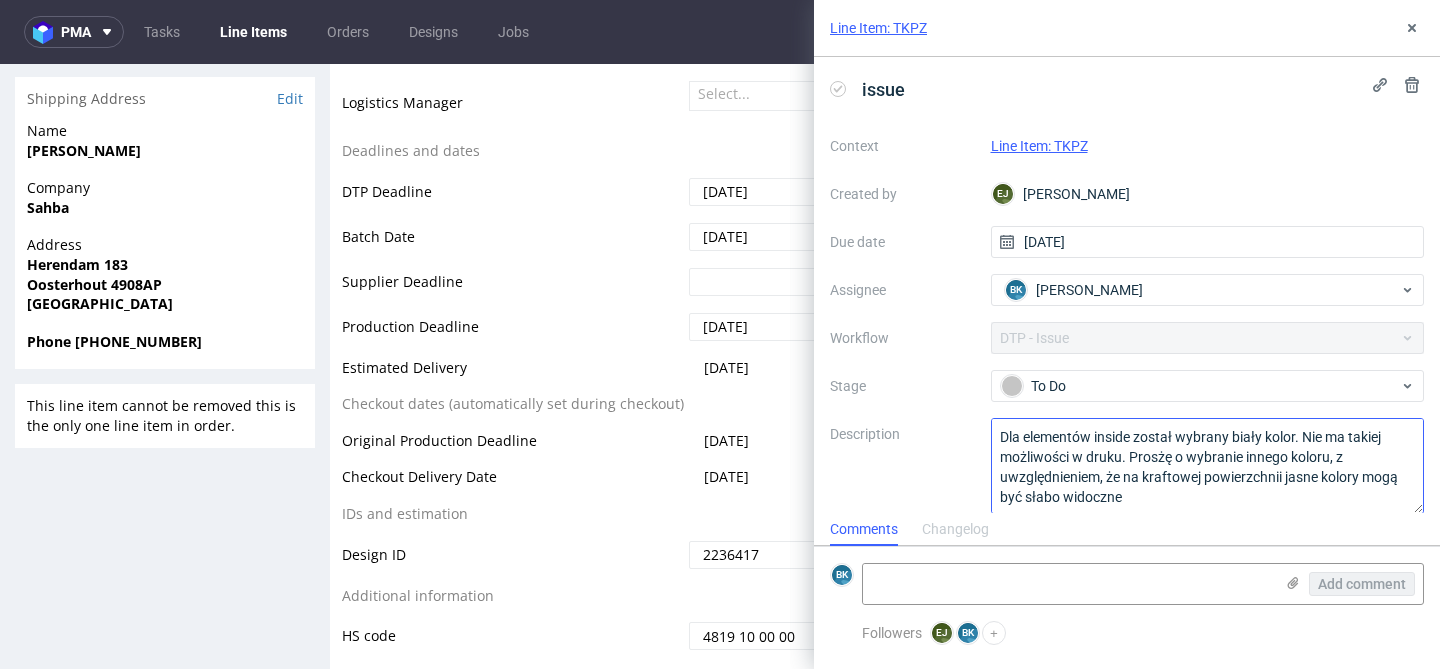scroll, scrollTop: 16, scrollLeft: 0, axis: vertical 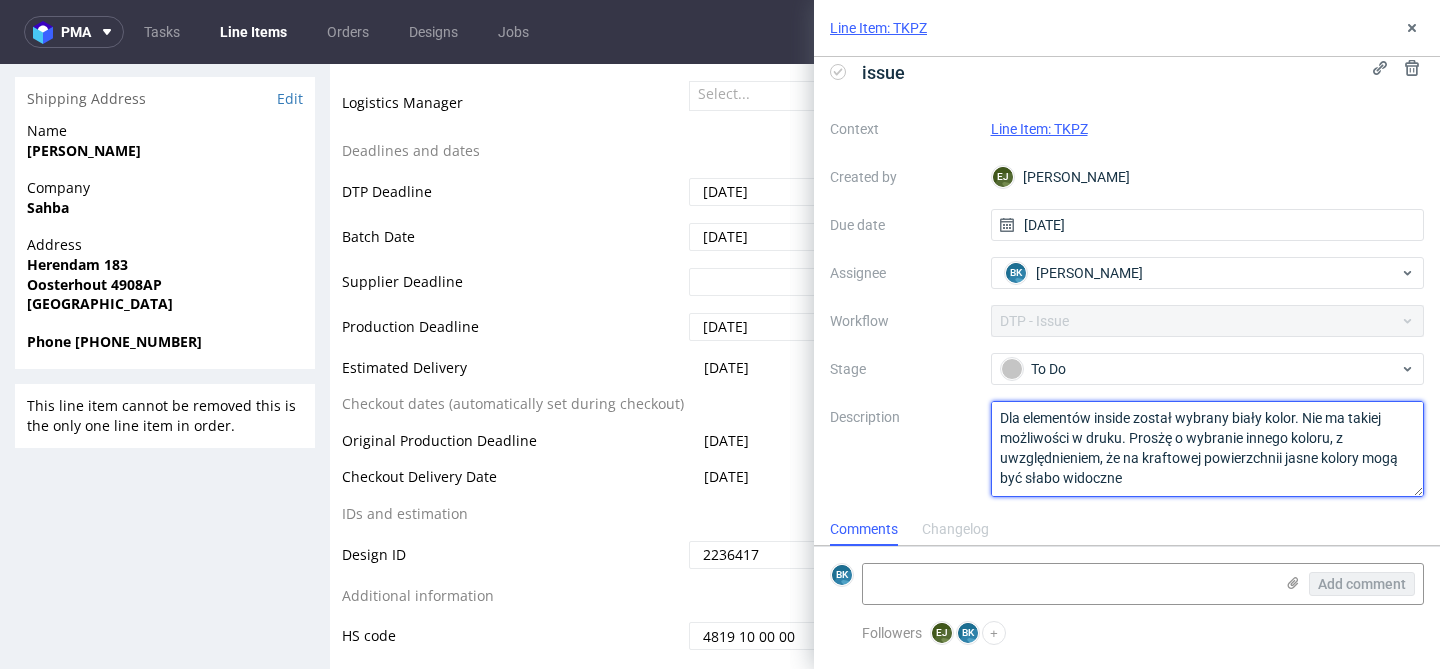drag, startPoint x: 1144, startPoint y: 478, endPoint x: 957, endPoint y: 418, distance: 196.38992 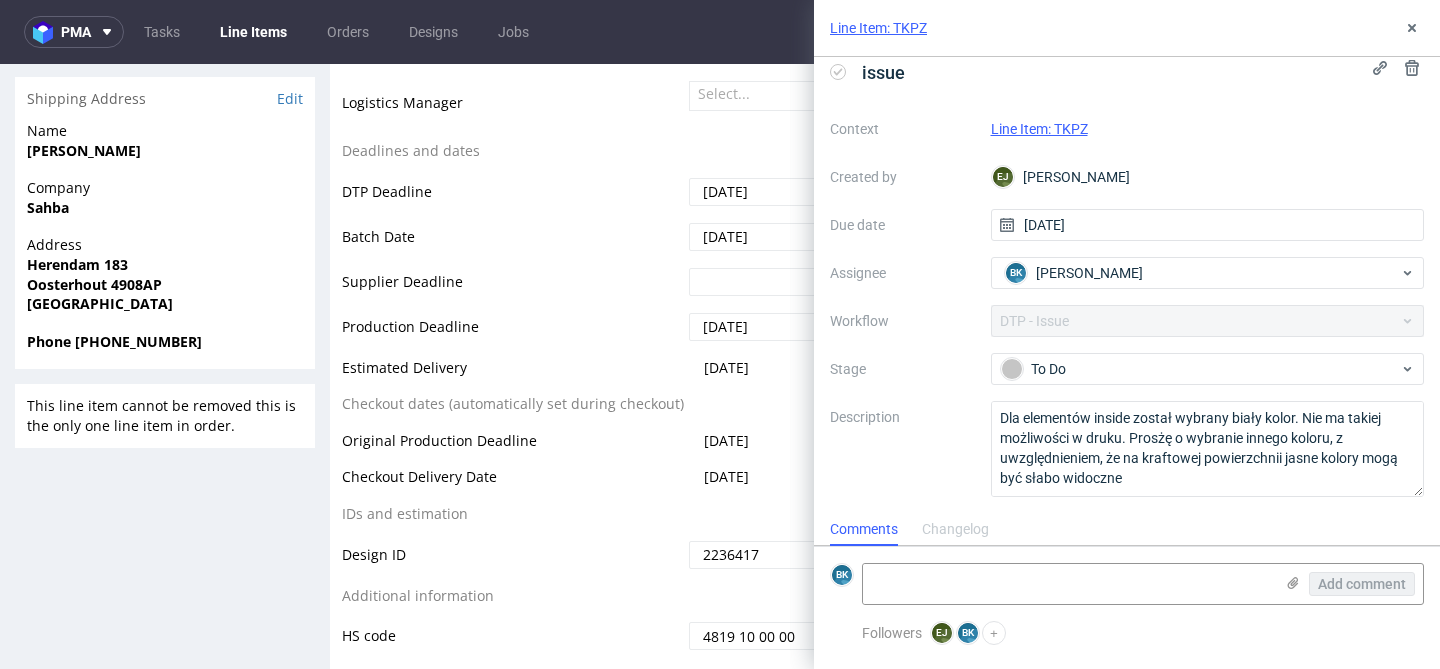 click on "BK Add comment" at bounding box center (1127, 583) 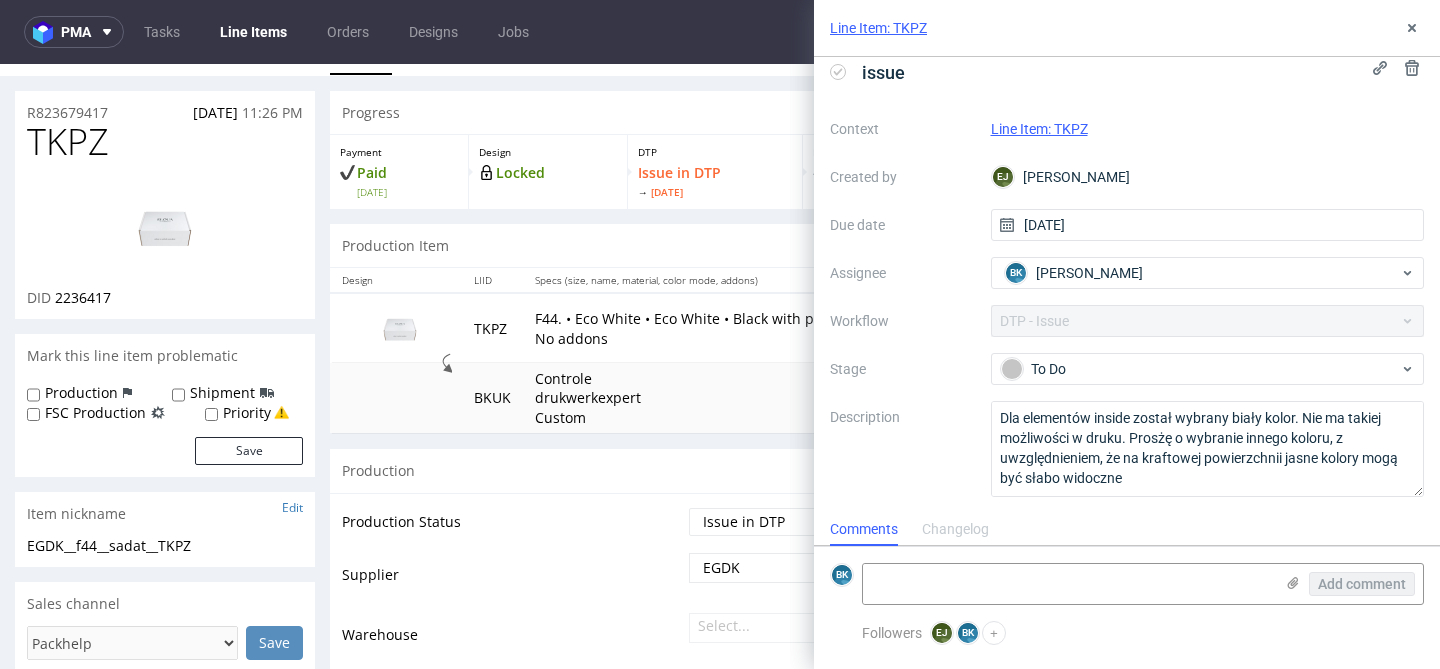 scroll, scrollTop: 0, scrollLeft: 0, axis: both 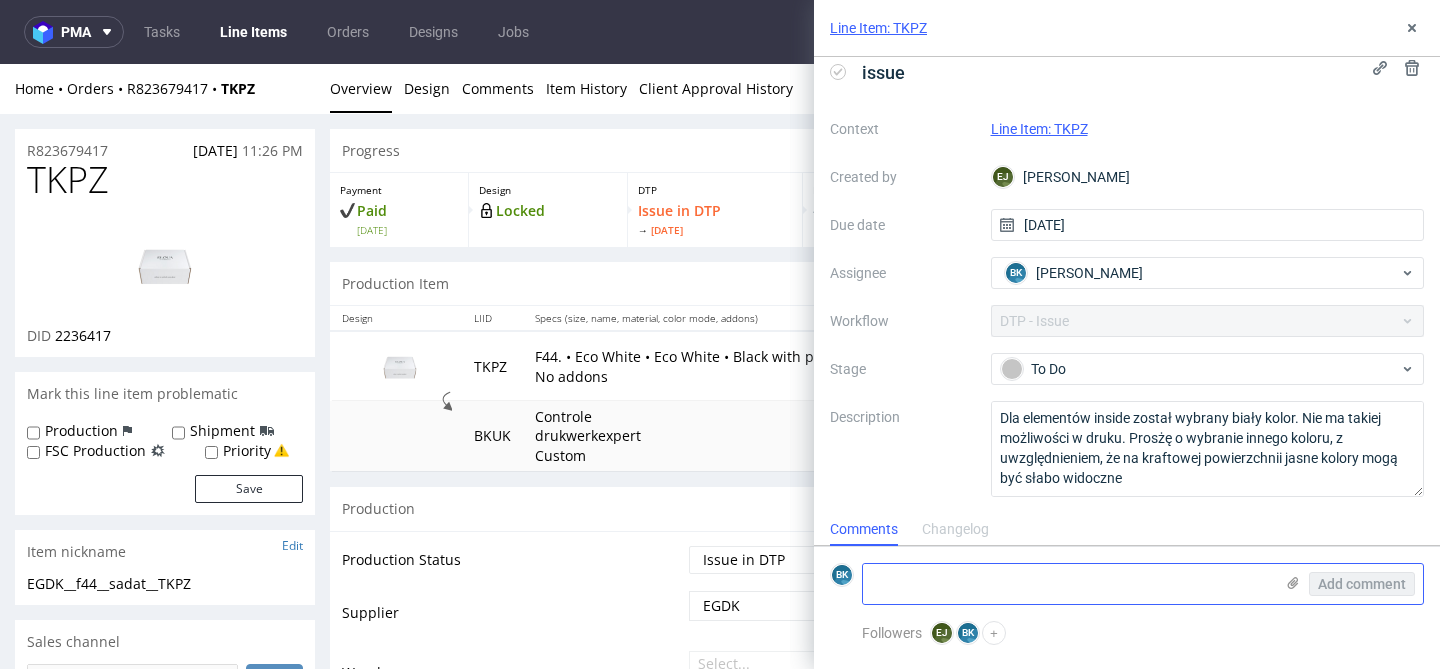 click at bounding box center (1068, 584) 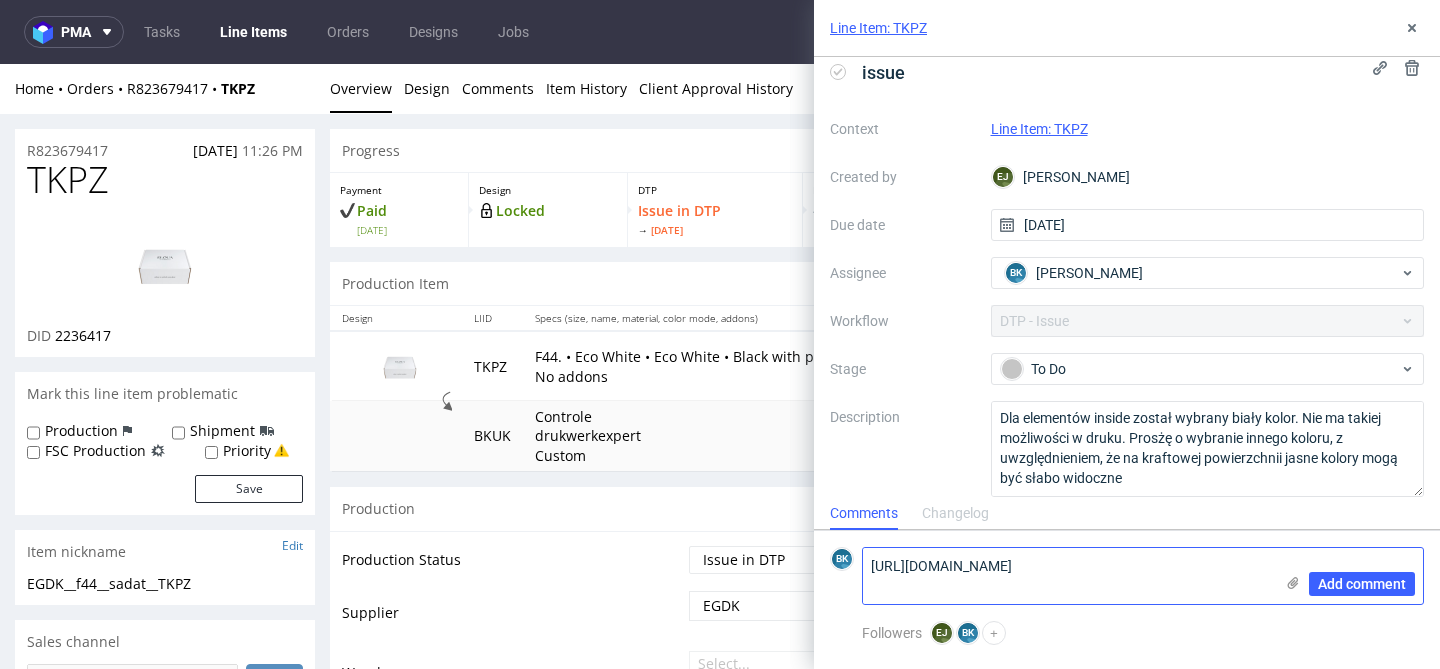 scroll, scrollTop: 0, scrollLeft: 0, axis: both 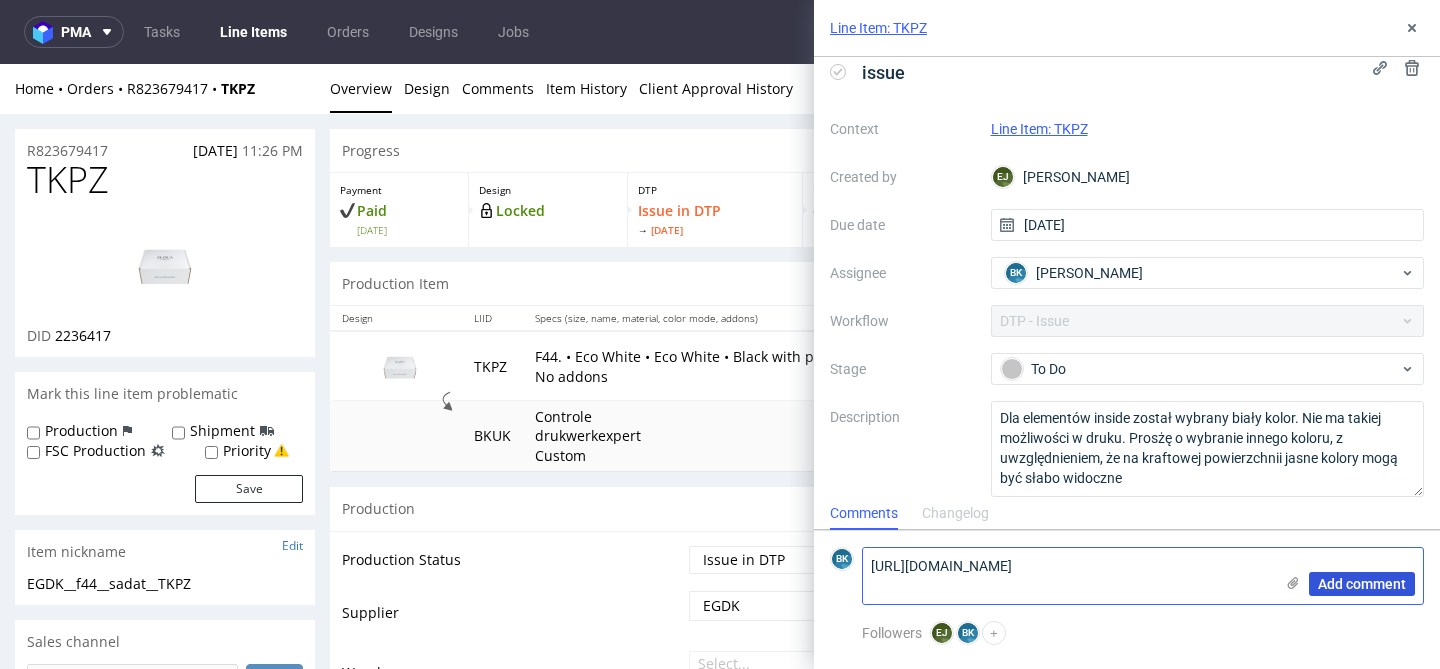 type on "https://app-eu1.hubspot.com/contacts/25600958/record/0-5/180693459163/" 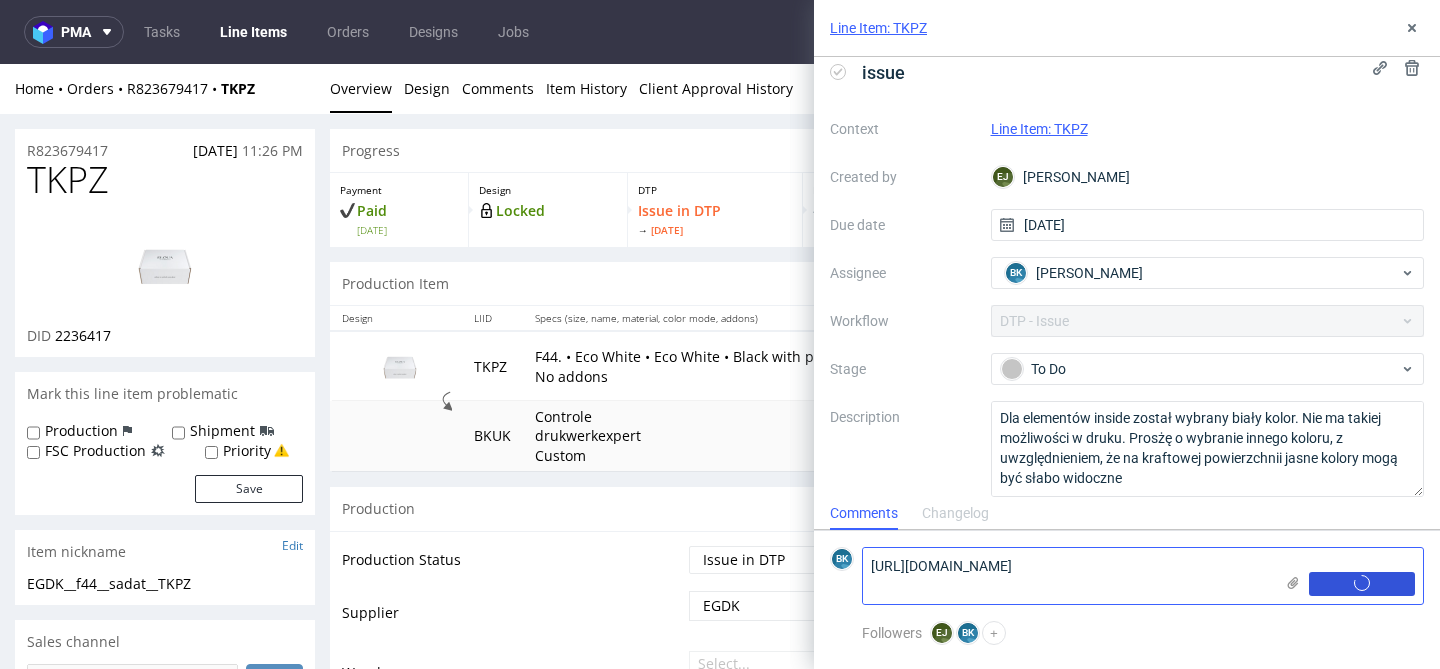 type 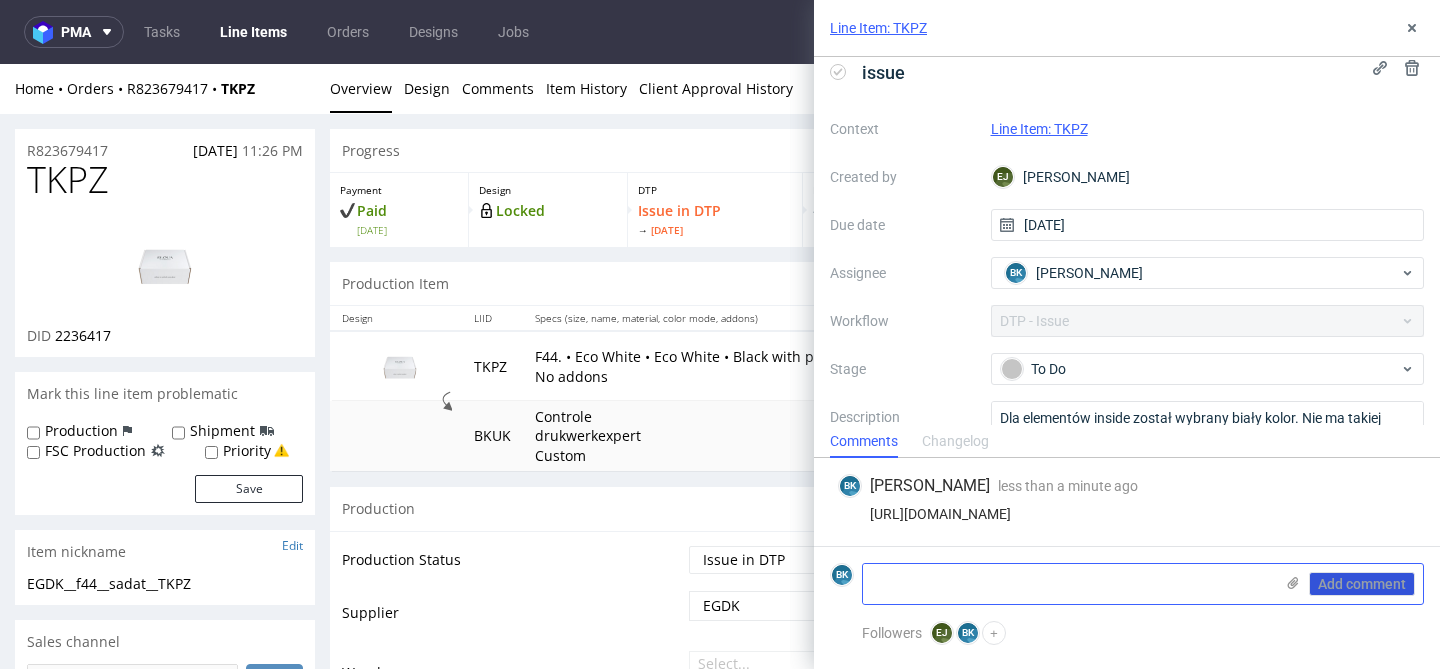 scroll, scrollTop: 0, scrollLeft: 0, axis: both 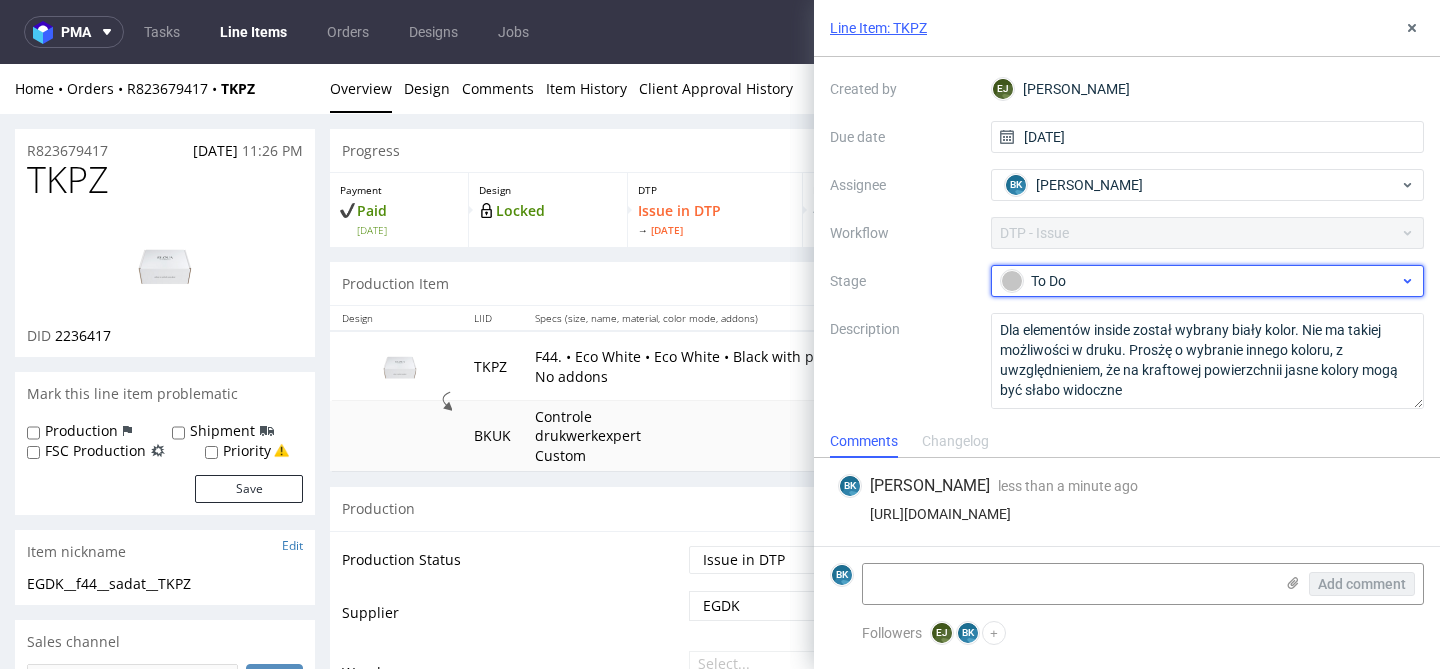 click on "To Do" at bounding box center (1200, 281) 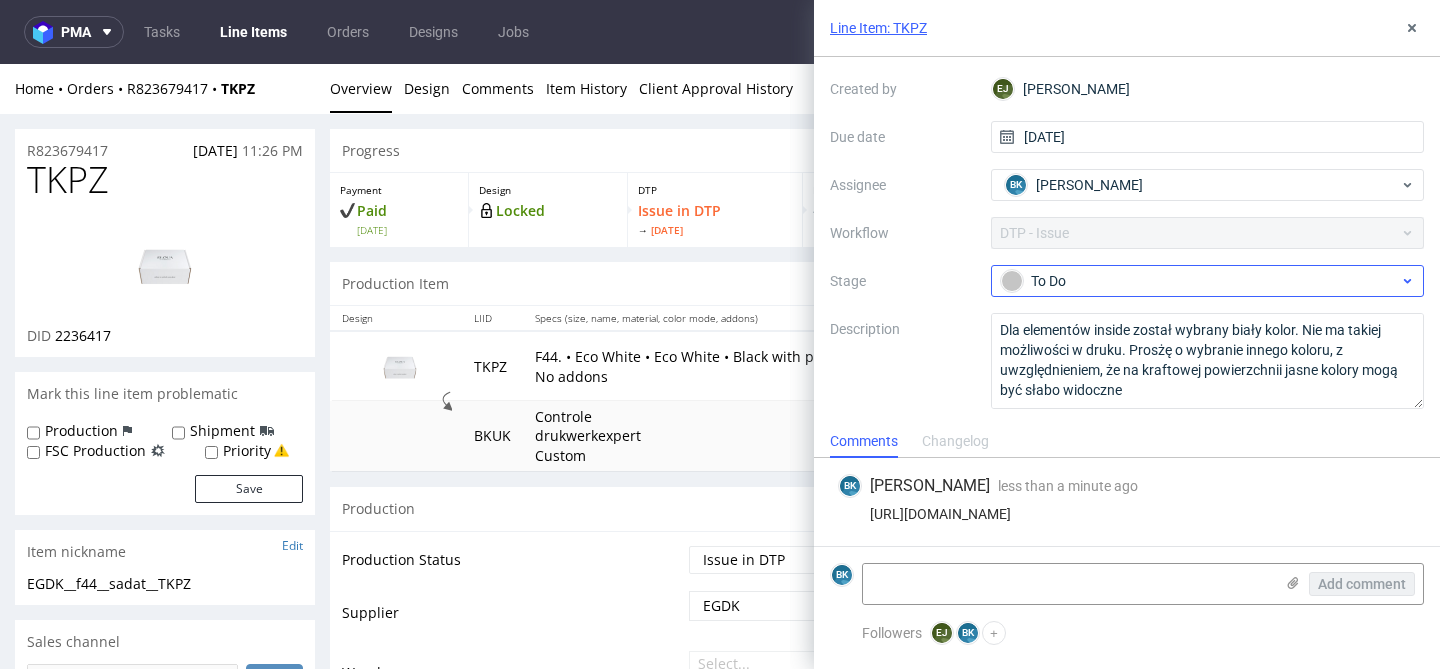 scroll, scrollTop: 105, scrollLeft: 0, axis: vertical 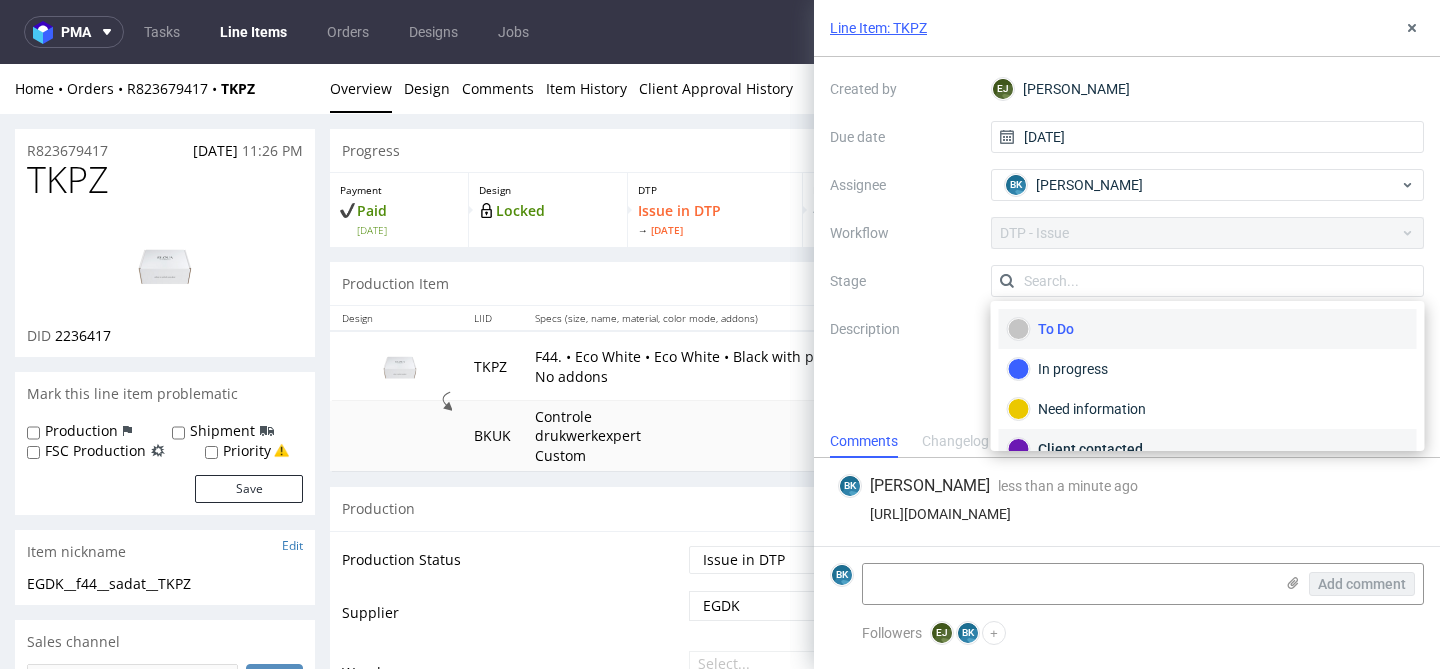 click on "Client contacted" at bounding box center [1208, 449] 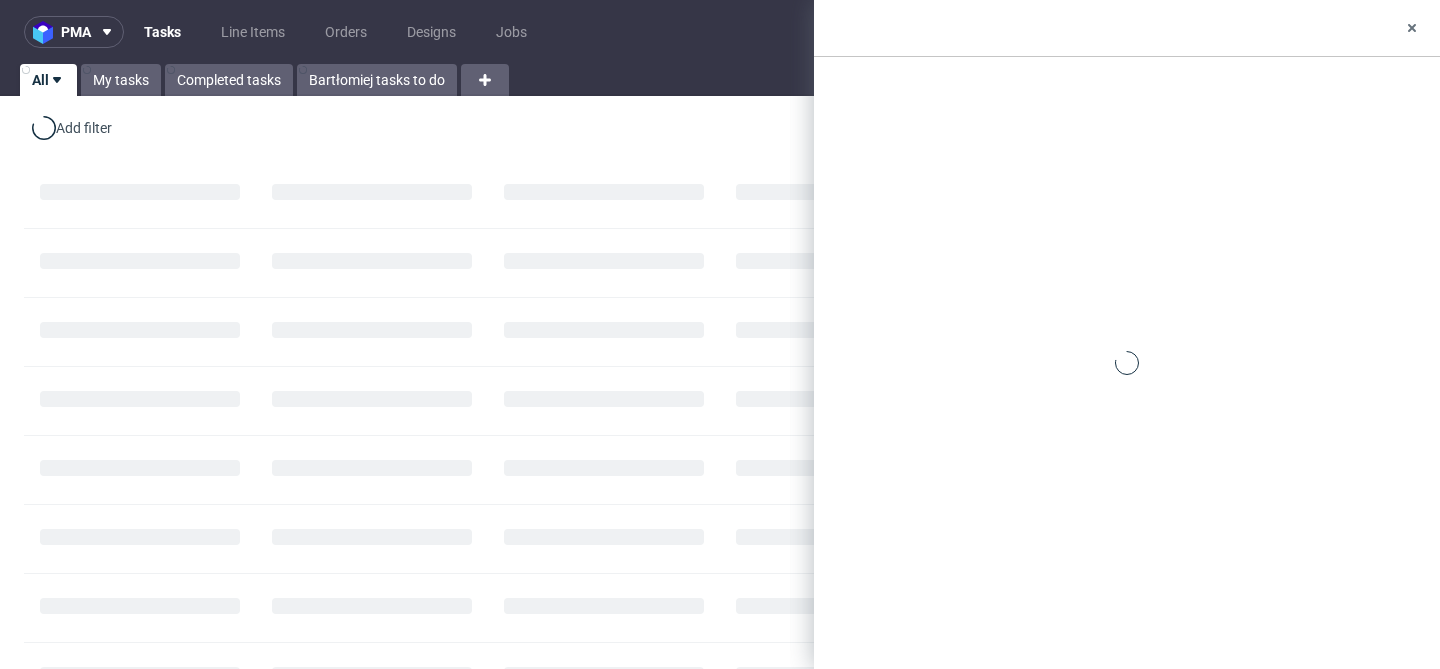 scroll, scrollTop: 0, scrollLeft: 0, axis: both 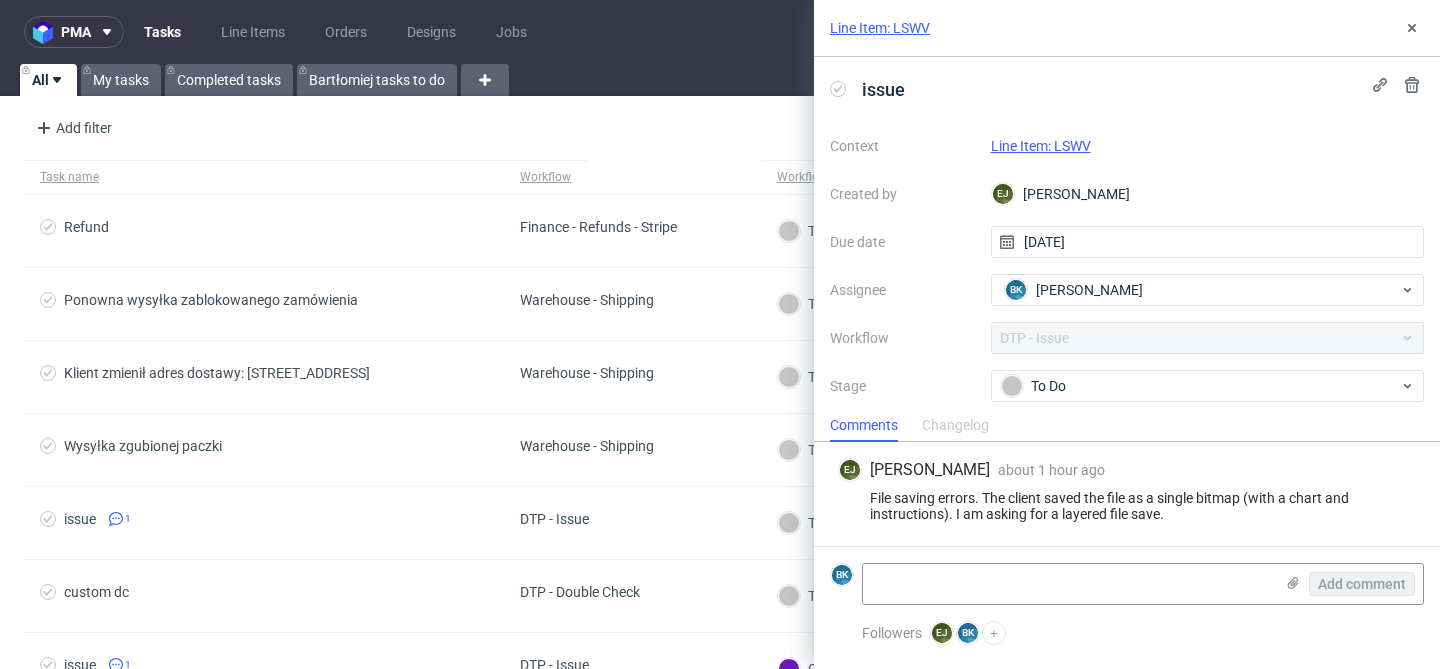 click on "Line Item: LSWV" at bounding box center (1041, 146) 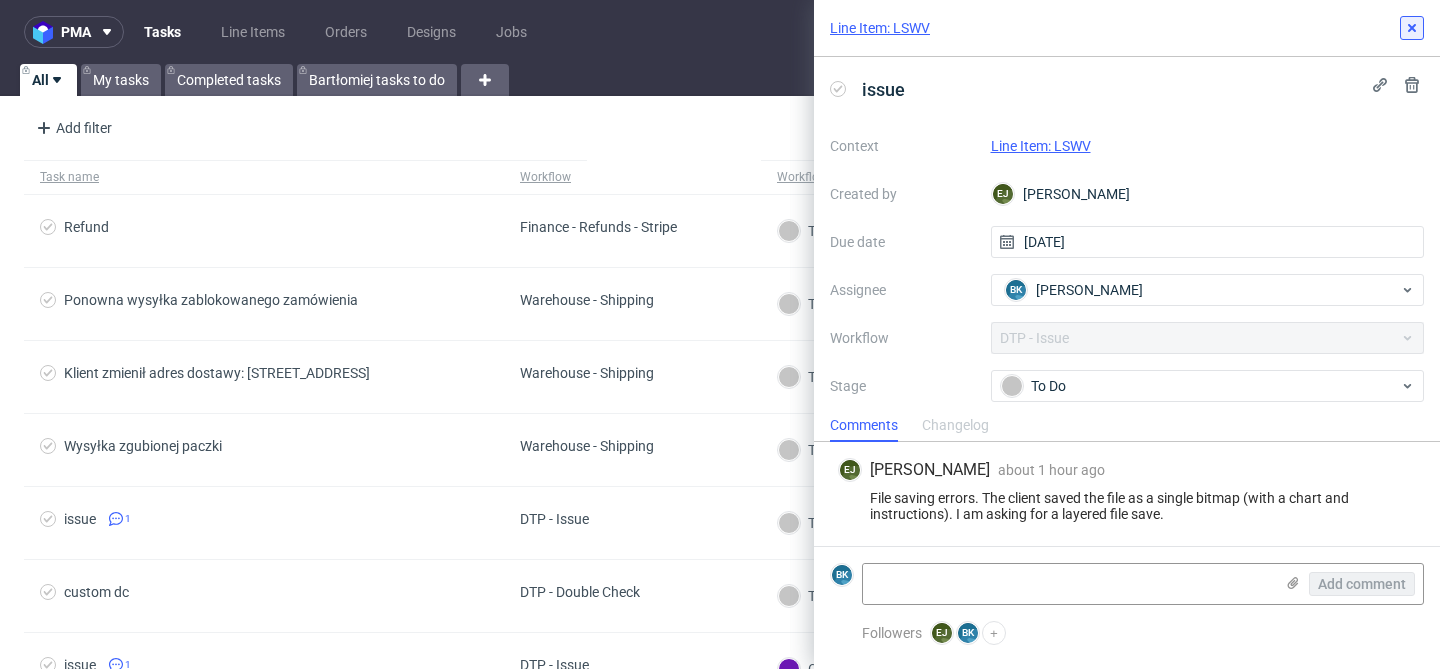 click 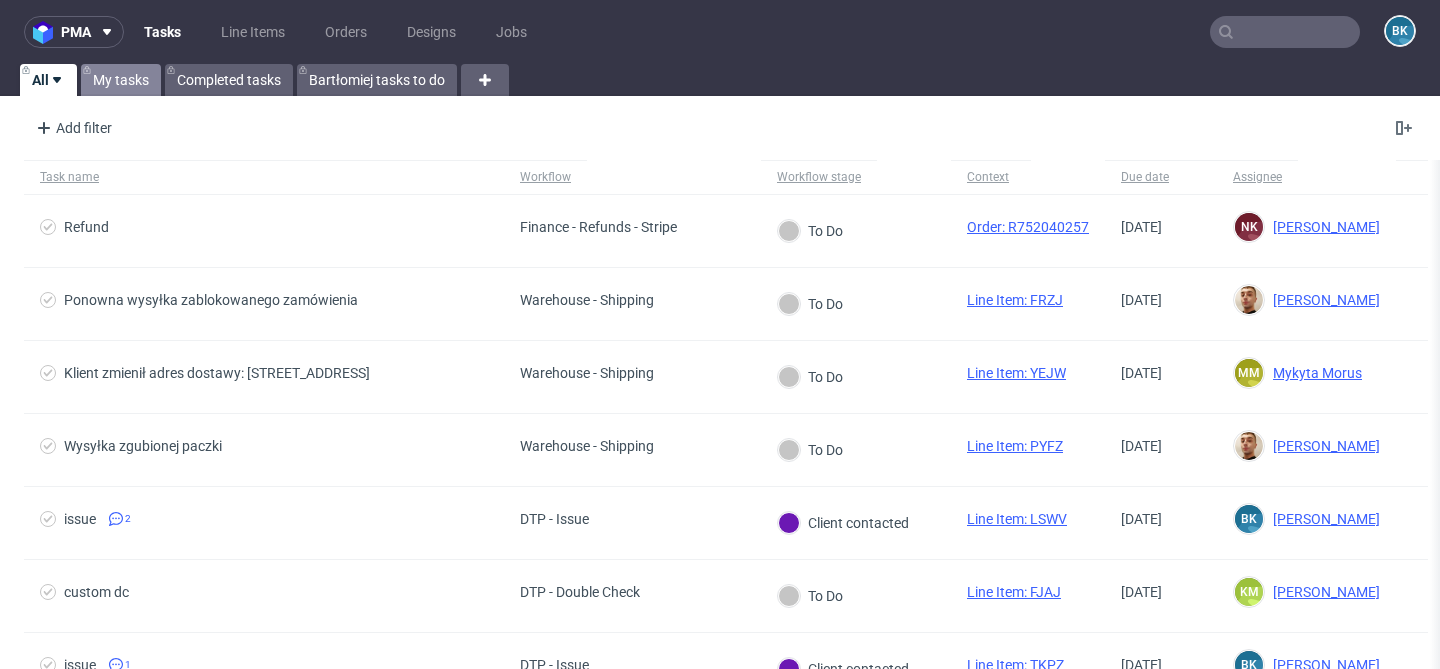 click on "My tasks" at bounding box center [121, 80] 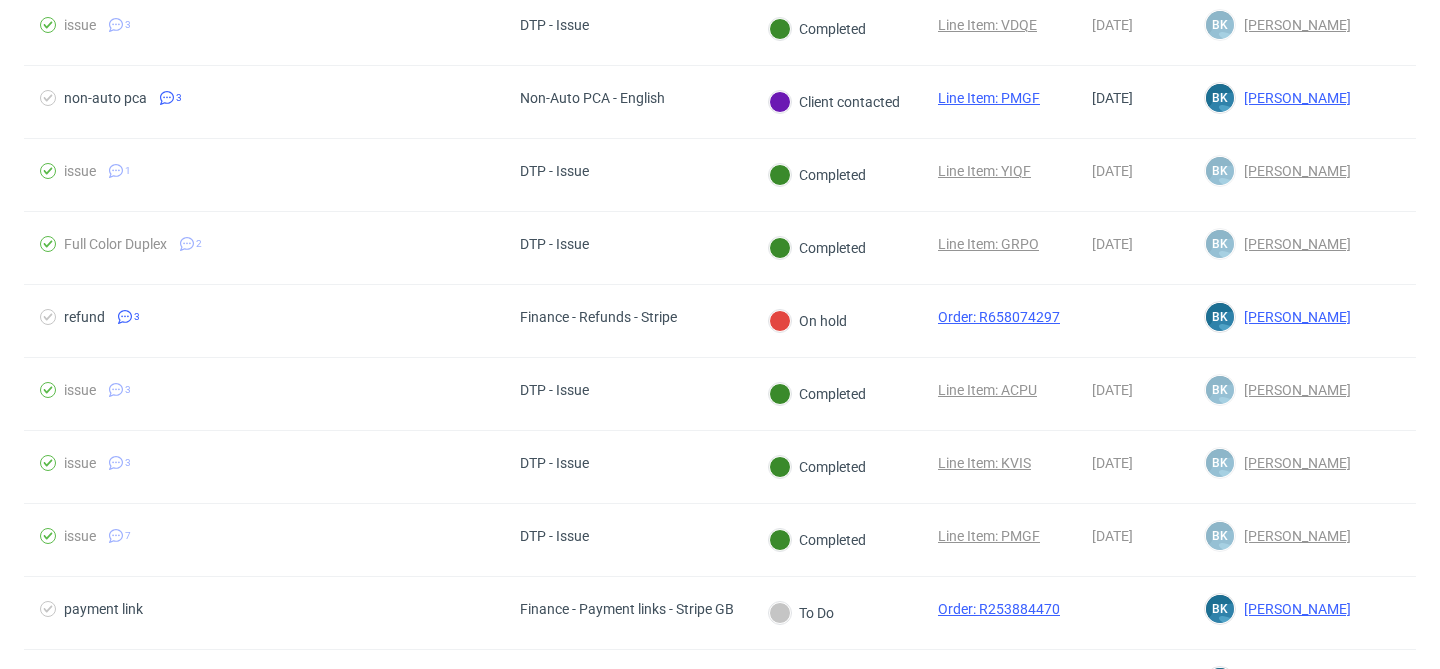 scroll, scrollTop: 718, scrollLeft: 0, axis: vertical 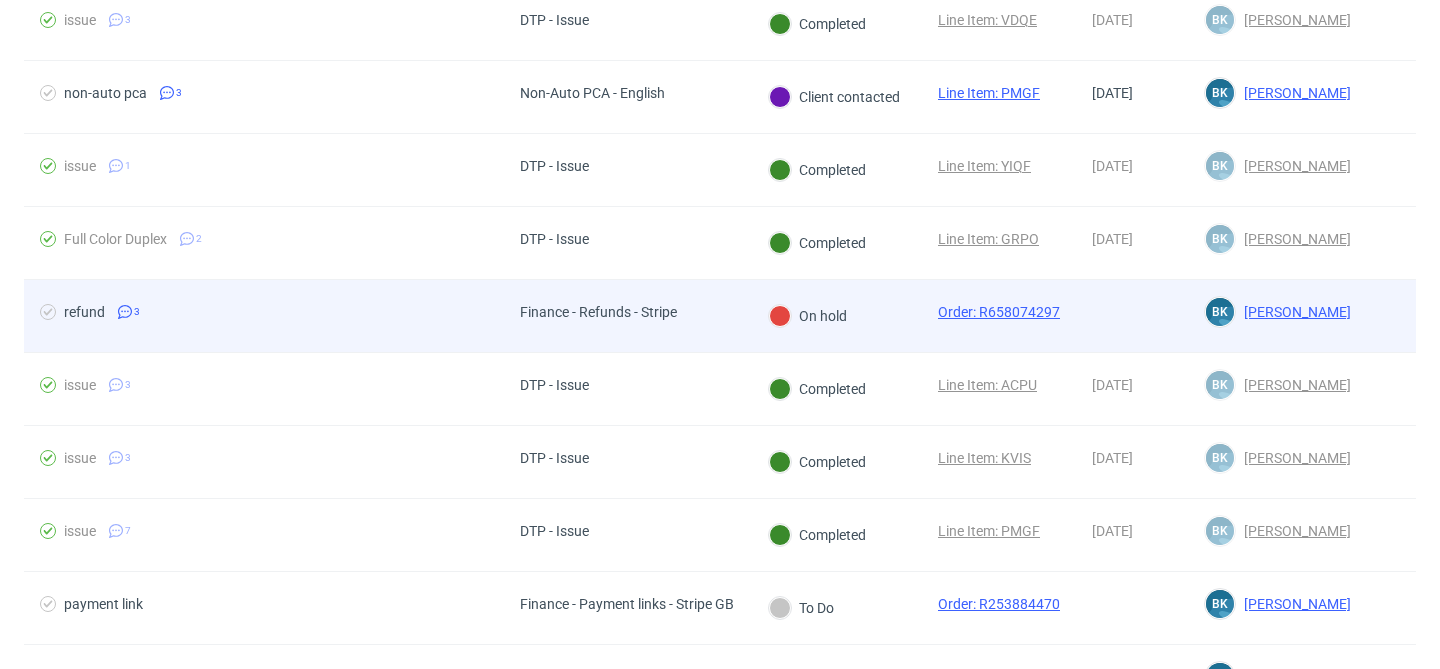 click on "Order: R658074297" at bounding box center (999, 312) 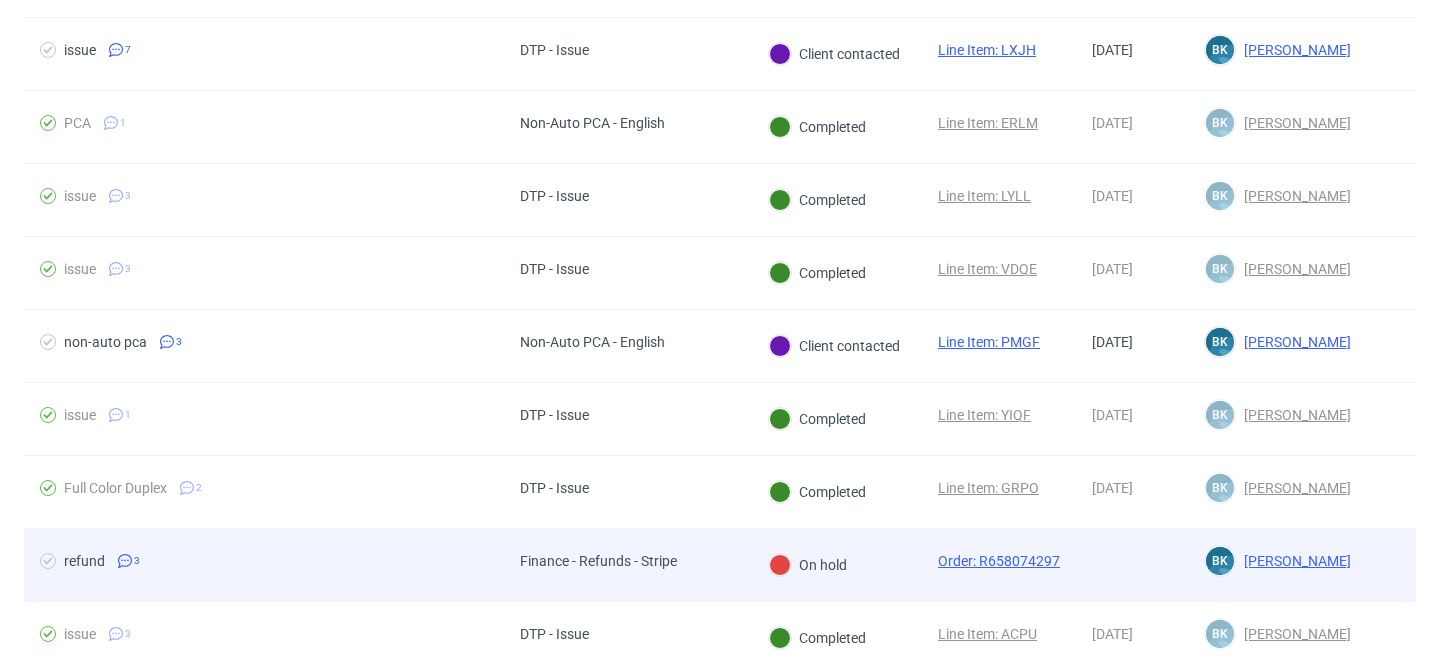 scroll, scrollTop: 37, scrollLeft: 0, axis: vertical 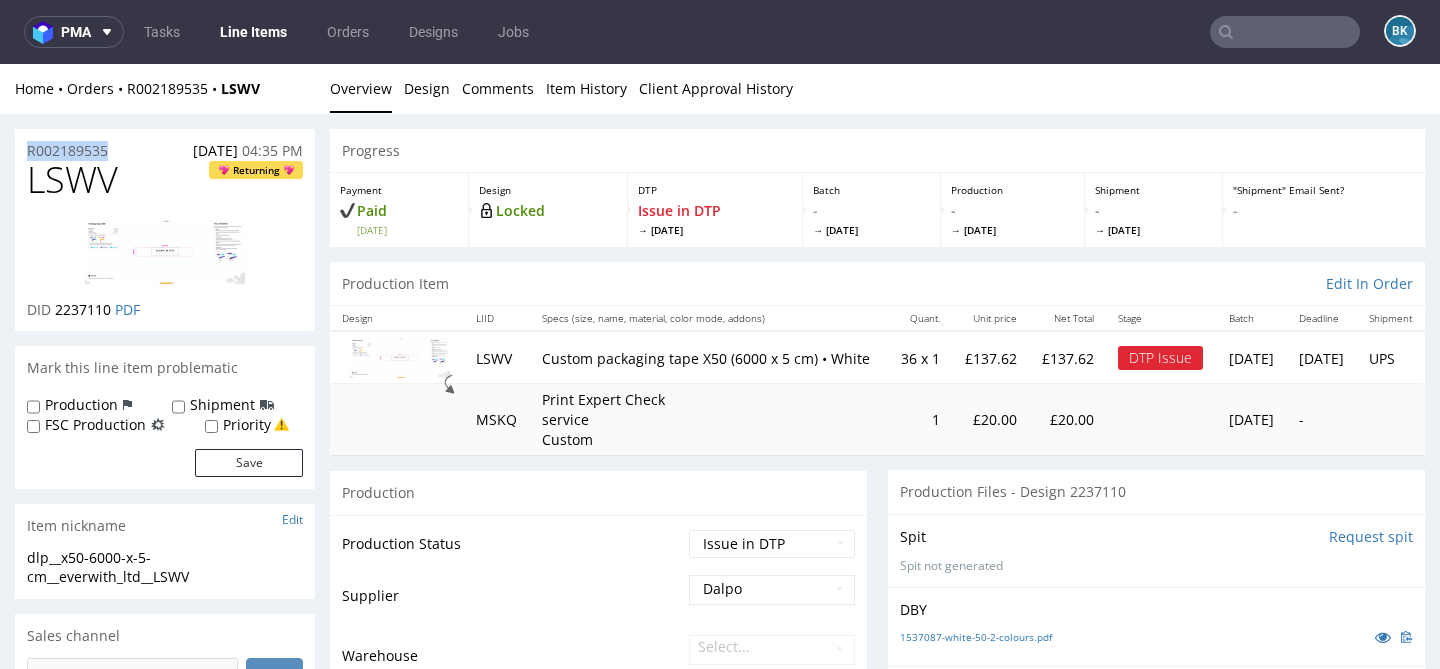 drag, startPoint x: 130, startPoint y: 145, endPoint x: 0, endPoint y: 146, distance: 130.00385 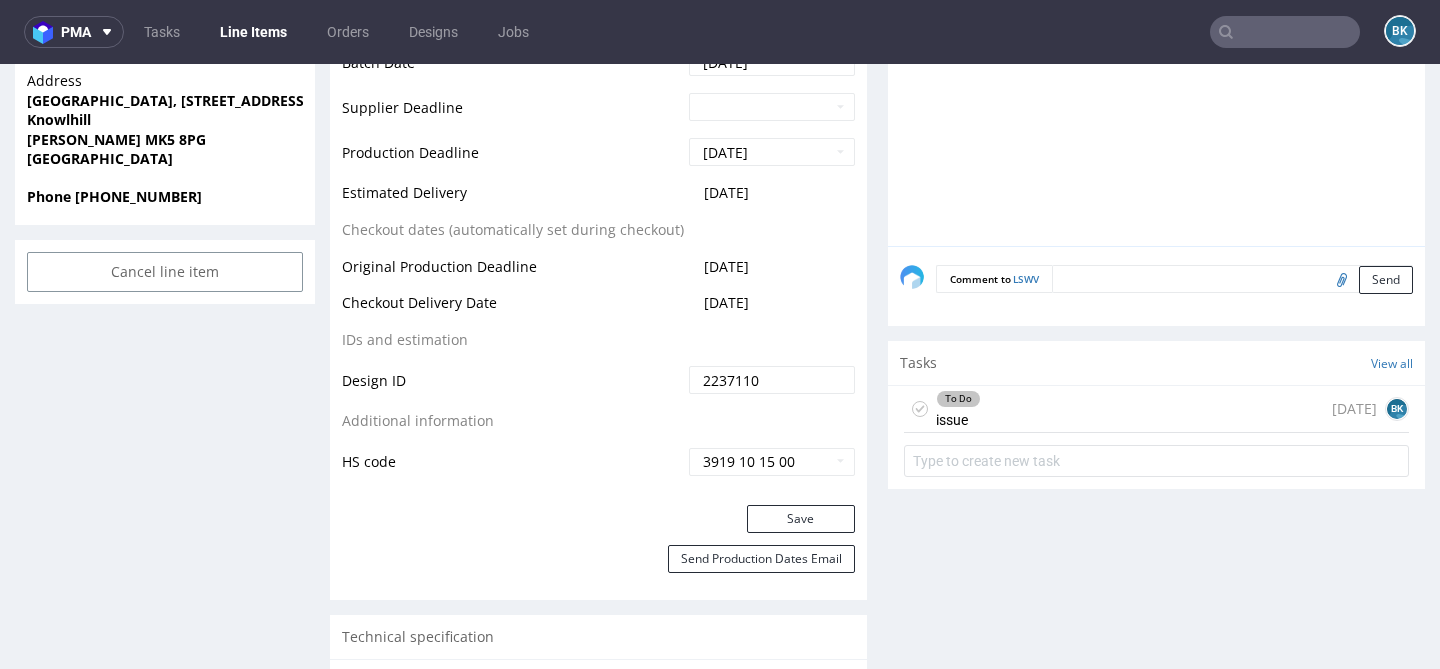 scroll, scrollTop: 952, scrollLeft: 0, axis: vertical 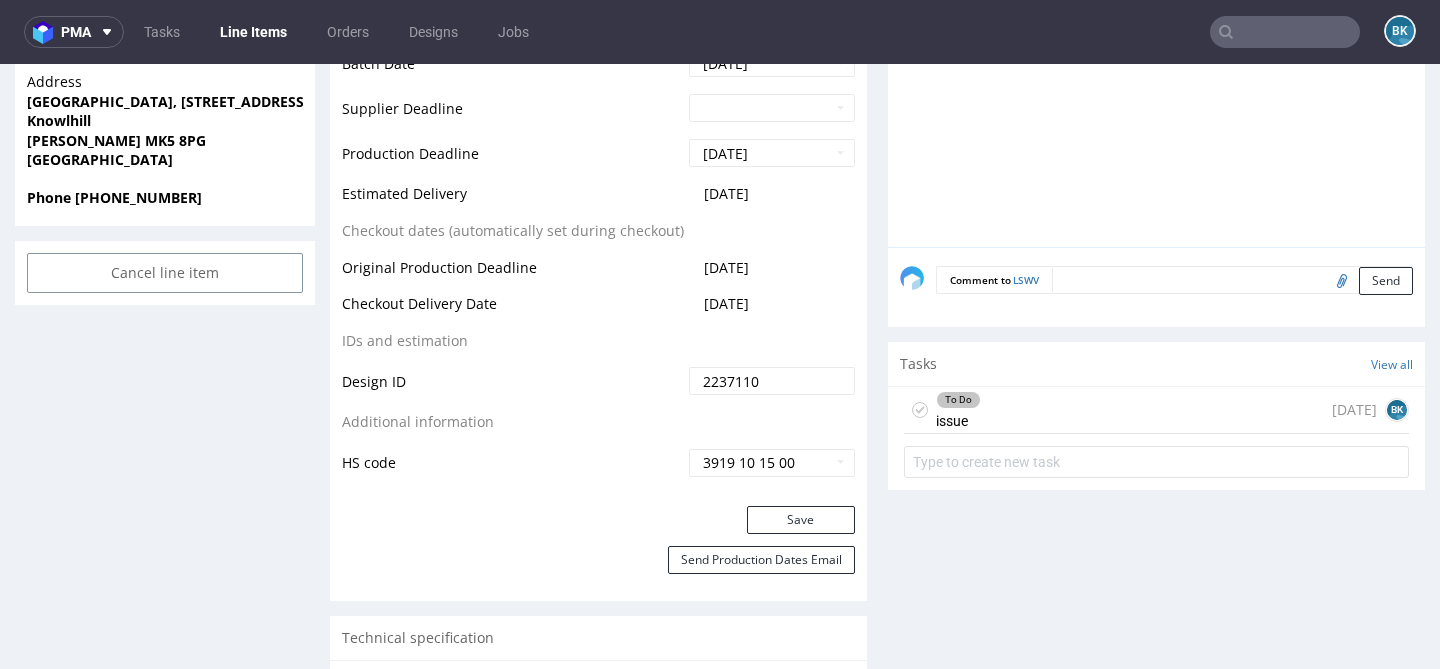 click on "To Do issue today BK" at bounding box center (1156, 410) 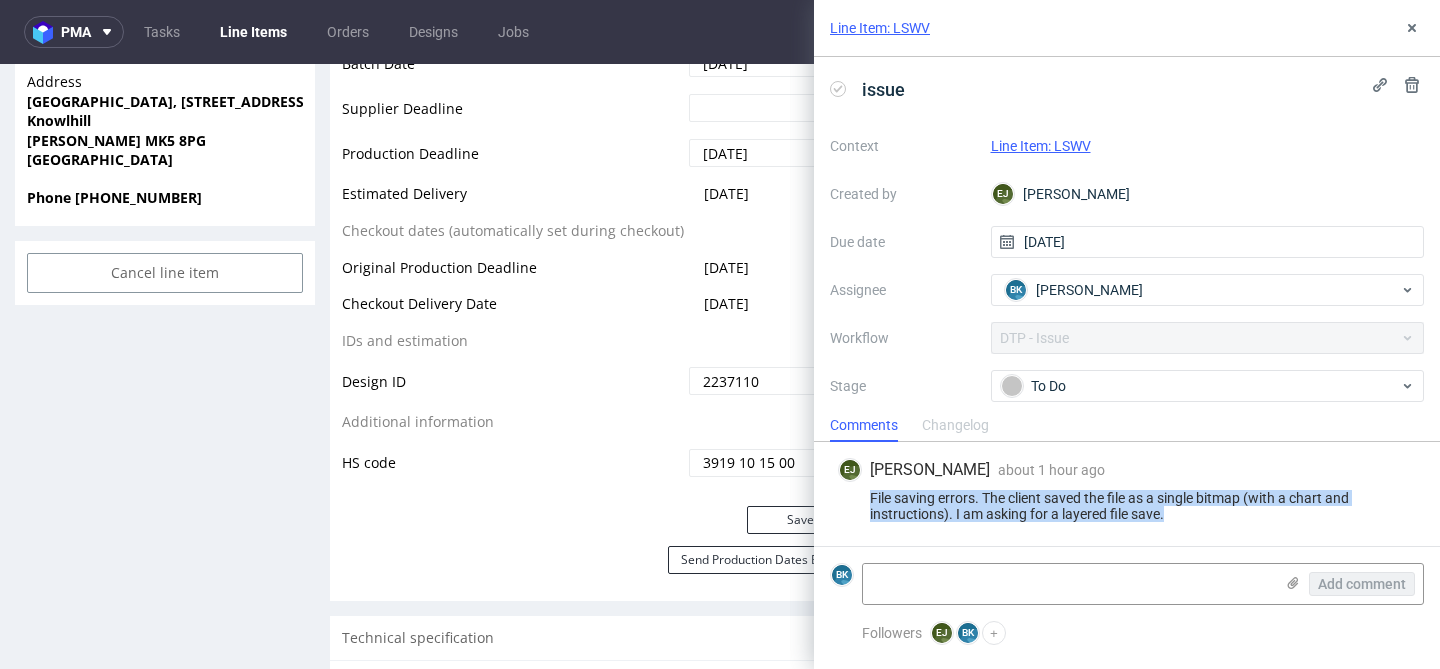 drag, startPoint x: 1173, startPoint y: 514, endPoint x: 842, endPoint y: 500, distance: 331.29593 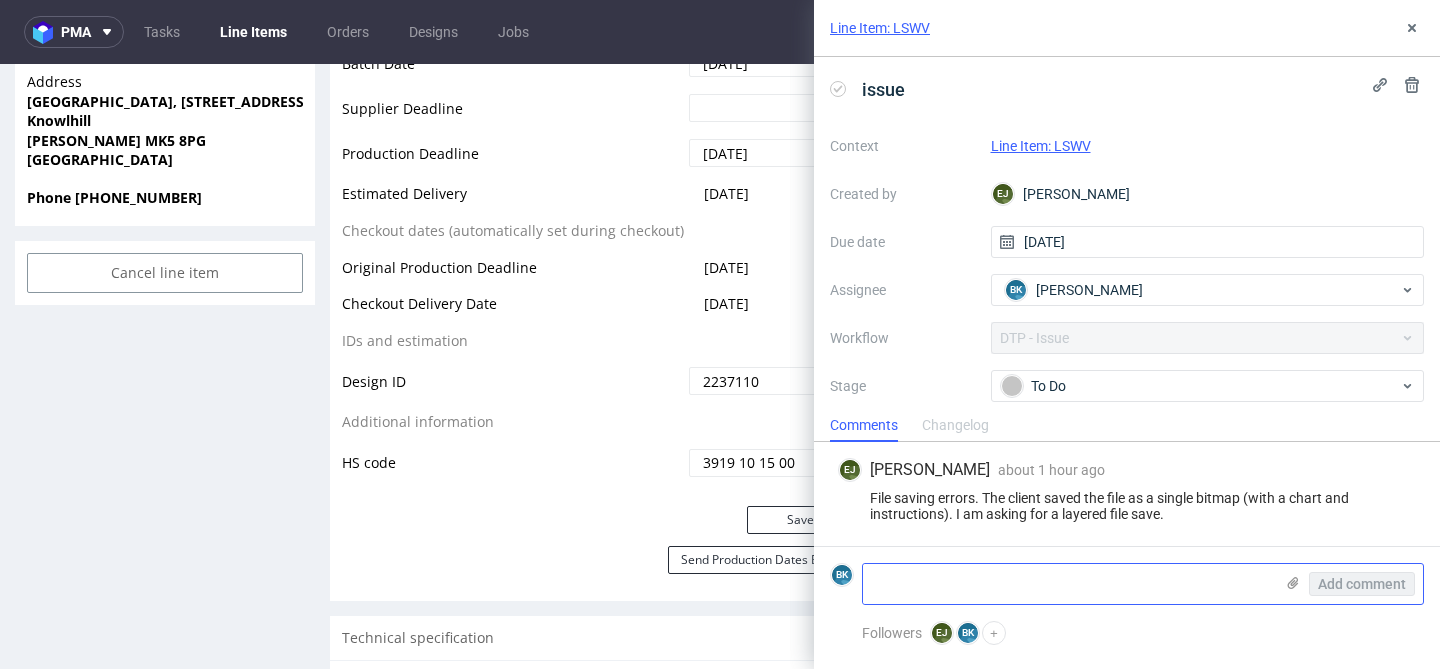 click at bounding box center [1068, 584] 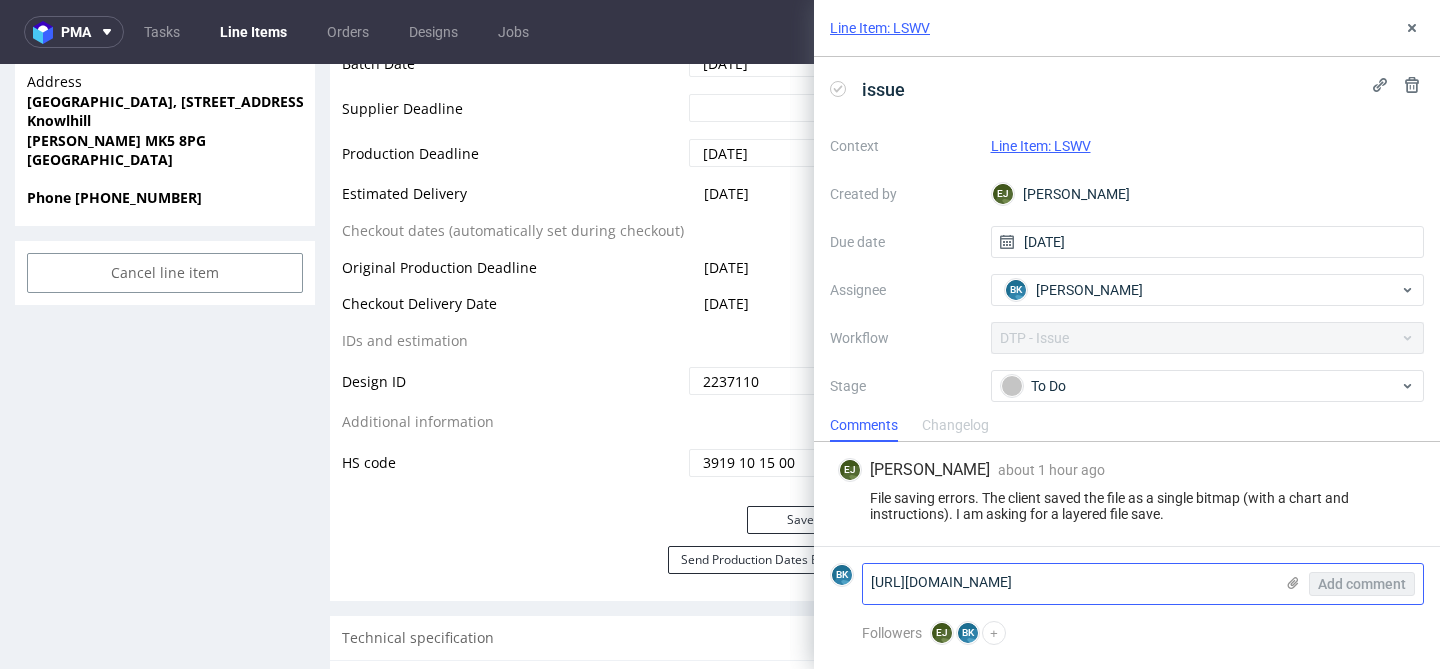 scroll, scrollTop: 0, scrollLeft: 0, axis: both 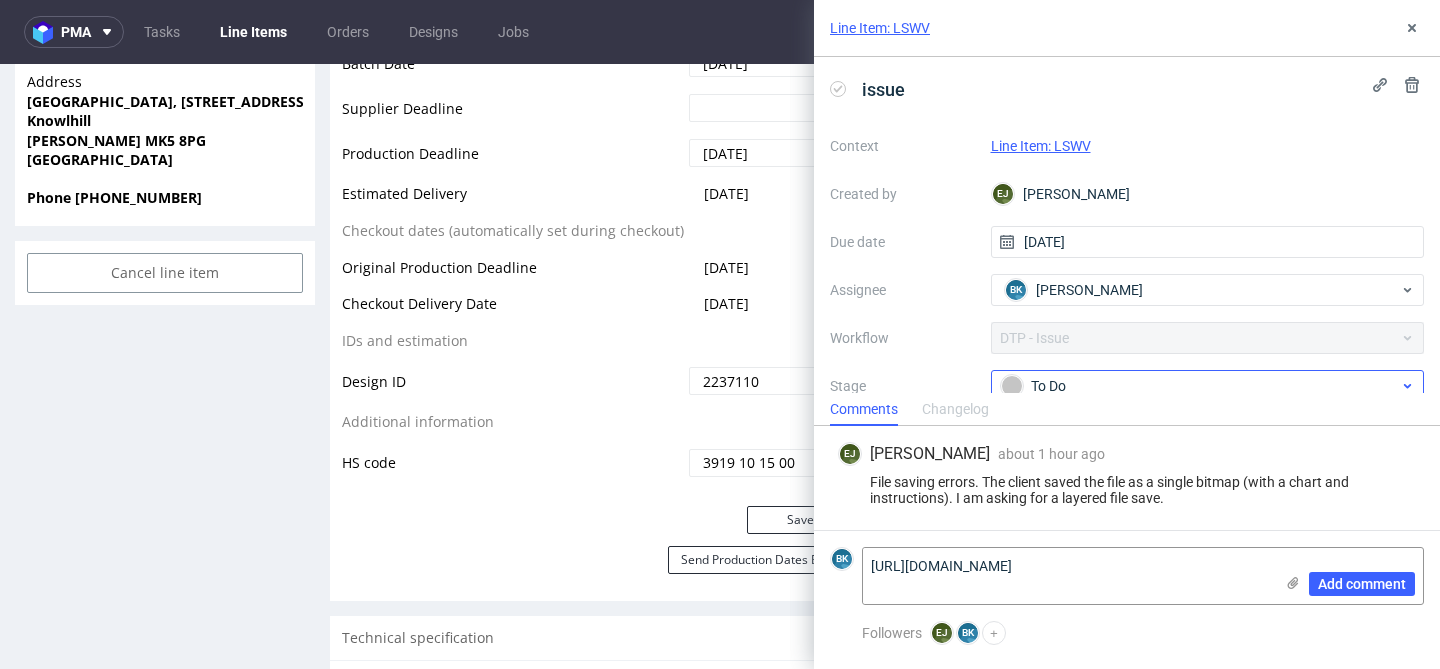 type on "https://app-eu1.hubspot.com/contacts/25600958/record/0-5/180156583138/" 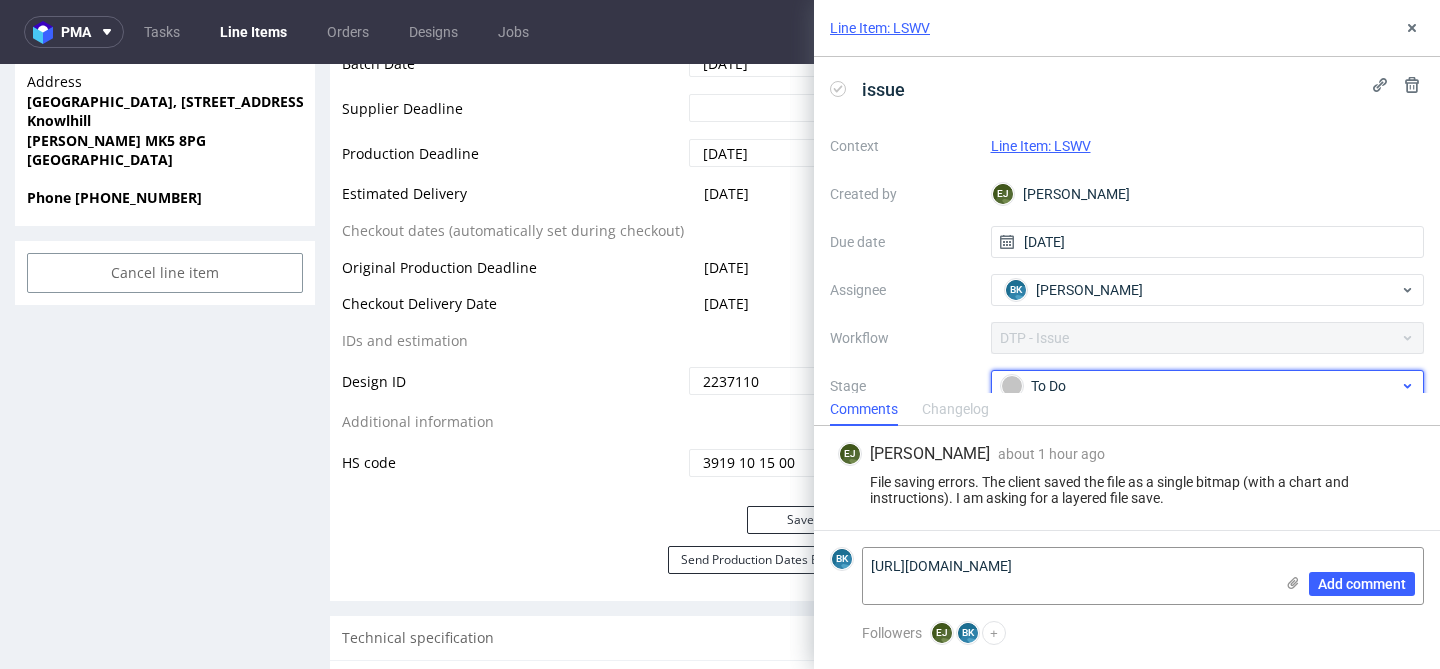 click on "To Do" at bounding box center (1200, 386) 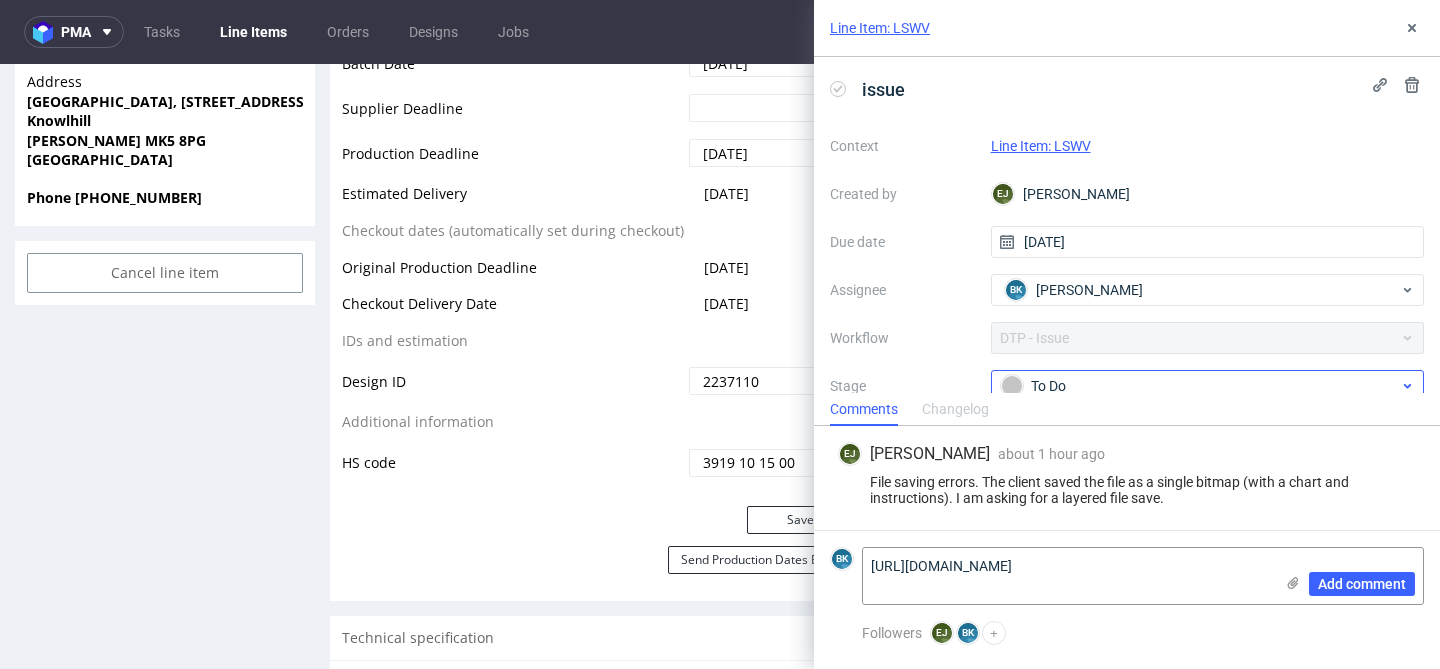 scroll, scrollTop: 9, scrollLeft: 0, axis: vertical 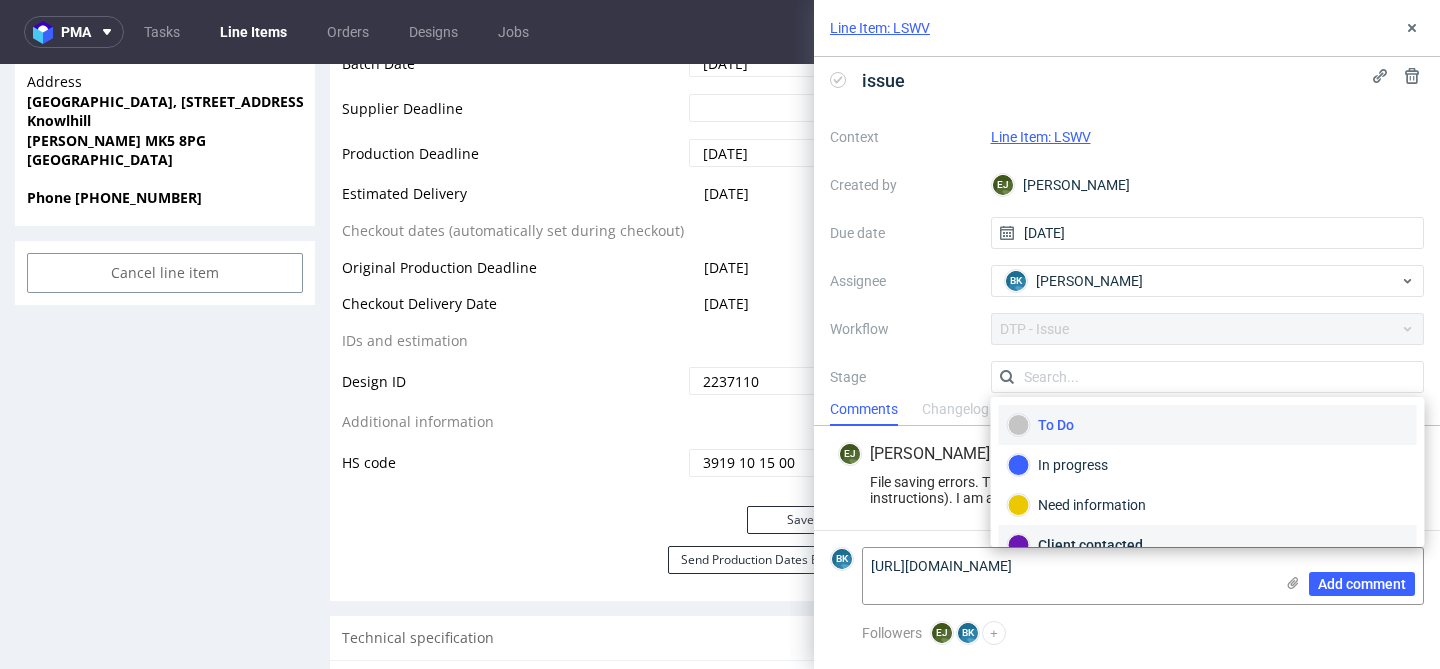 click on "Client contacted" at bounding box center (1208, 545) 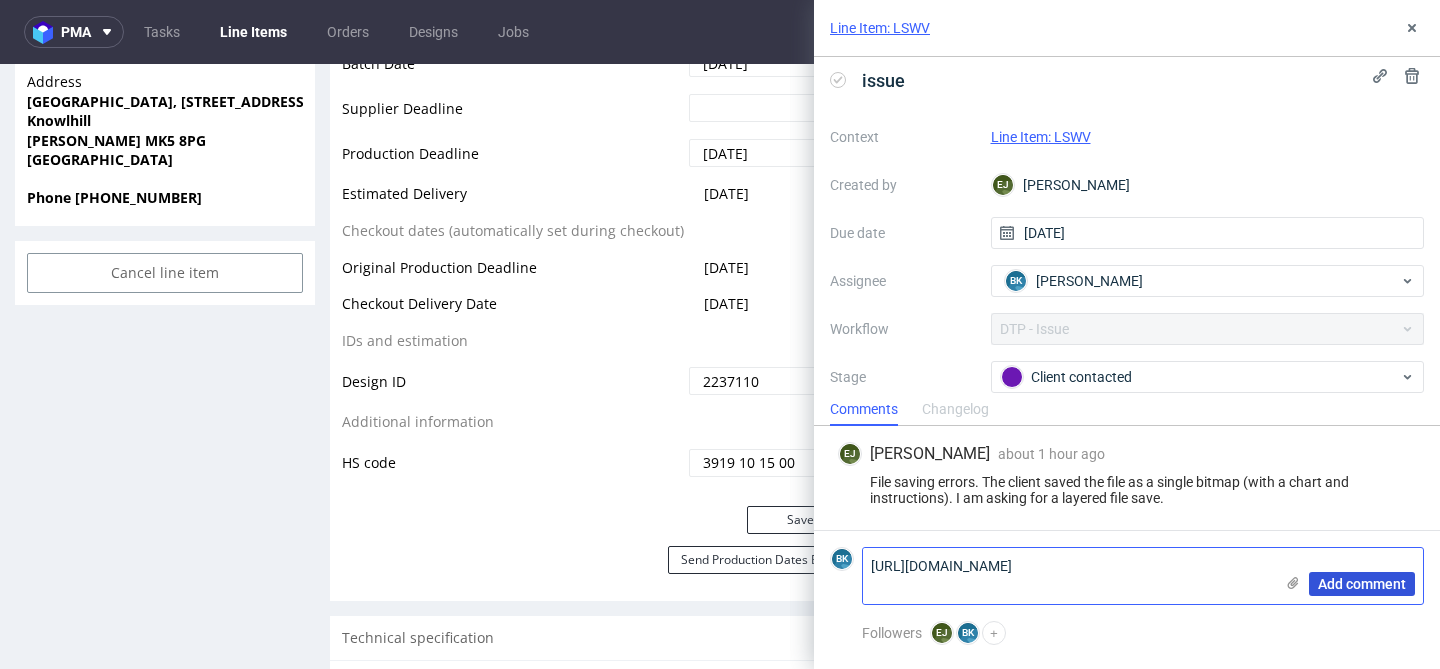 click on "Add comment" at bounding box center (1362, 584) 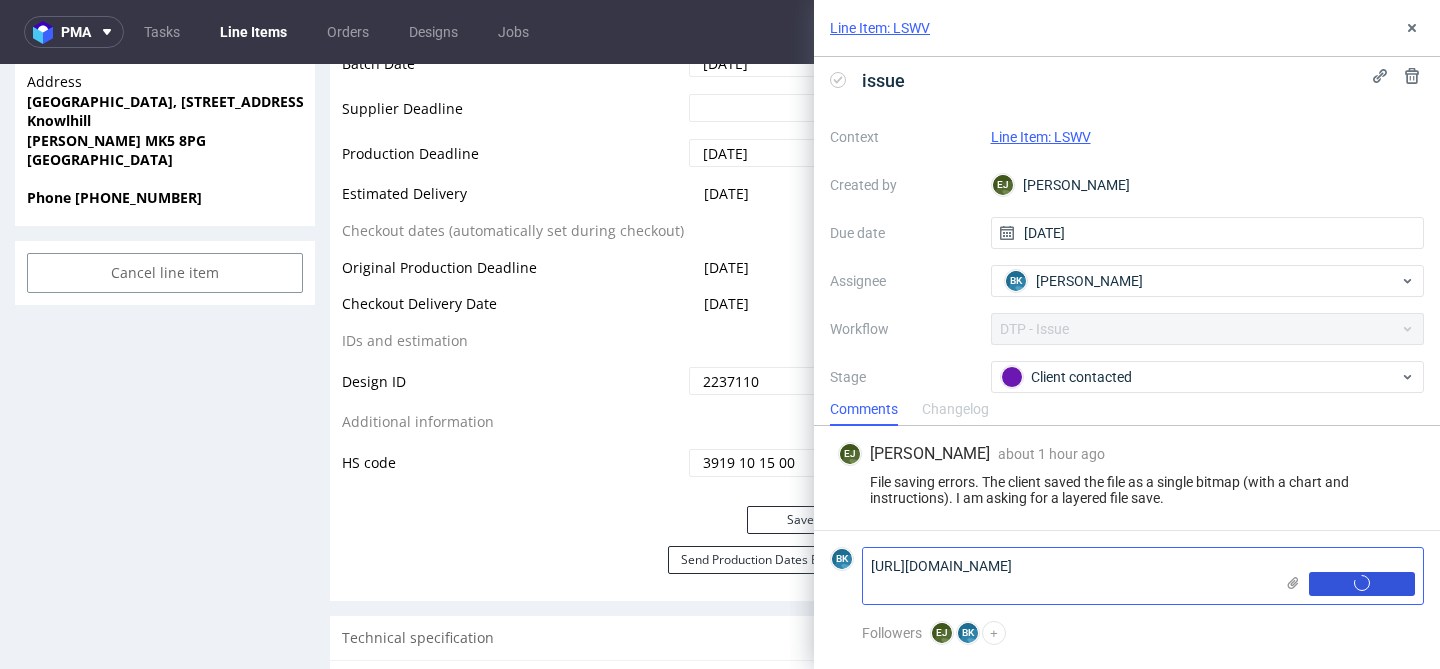 type 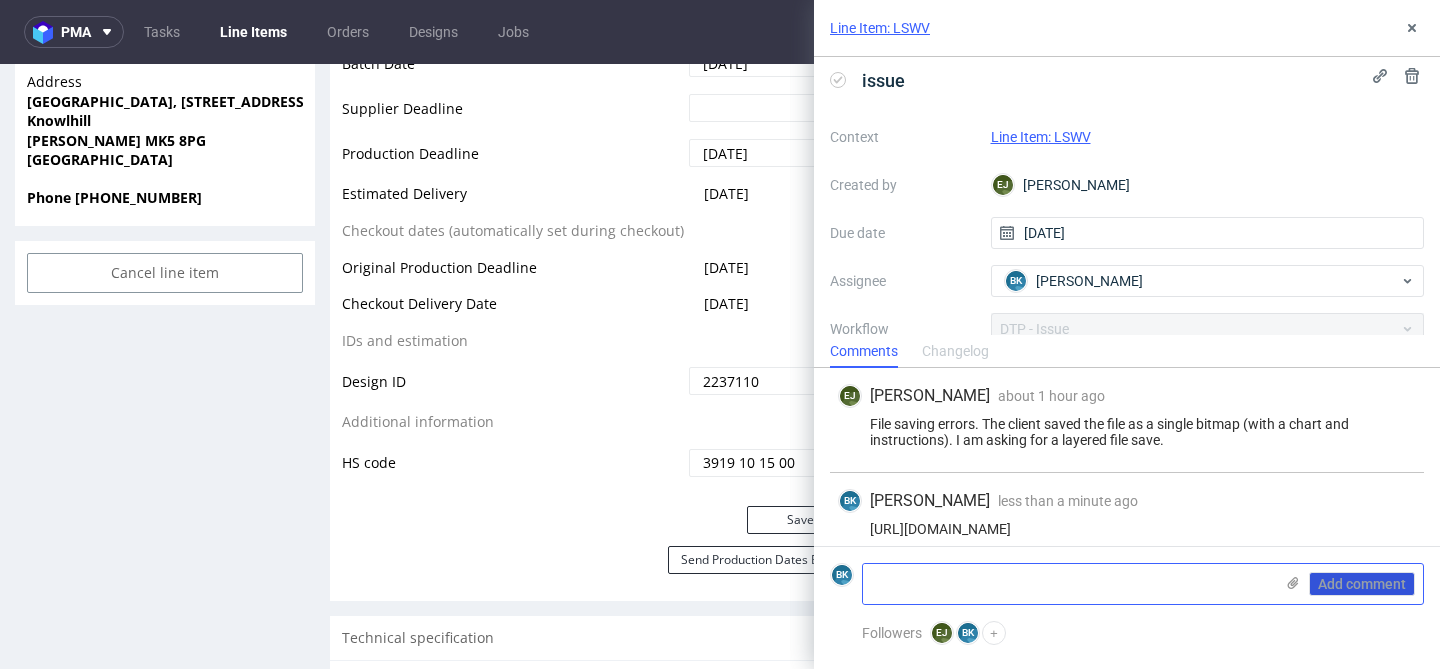 scroll, scrollTop: 14, scrollLeft: 0, axis: vertical 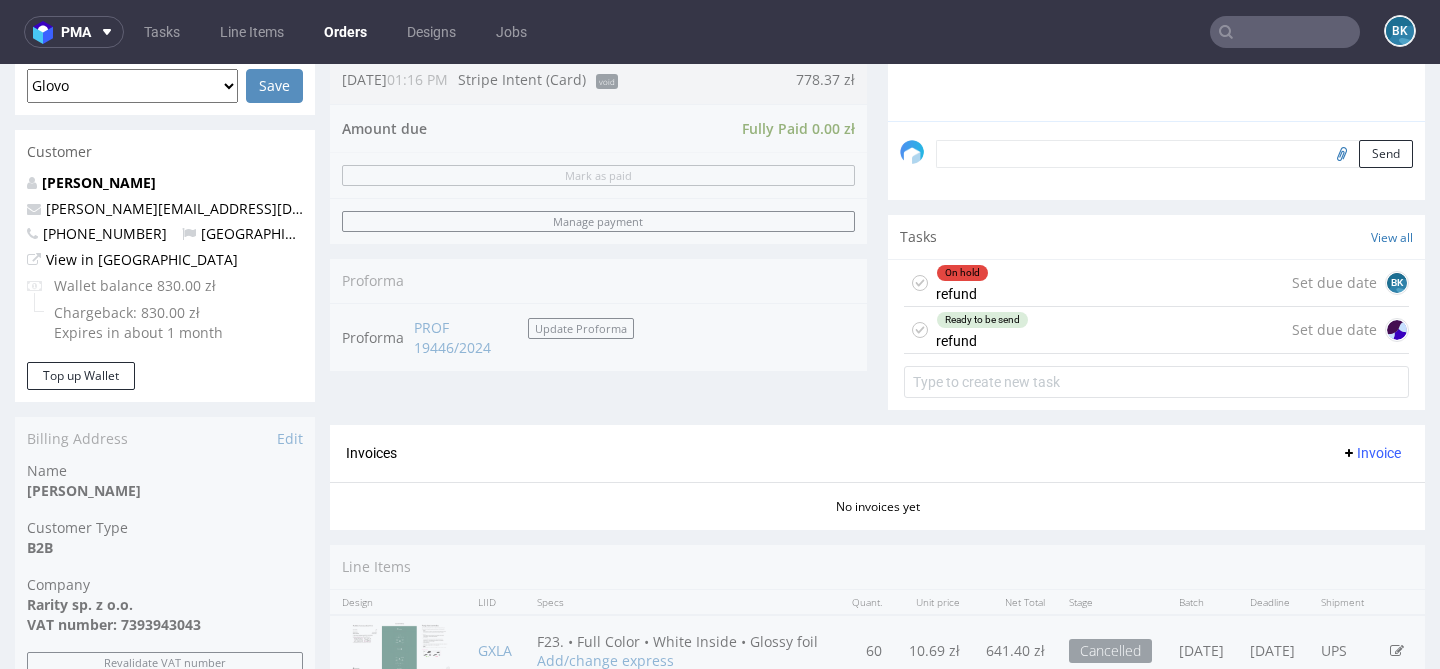 click on "On hold refund Set due date BK" at bounding box center [1156, 283] 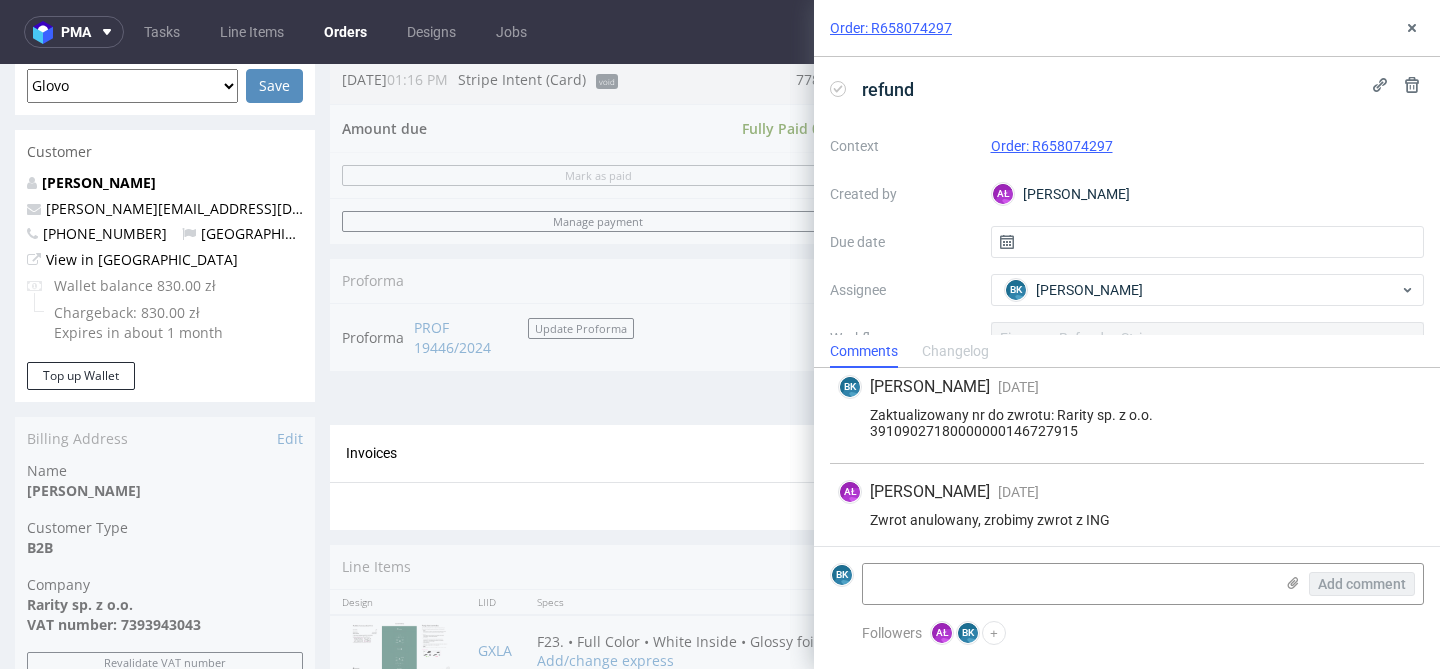 scroll, scrollTop: 103, scrollLeft: 0, axis: vertical 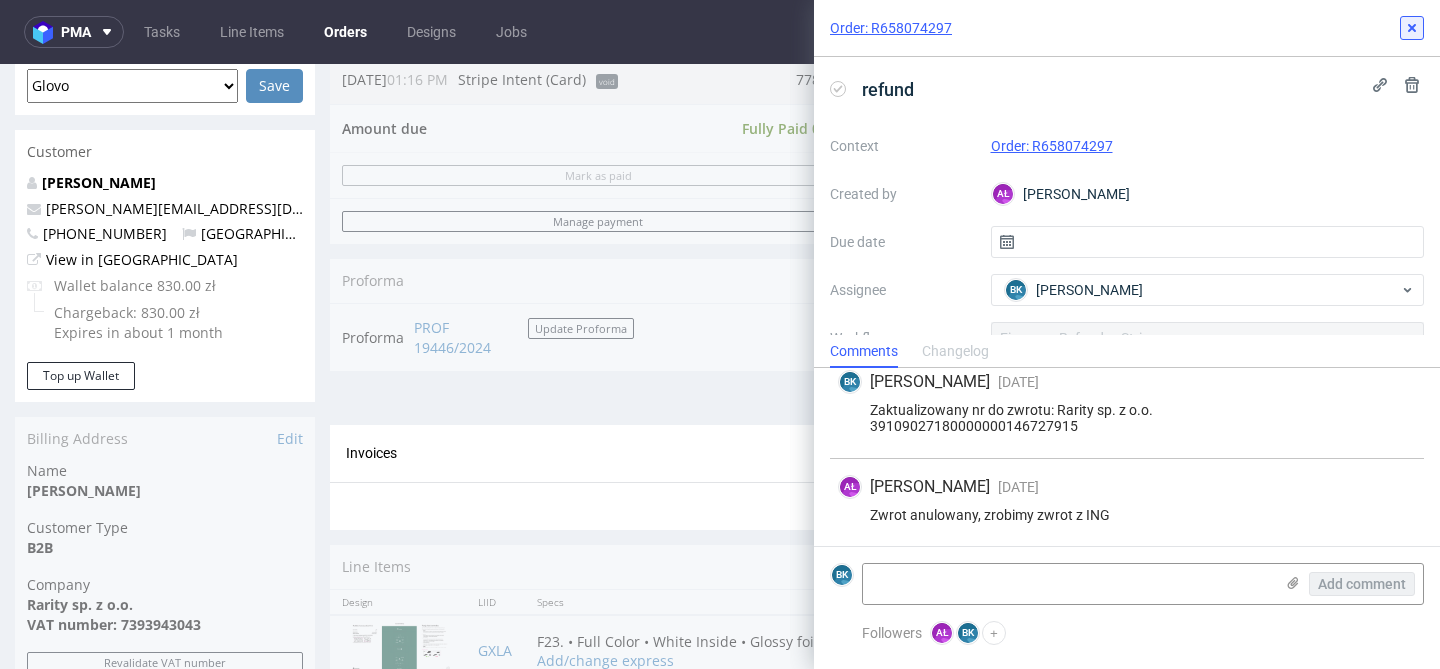 click 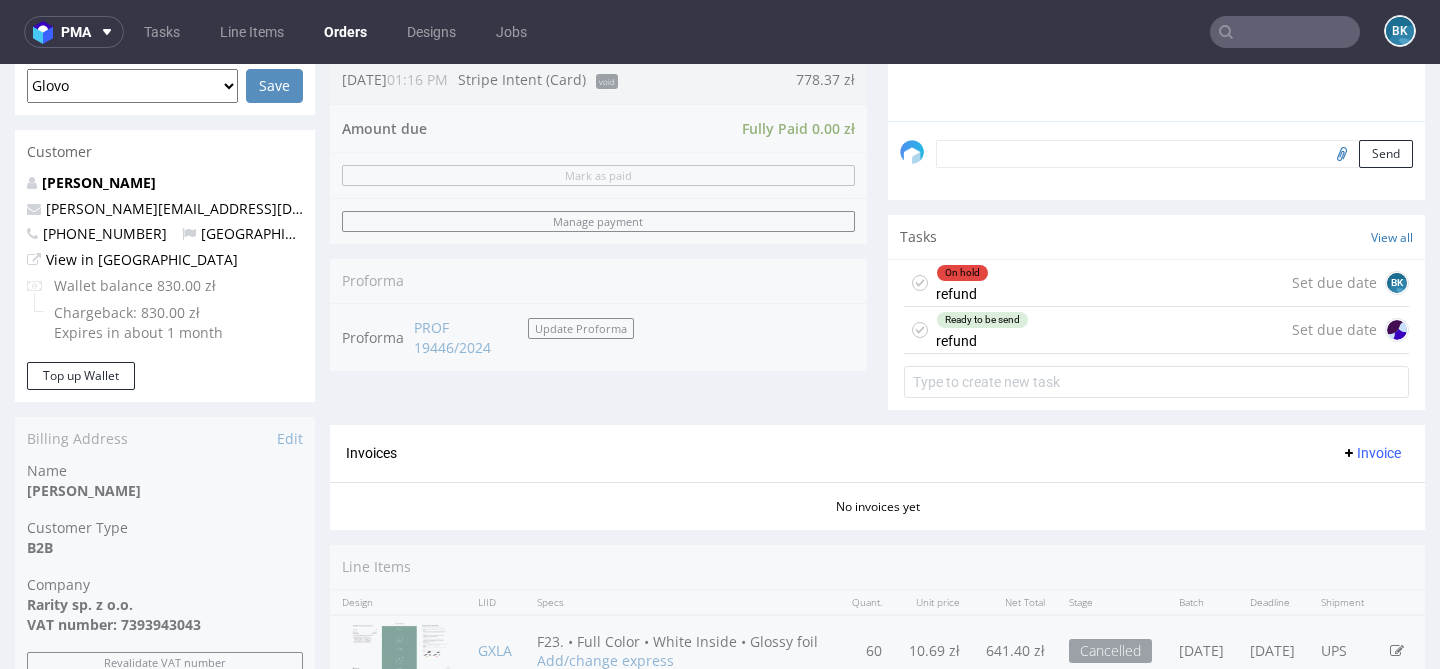 click on "Ready to be send refund Set due date" at bounding box center (1156, 330) 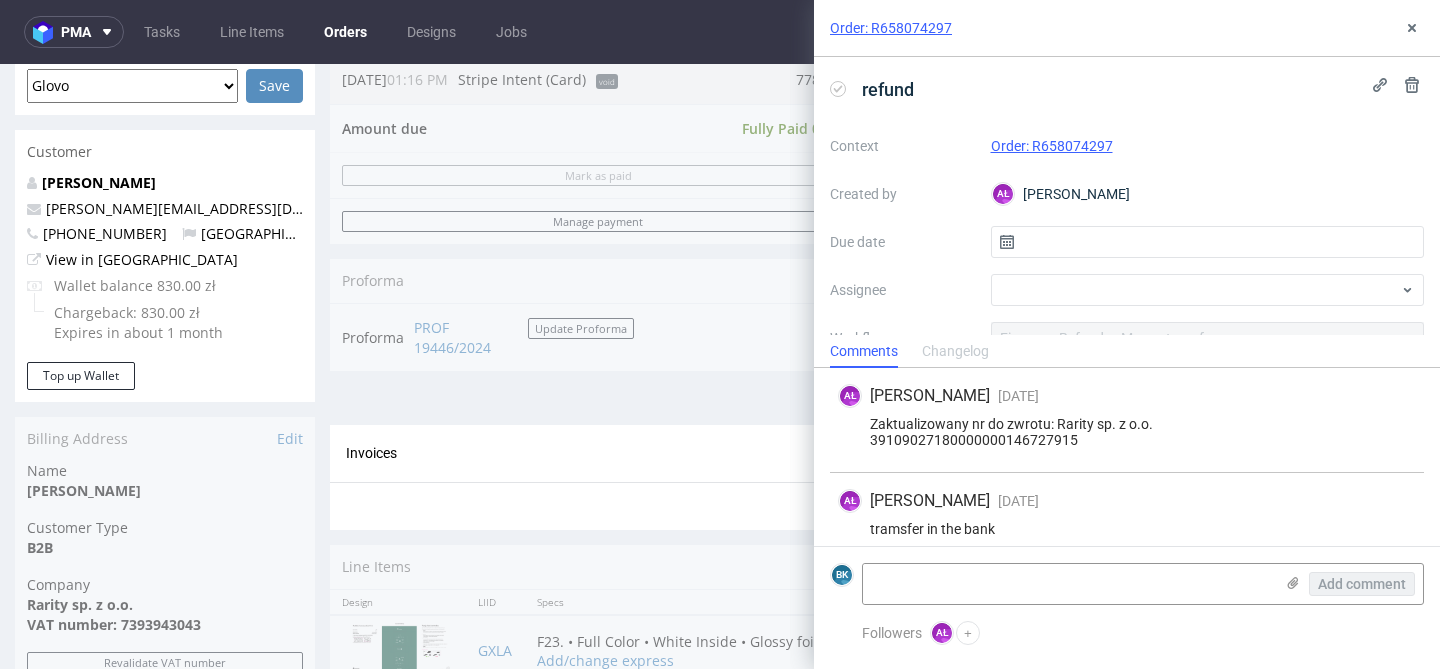 scroll, scrollTop: 14, scrollLeft: 0, axis: vertical 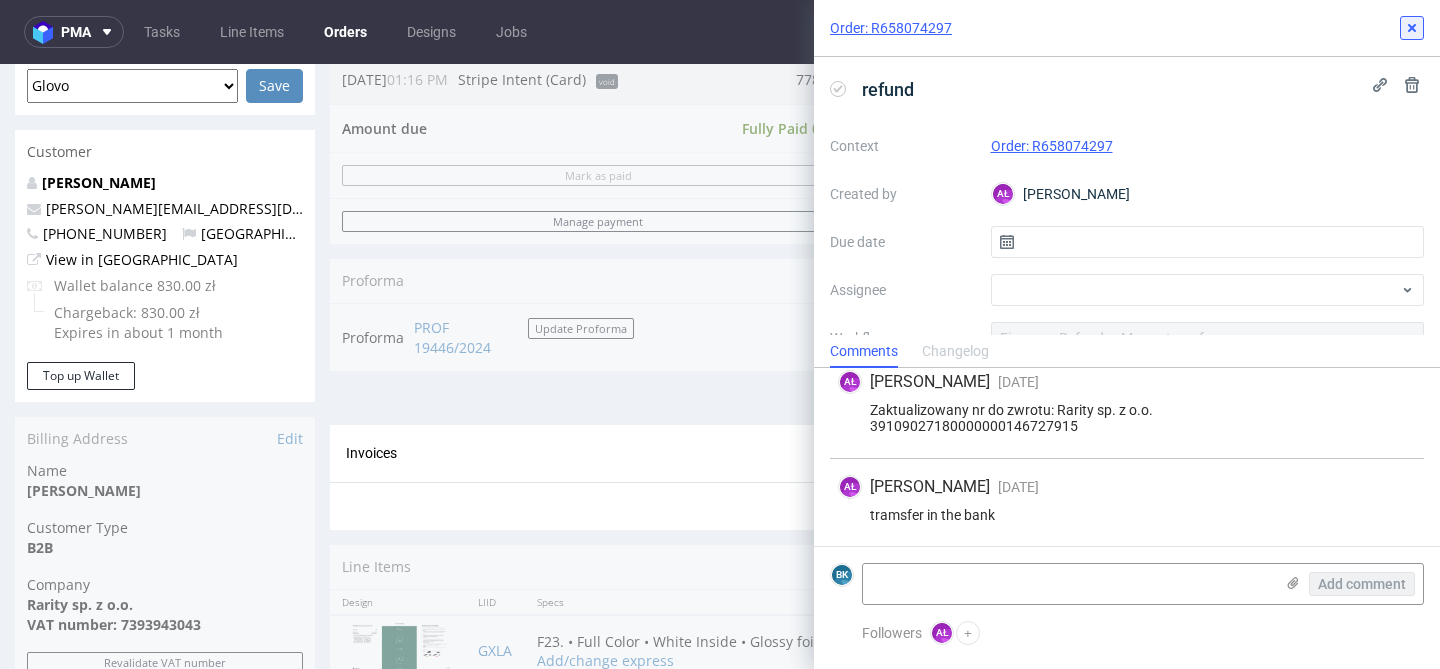 click 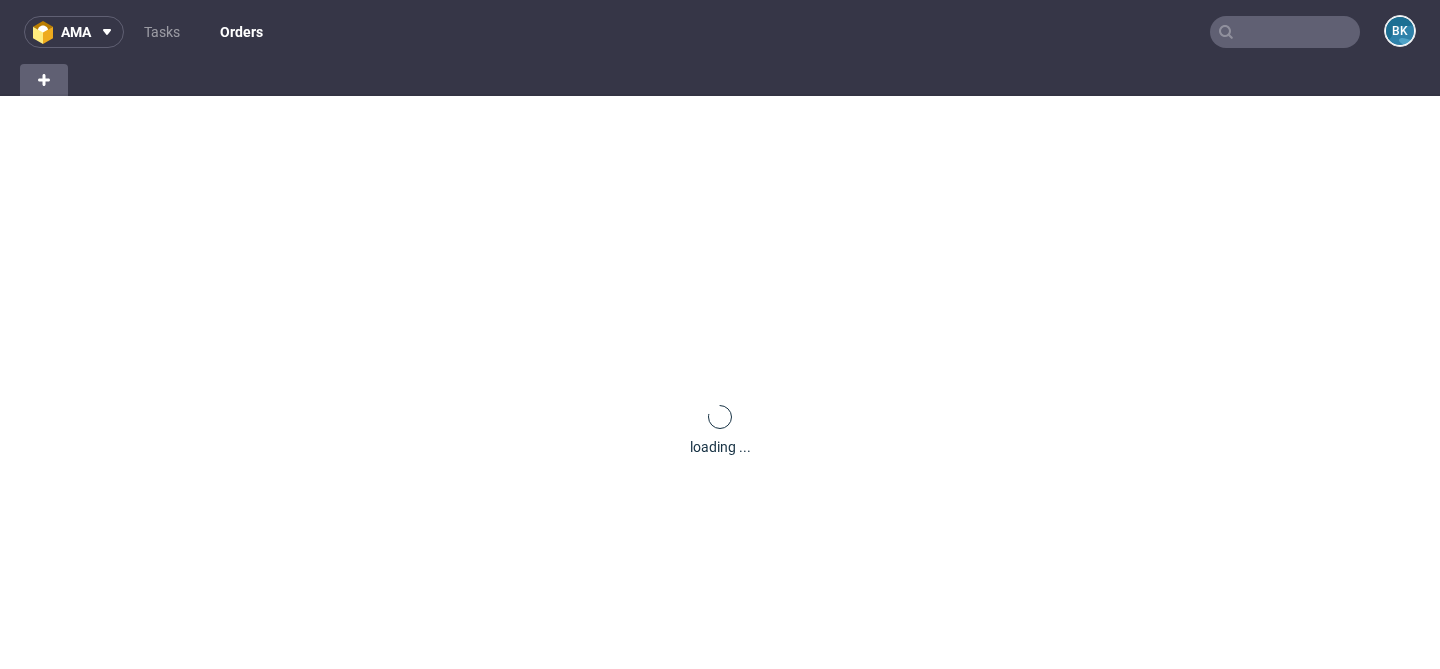 scroll, scrollTop: 0, scrollLeft: 0, axis: both 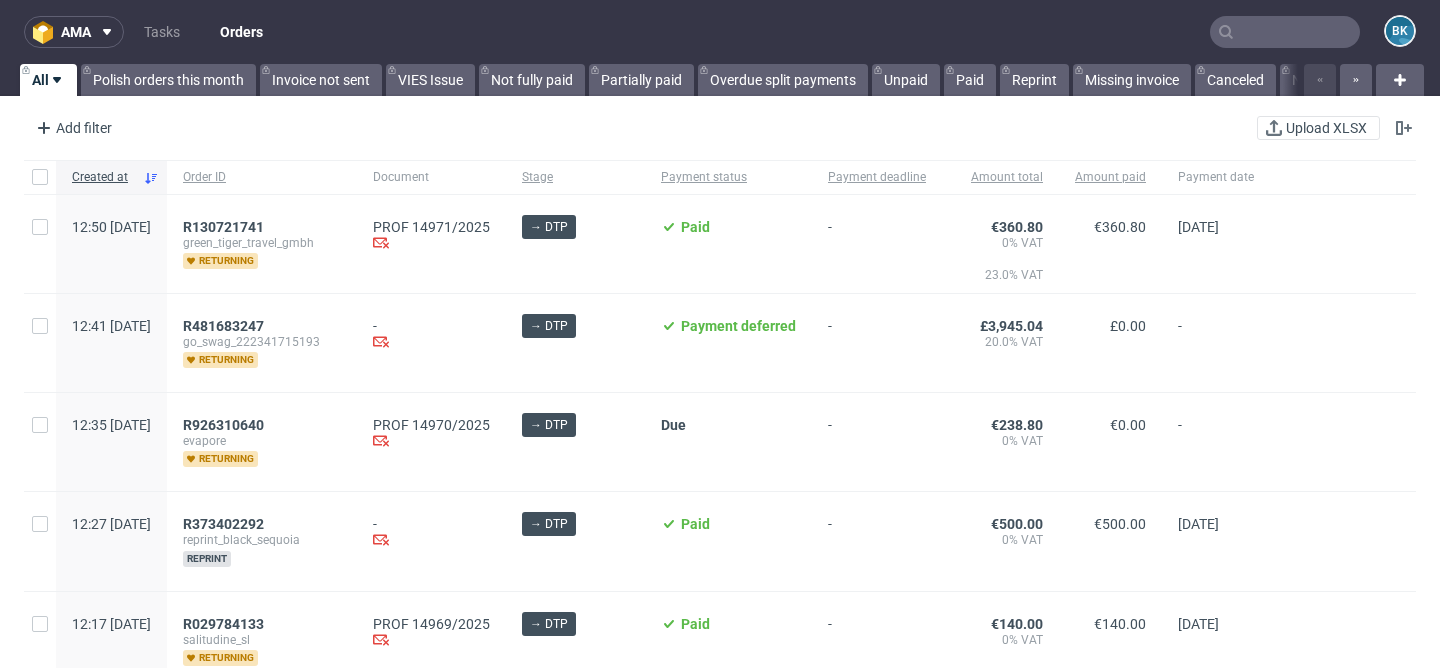 click at bounding box center [1285, 32] 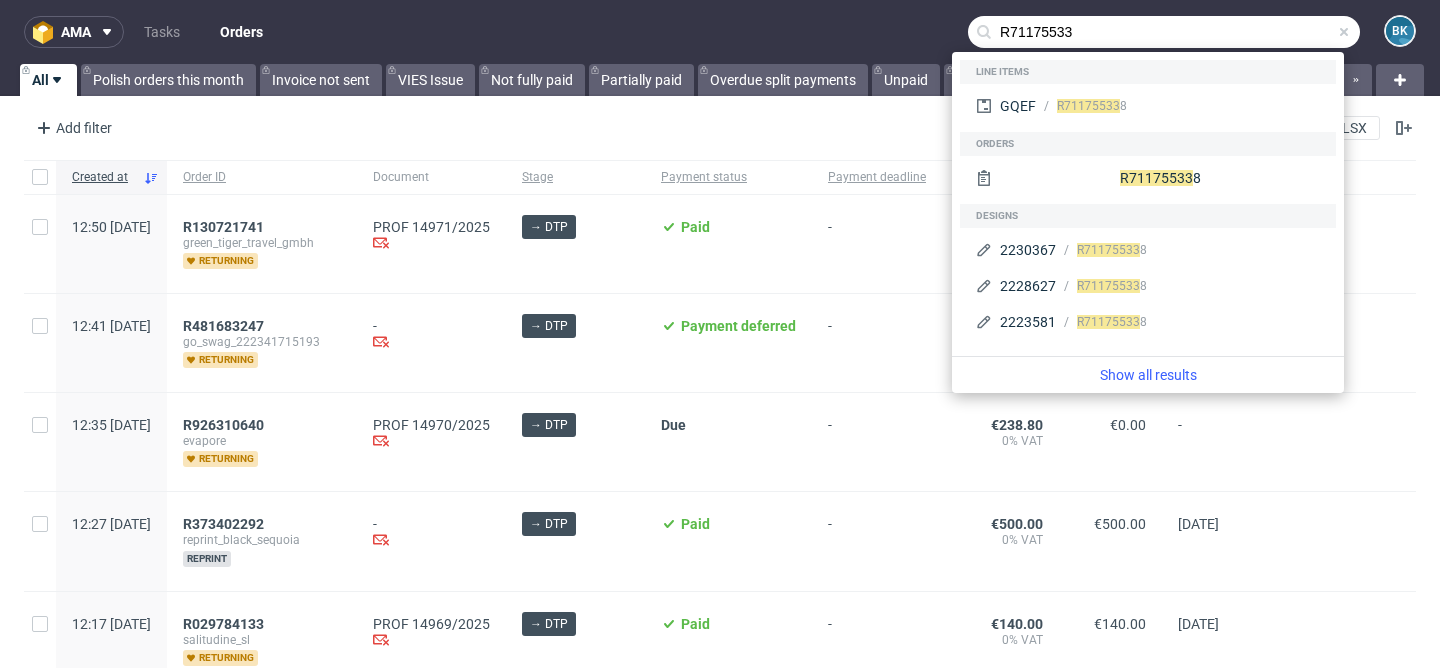 type on "R711755338" 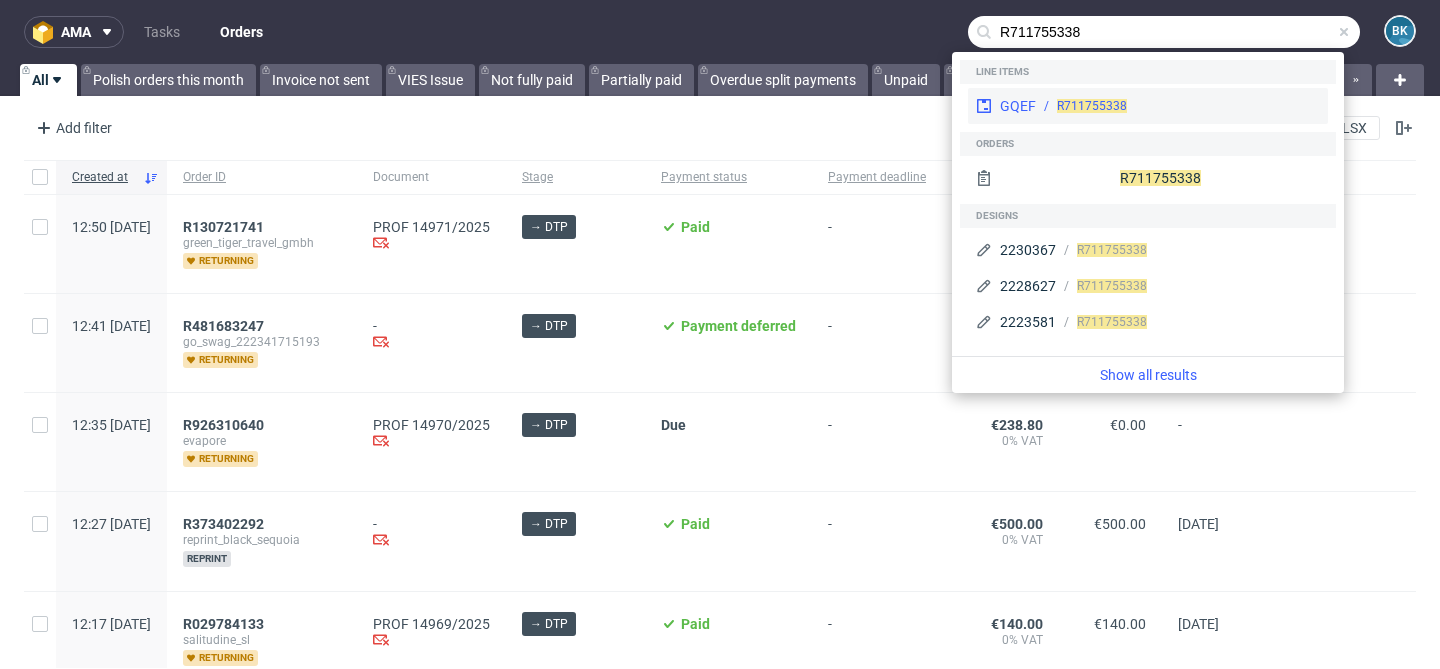 click on "R711755338" at bounding box center (1092, 106) 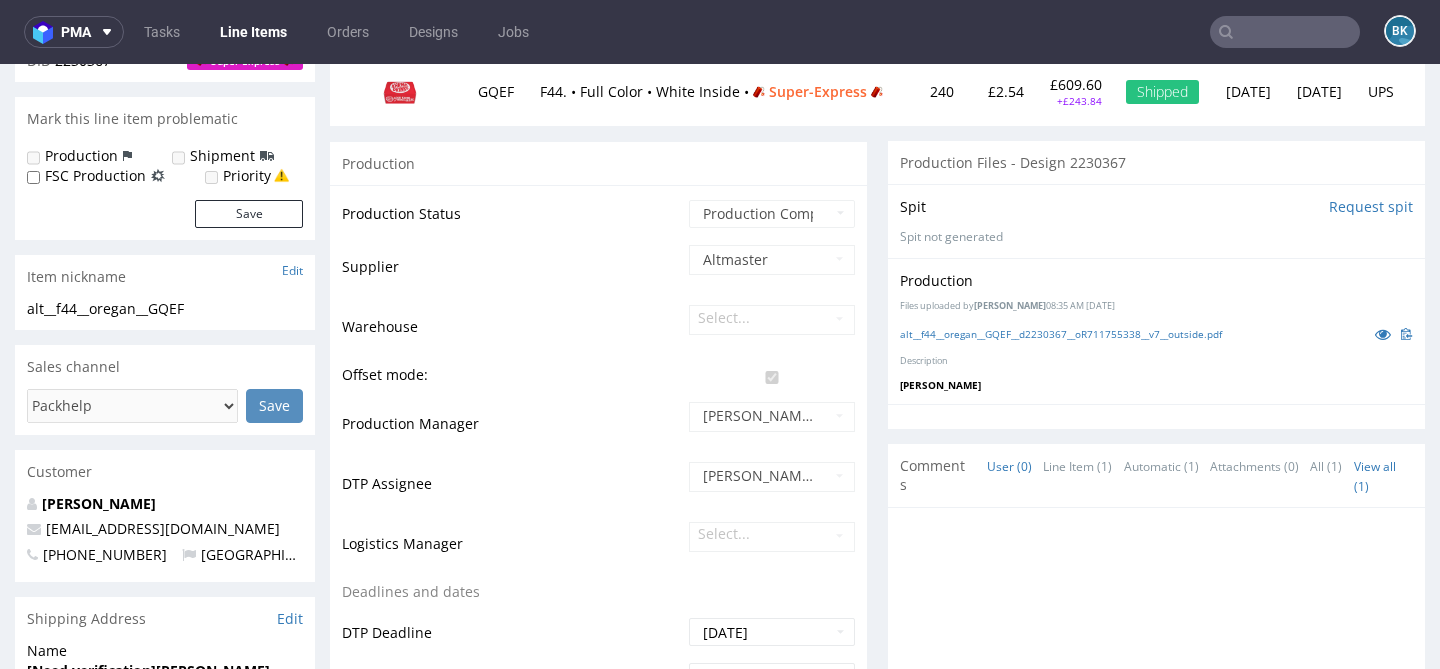 scroll, scrollTop: 0, scrollLeft: 0, axis: both 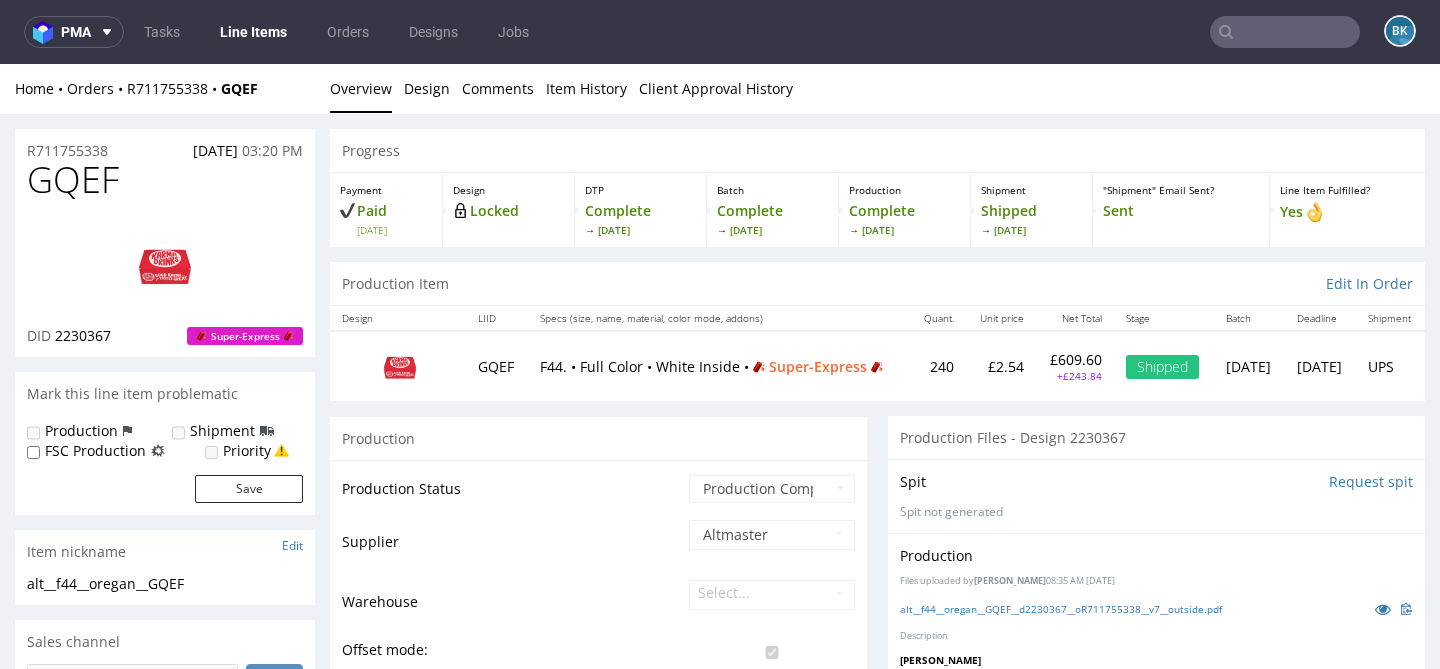 click on "R711755338 24.06.2025   03:20 PM" at bounding box center [165, 145] 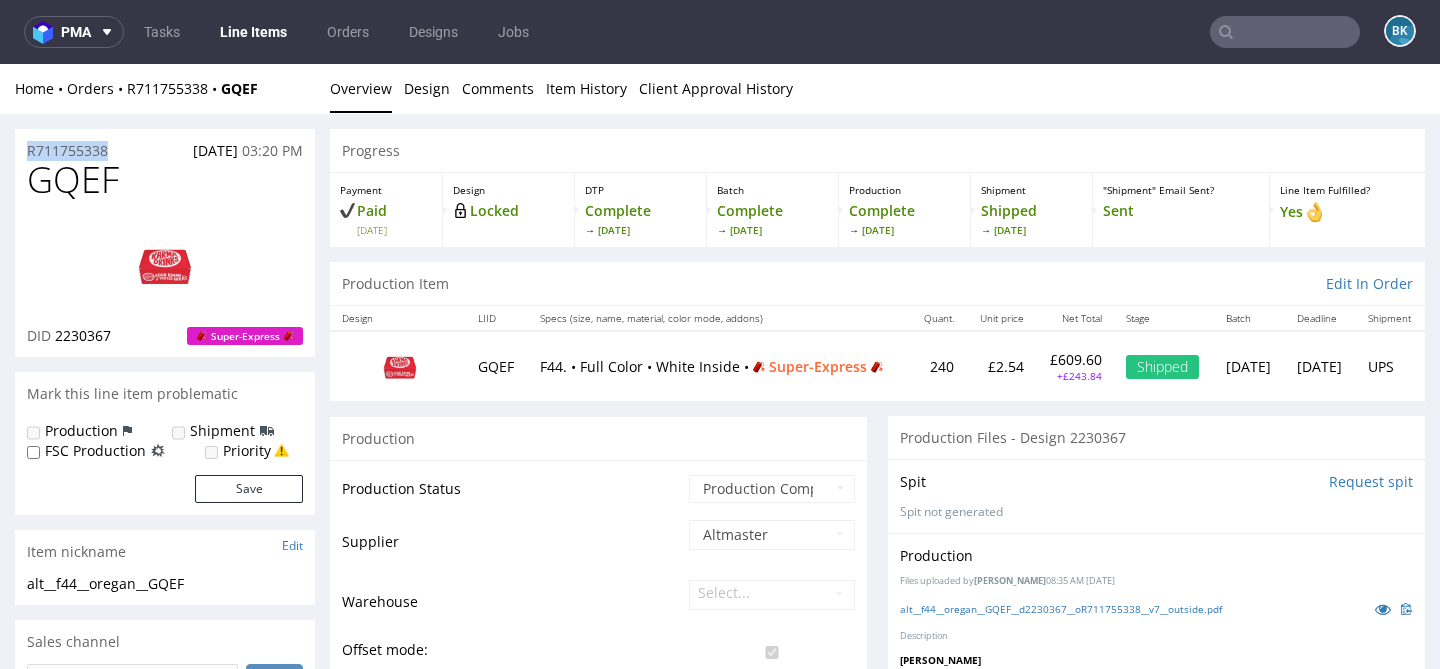 drag, startPoint x: 121, startPoint y: 147, endPoint x: 6, endPoint y: 148, distance: 115.00435 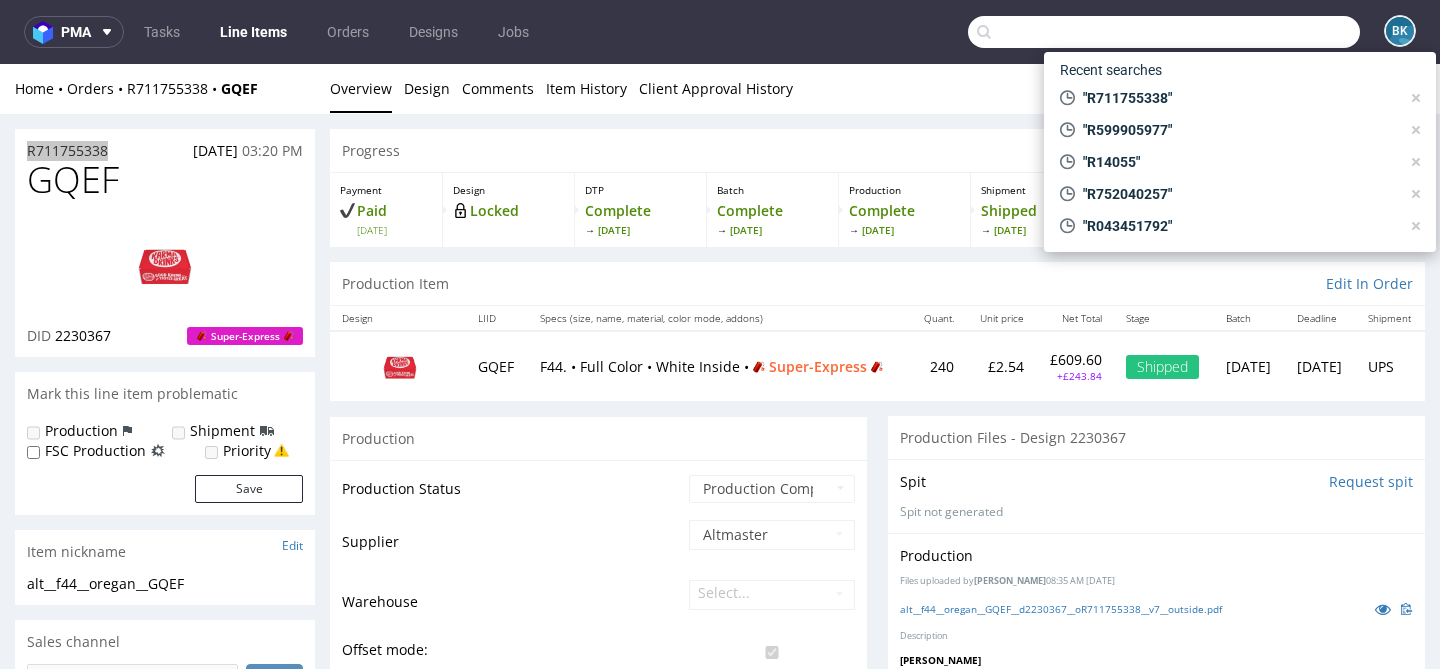 click at bounding box center [1164, 32] 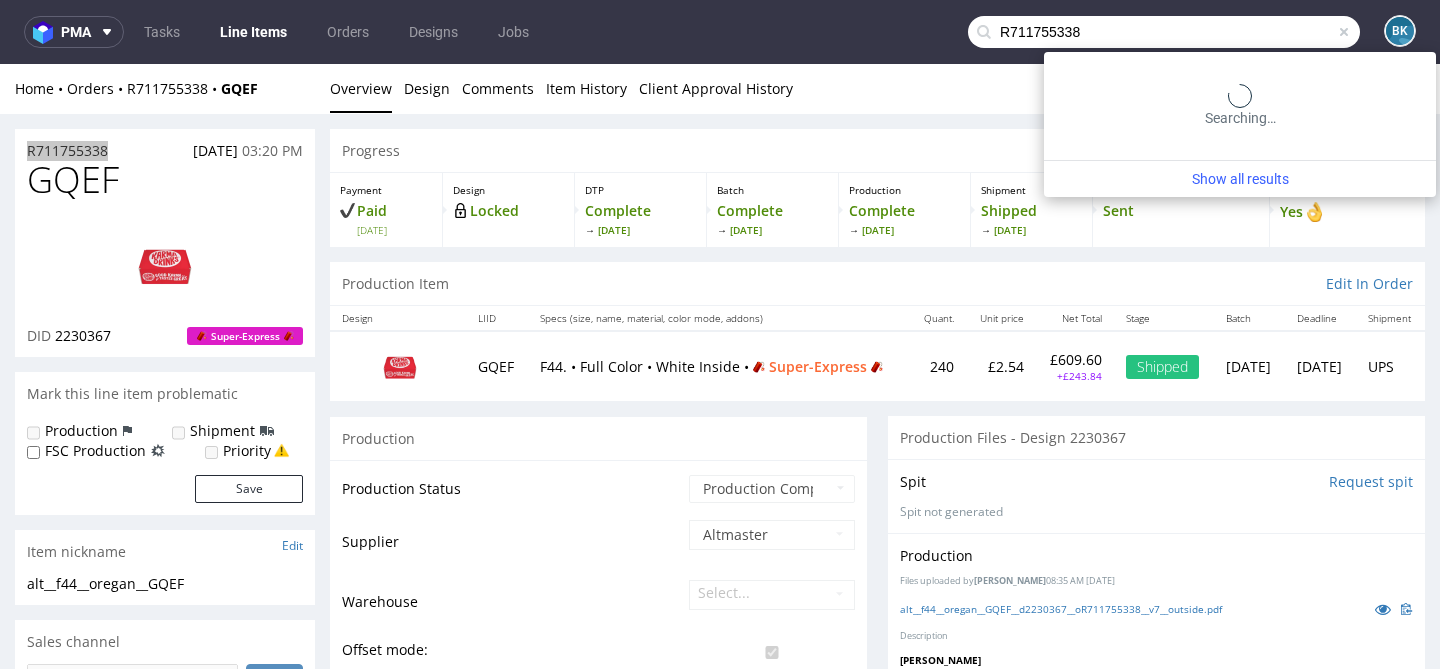 type on "R711755338" 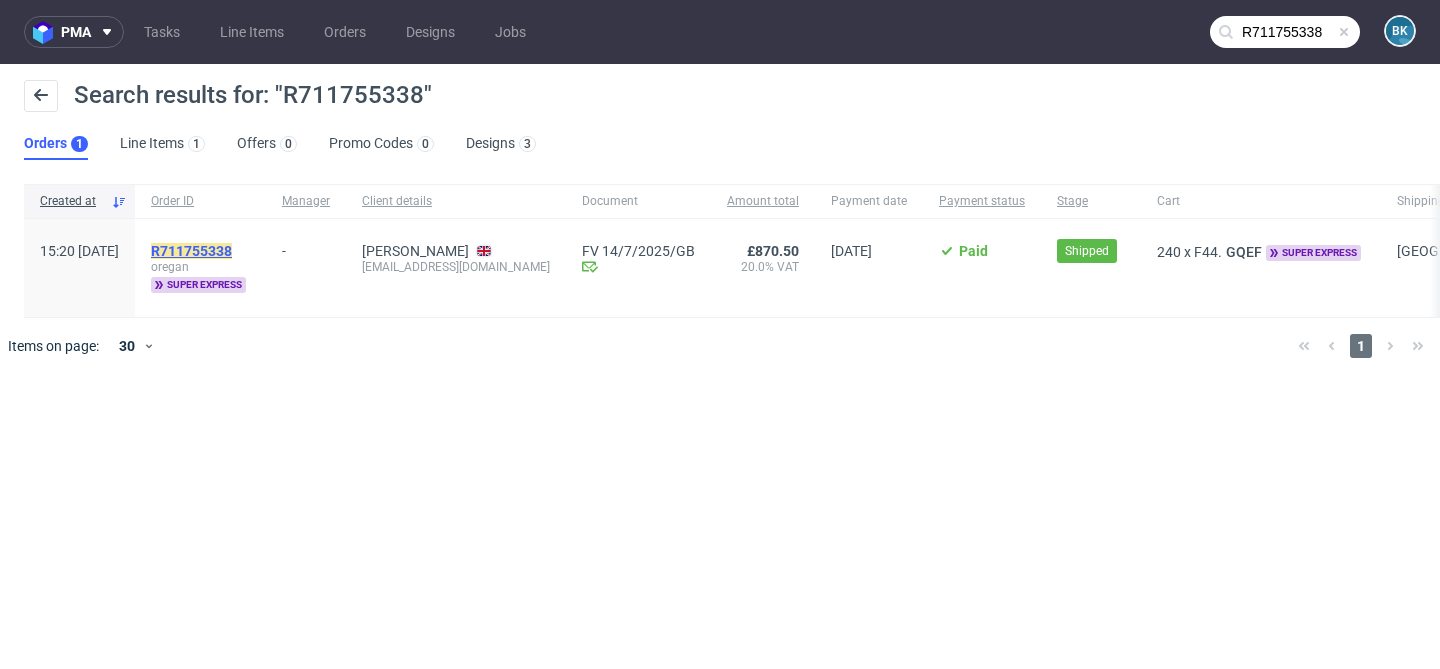 click on "R711755338" 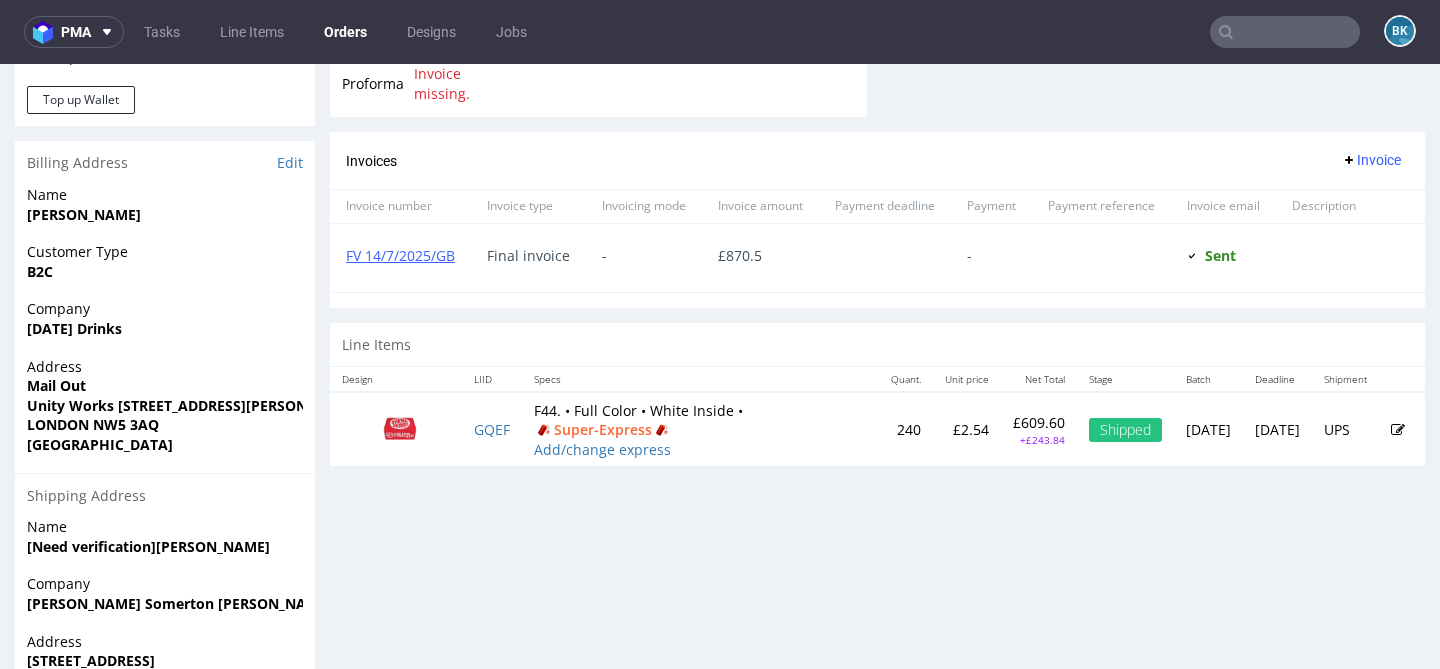 scroll, scrollTop: 914, scrollLeft: 0, axis: vertical 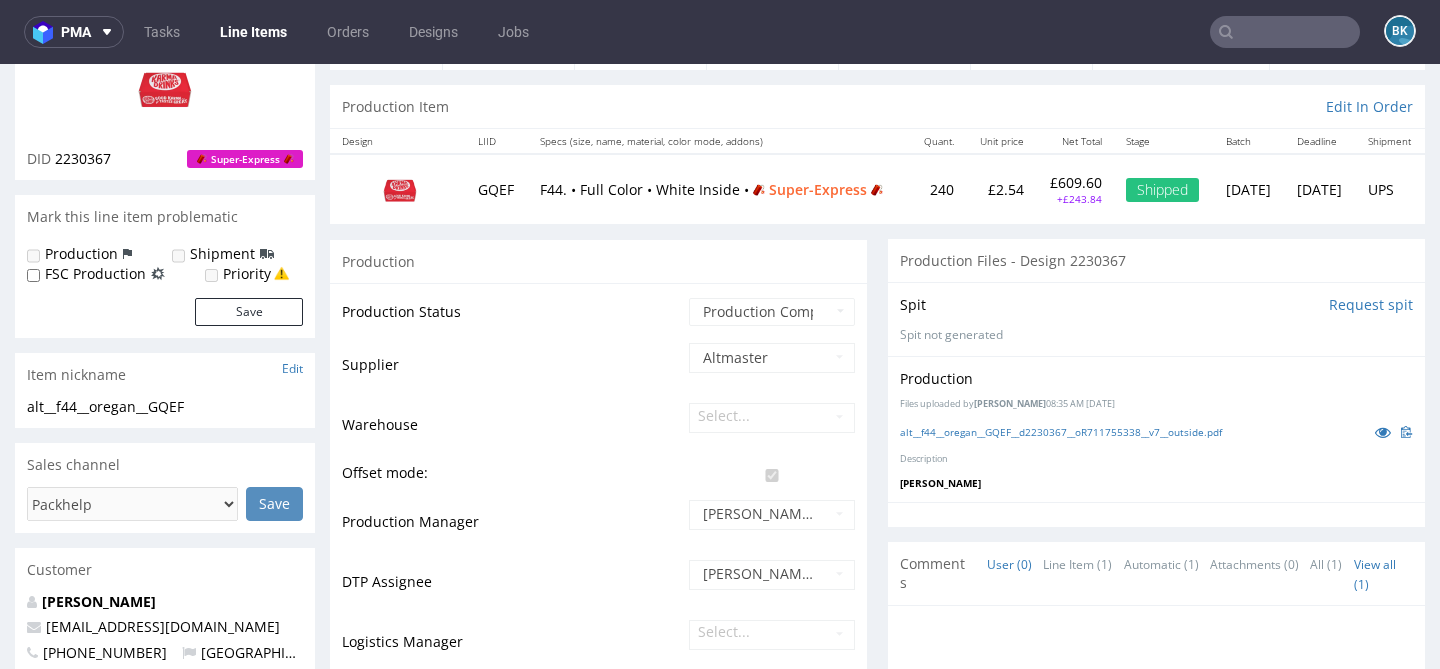 click at bounding box center (1285, 32) 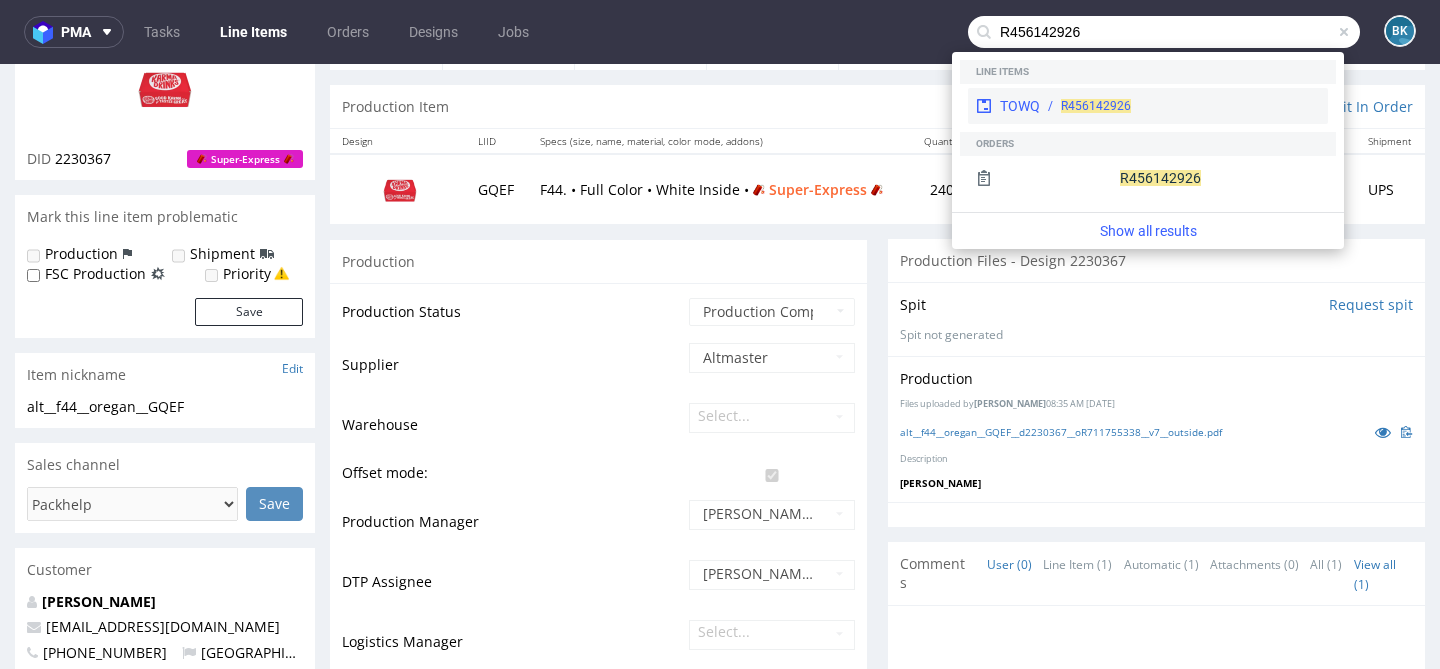 type on "R456142926" 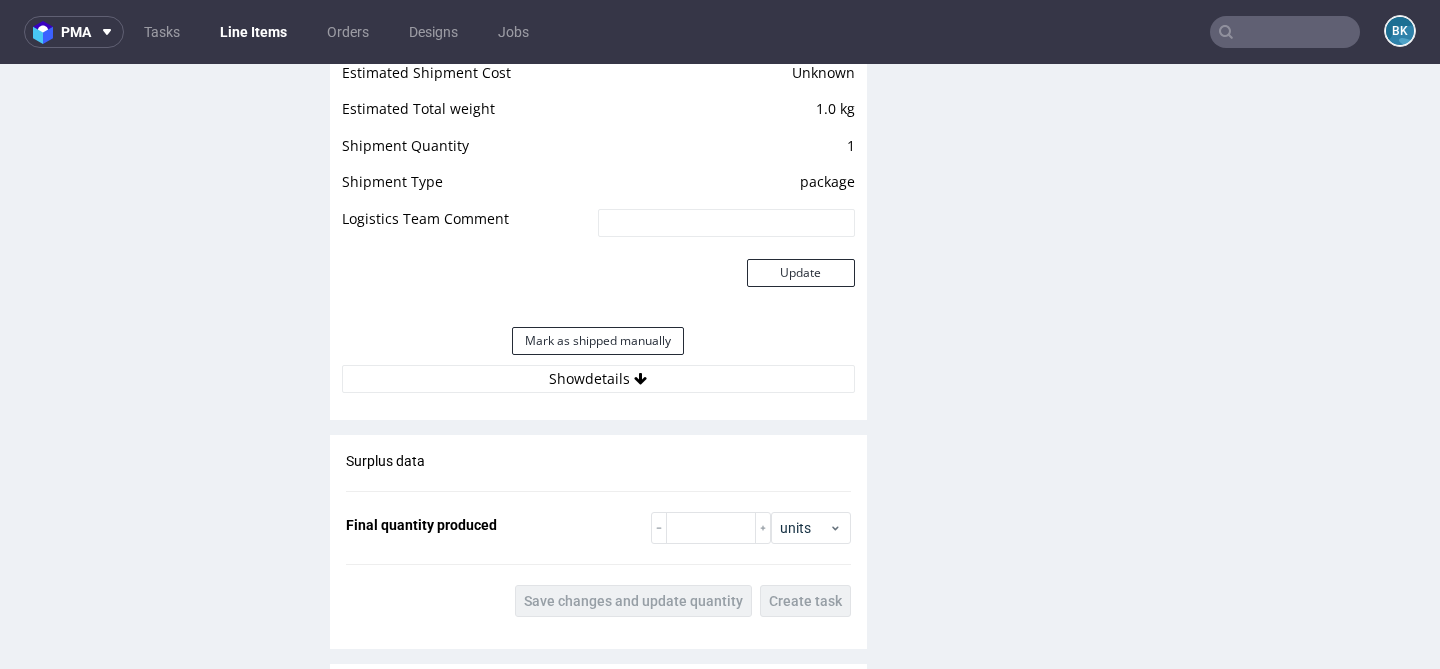 scroll, scrollTop: 1879, scrollLeft: 0, axis: vertical 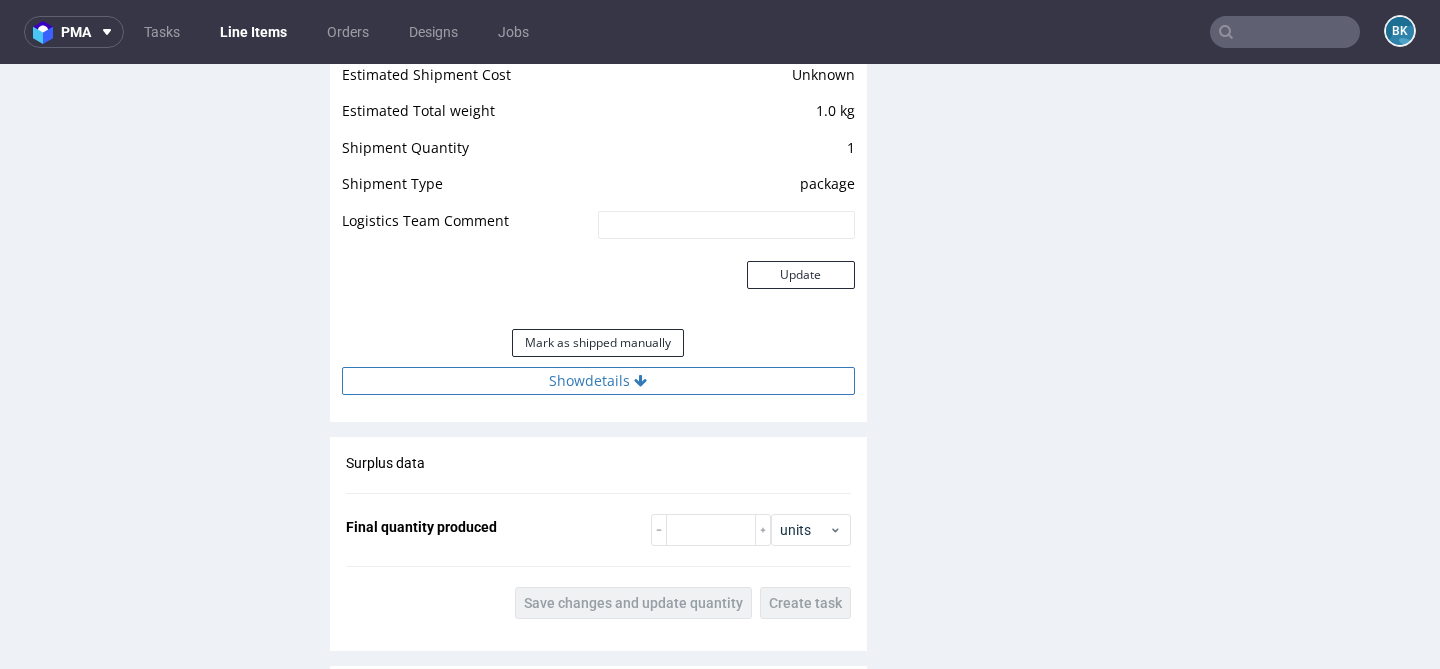 click on "Show  details" at bounding box center [598, 381] 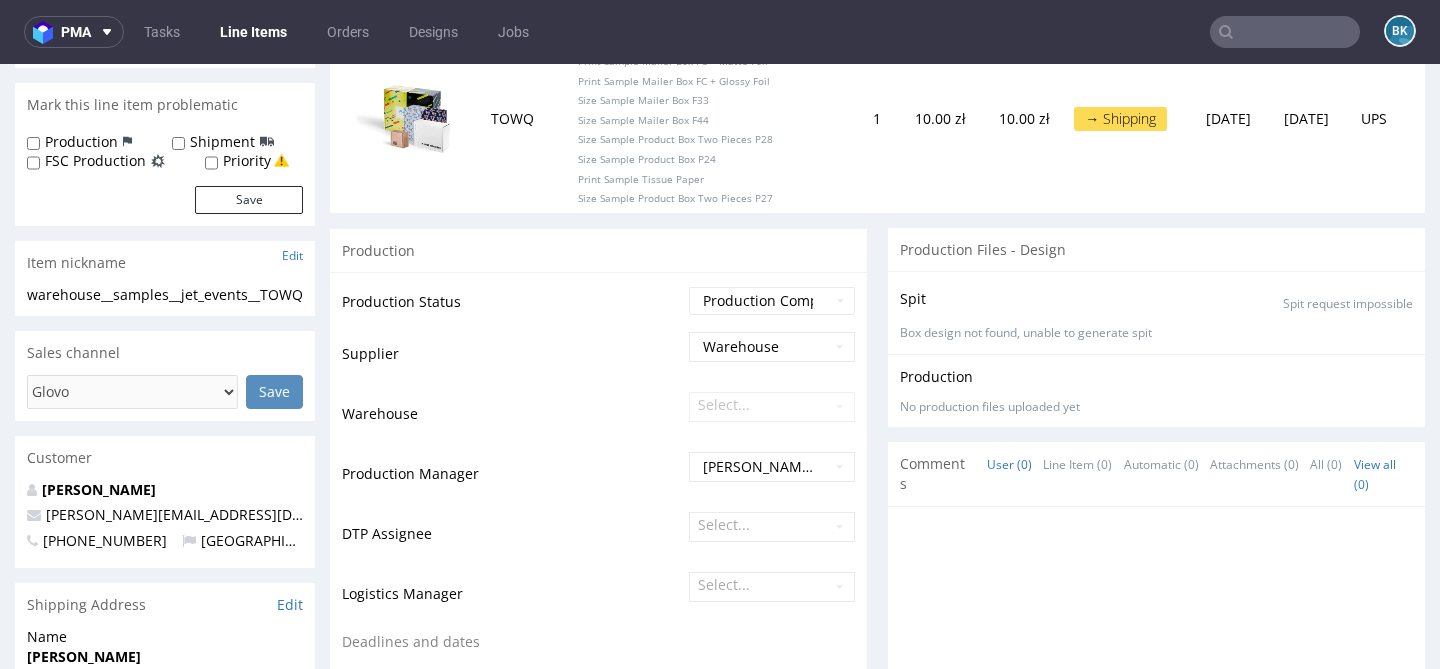 scroll, scrollTop: 0, scrollLeft: 0, axis: both 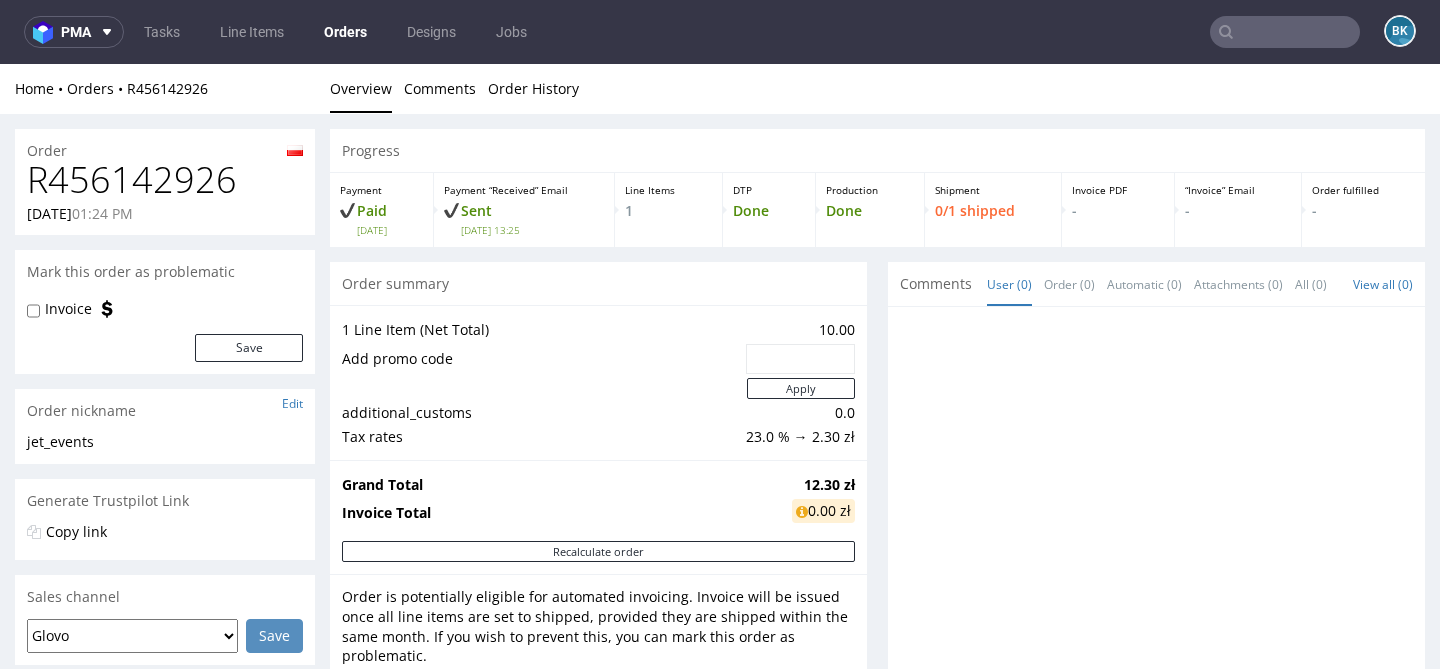 click at bounding box center [1285, 32] 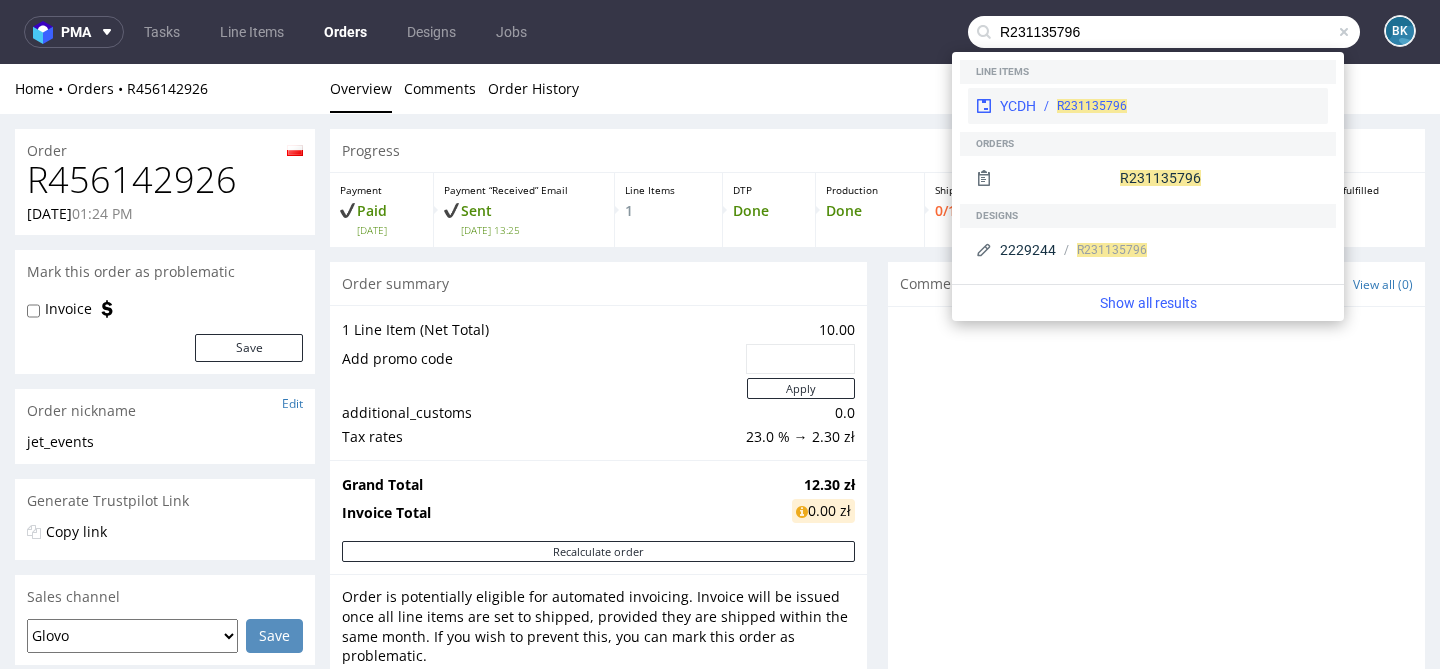 type on "R231135796" 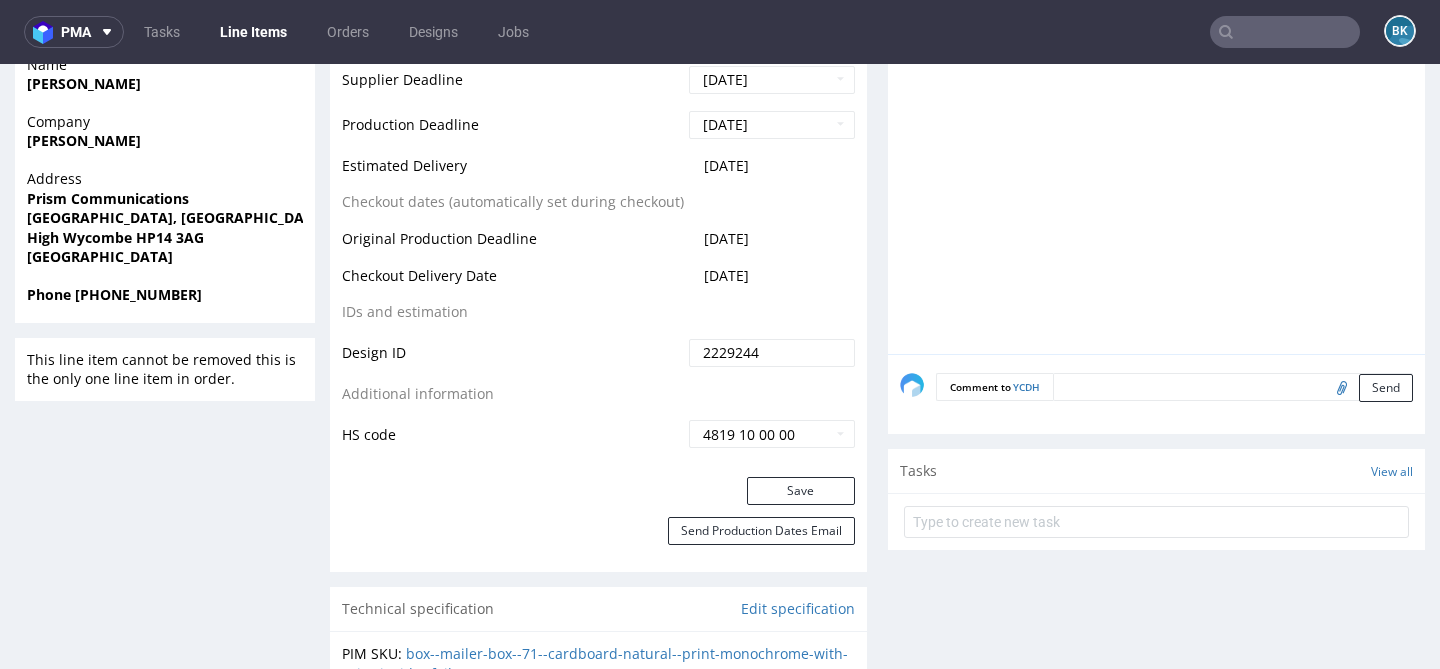 scroll, scrollTop: 0, scrollLeft: 0, axis: both 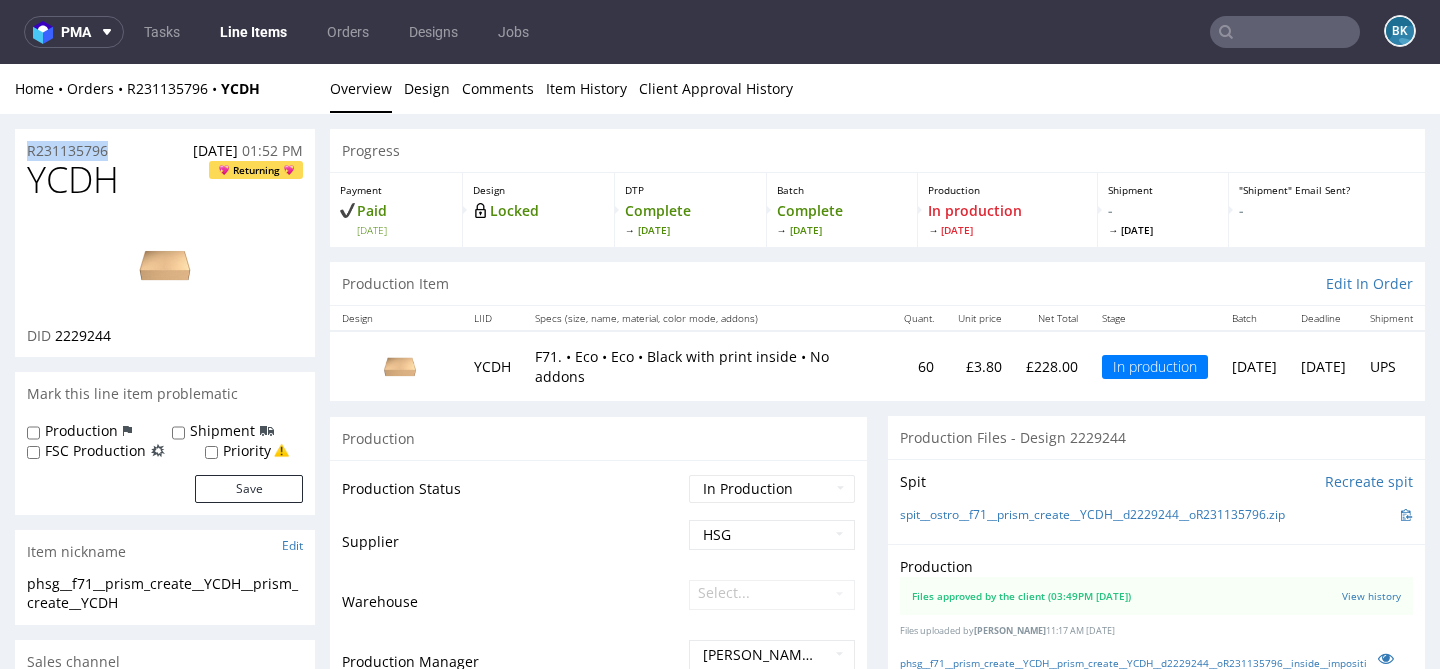 drag, startPoint x: 116, startPoint y: 150, endPoint x: 0, endPoint y: 155, distance: 116.10771 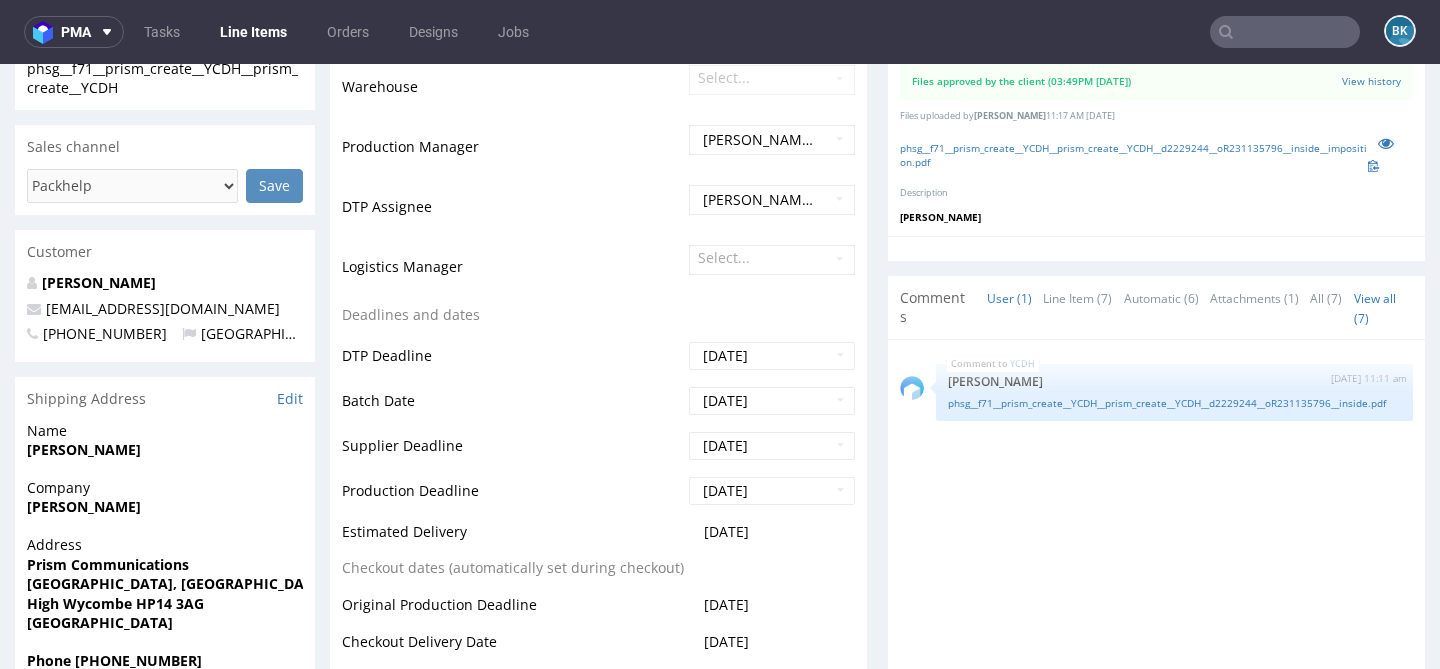scroll, scrollTop: 522, scrollLeft: 0, axis: vertical 